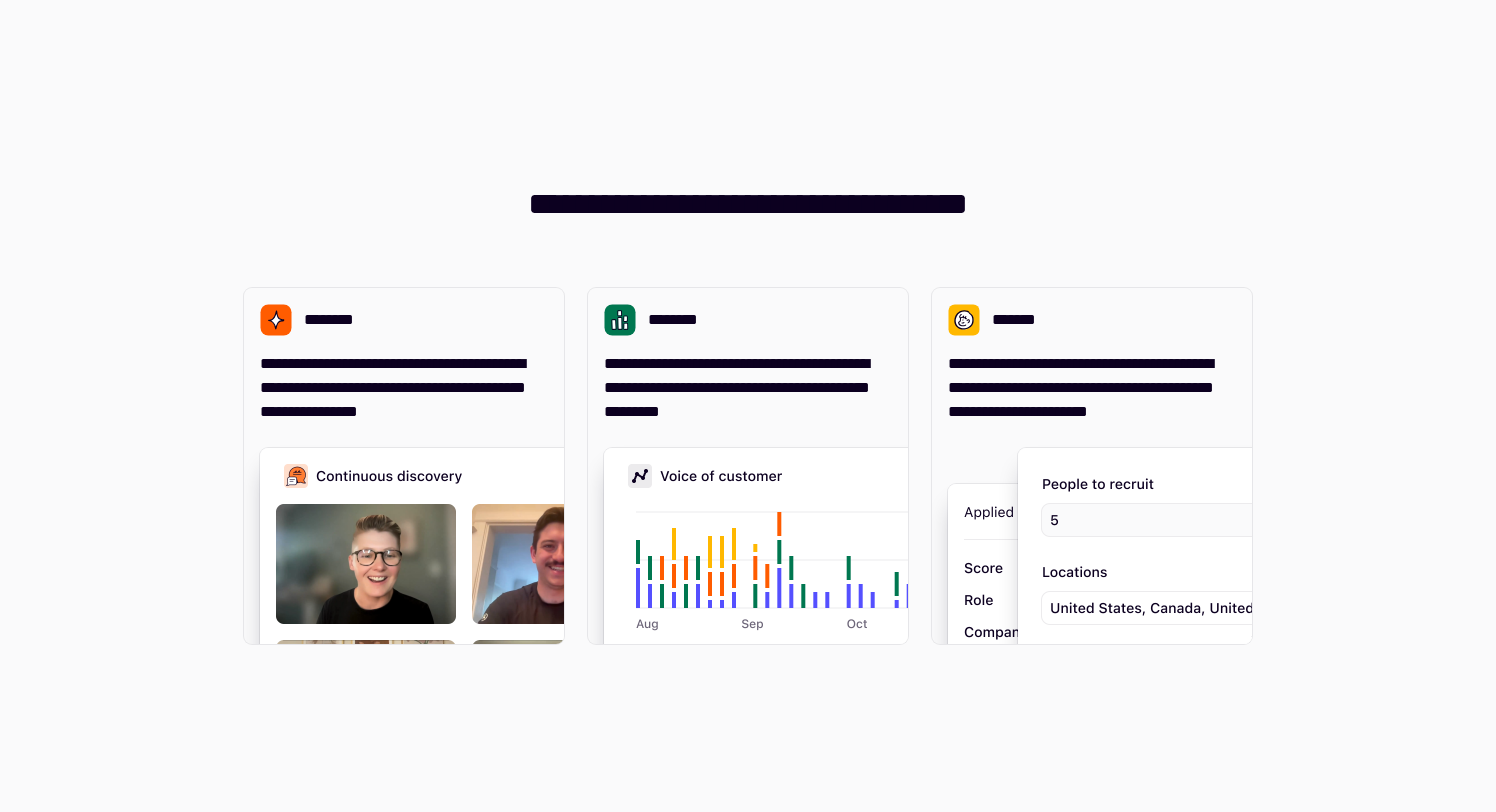 scroll, scrollTop: 0, scrollLeft: 0, axis: both 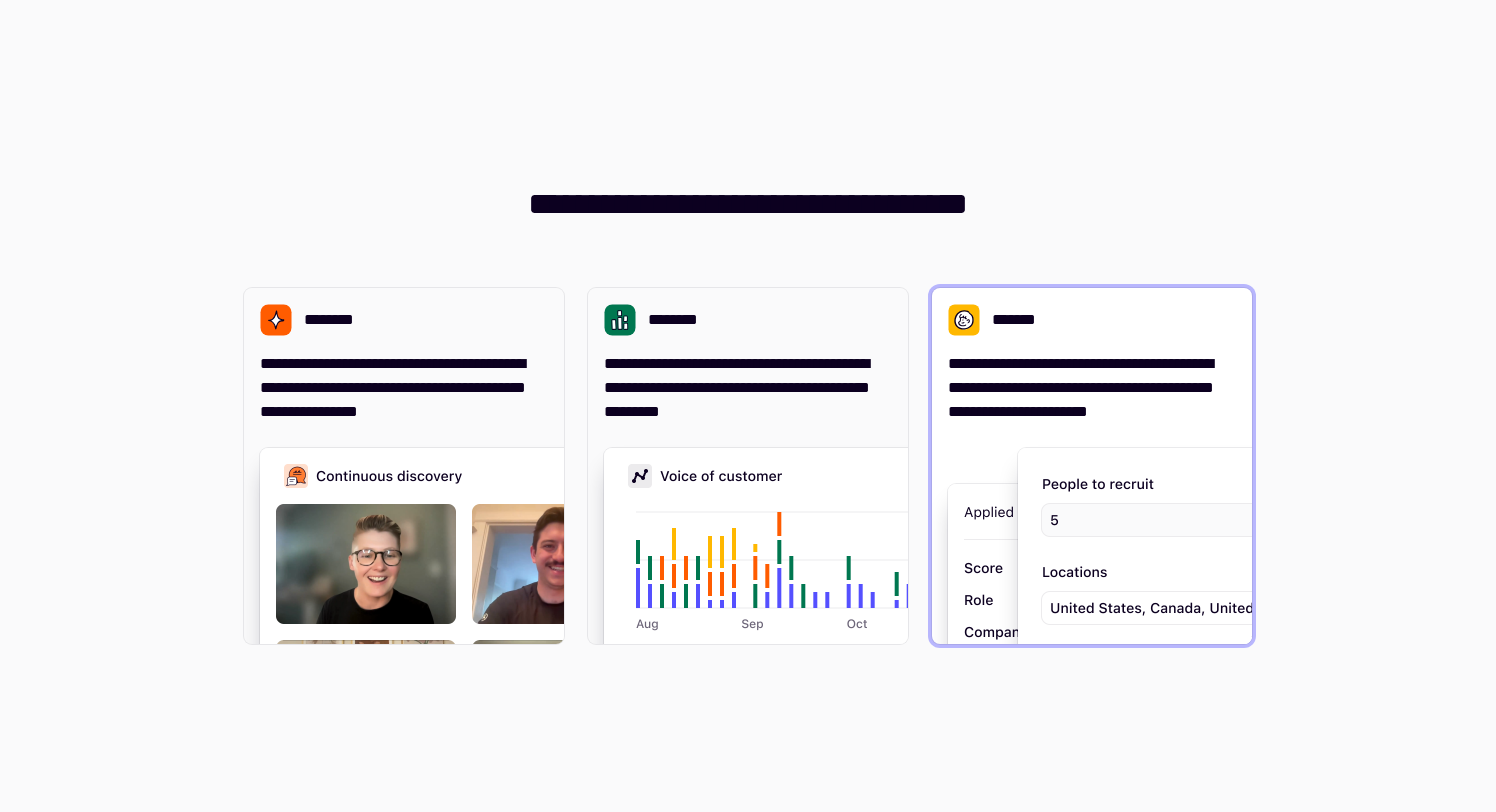 click on "**********" at bounding box center [1092, 388] 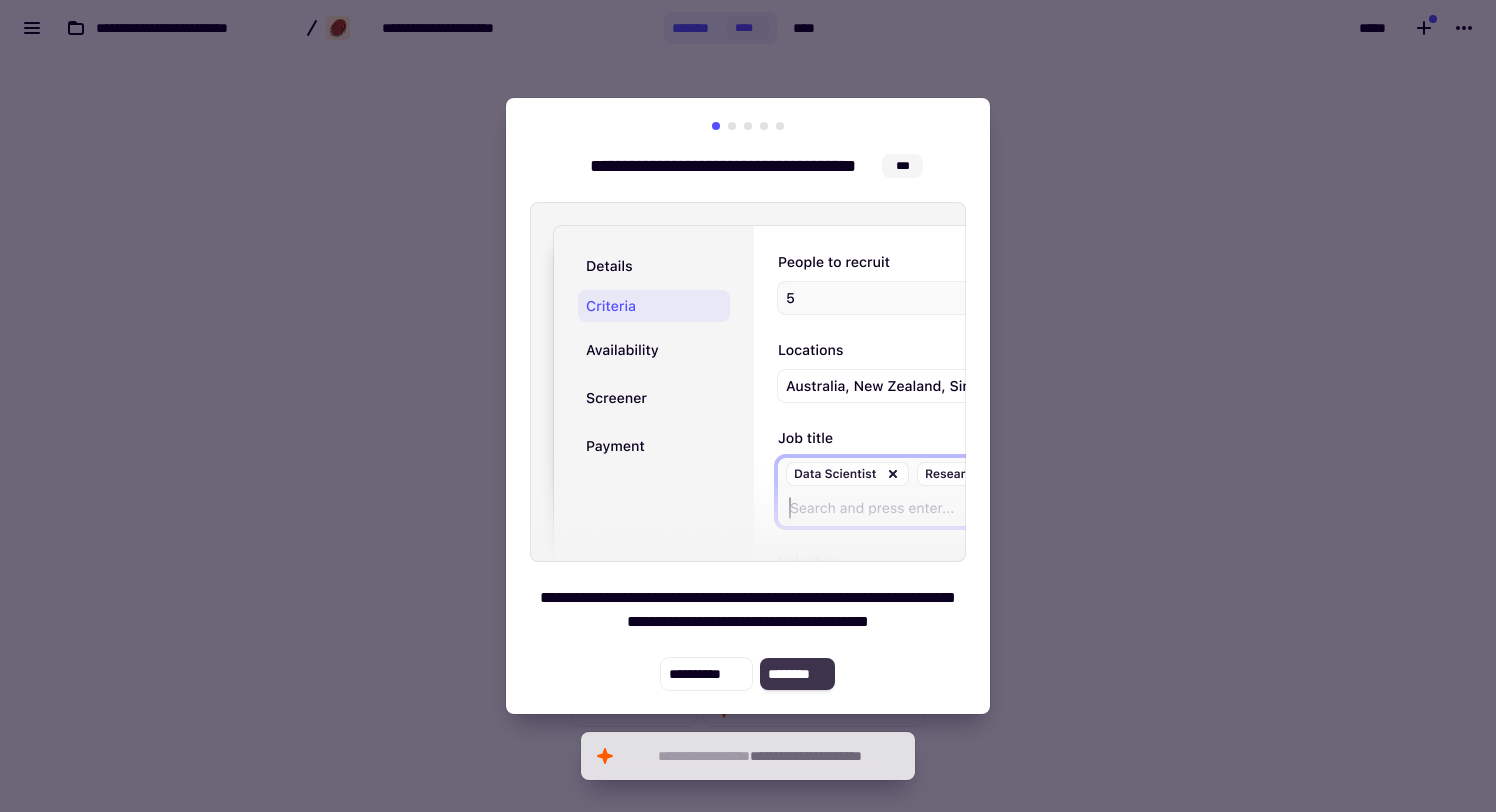 click on "********" 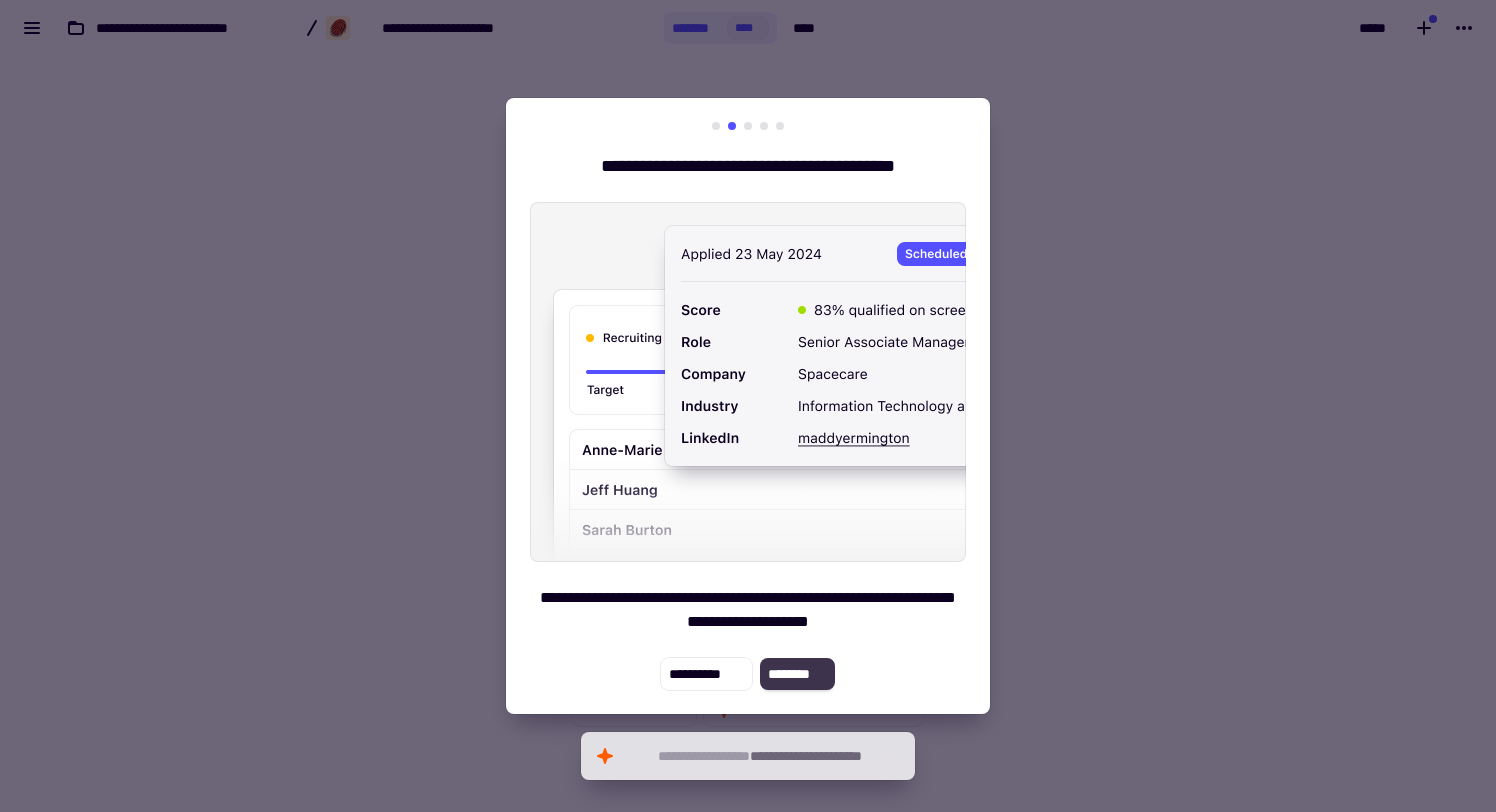 click on "********" 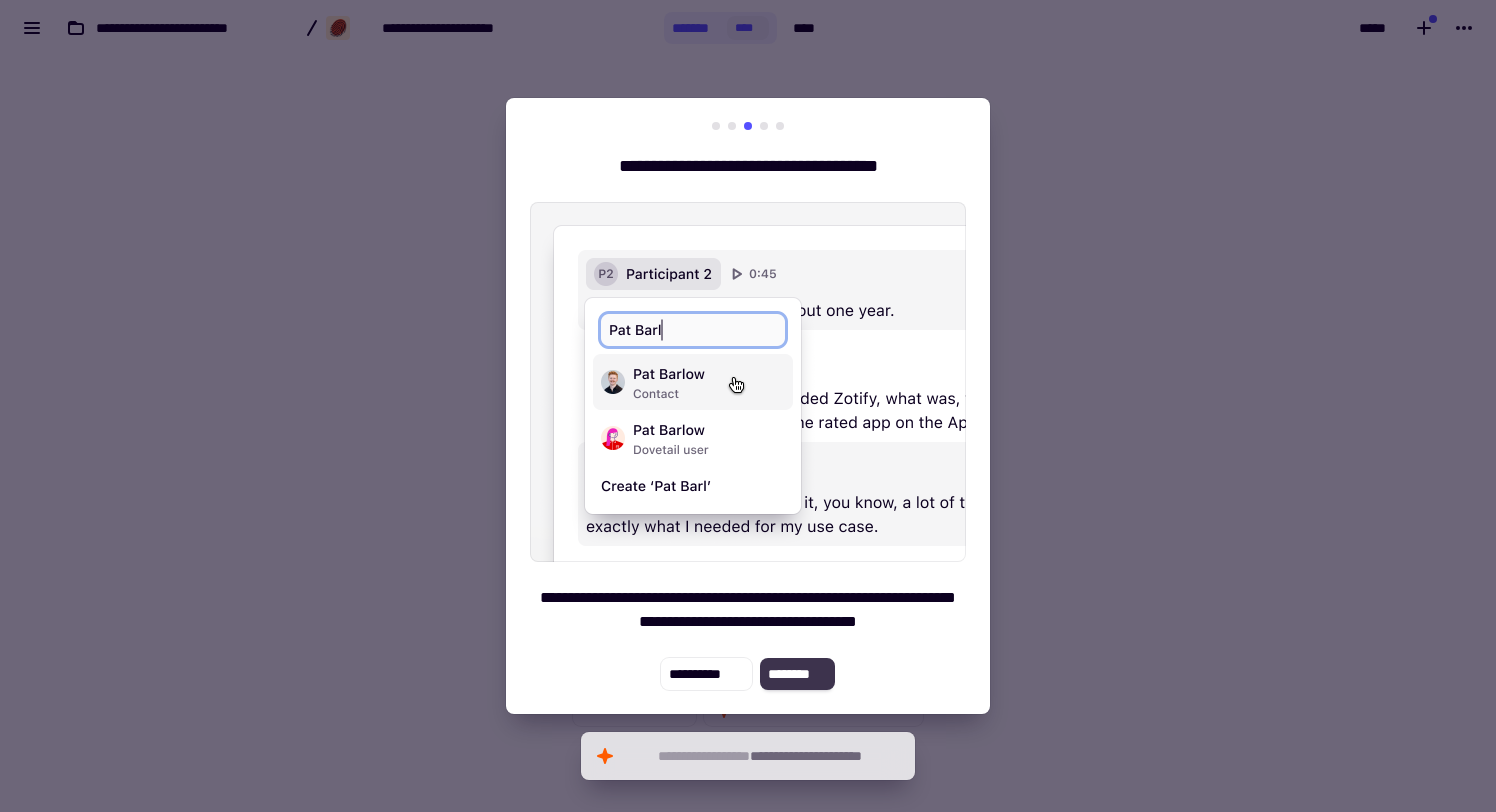 click on "********" 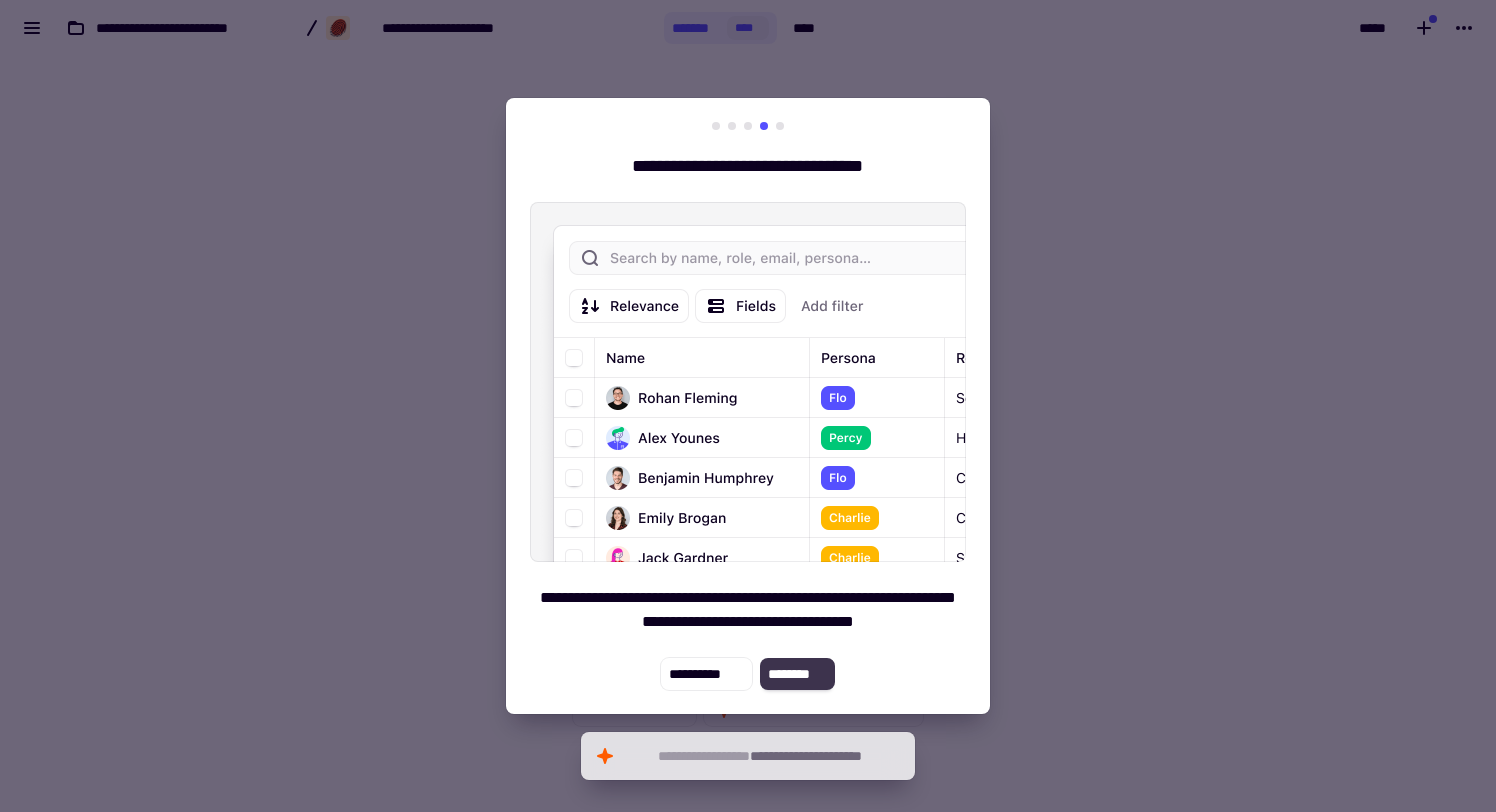 click on "********" 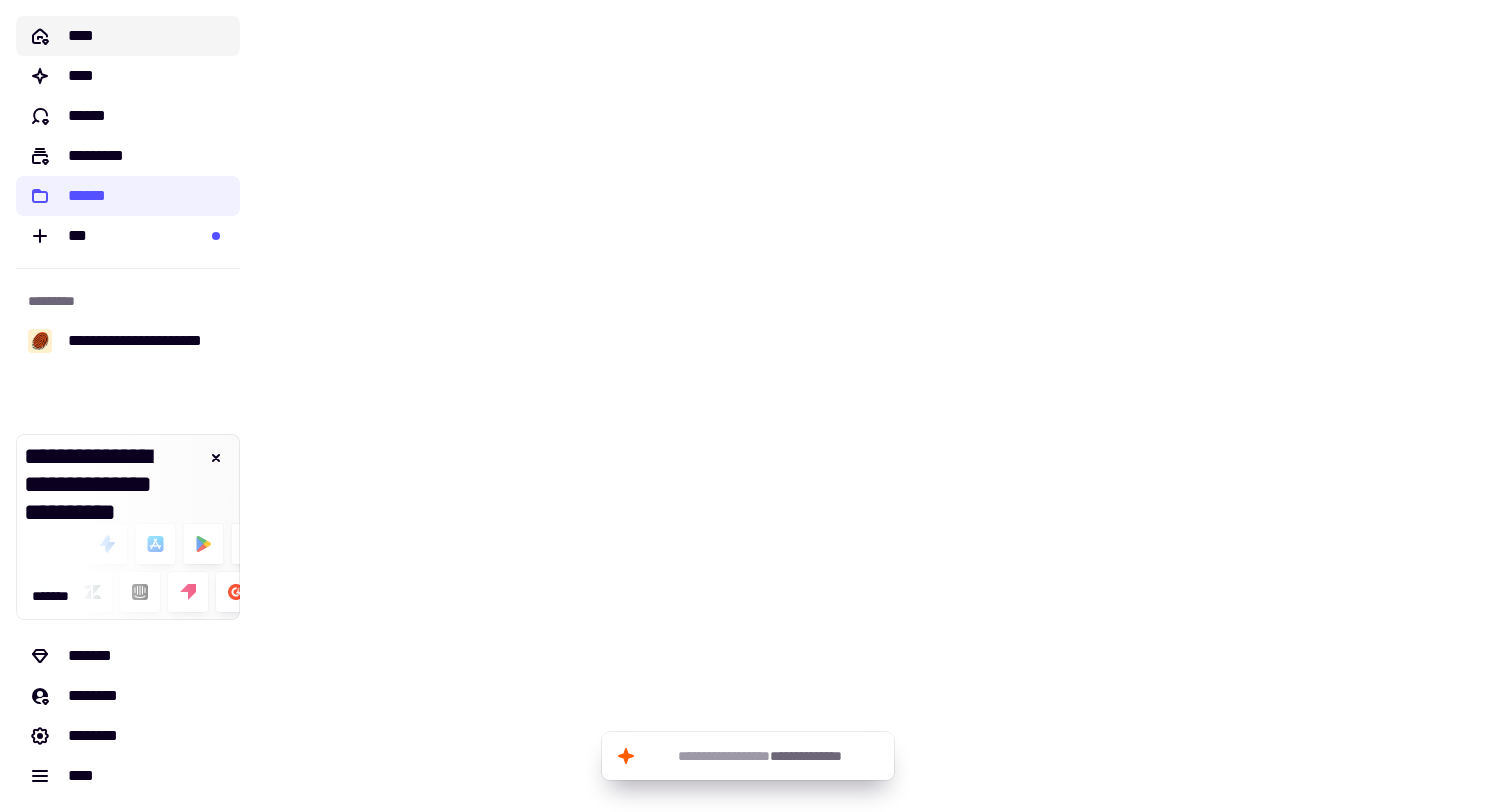 click on "****" 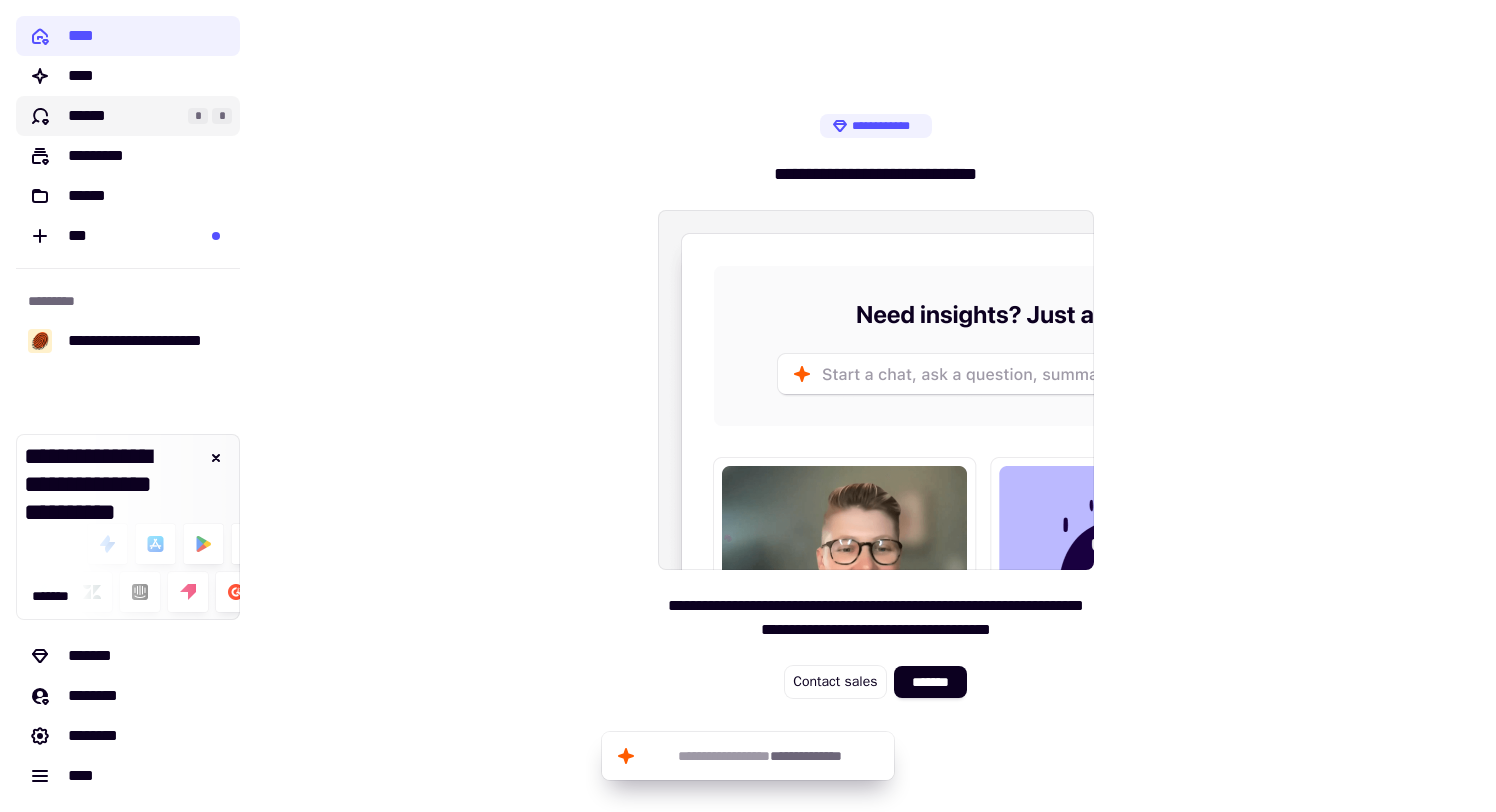 click on "******" 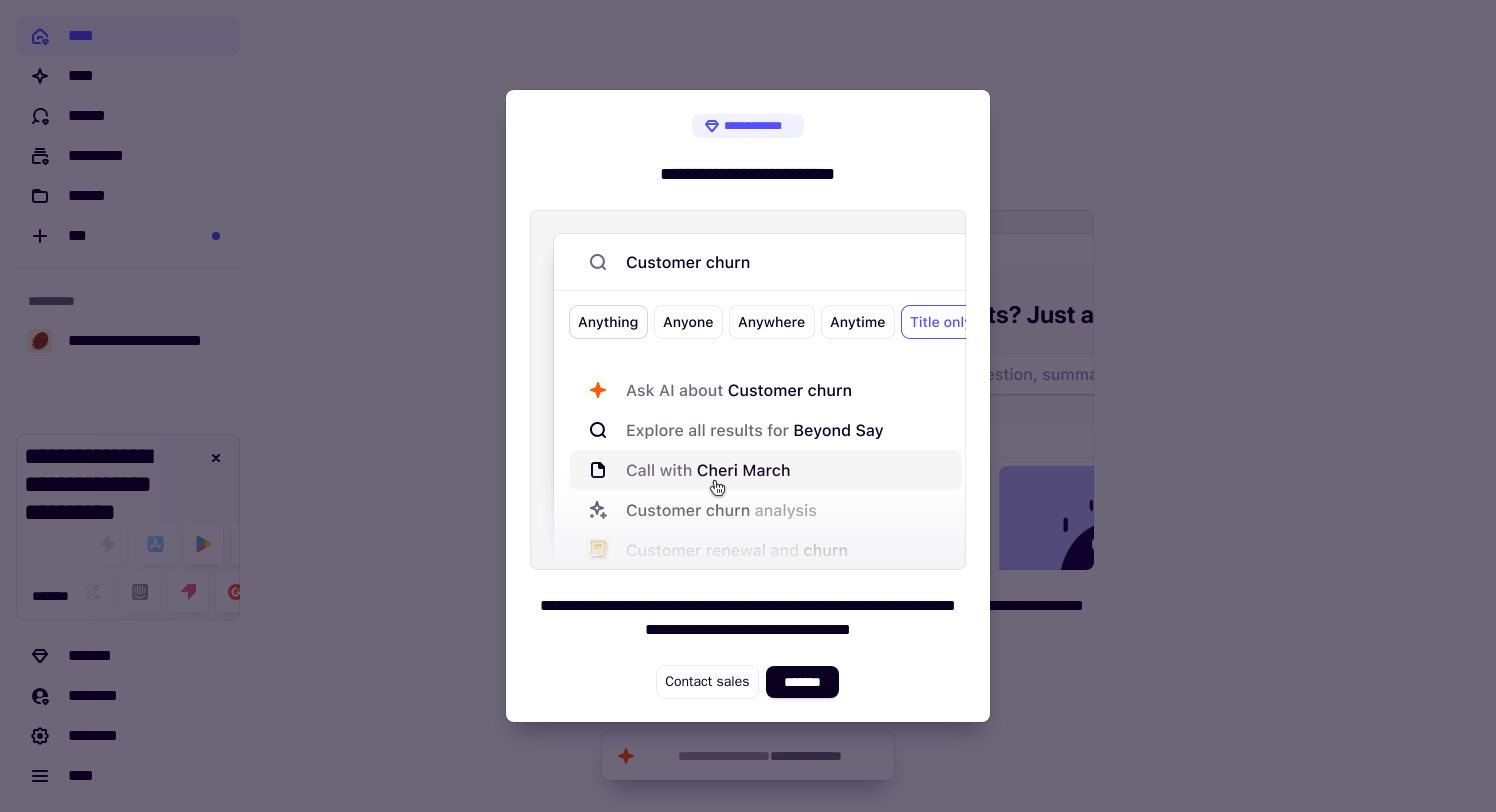 click at bounding box center [748, 406] 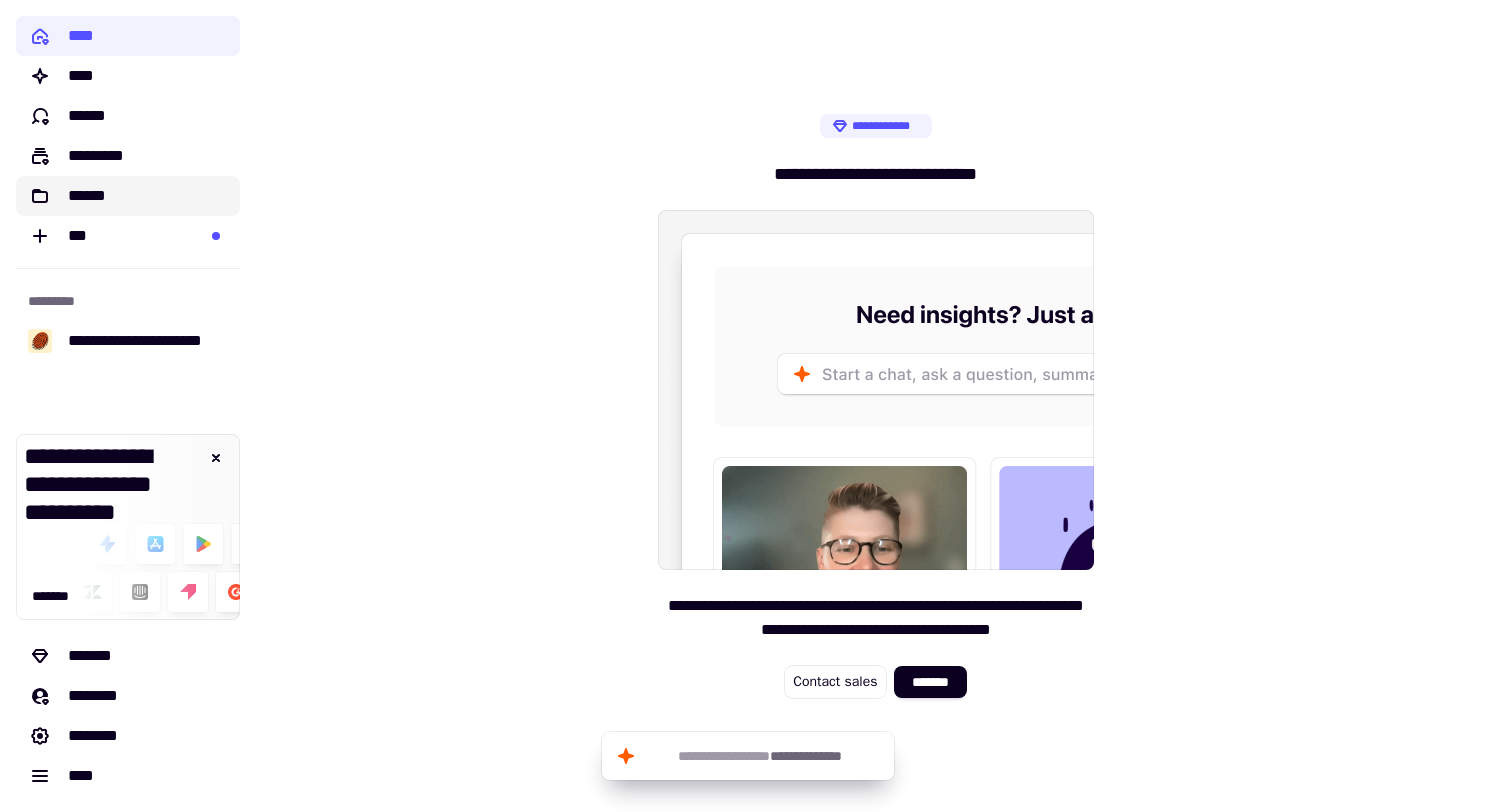 click on "******" 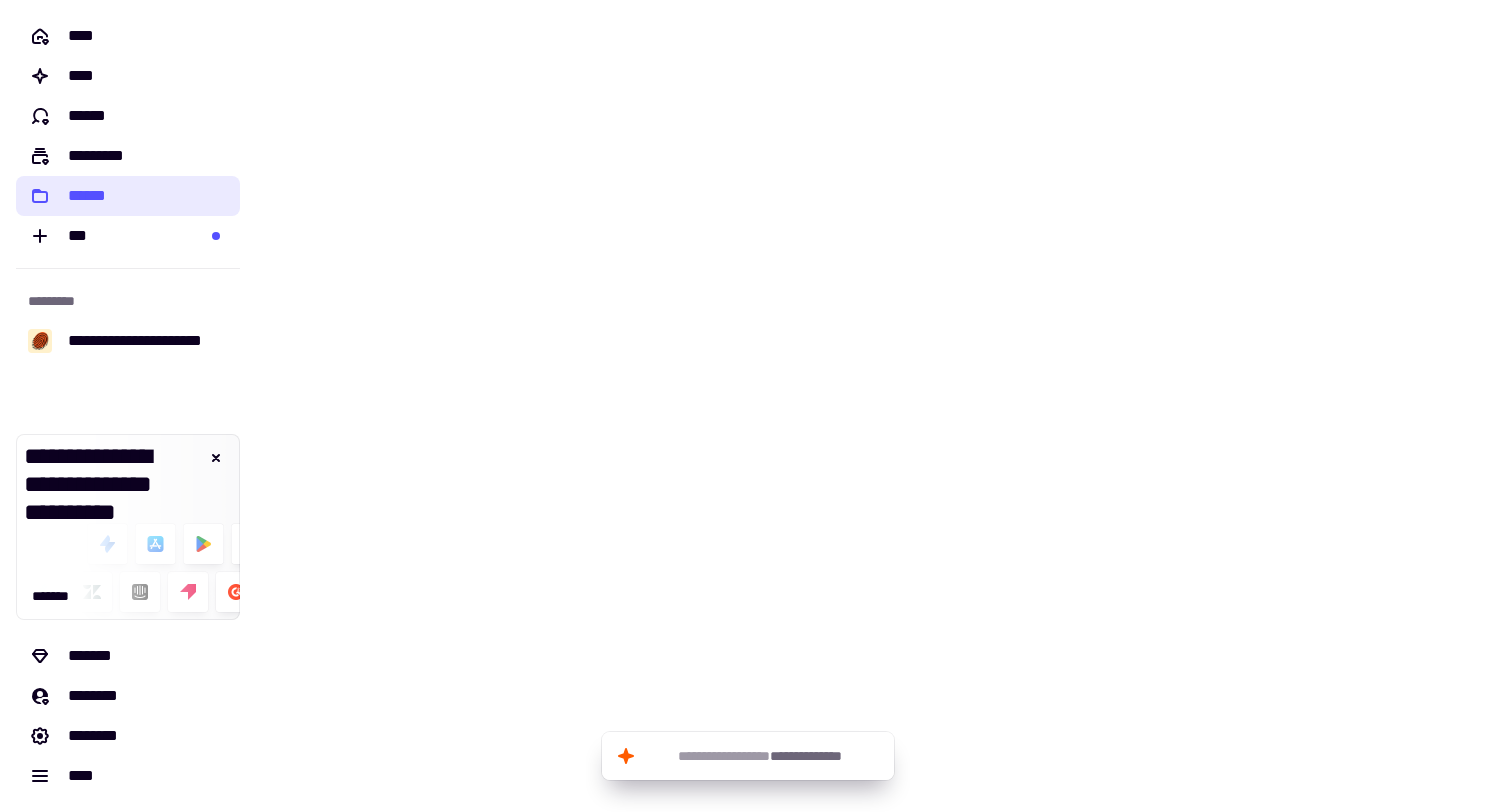 click on "******" 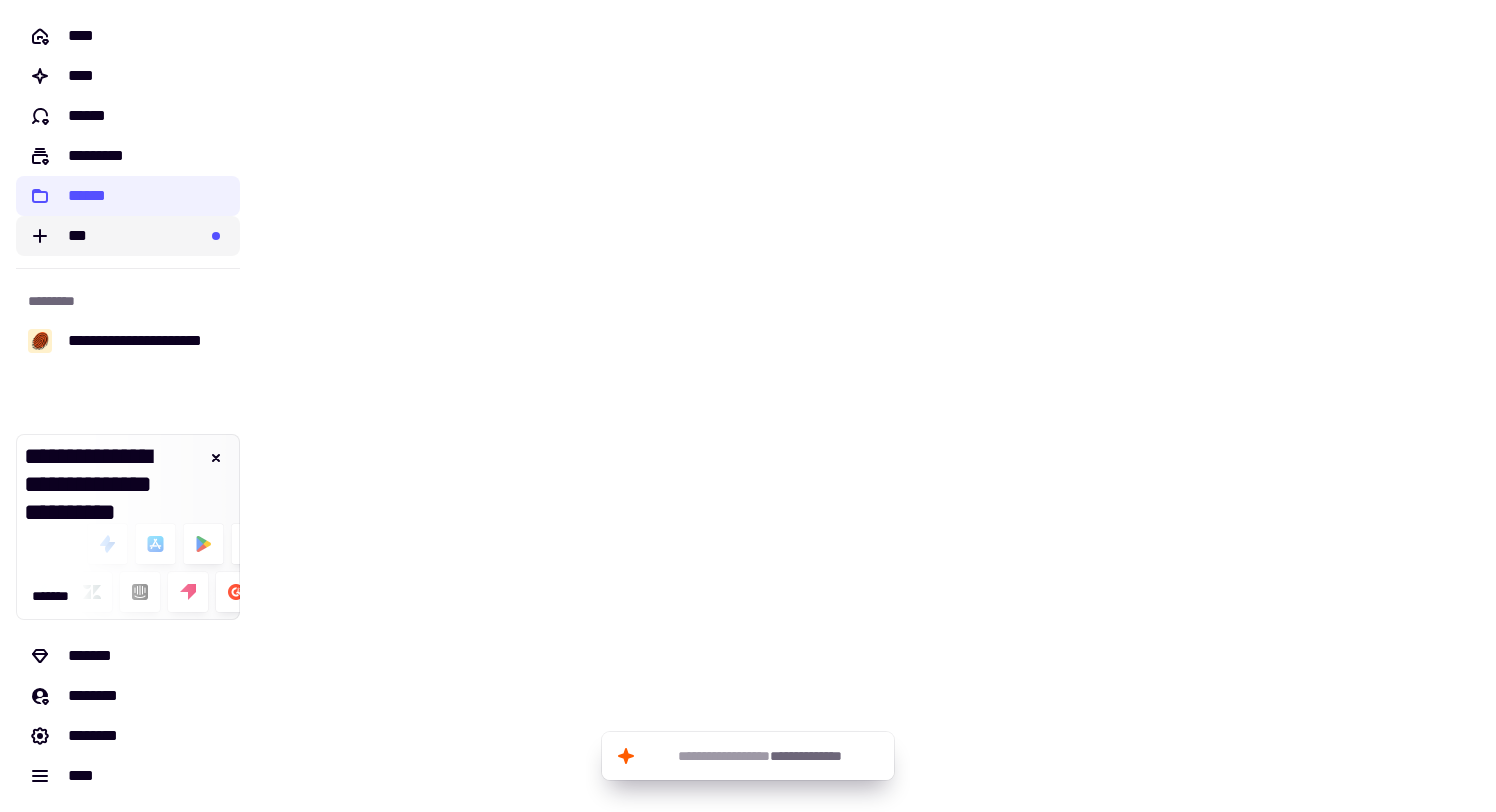 click on "***" 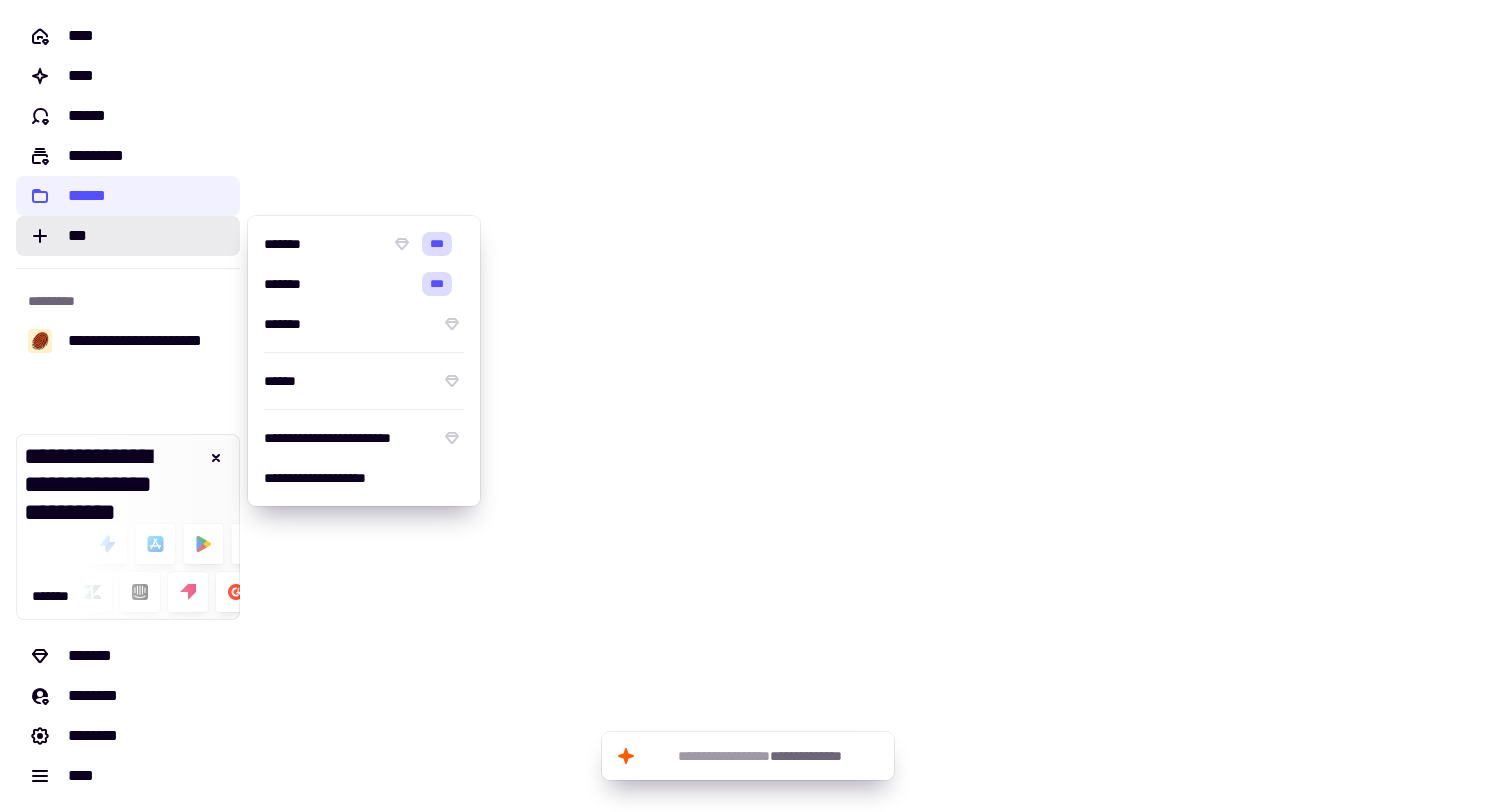 click at bounding box center (876, 406) 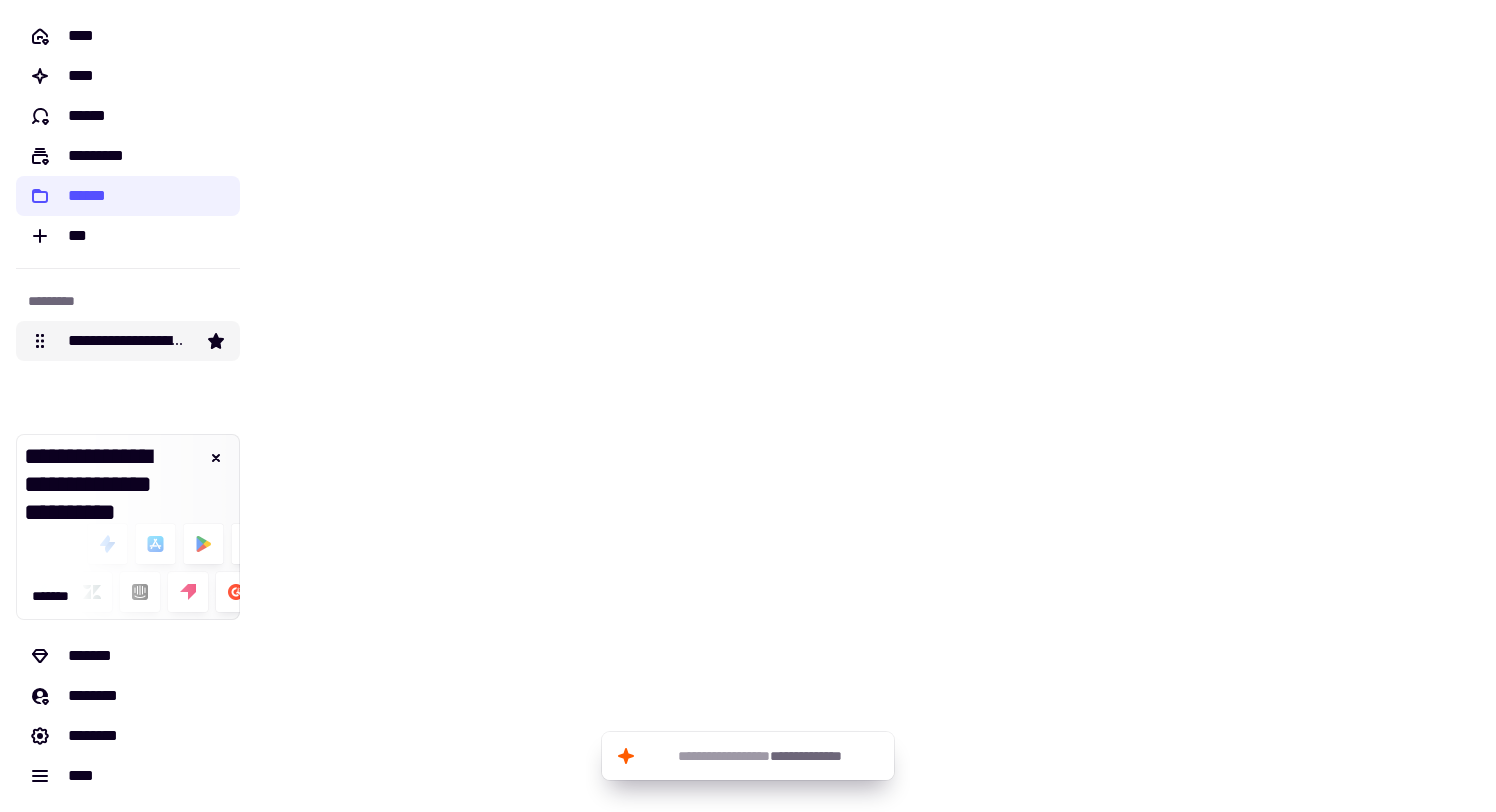 click 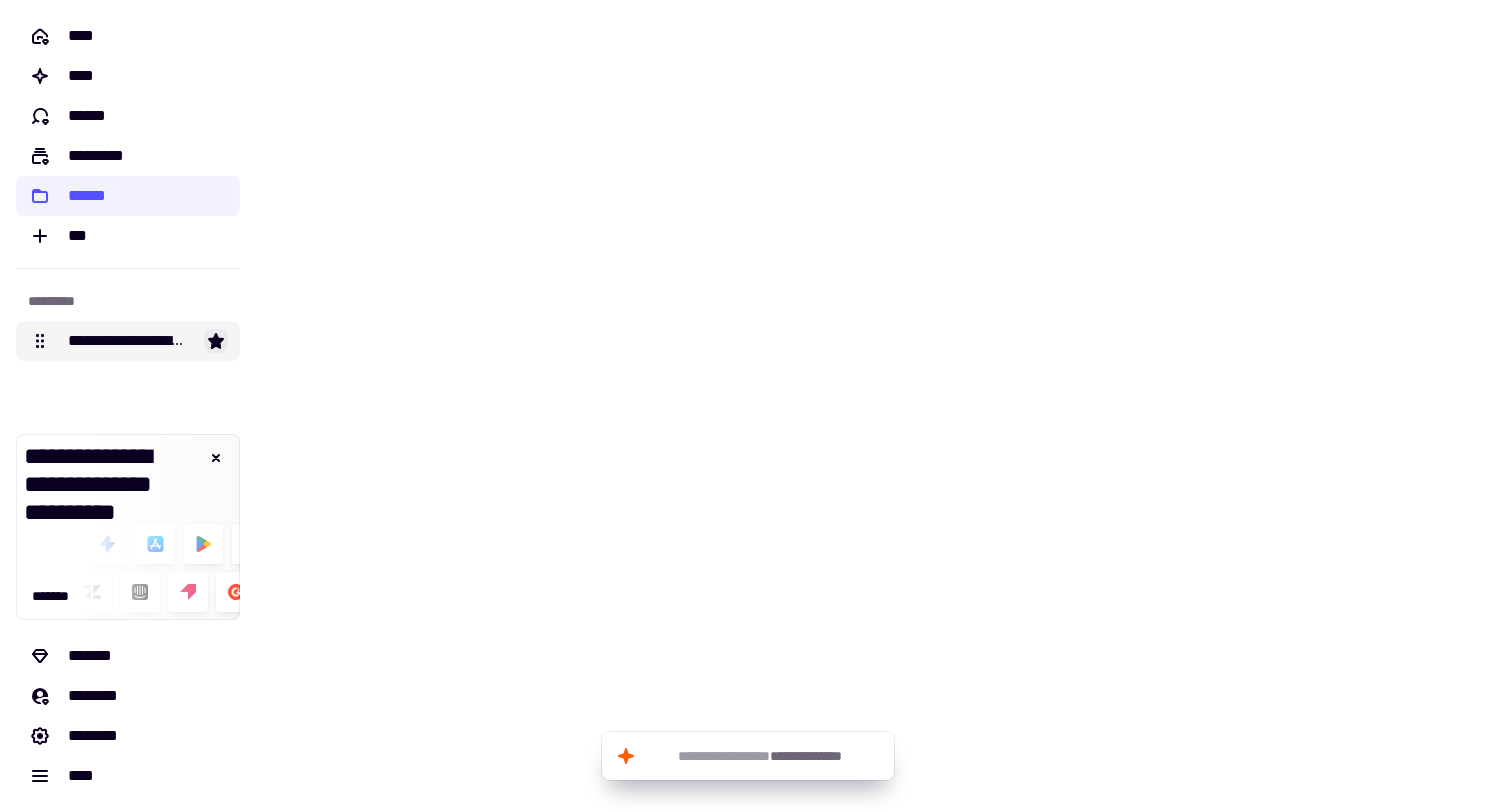 click 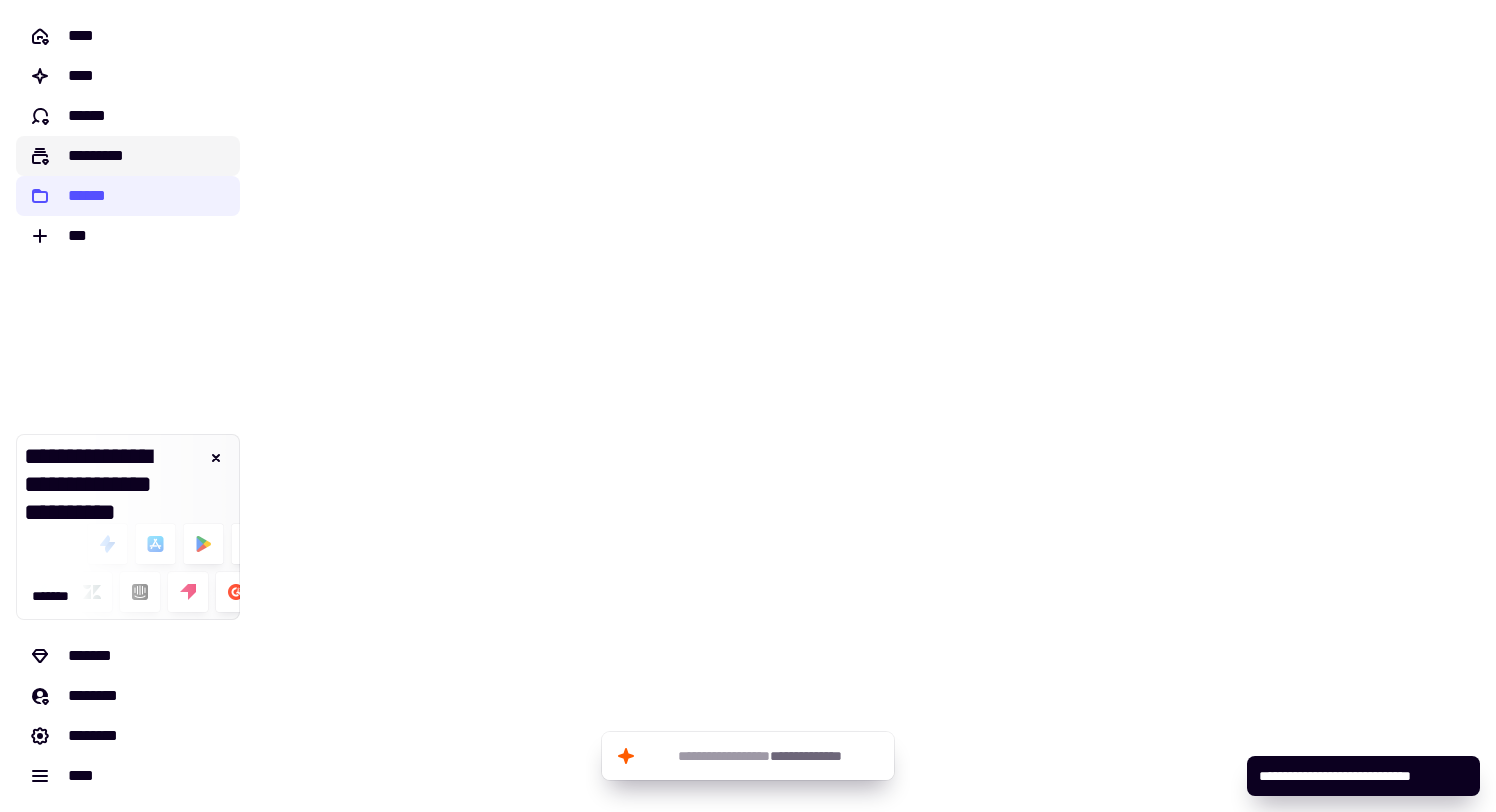 click on "*********" 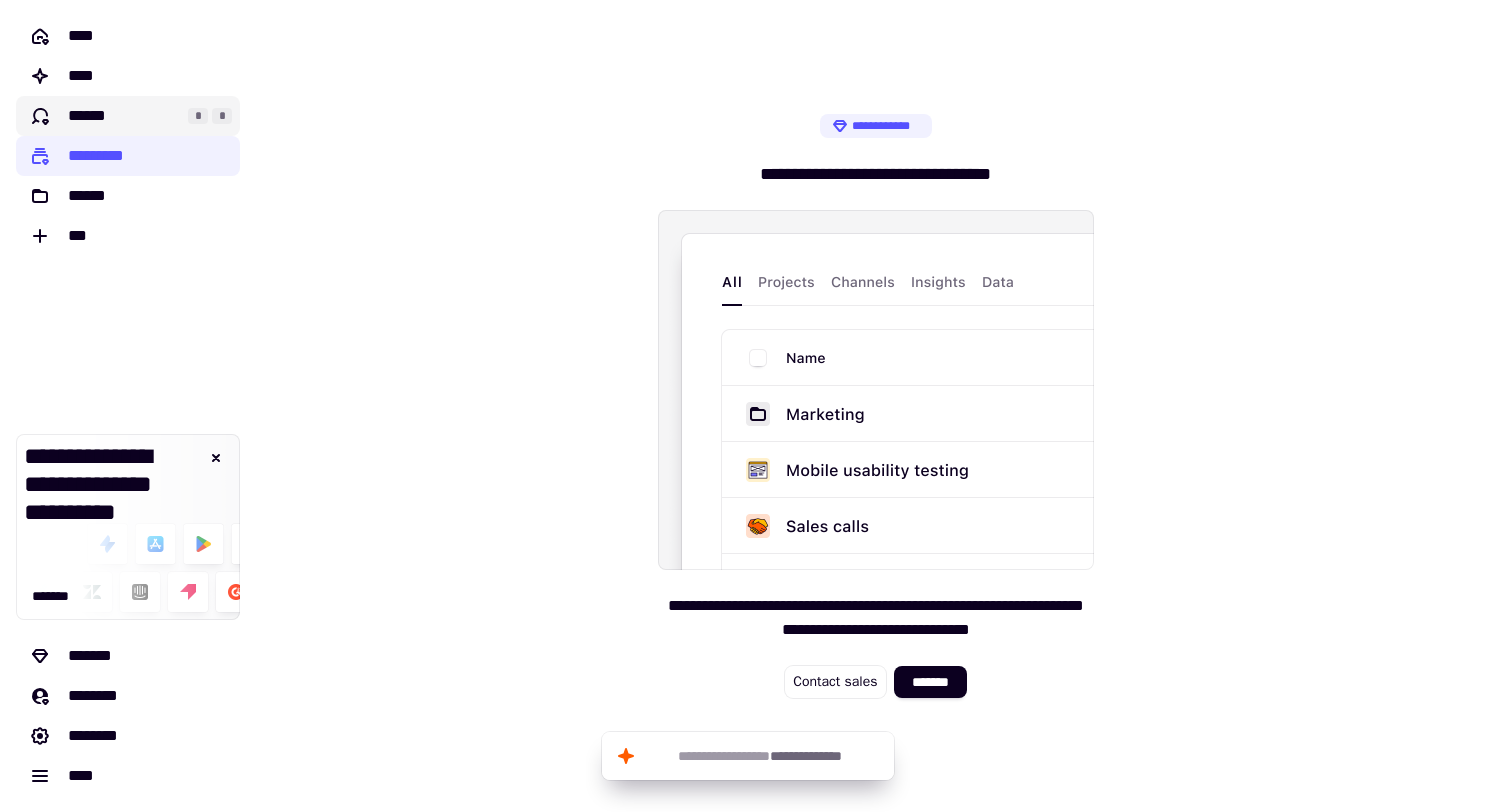 click on "******" 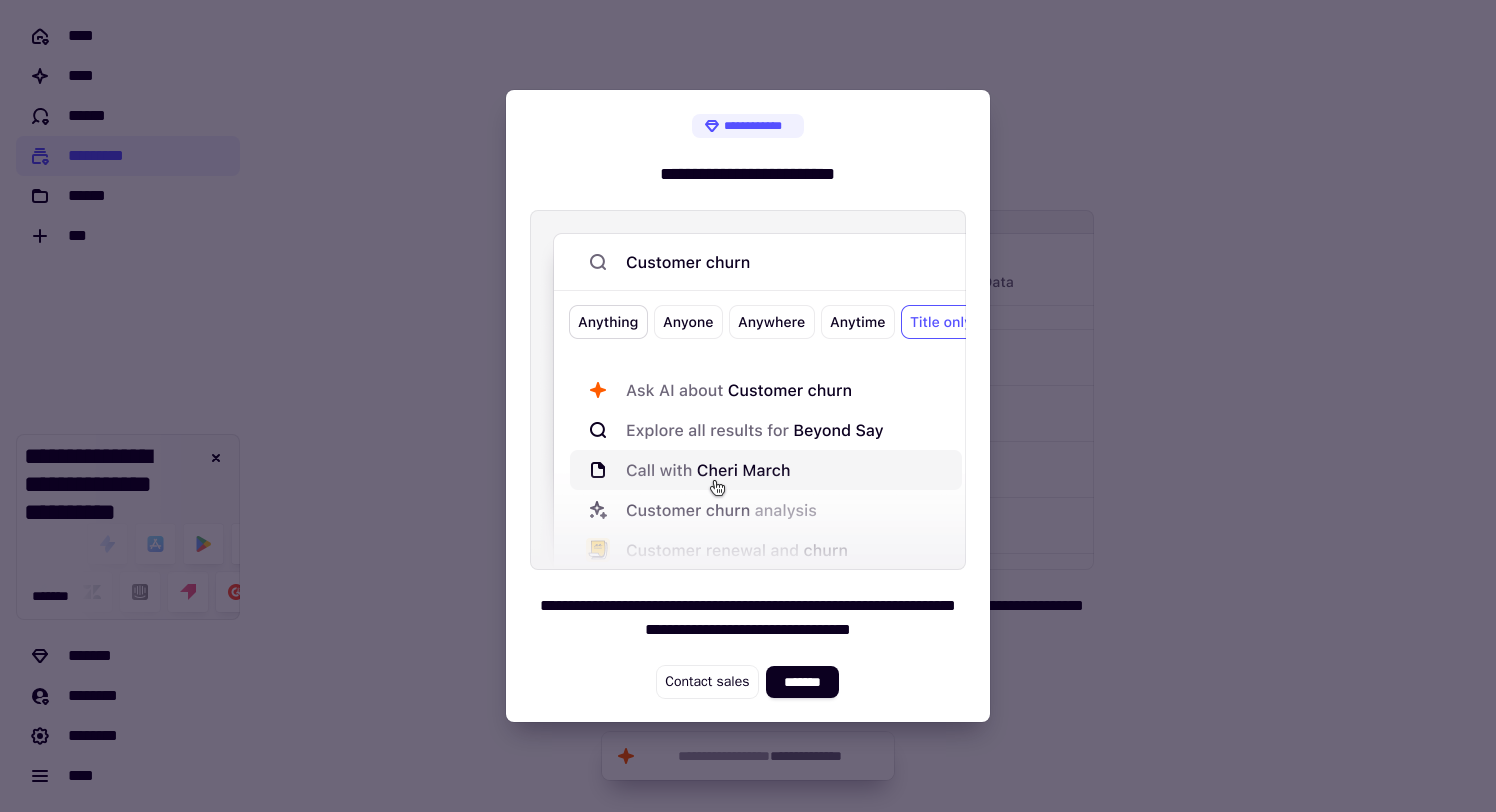 click at bounding box center (748, 406) 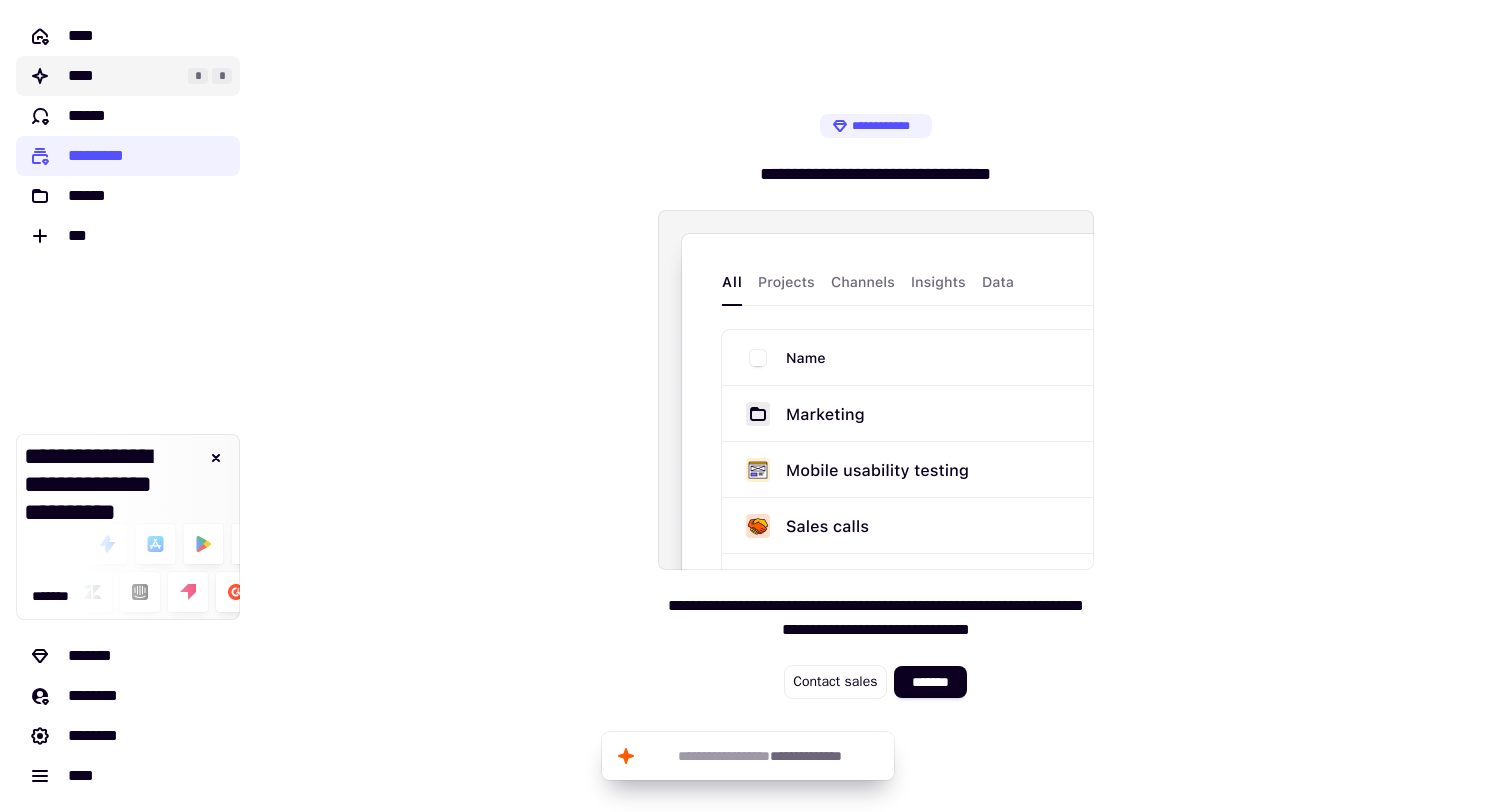 click on "****" 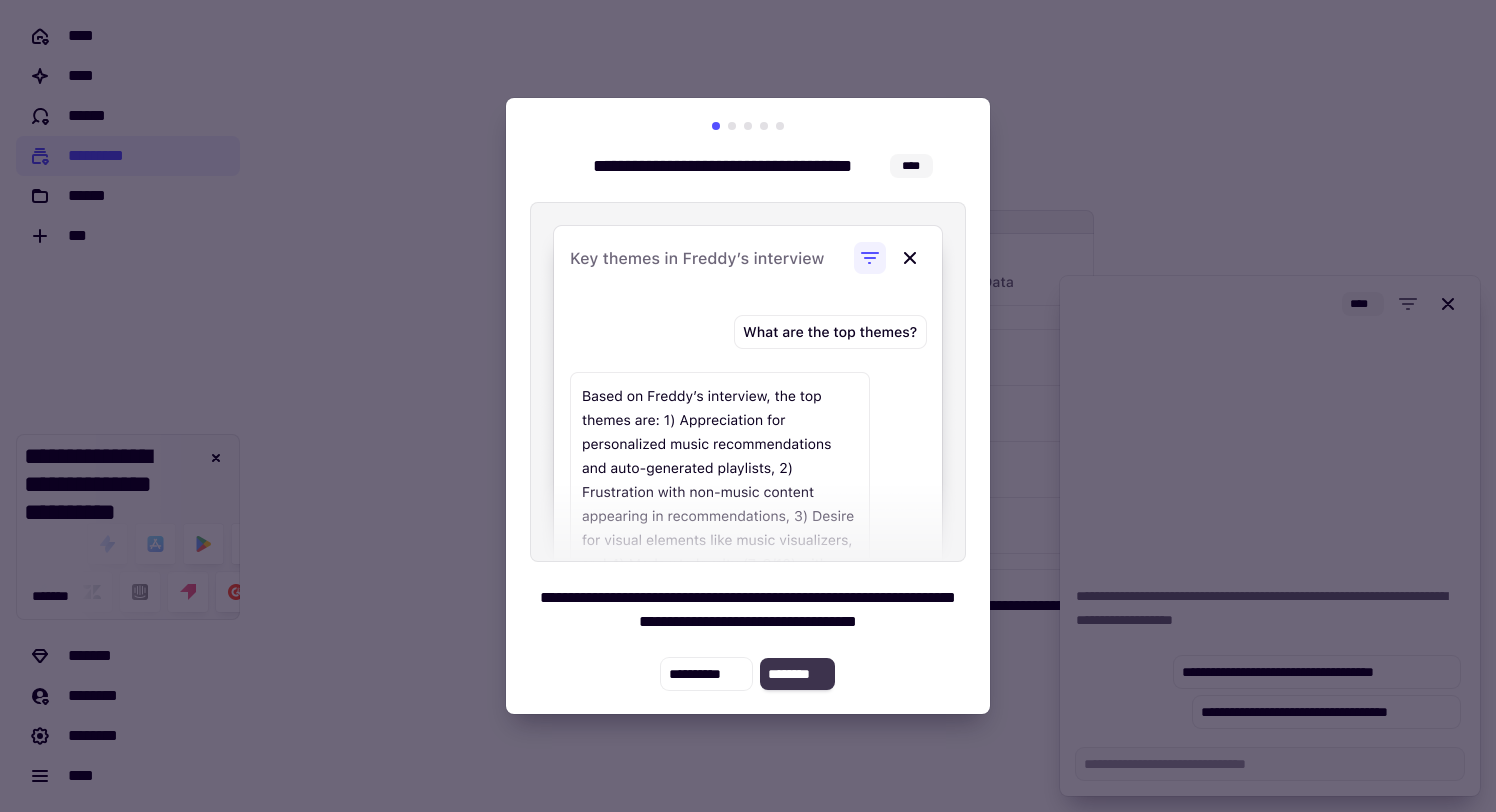 click on "********" 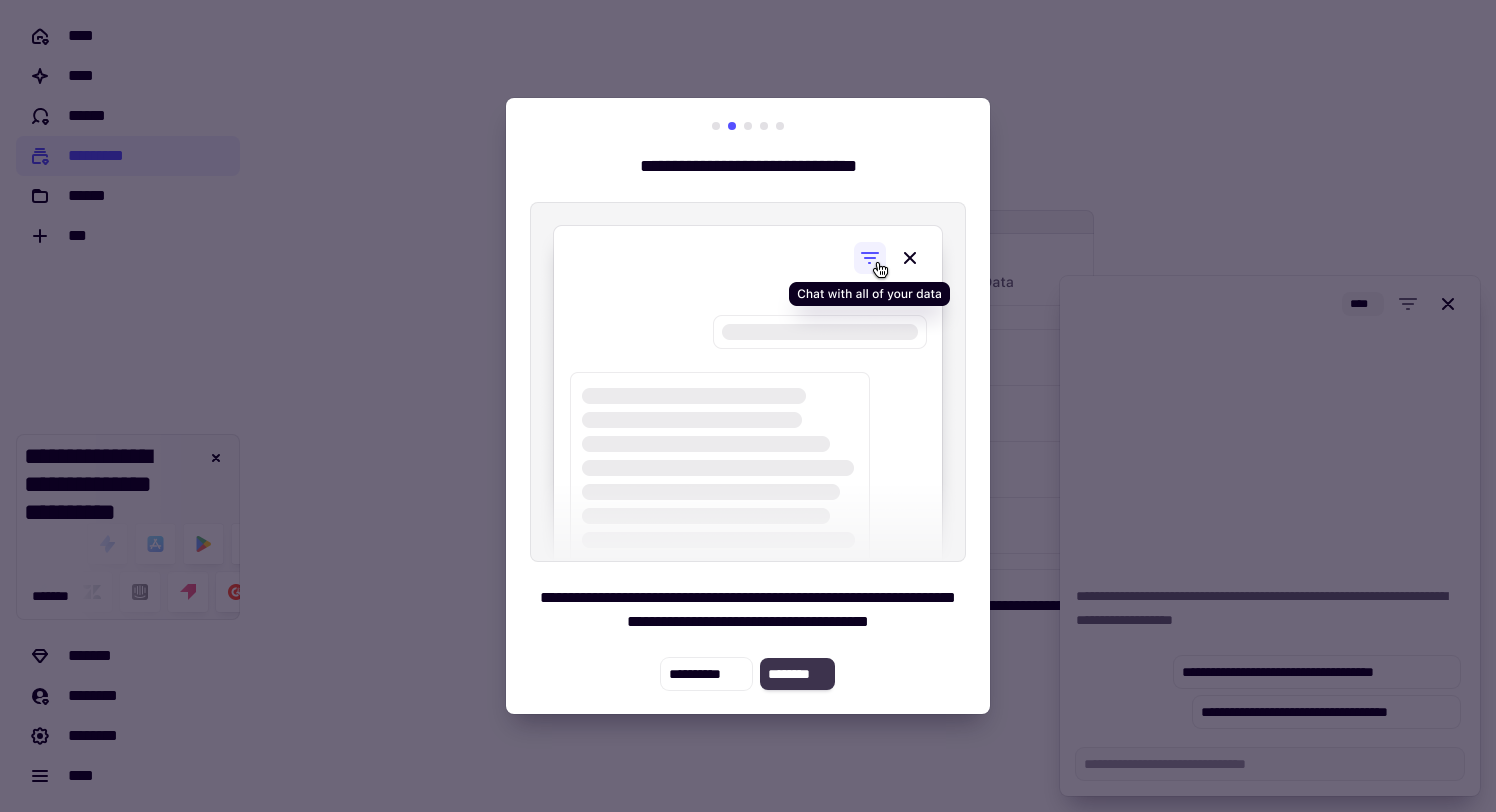 click on "********" 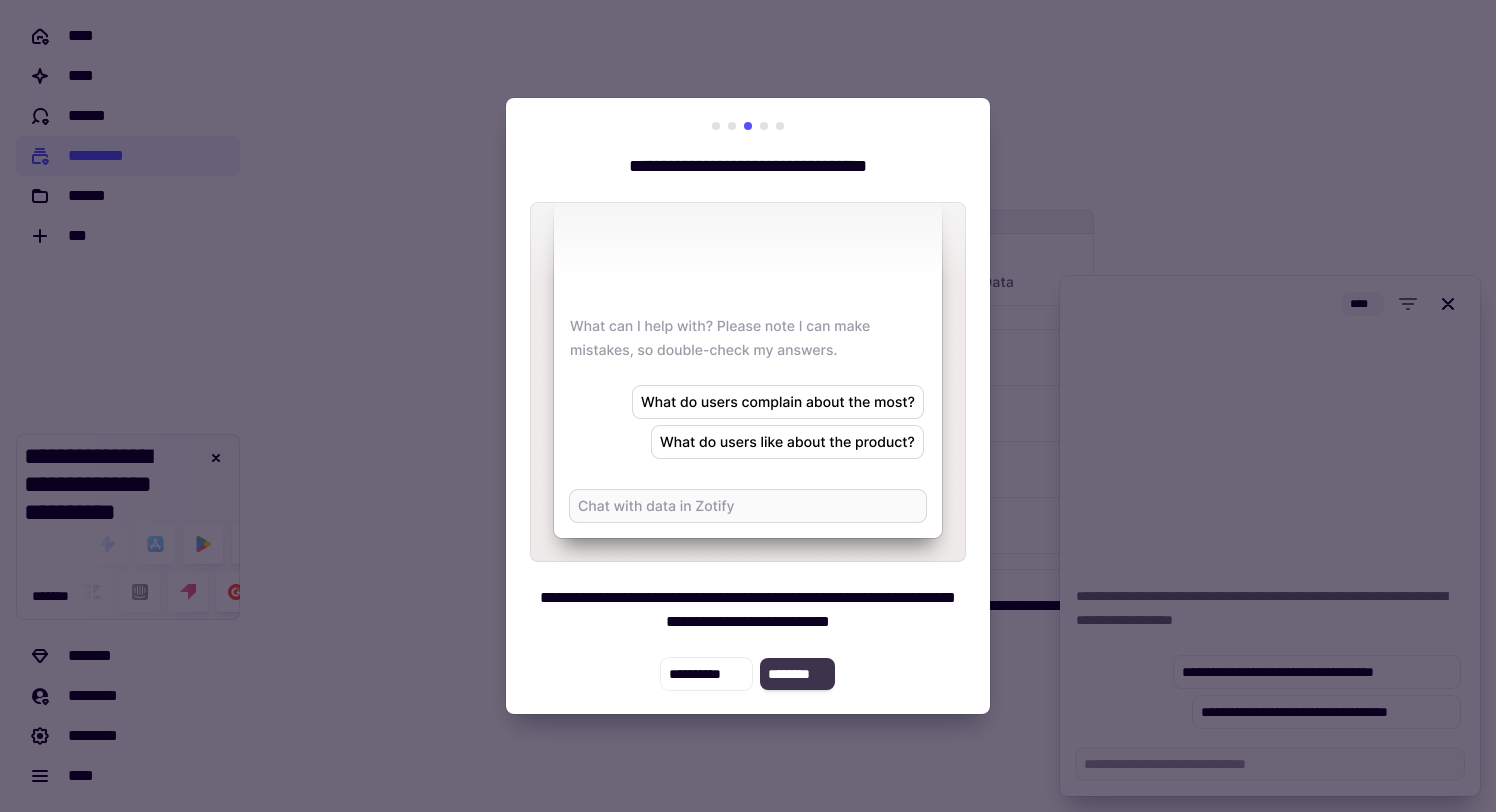 click on "********" 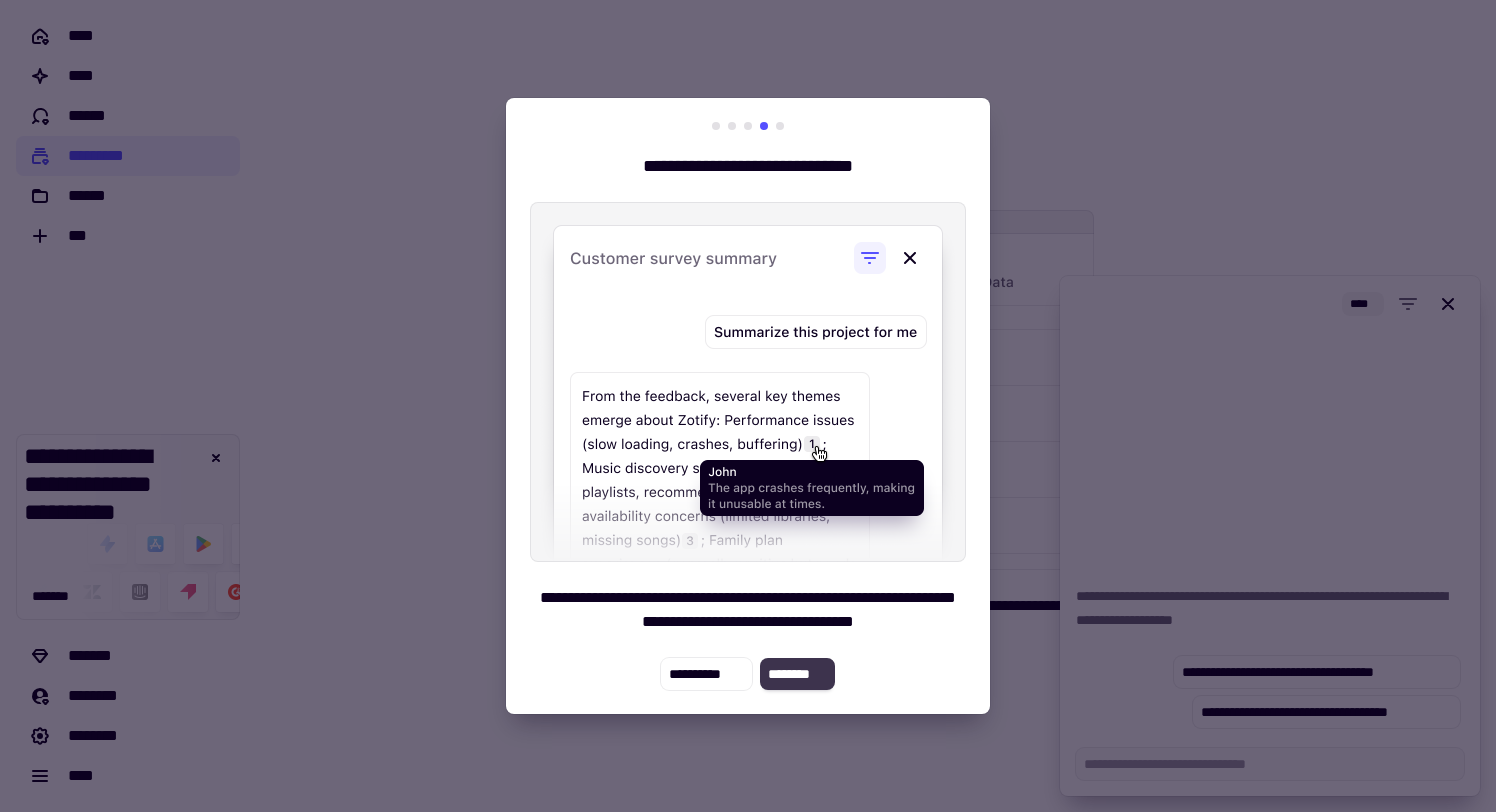 click on "********" 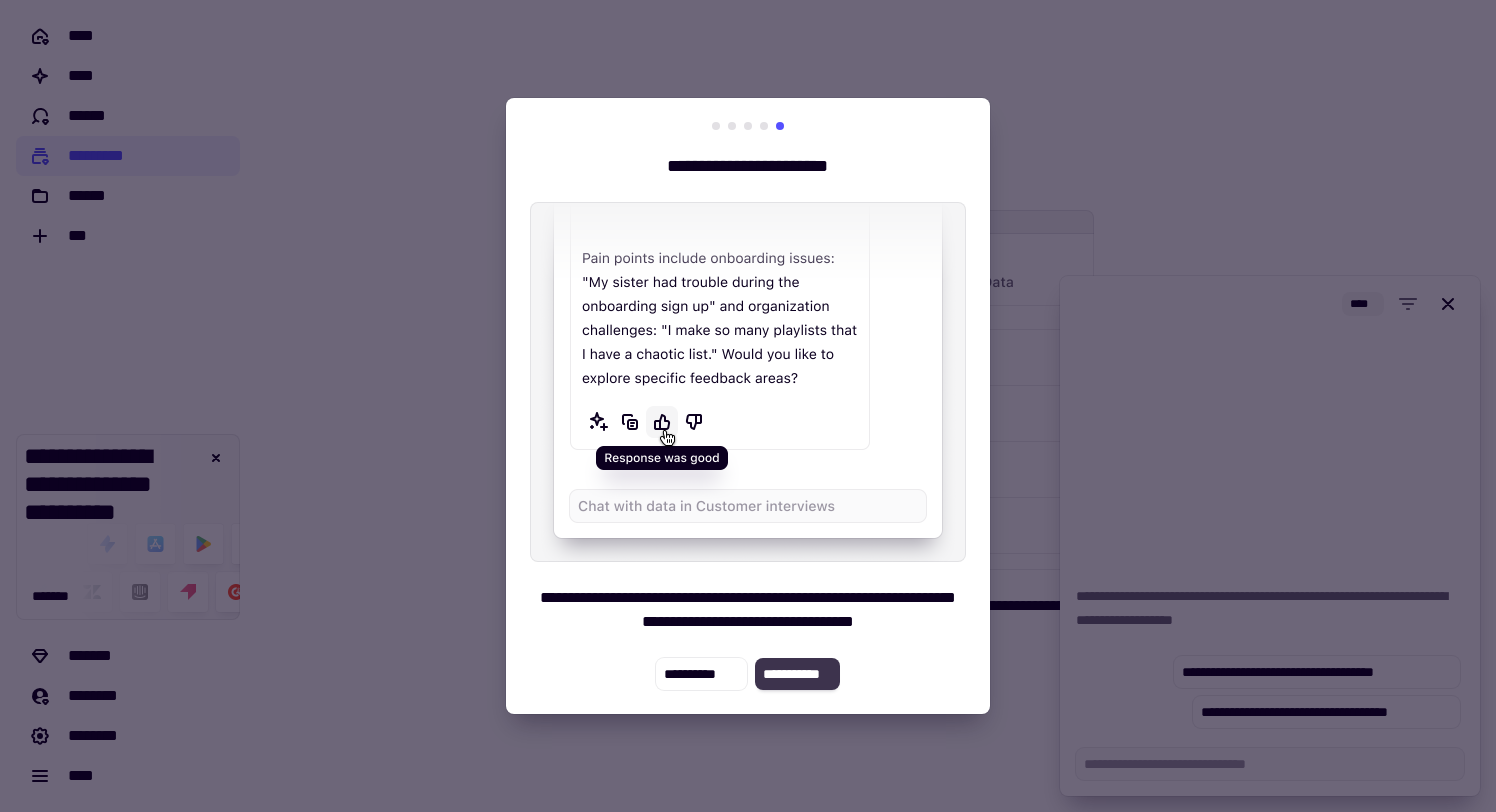 click on "**********" 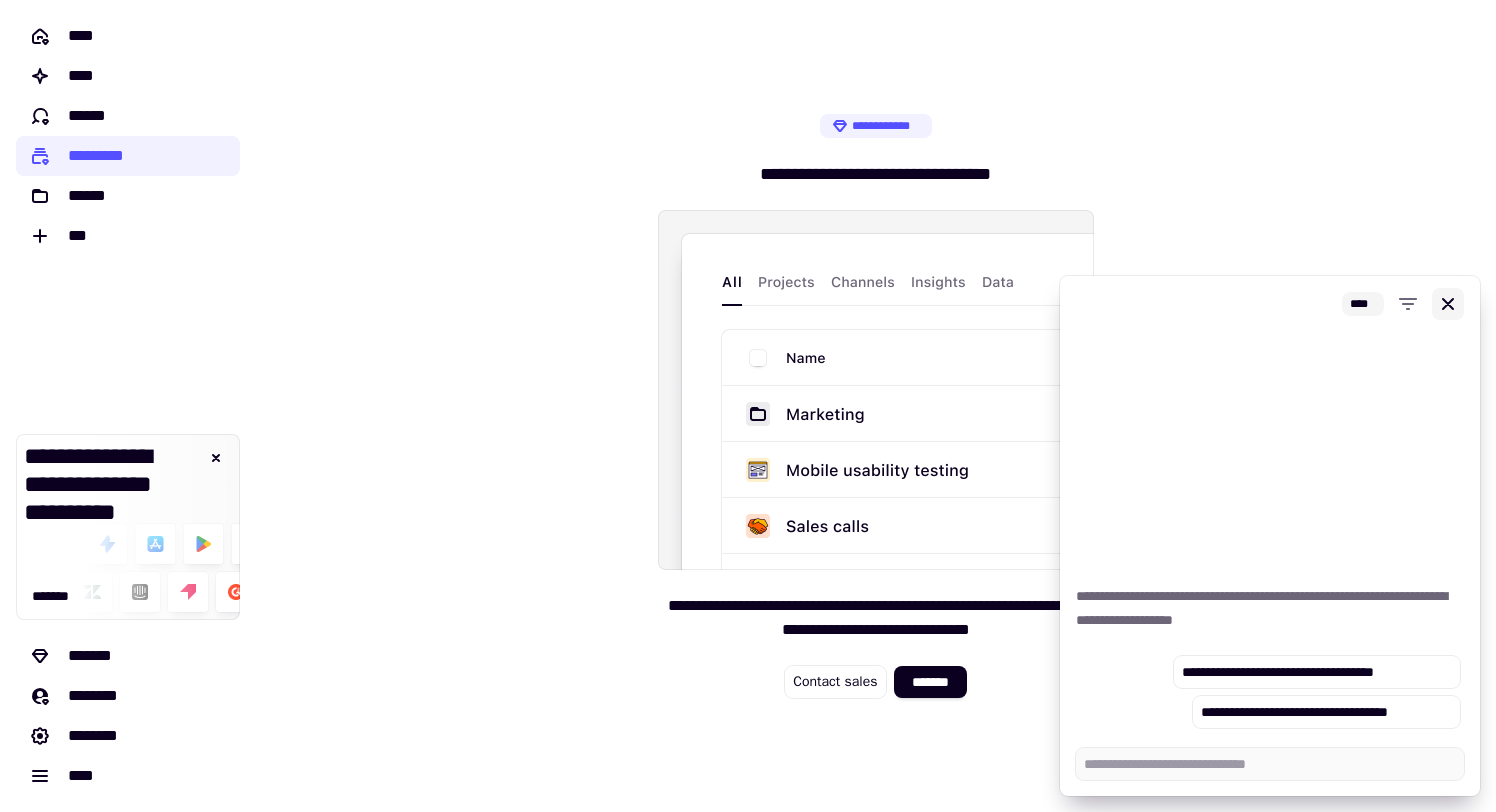 click 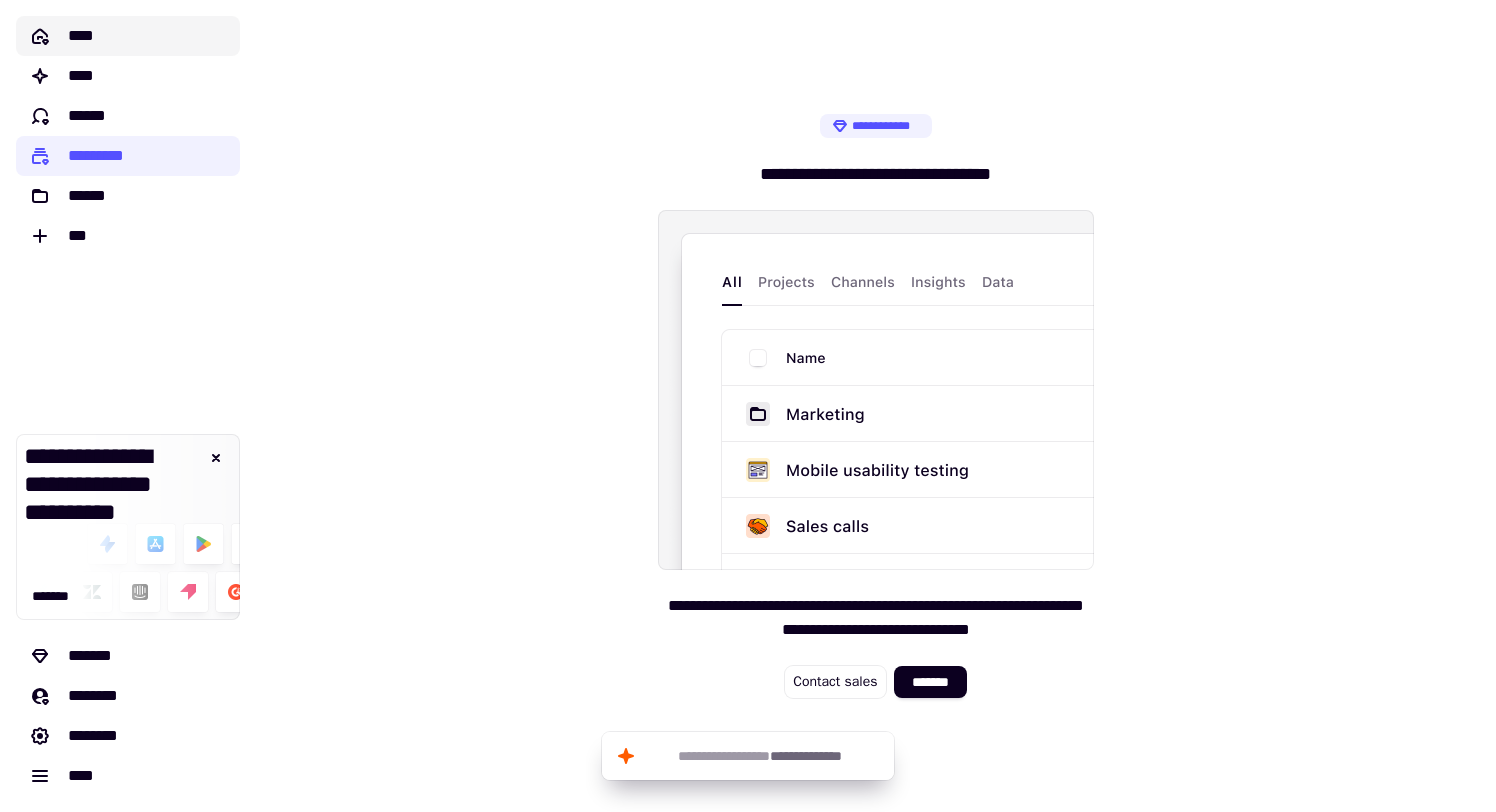 click on "****" 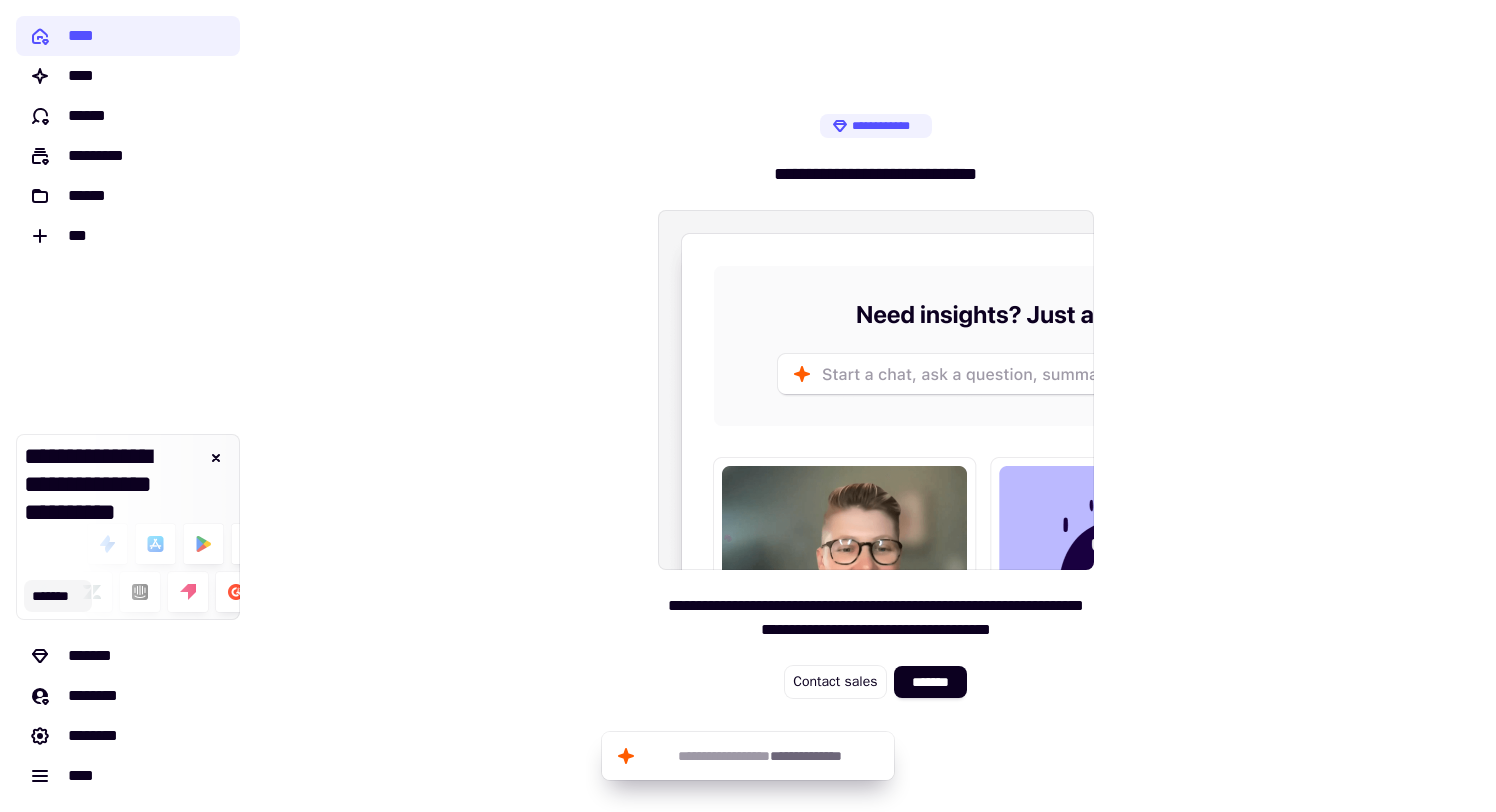 click on "*******" 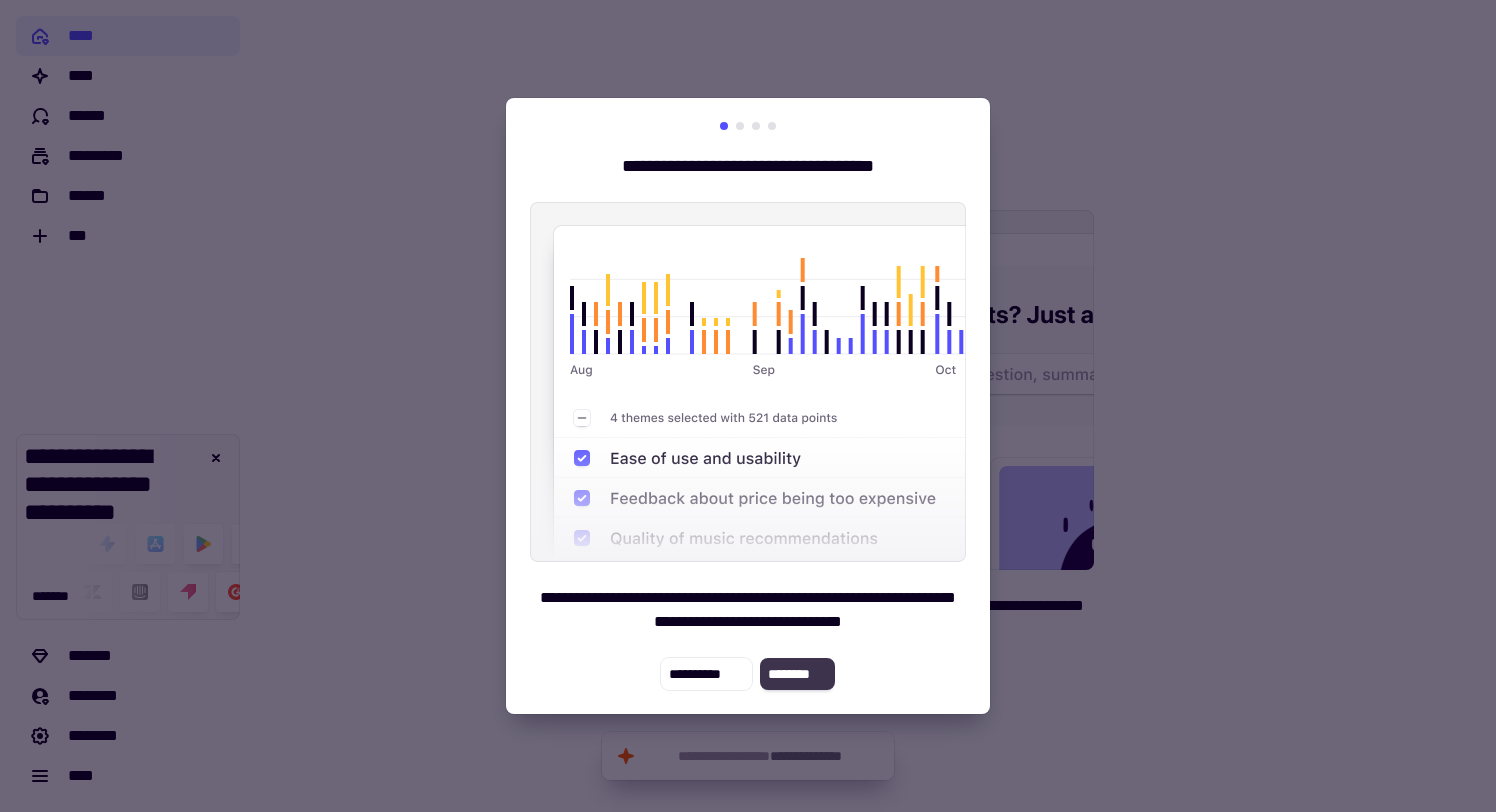 click on "********" 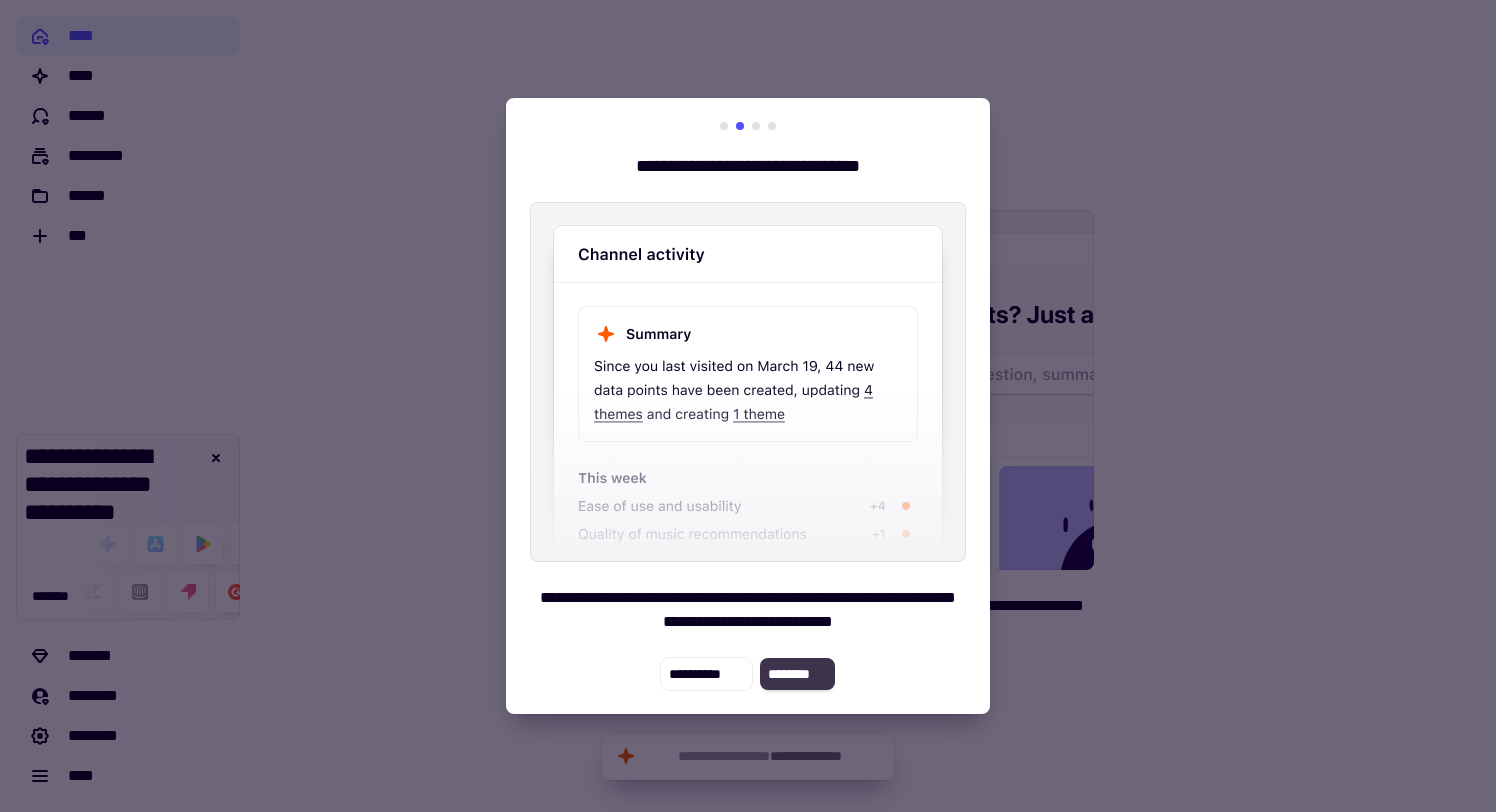 click on "********" 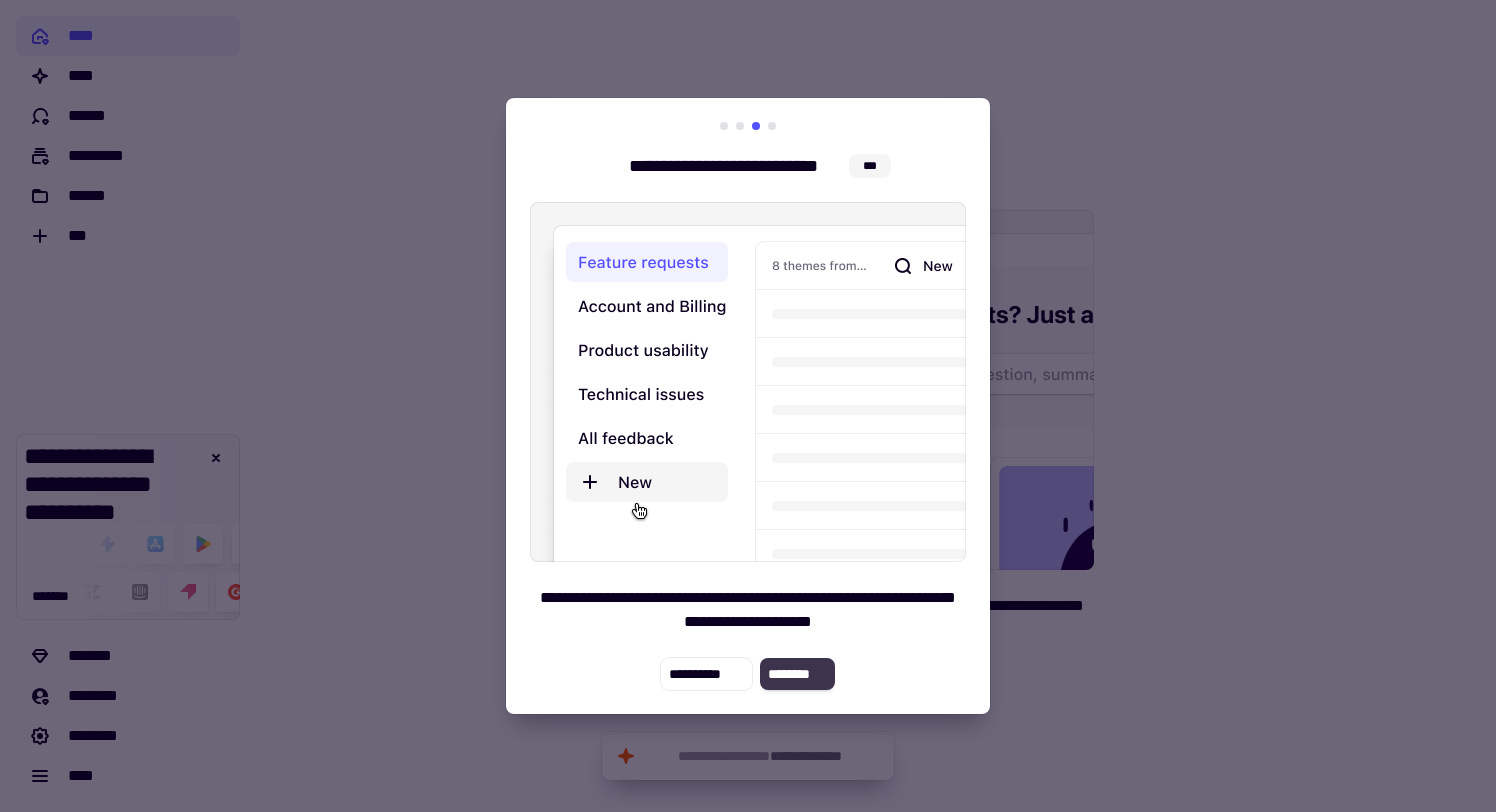 click on "********" 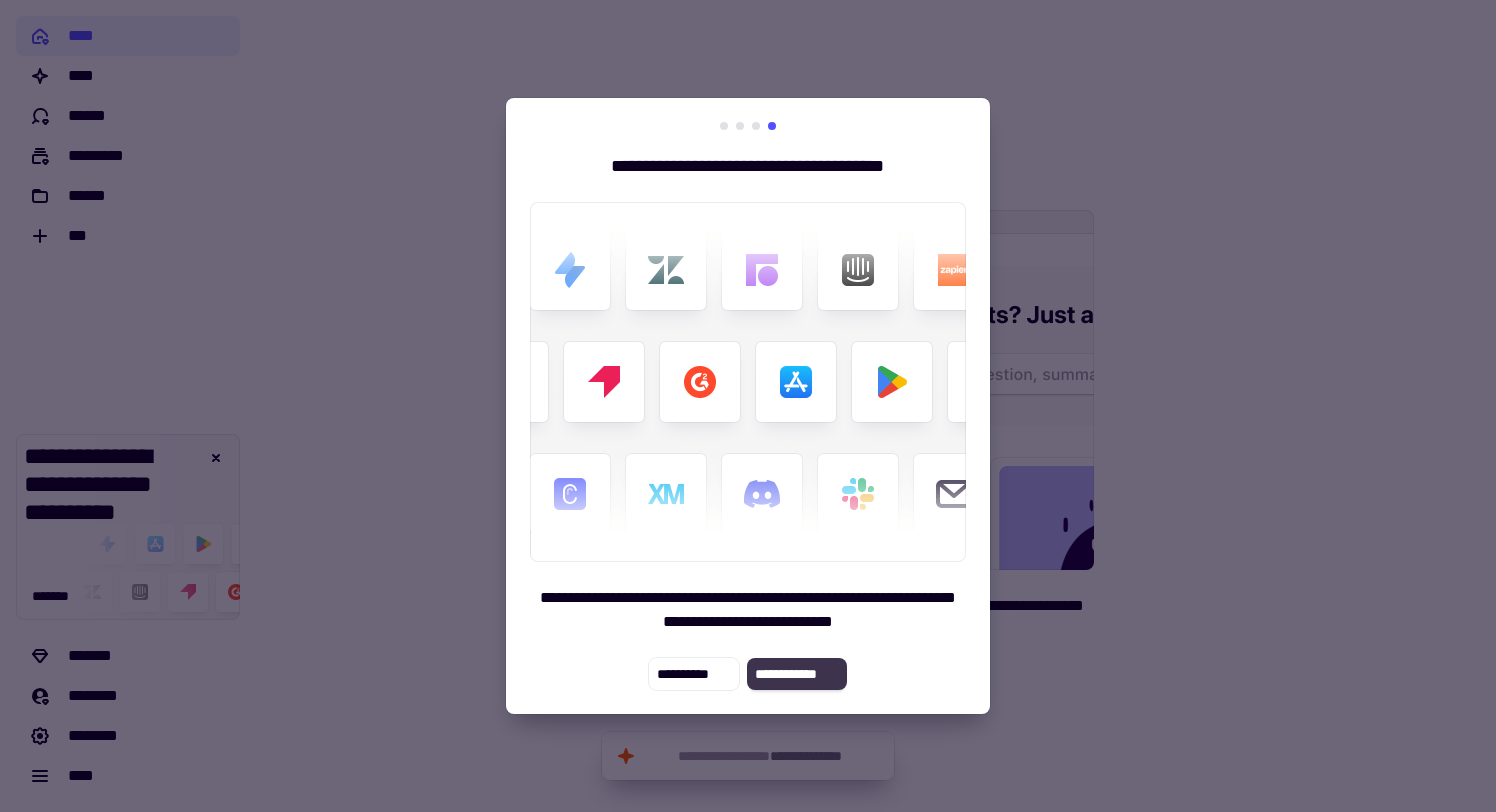 click on "**********" 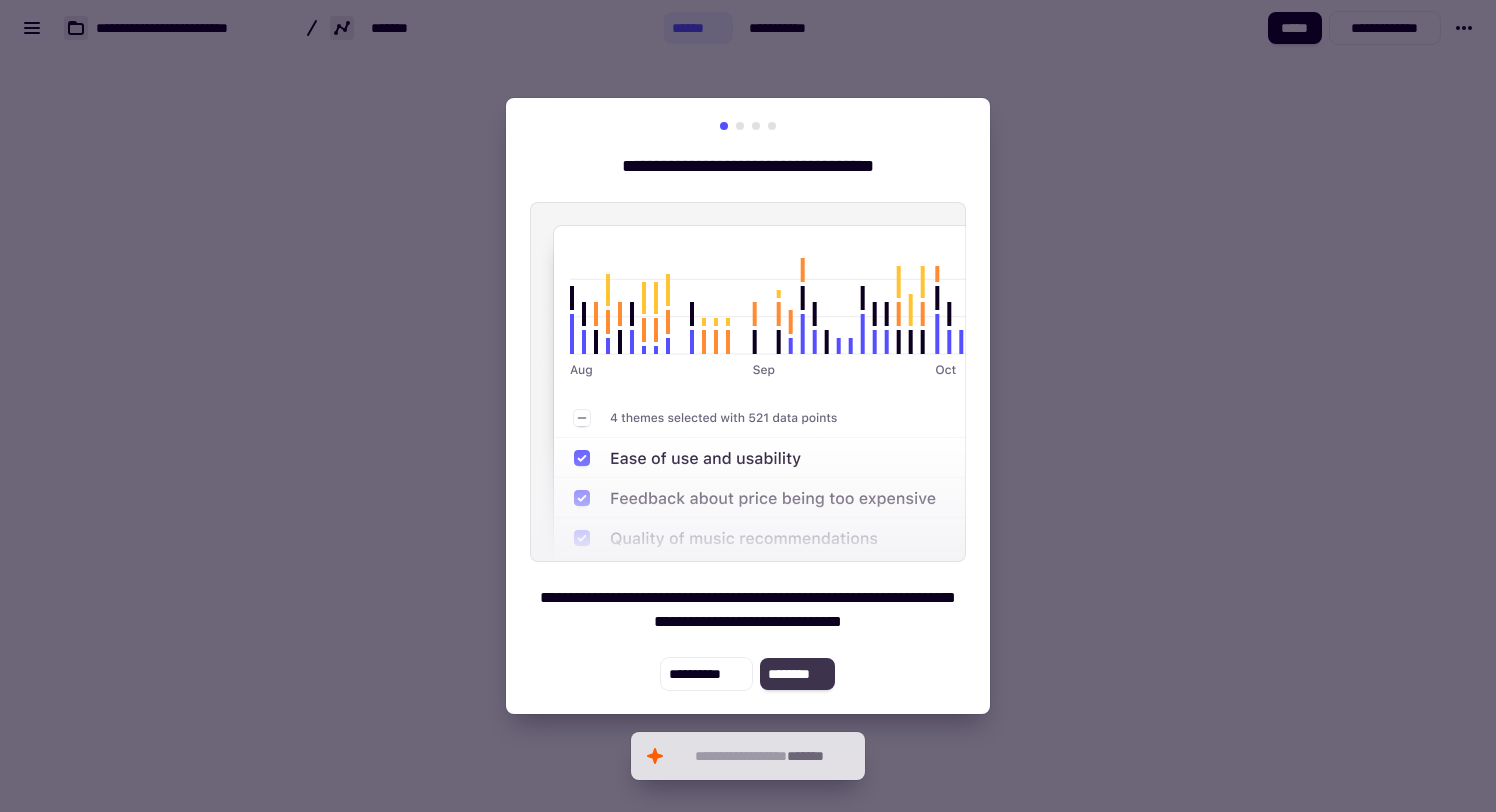 click on "********" 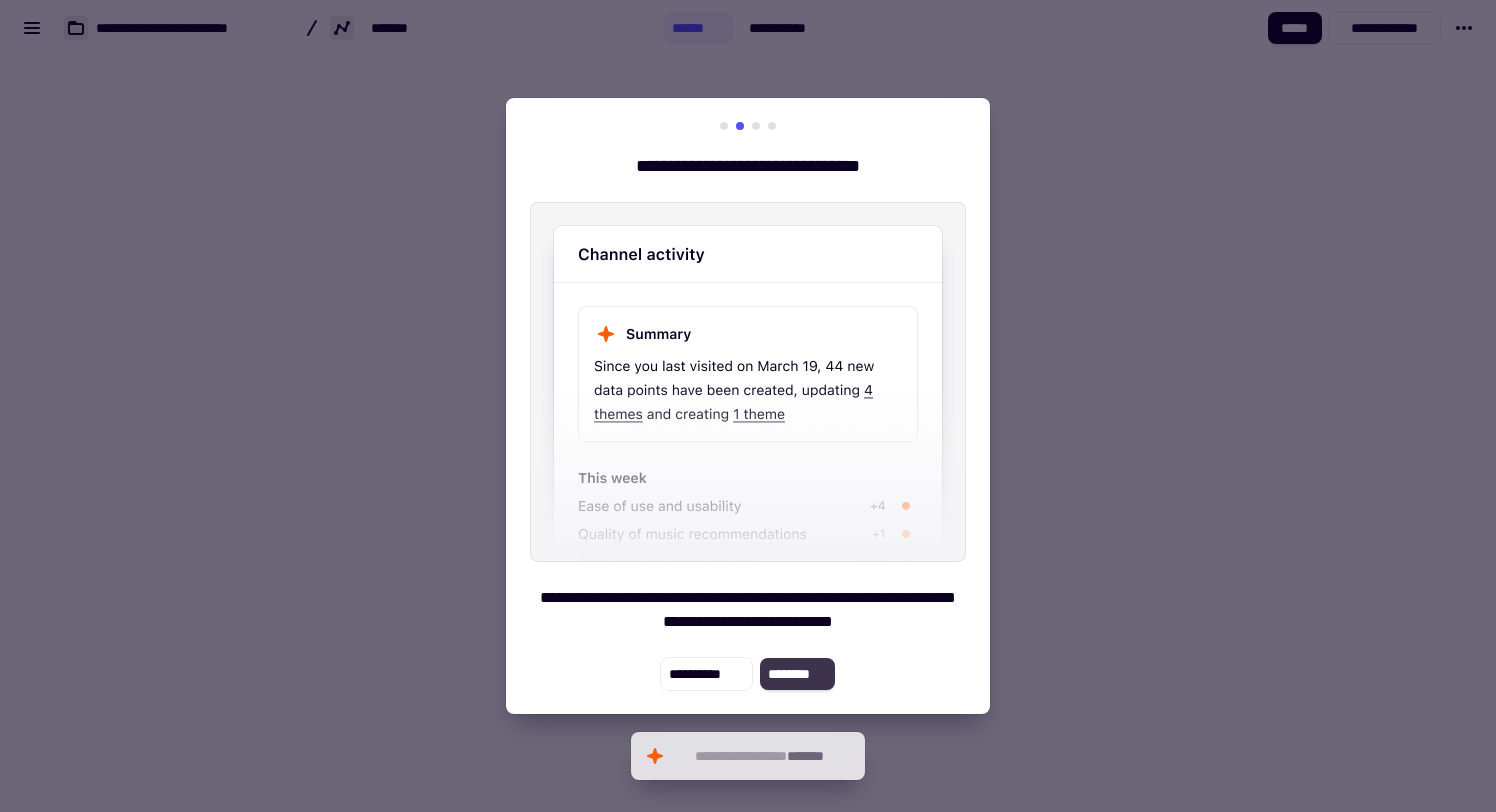 click on "********" 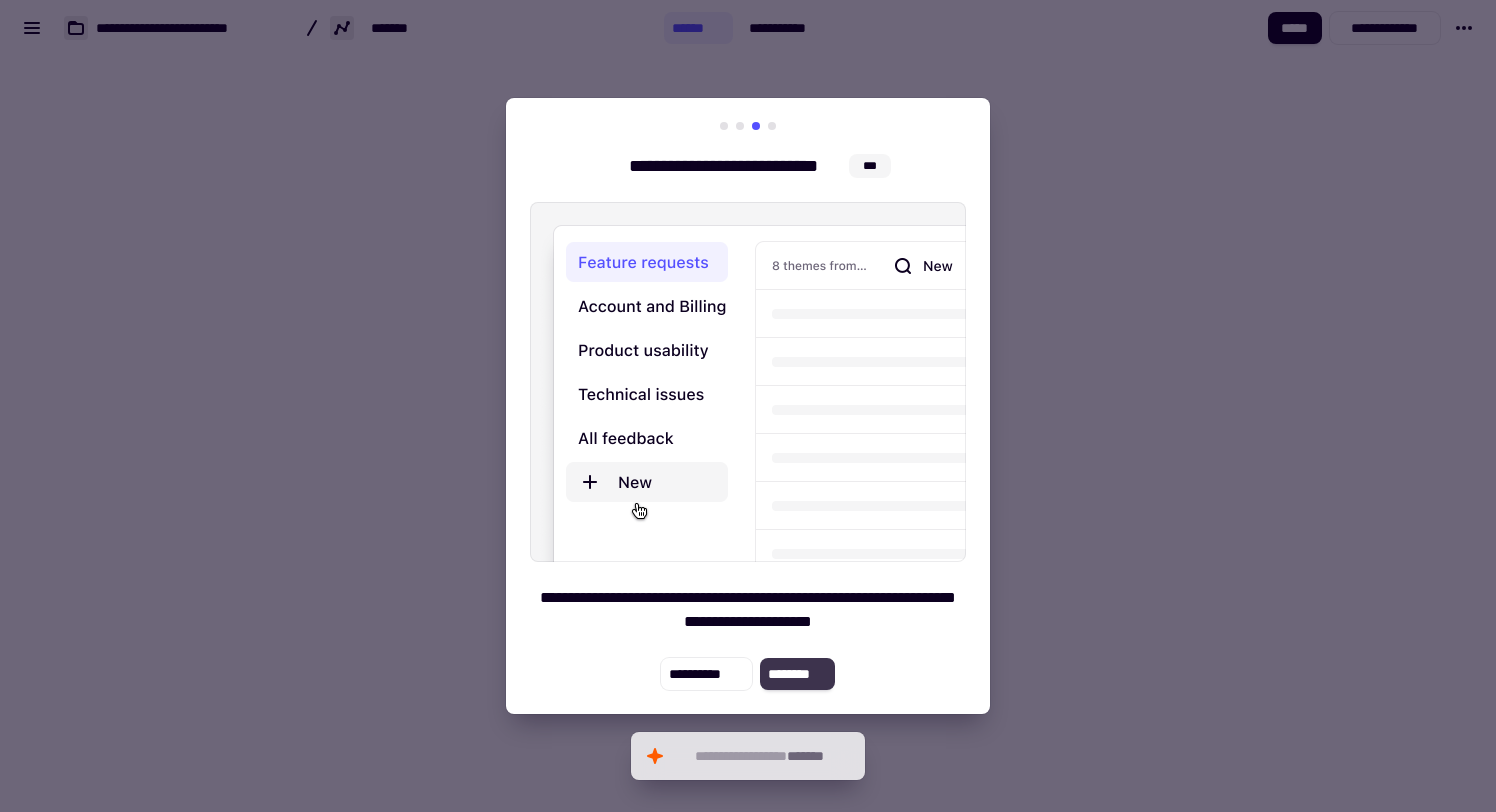 click on "********" 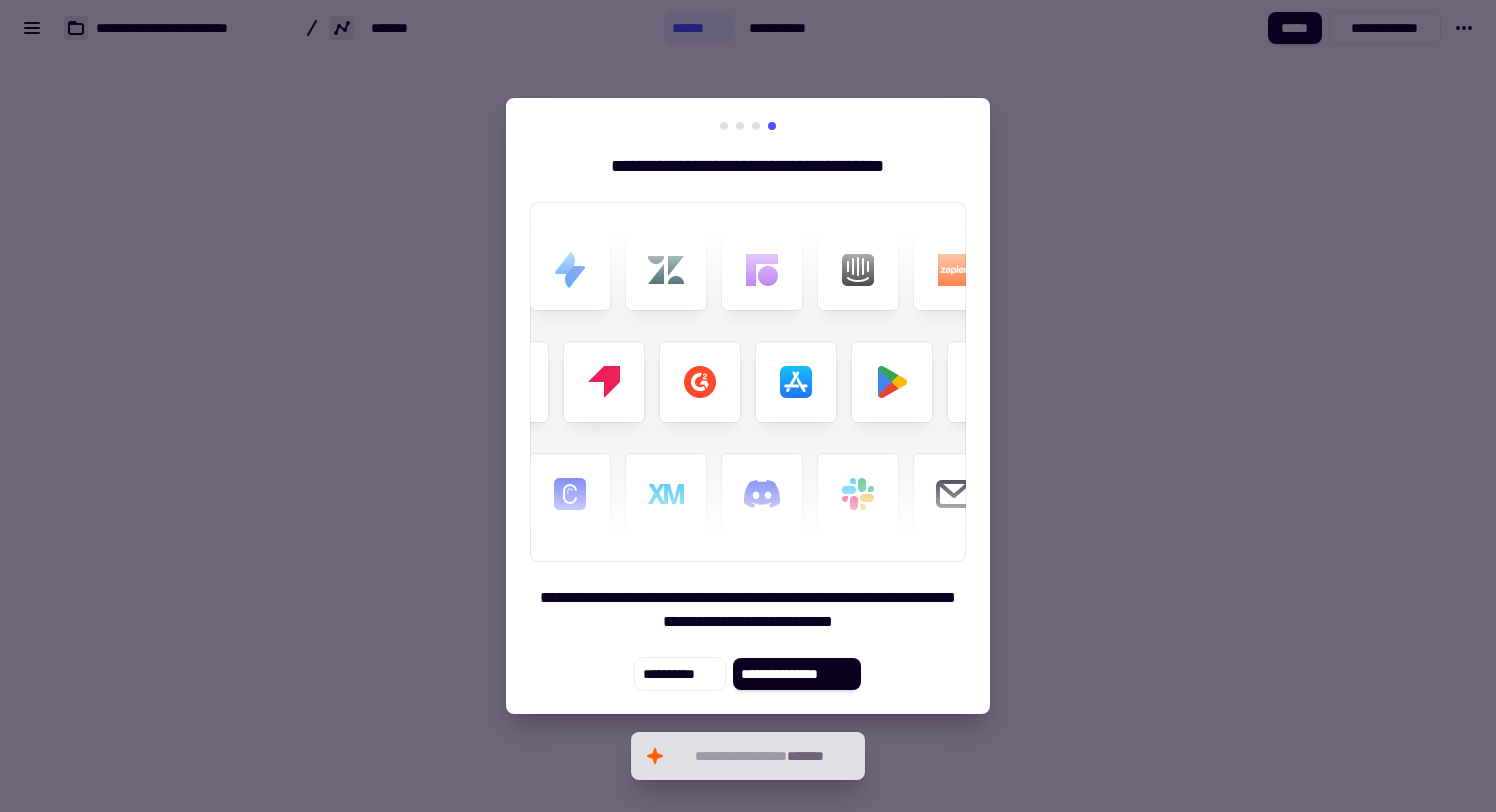 click on "**********" at bounding box center [748, 406] 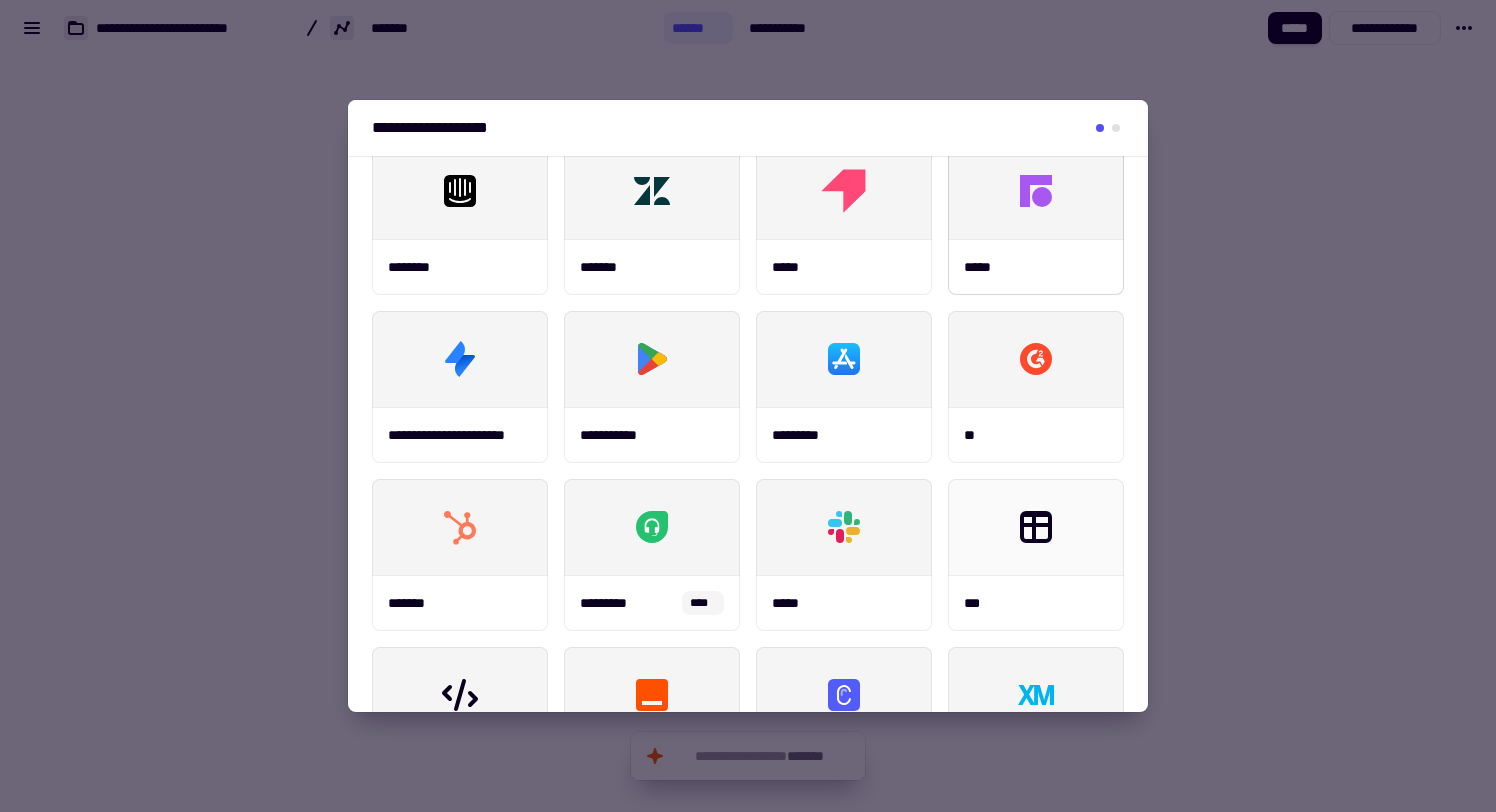scroll, scrollTop: 0, scrollLeft: 0, axis: both 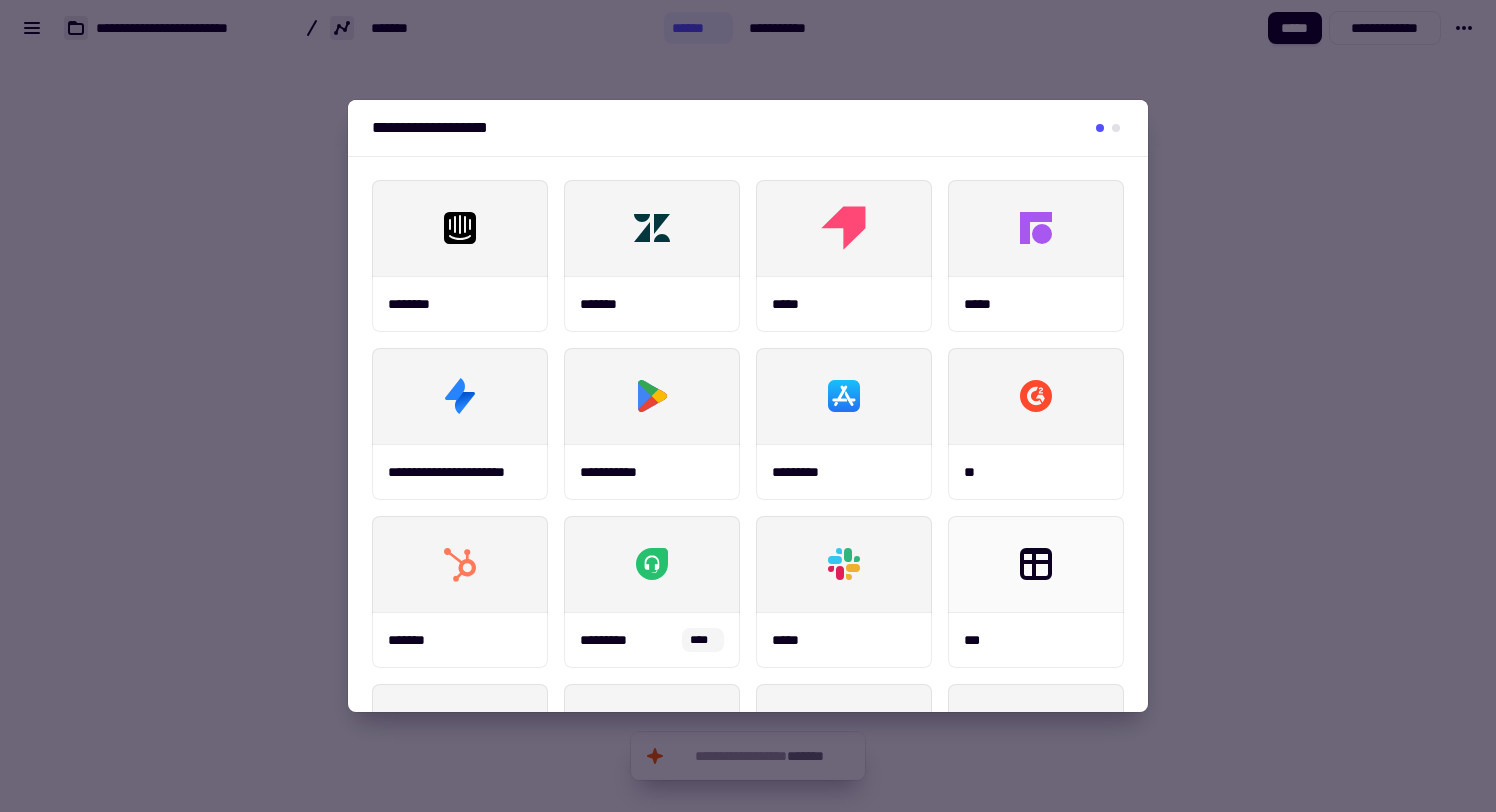 click at bounding box center [1116, 128] 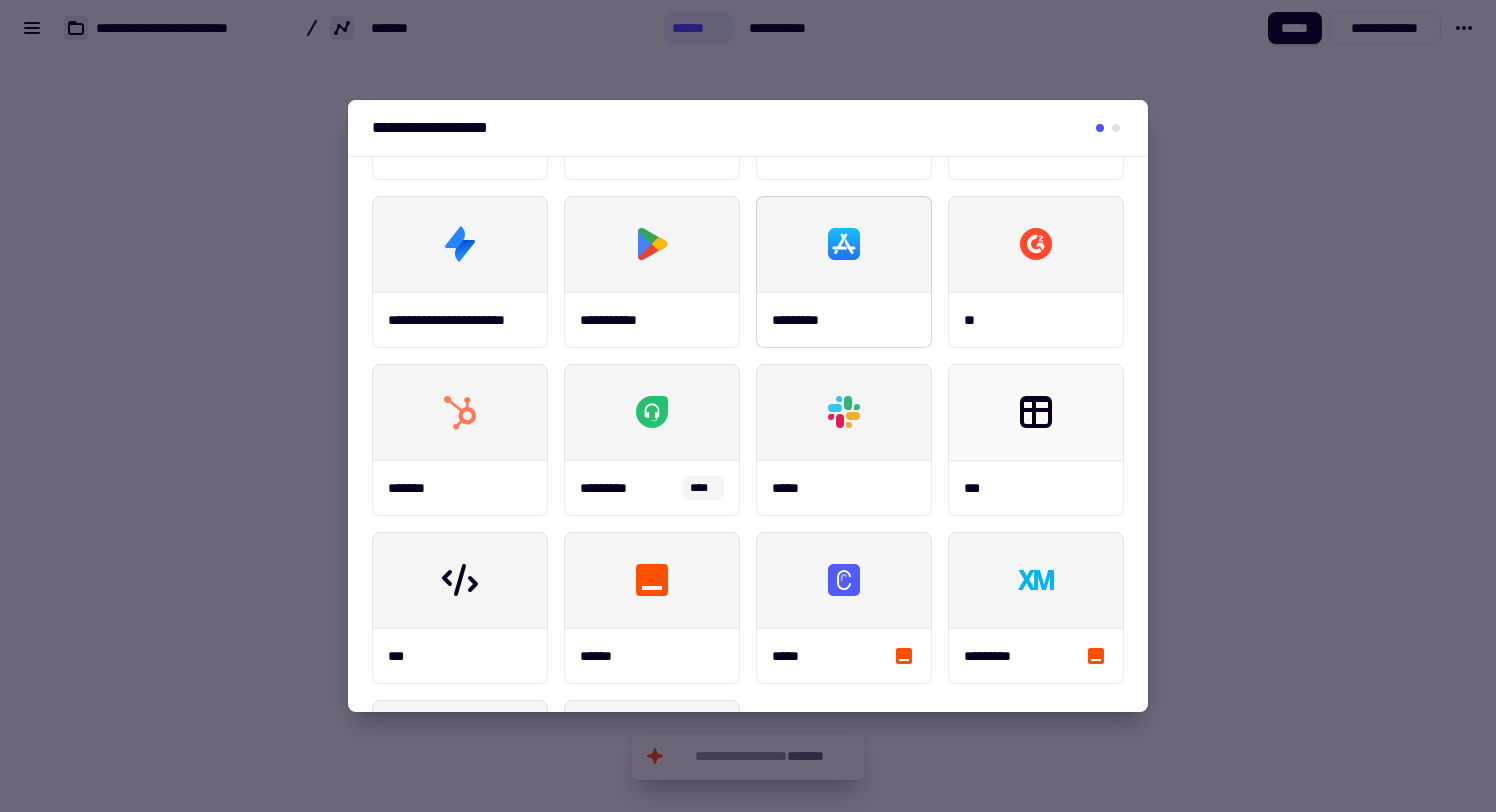 scroll, scrollTop: 316, scrollLeft: 0, axis: vertical 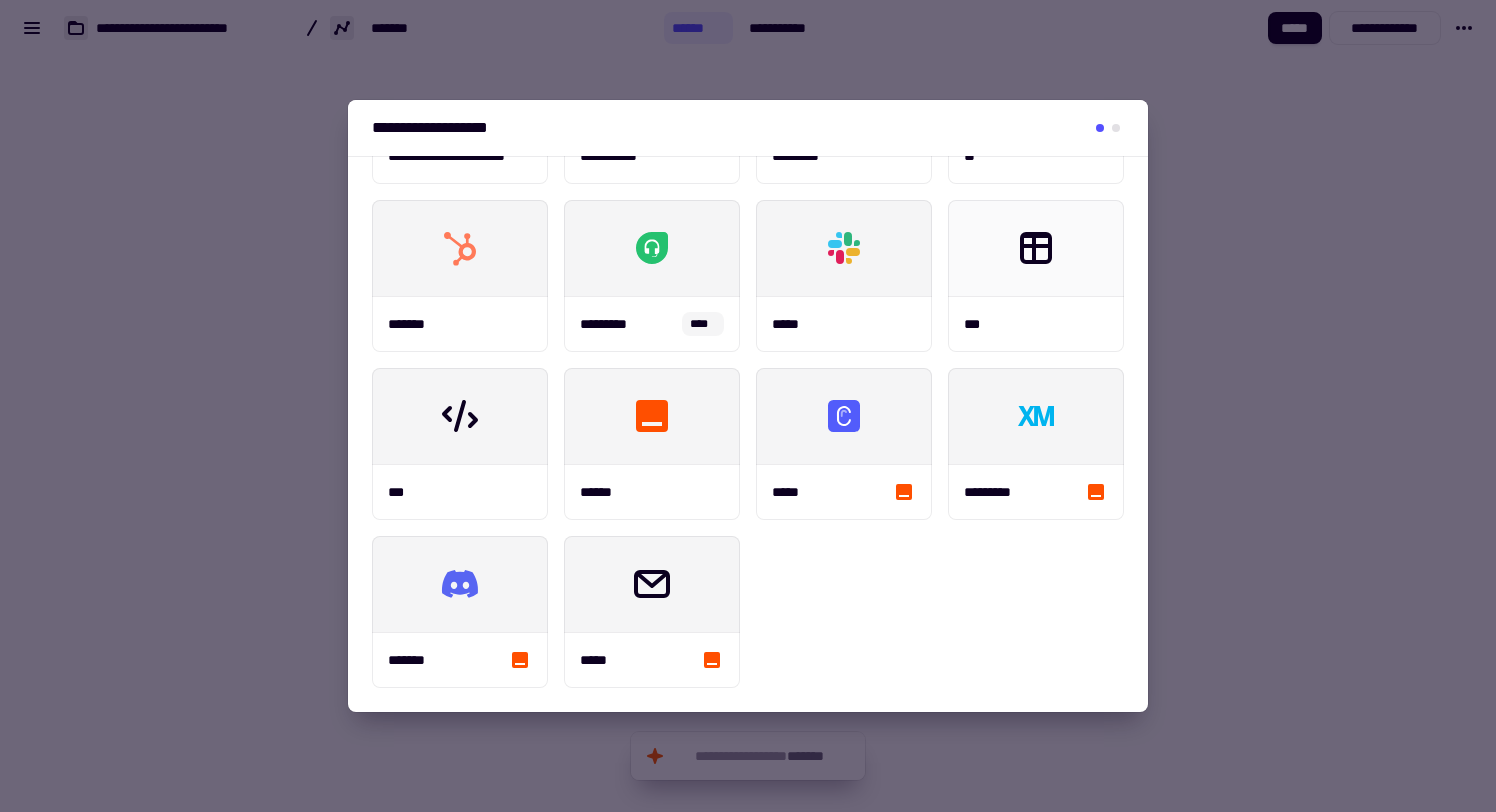 click at bounding box center [748, 406] 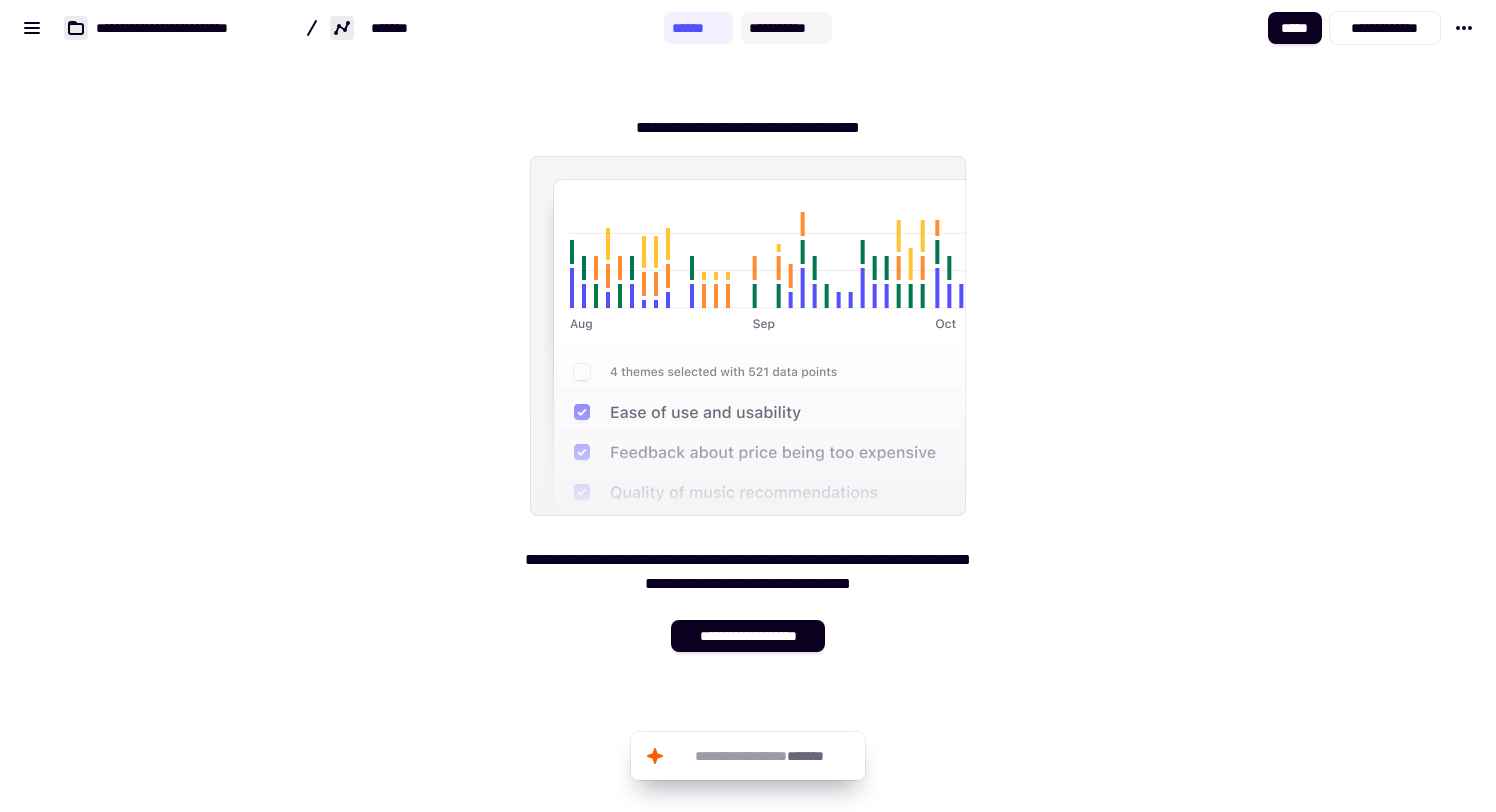 click on "**********" 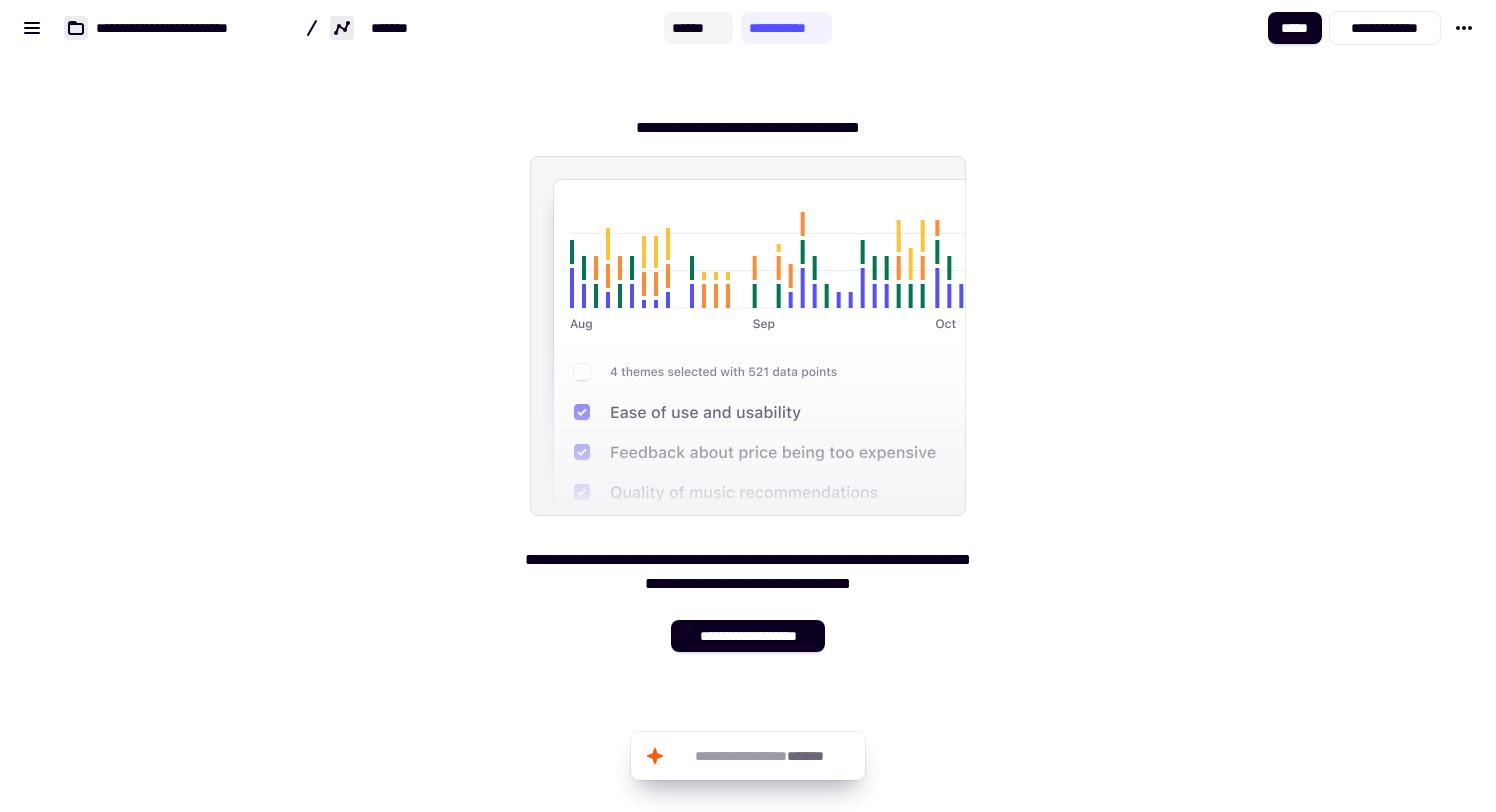 click on "******" 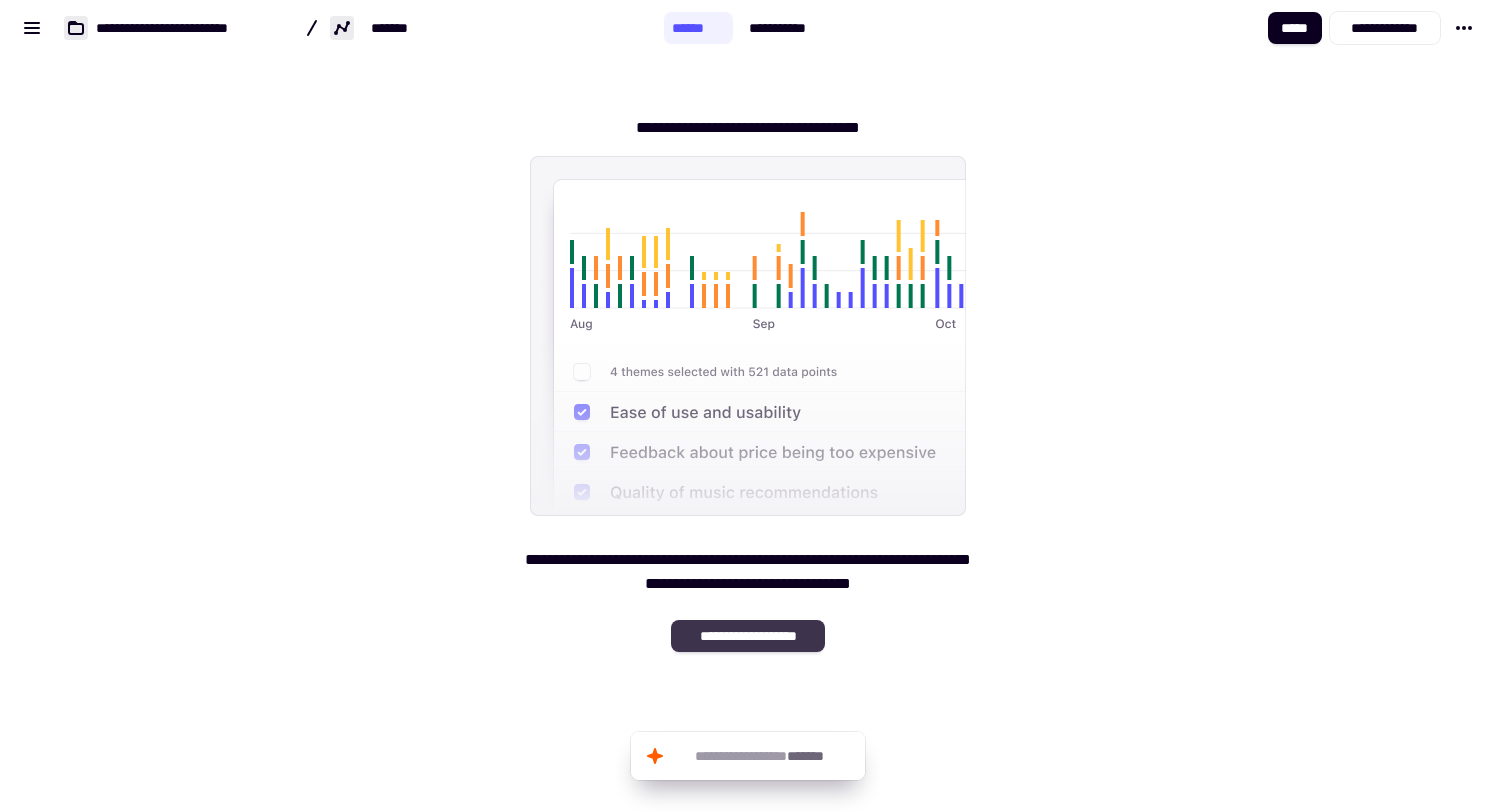 click on "**********" 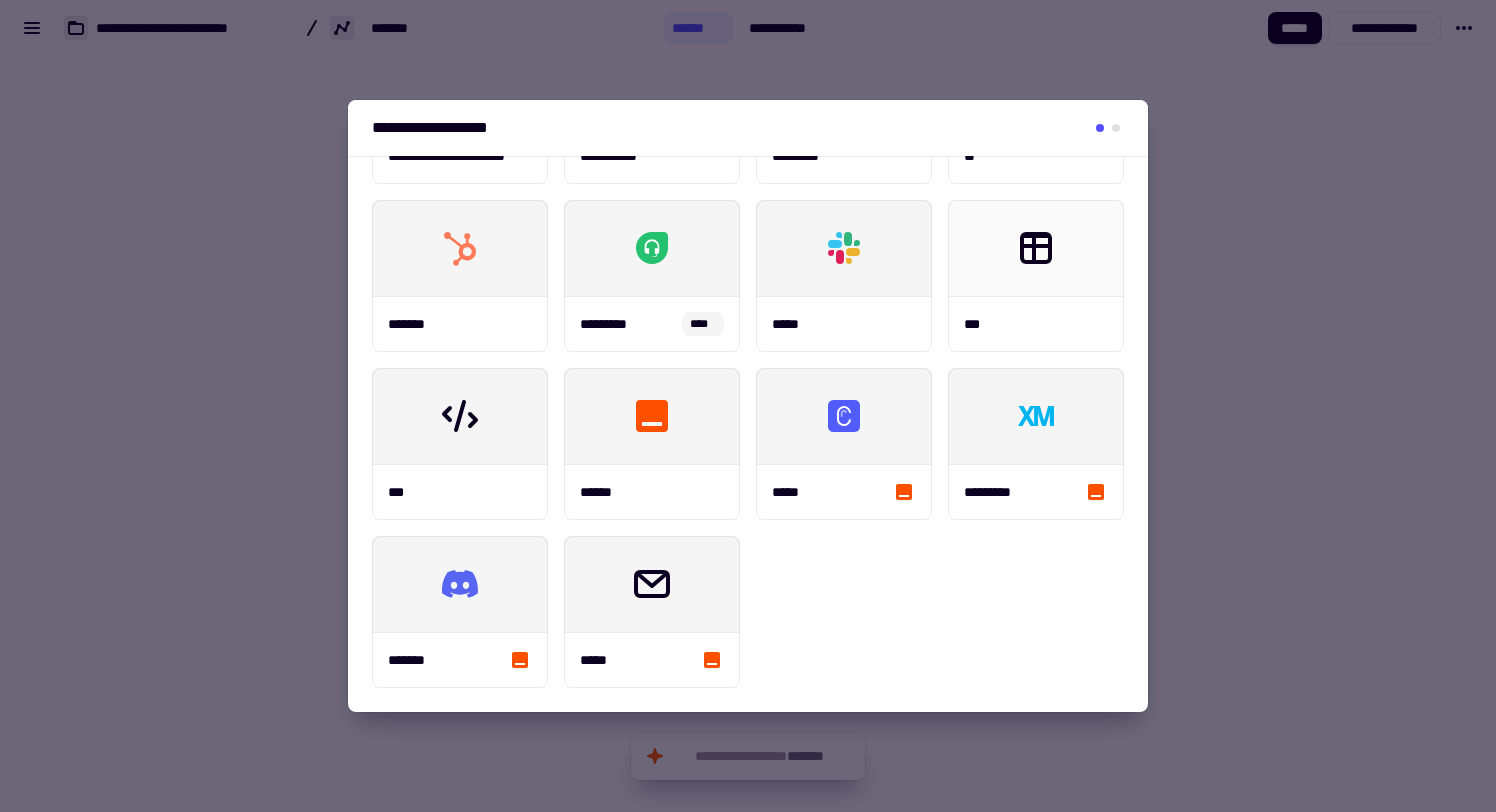 scroll, scrollTop: 0, scrollLeft: 0, axis: both 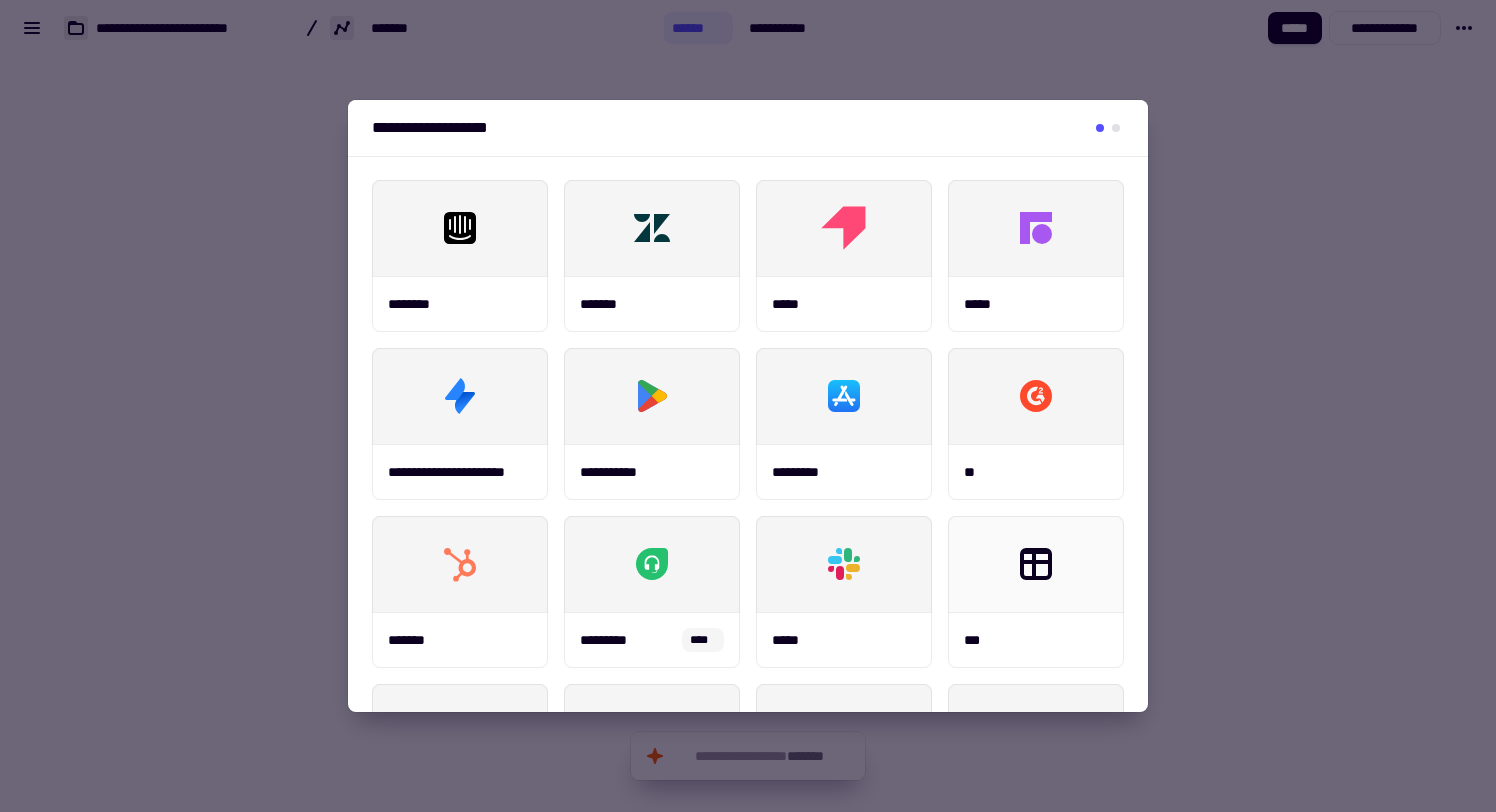 click at bounding box center [1116, 128] 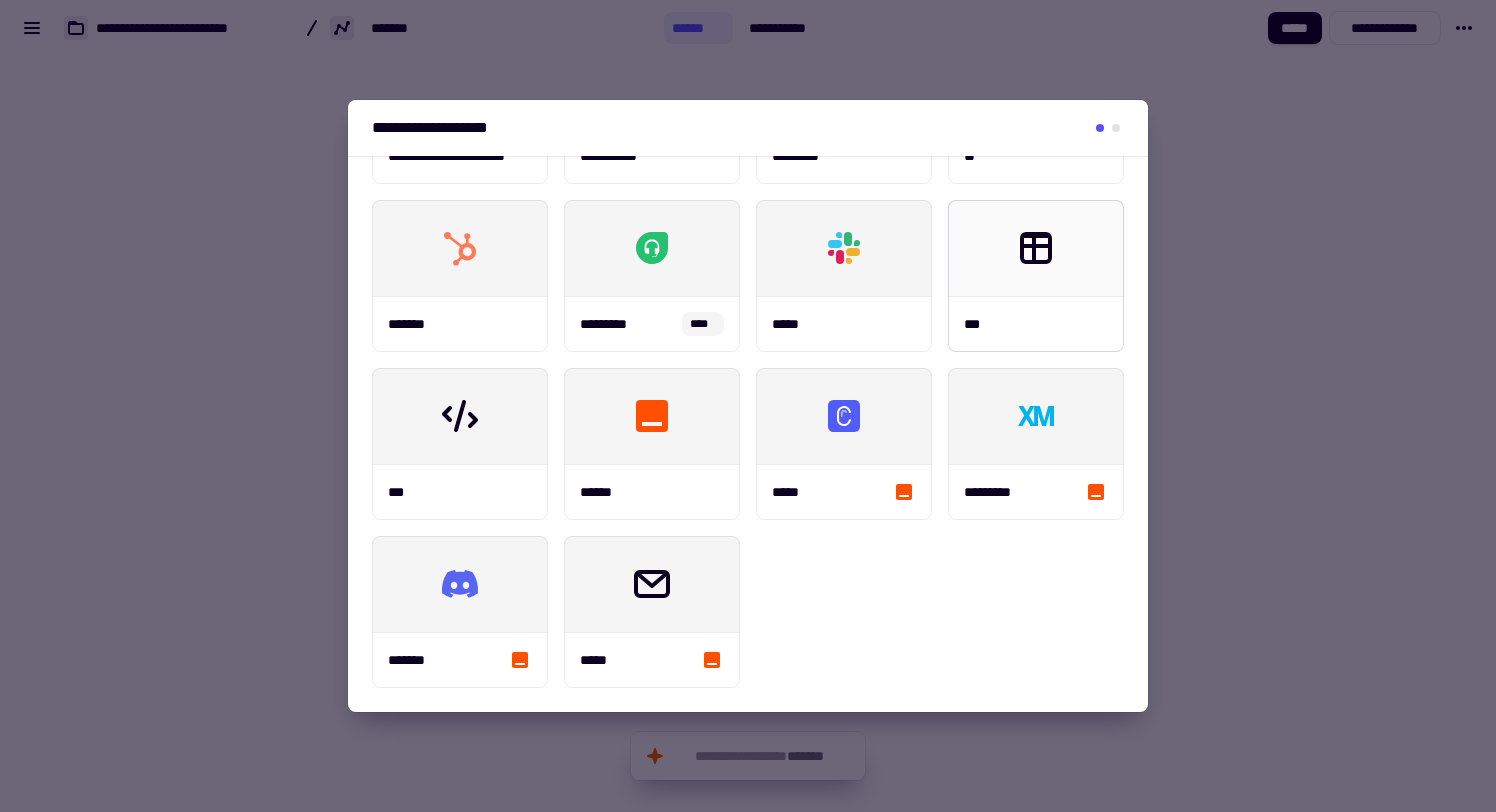 click at bounding box center (1036, 248) 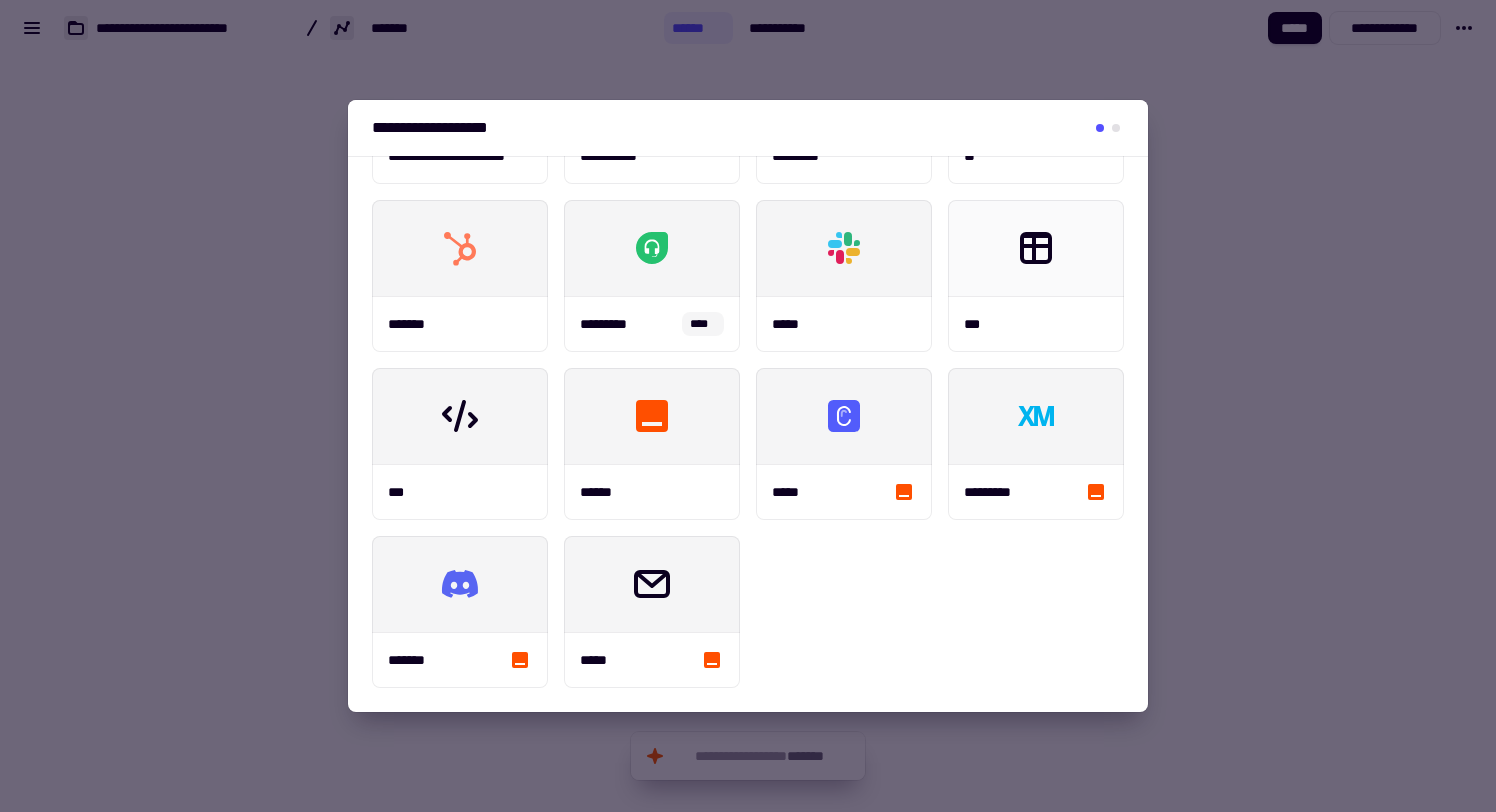 scroll, scrollTop: 0, scrollLeft: 0, axis: both 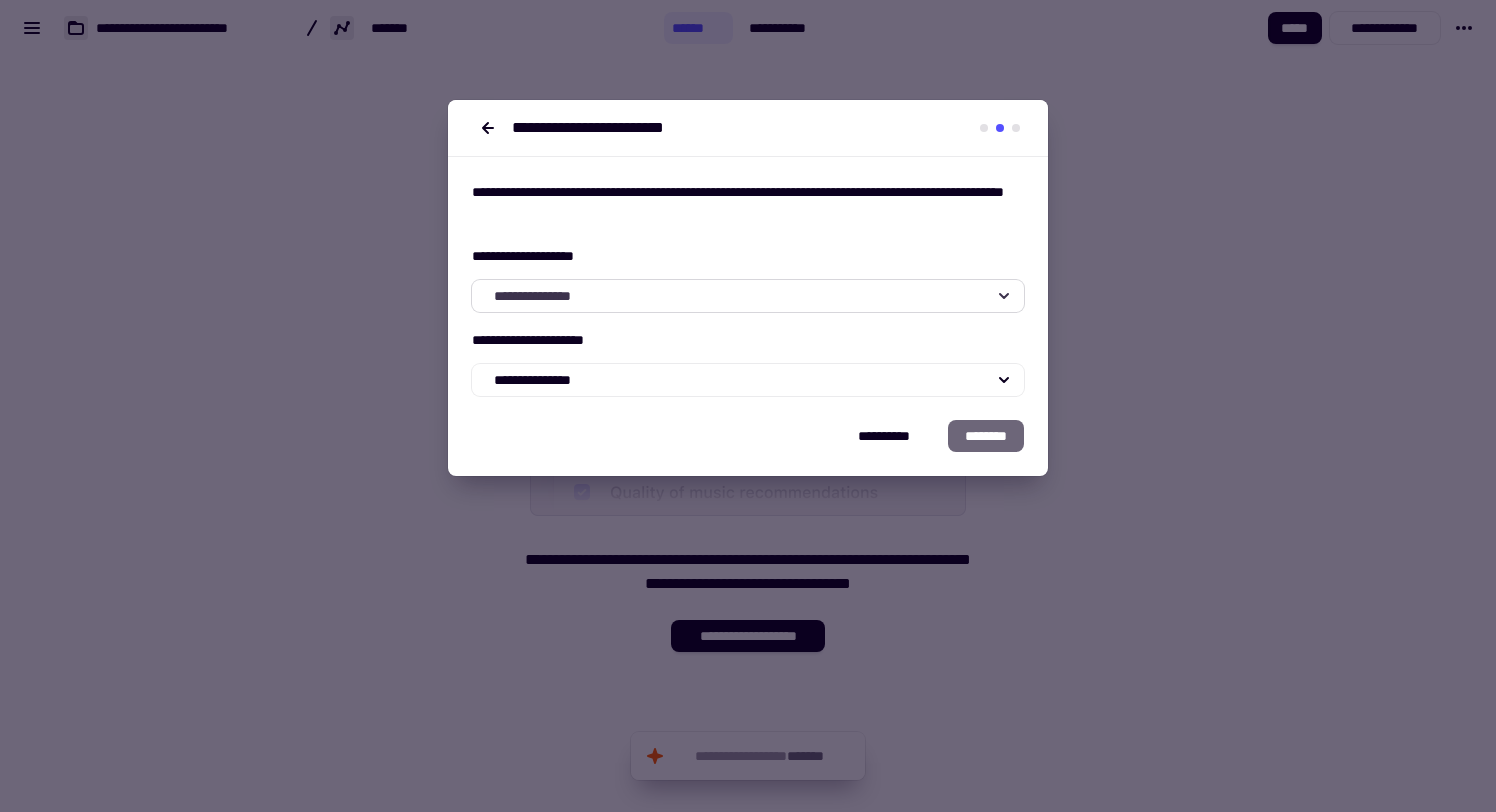 click on "**********" 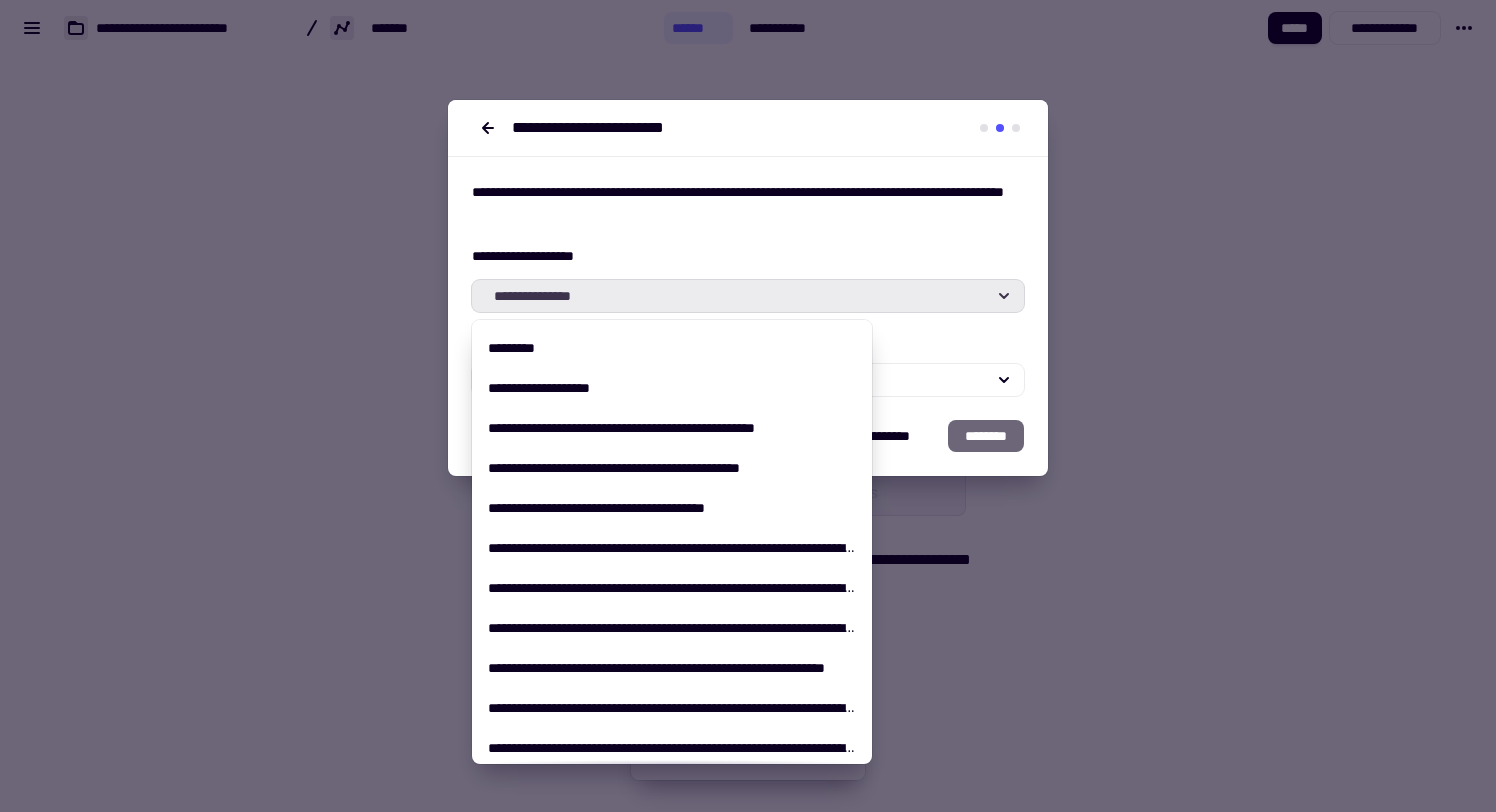 click on "**********" 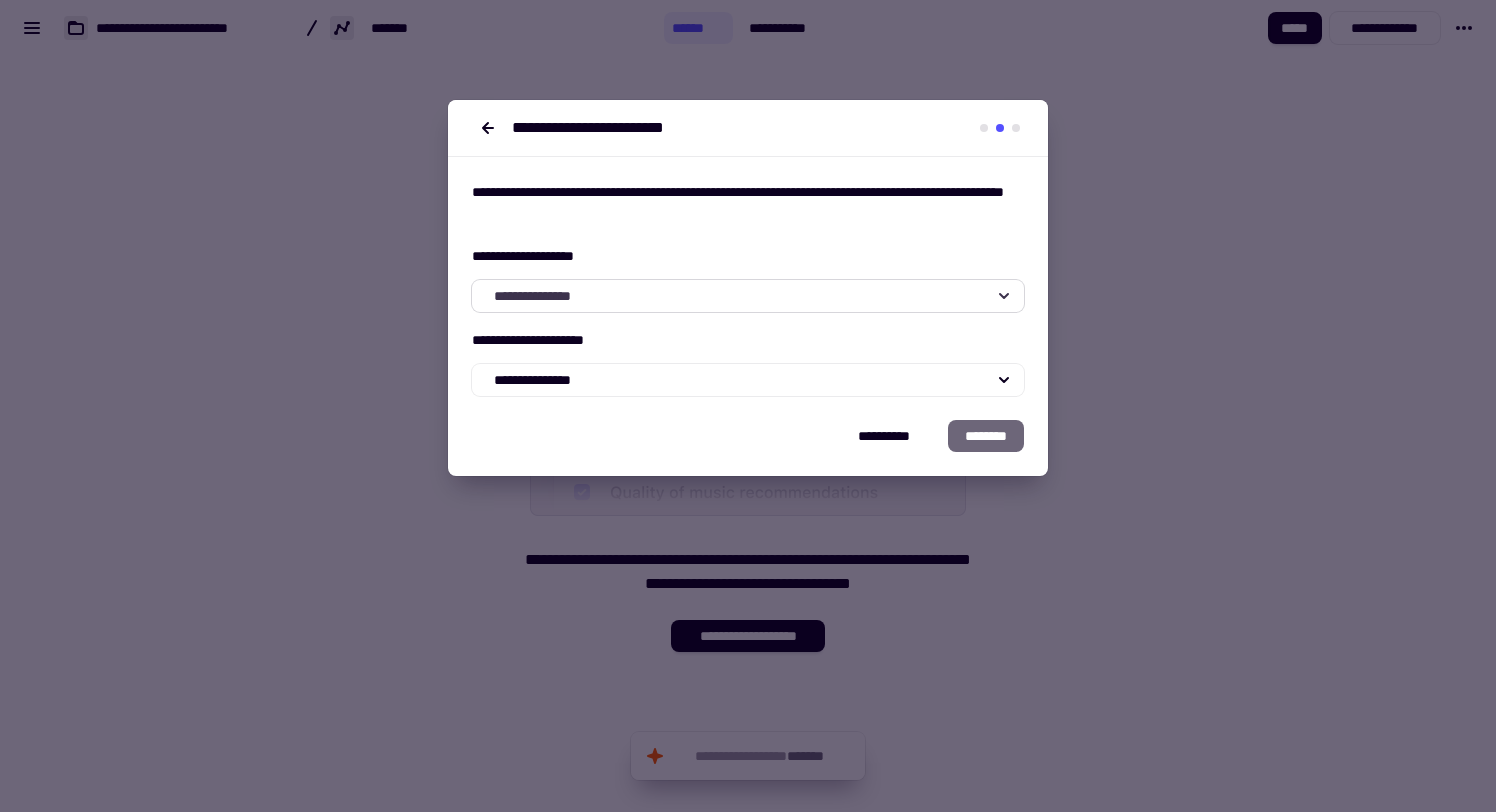 click on "**********" 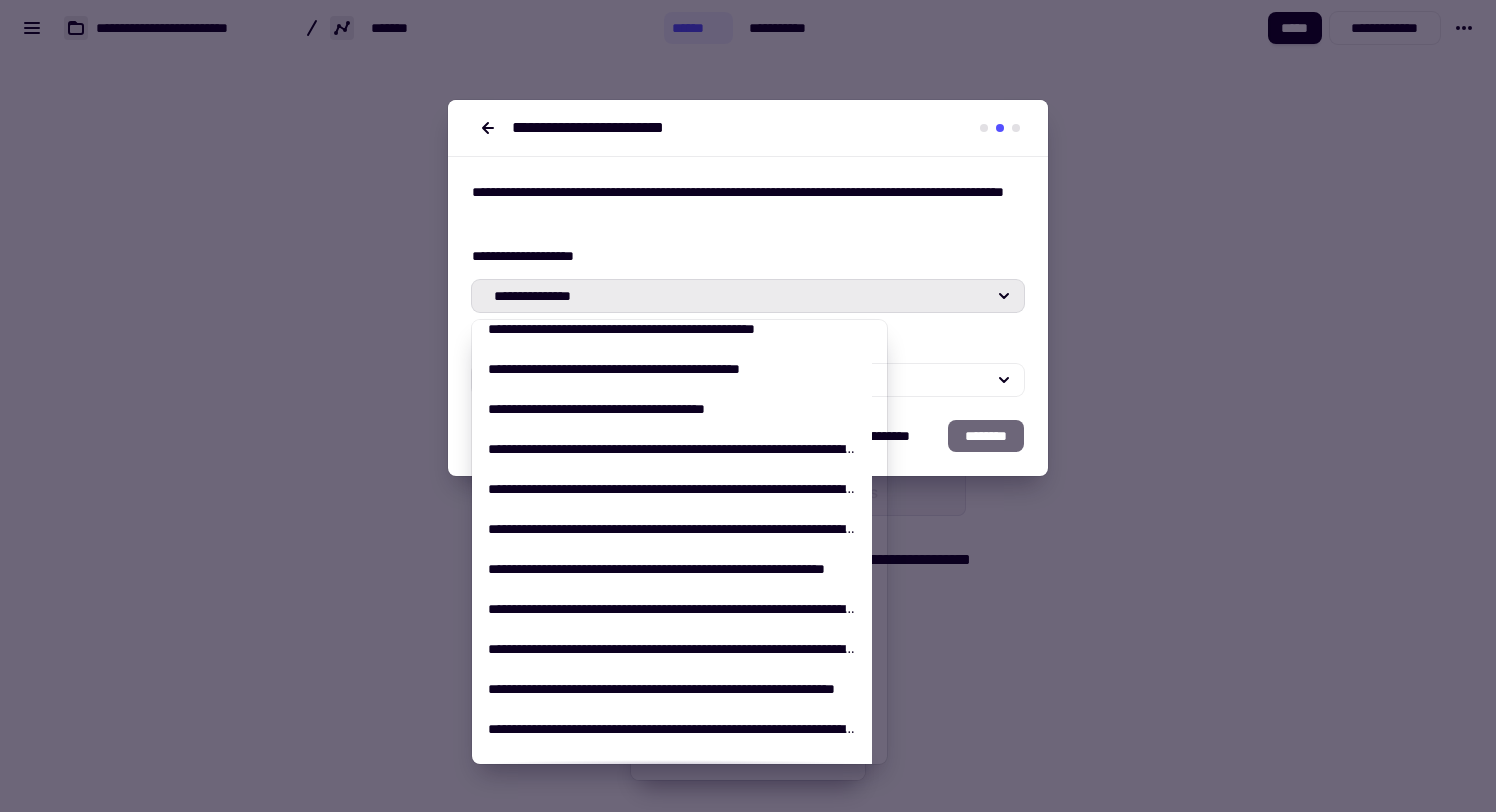 scroll, scrollTop: 0, scrollLeft: 0, axis: both 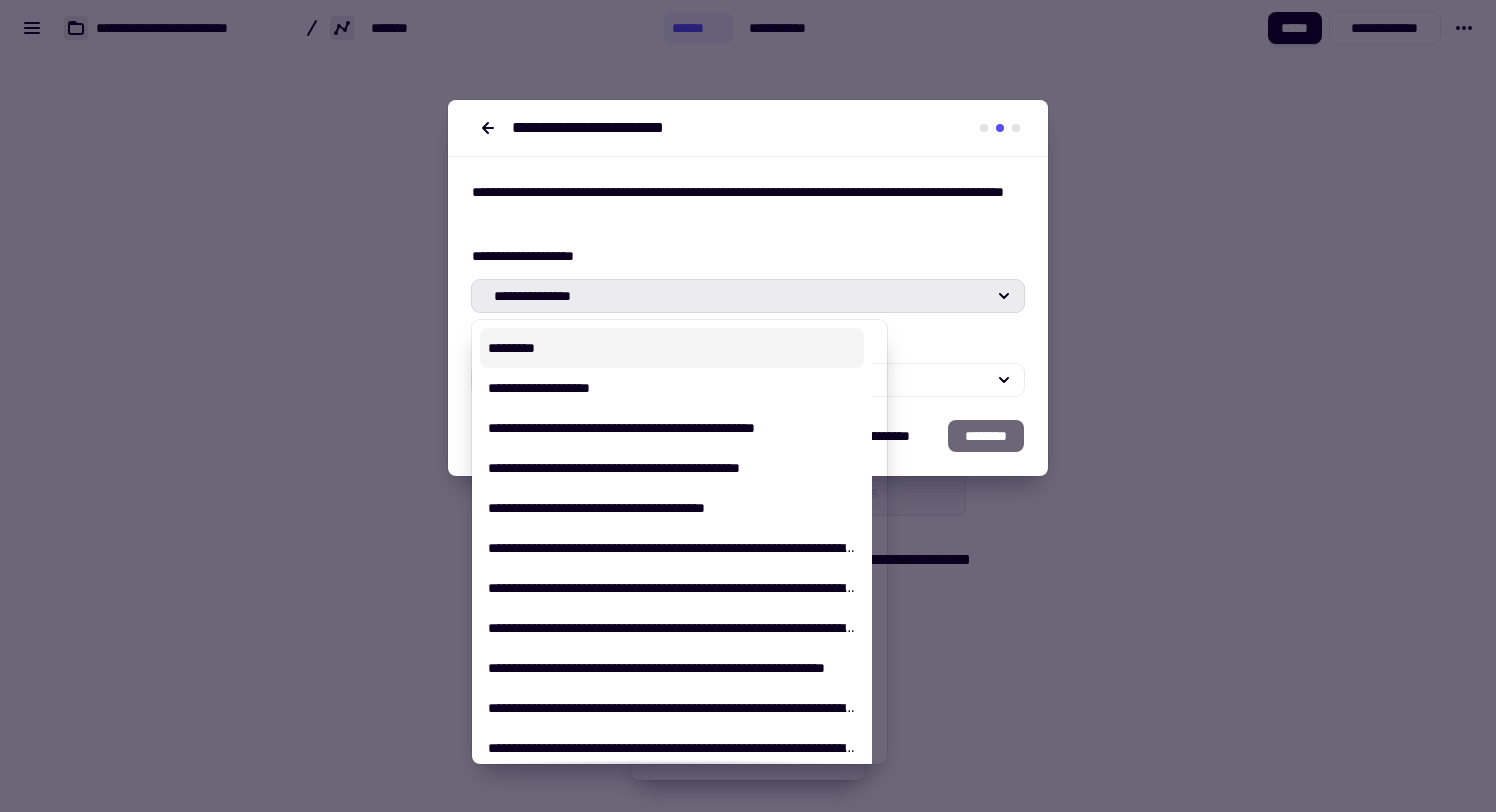 click on "**********" at bounding box center [748, 288] 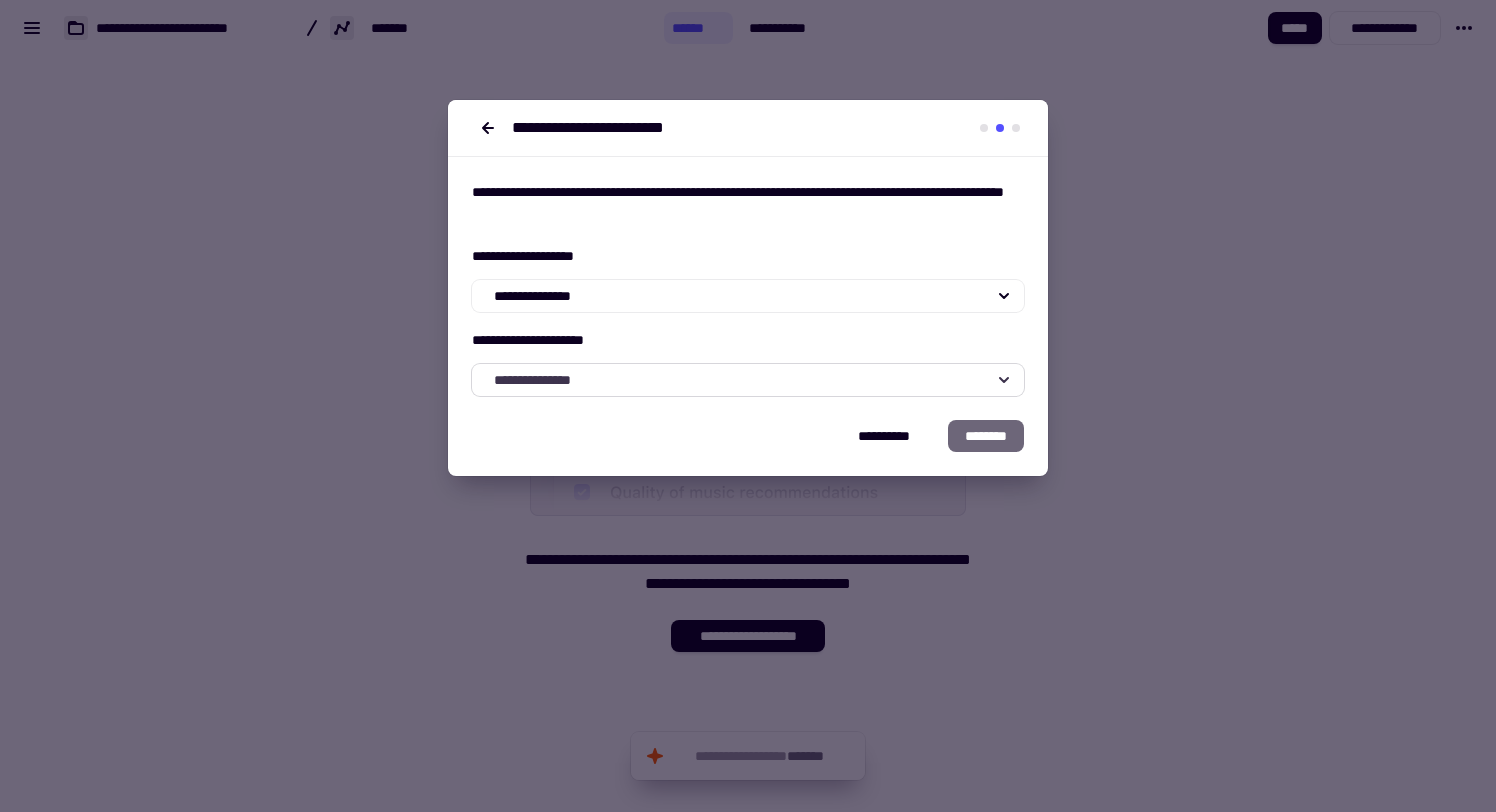 click on "**********" 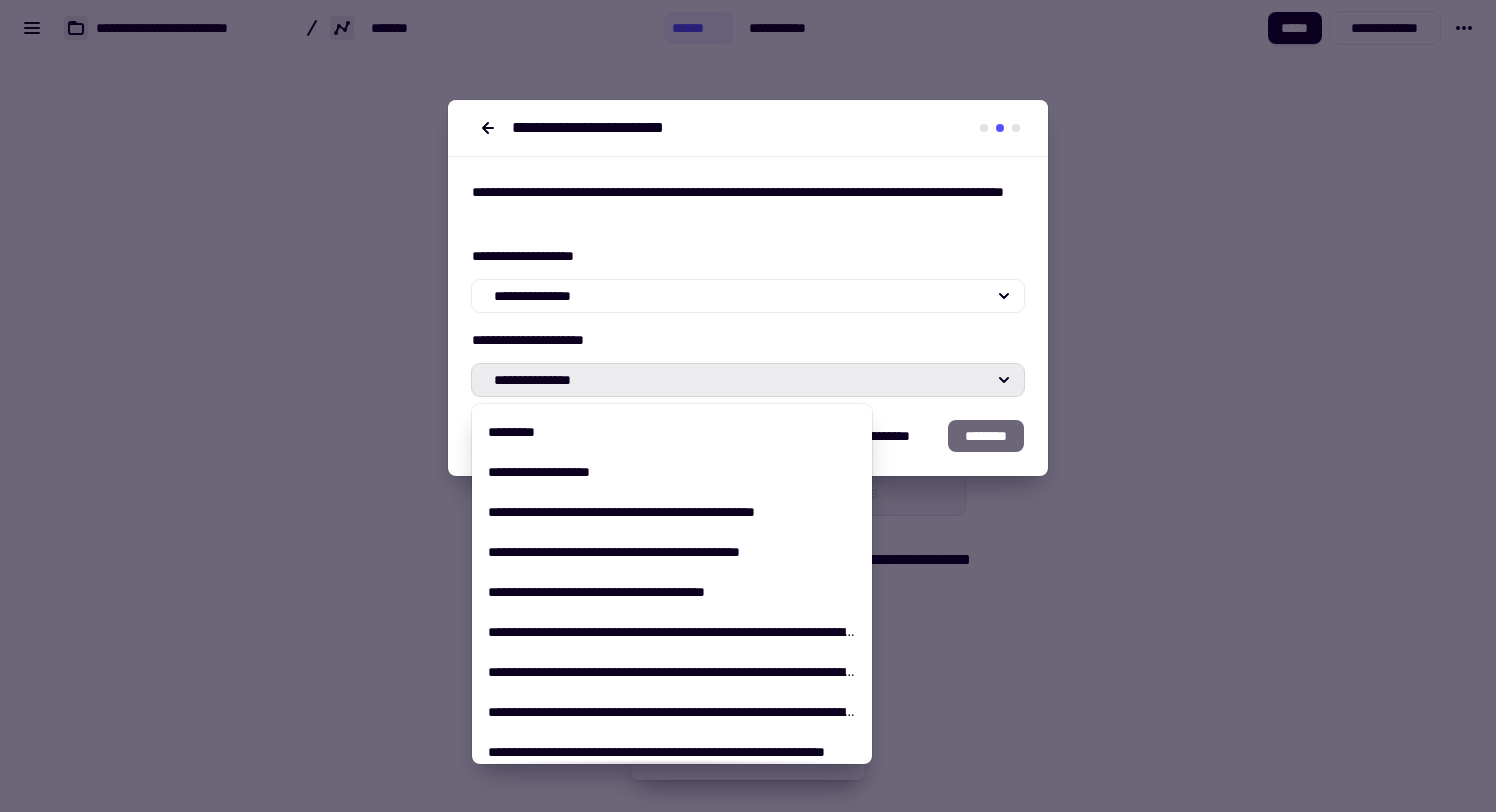 click on "**********" at bounding box center (748, 340) 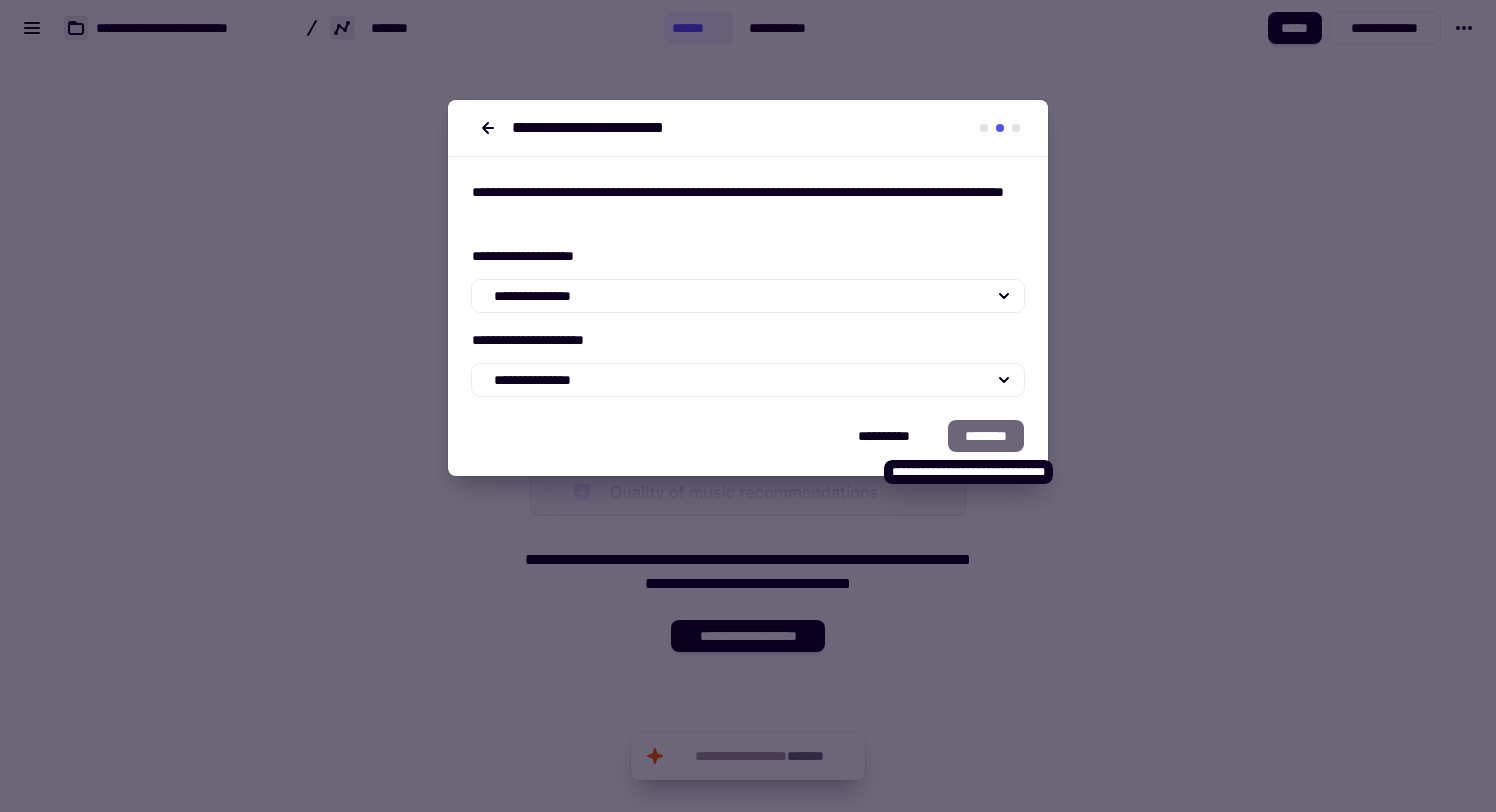 click on "********" 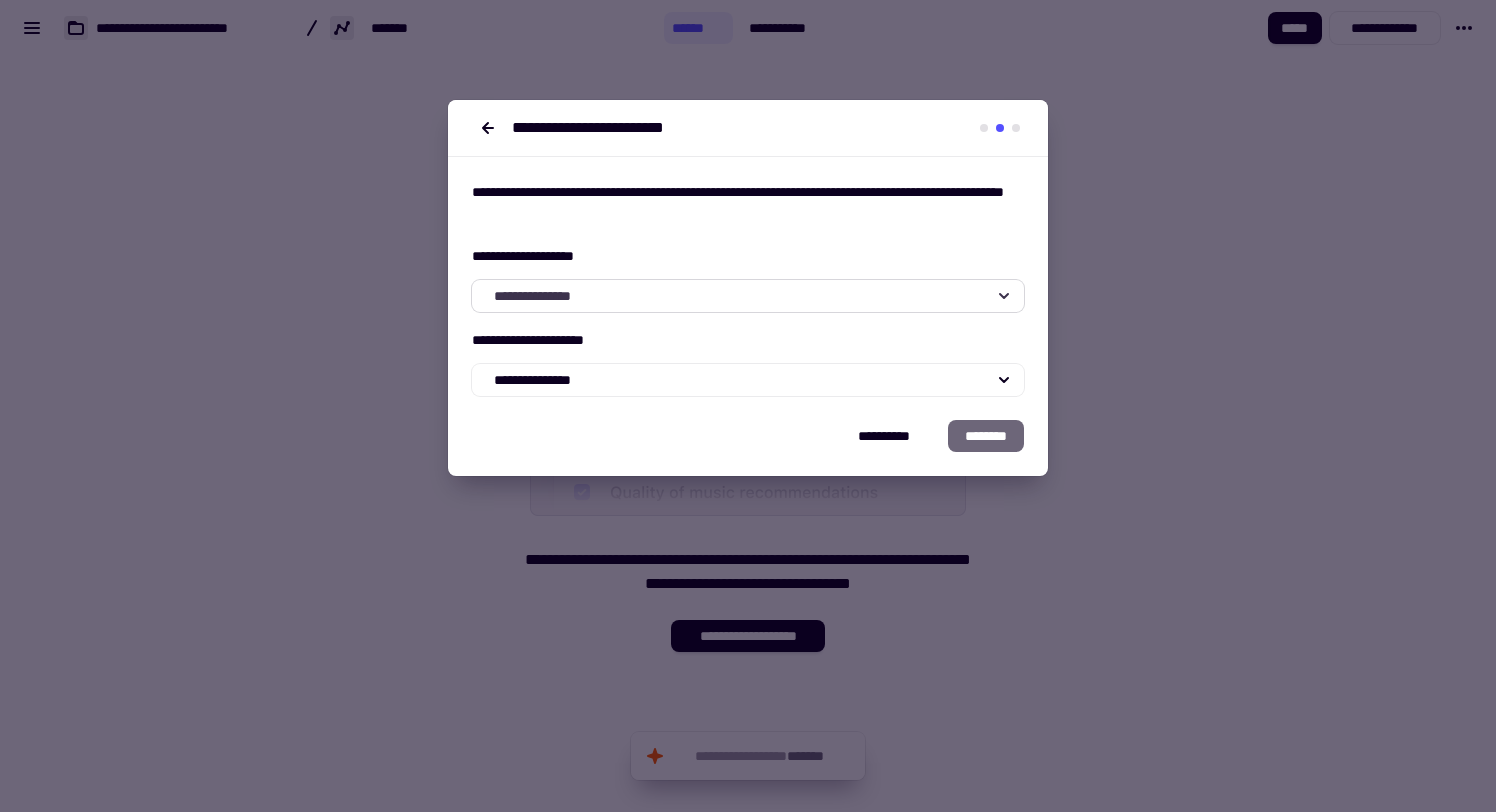 click on "**********" 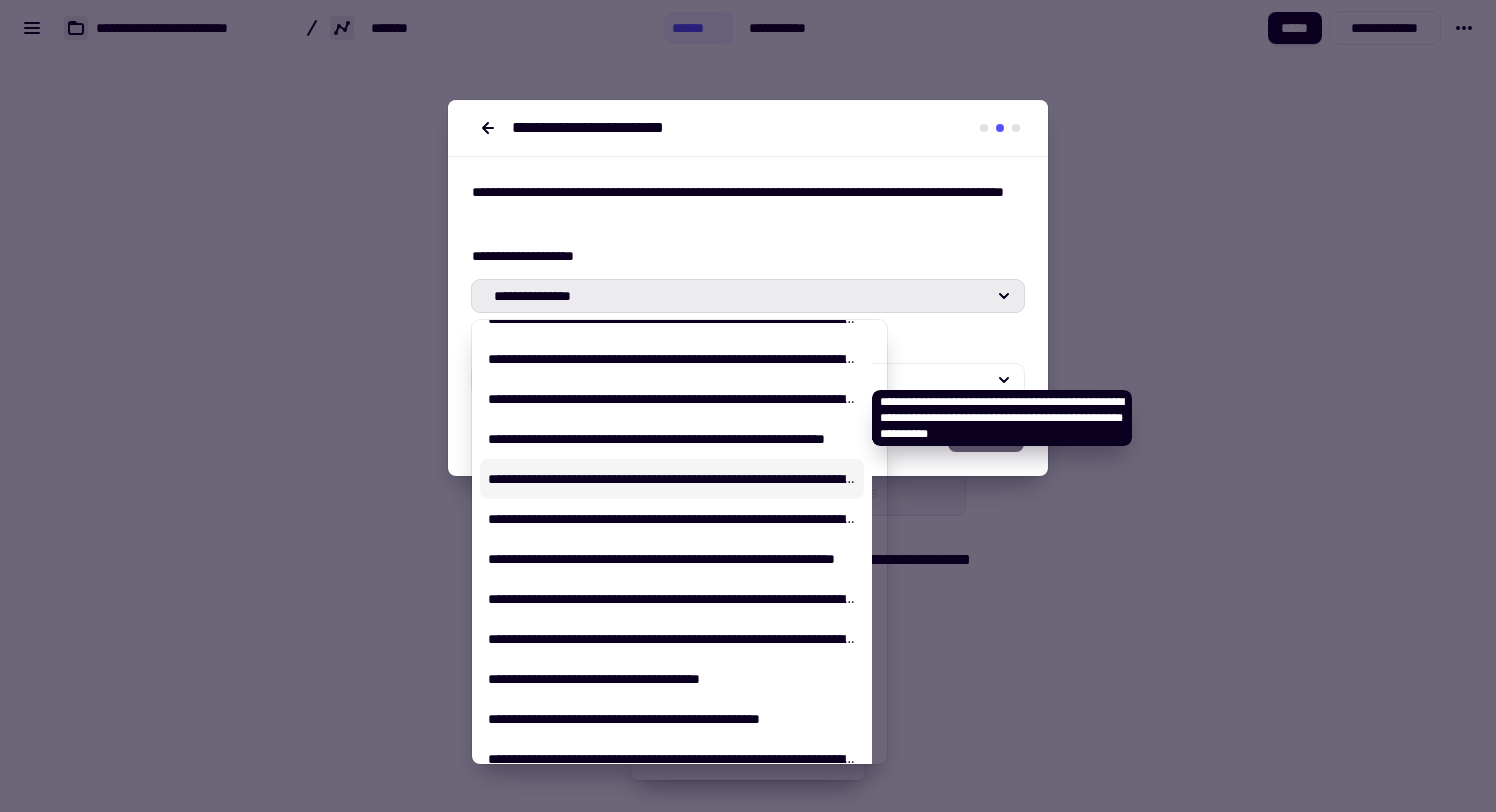 scroll, scrollTop: 292, scrollLeft: 0, axis: vertical 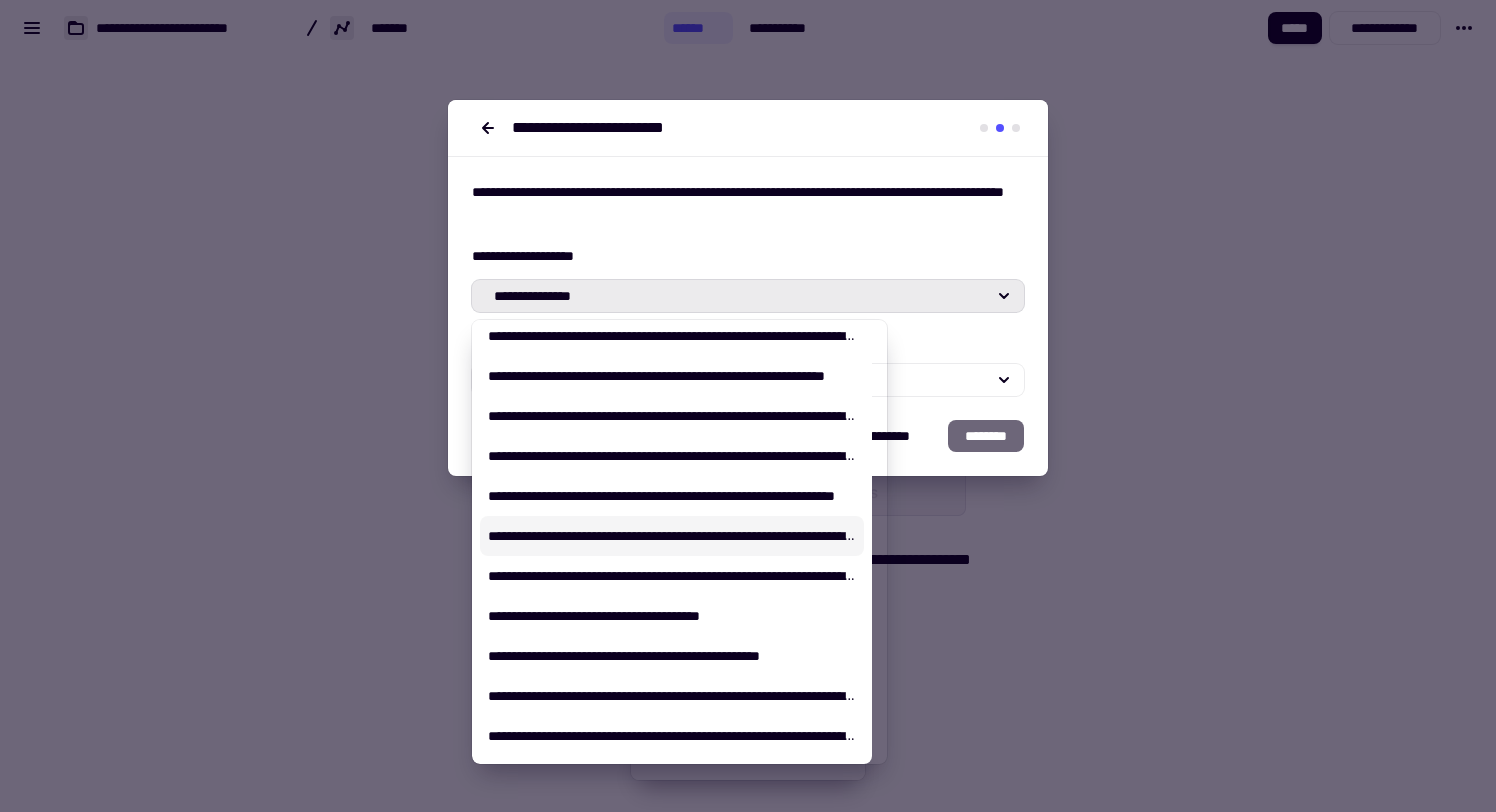 click at bounding box center (748, 406) 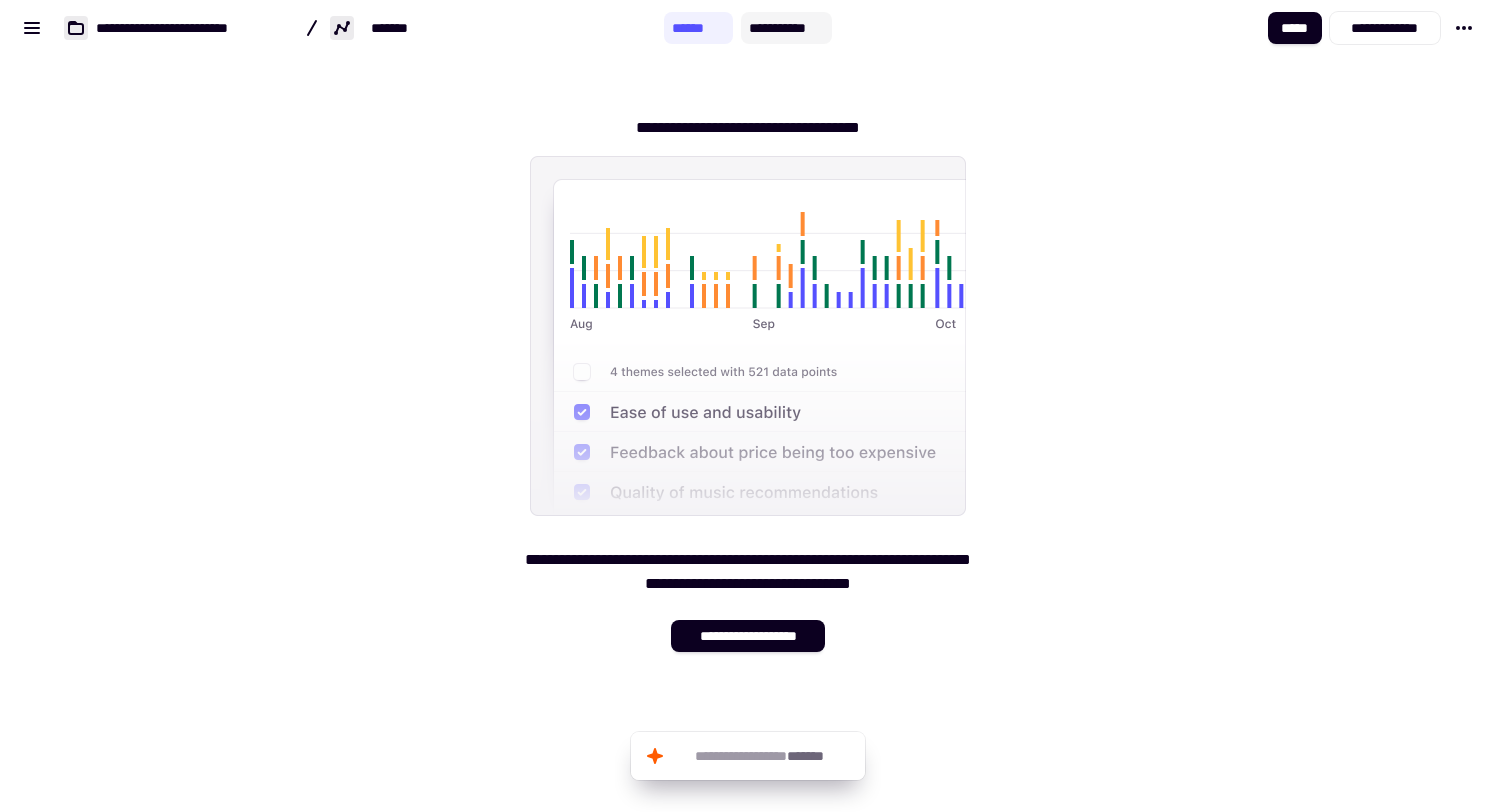 click on "**********" 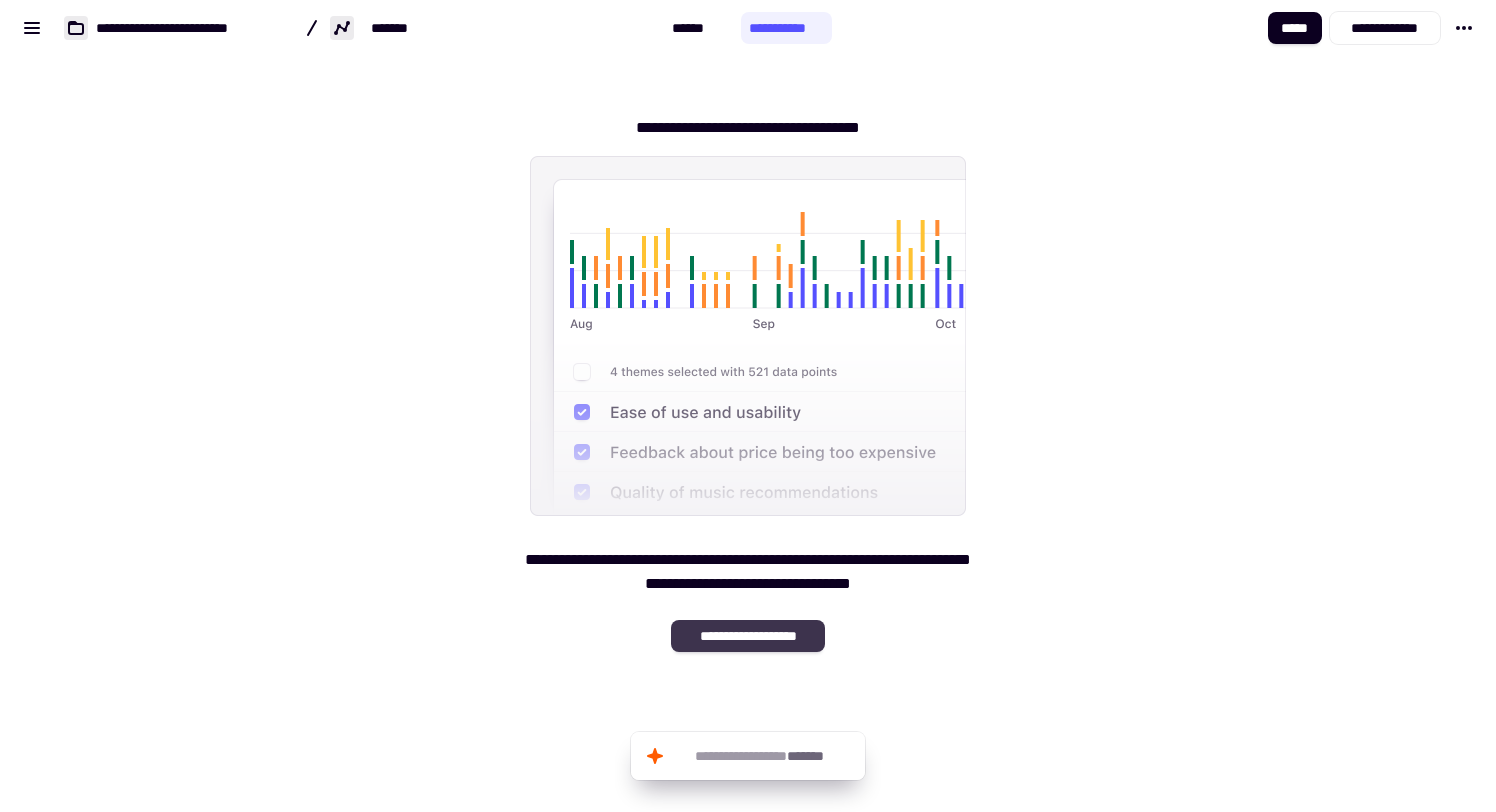 click on "**********" 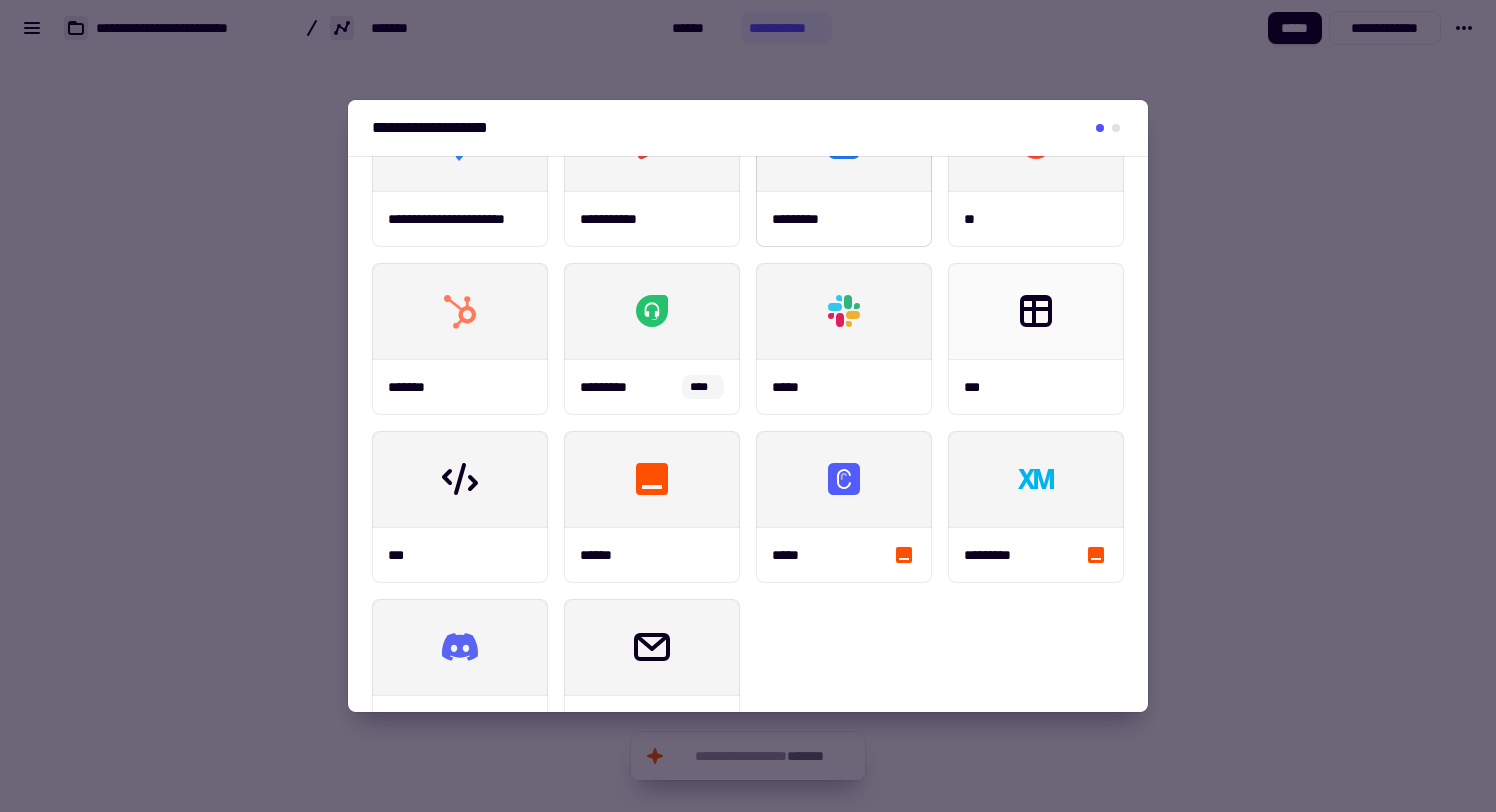 scroll, scrollTop: 316, scrollLeft: 0, axis: vertical 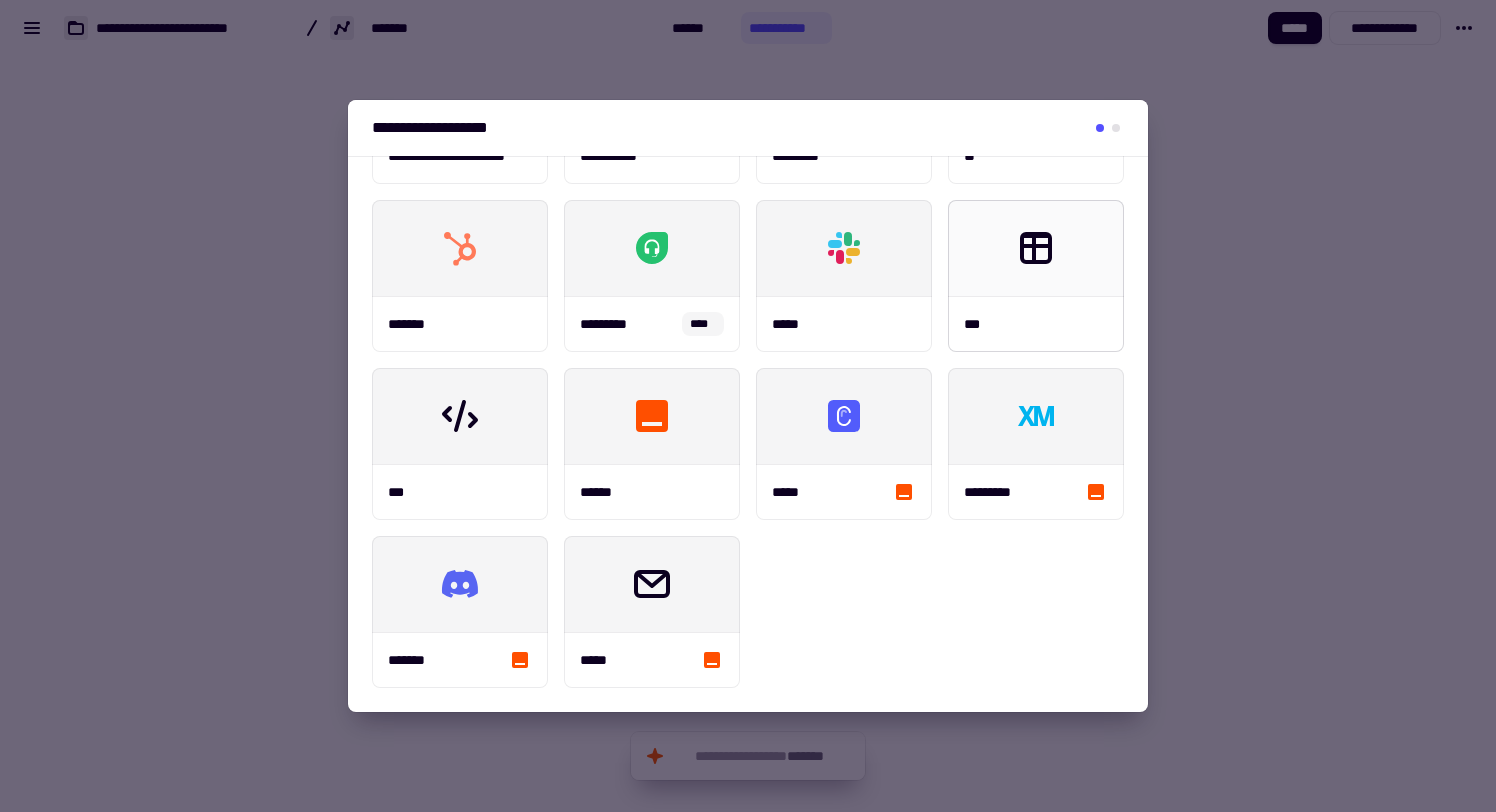 click 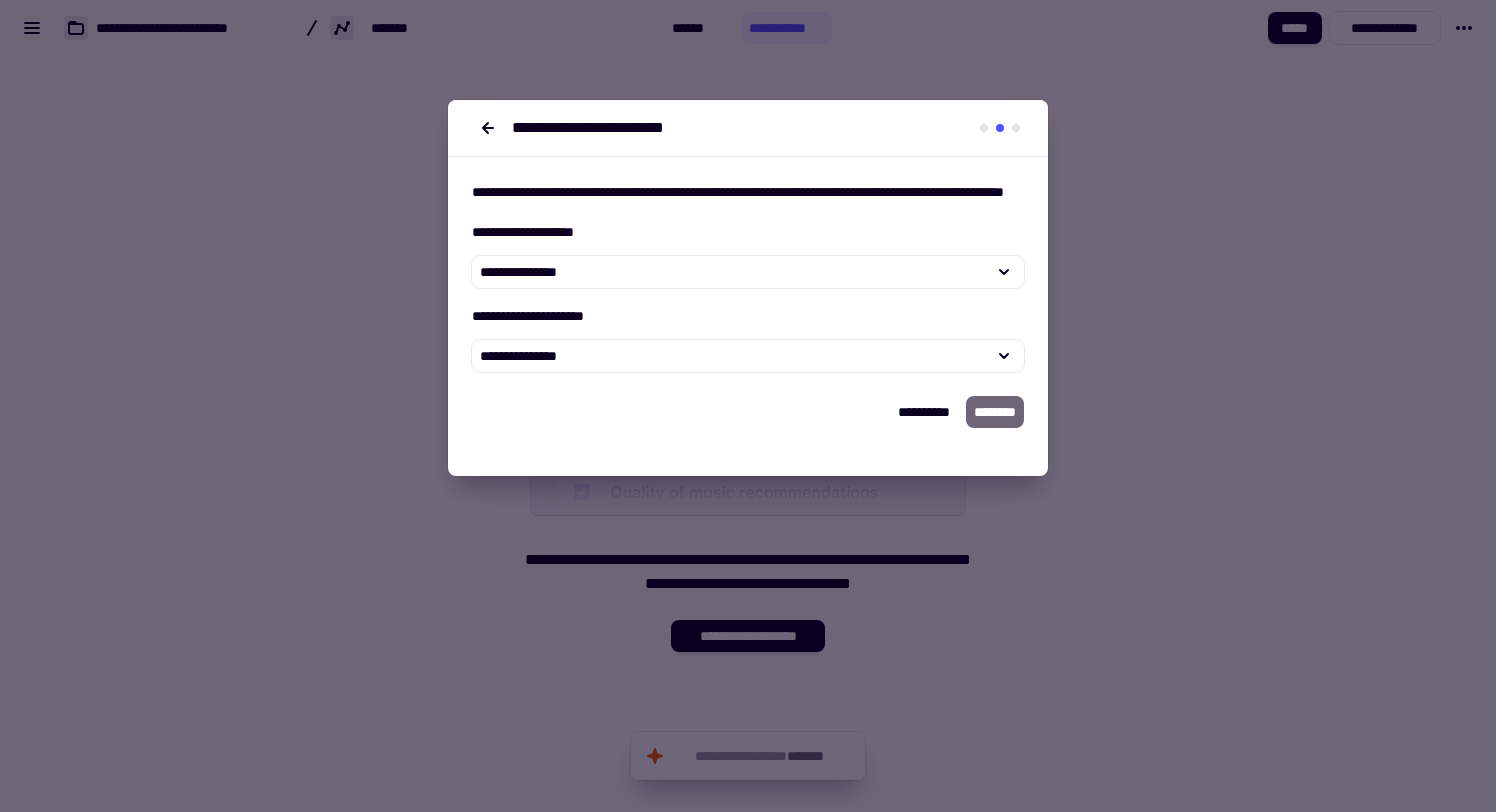 scroll, scrollTop: 0, scrollLeft: 0, axis: both 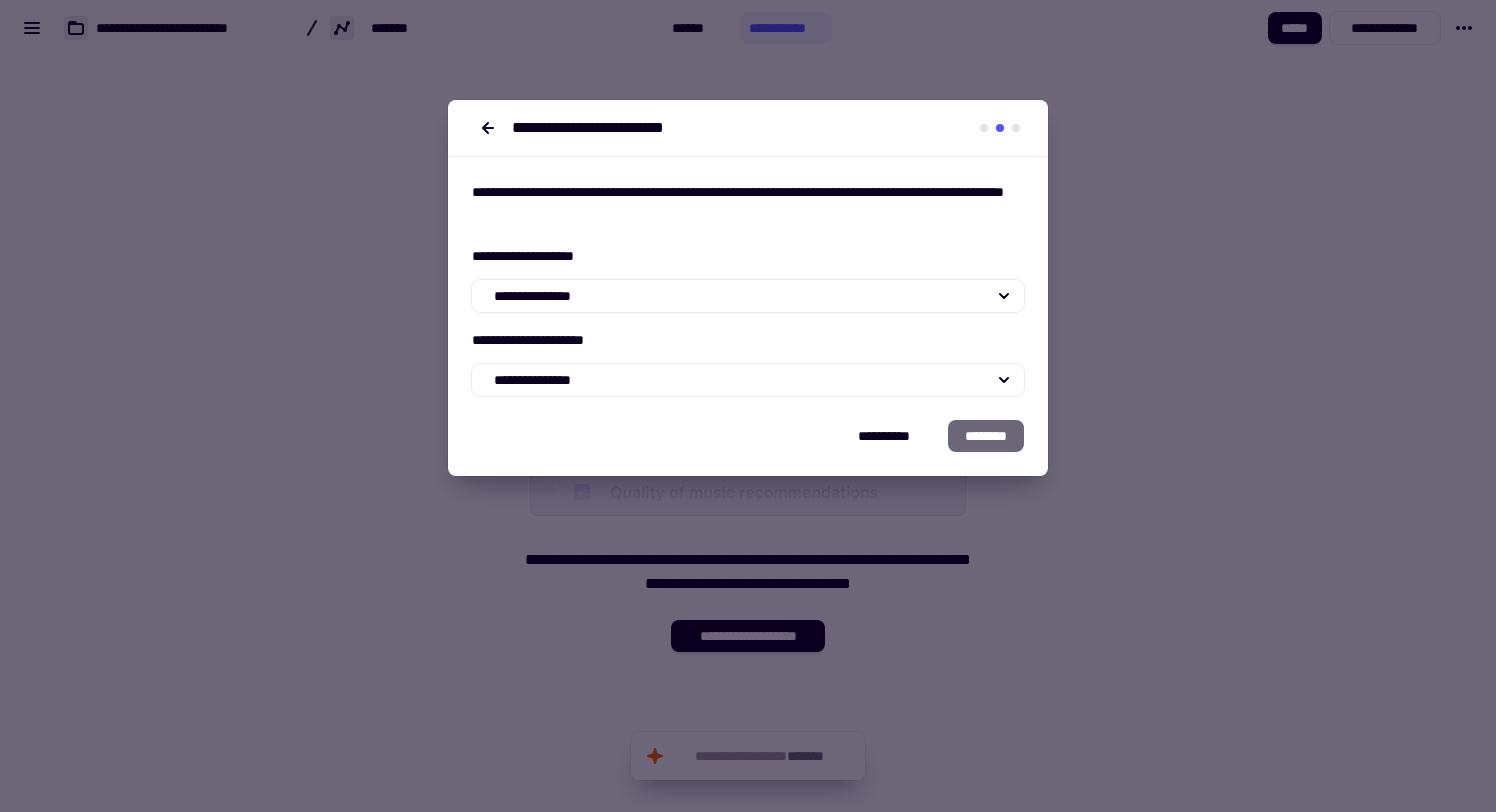 click at bounding box center (748, 406) 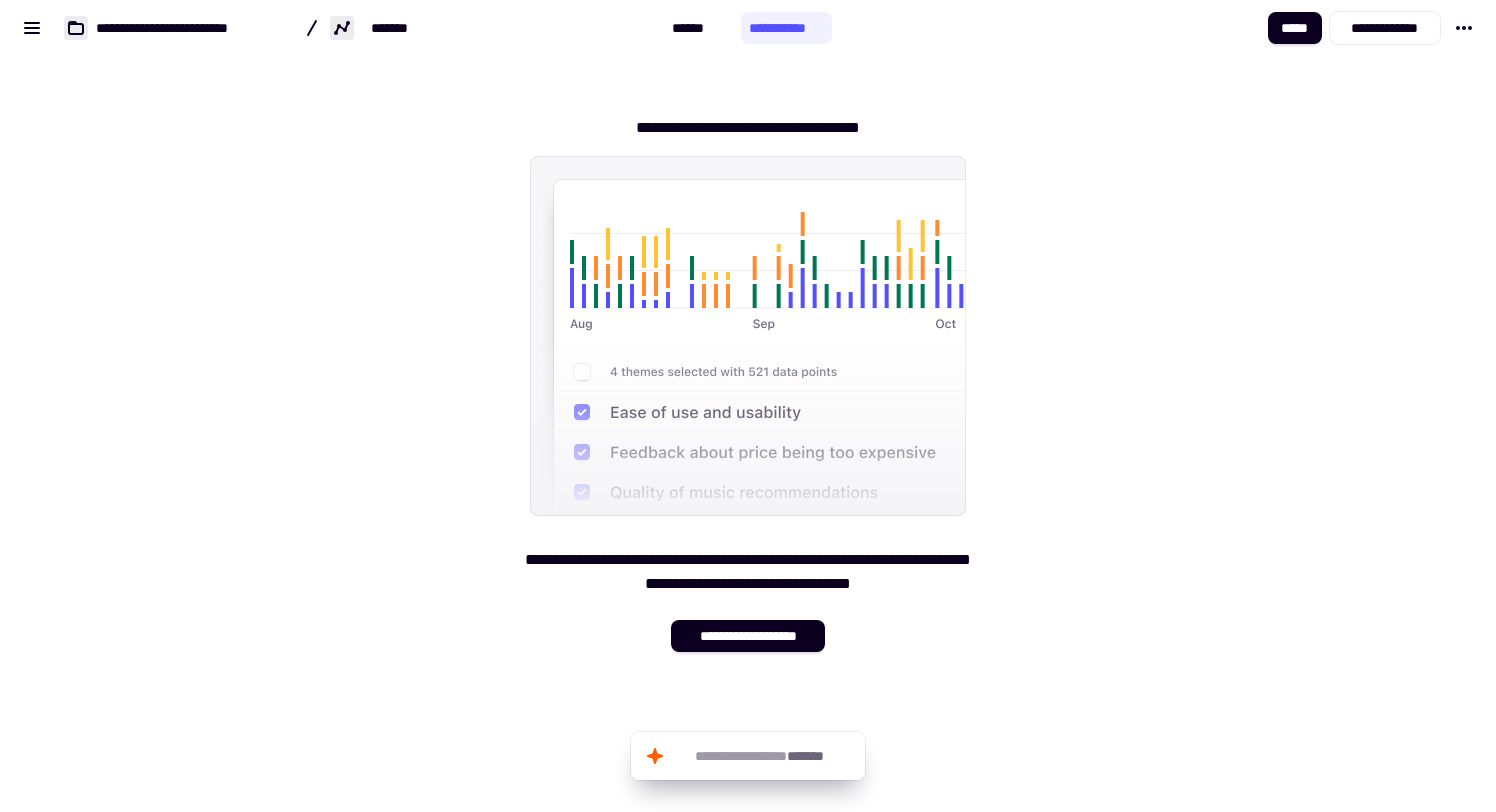 click on "**********" at bounding box center [748, 376] 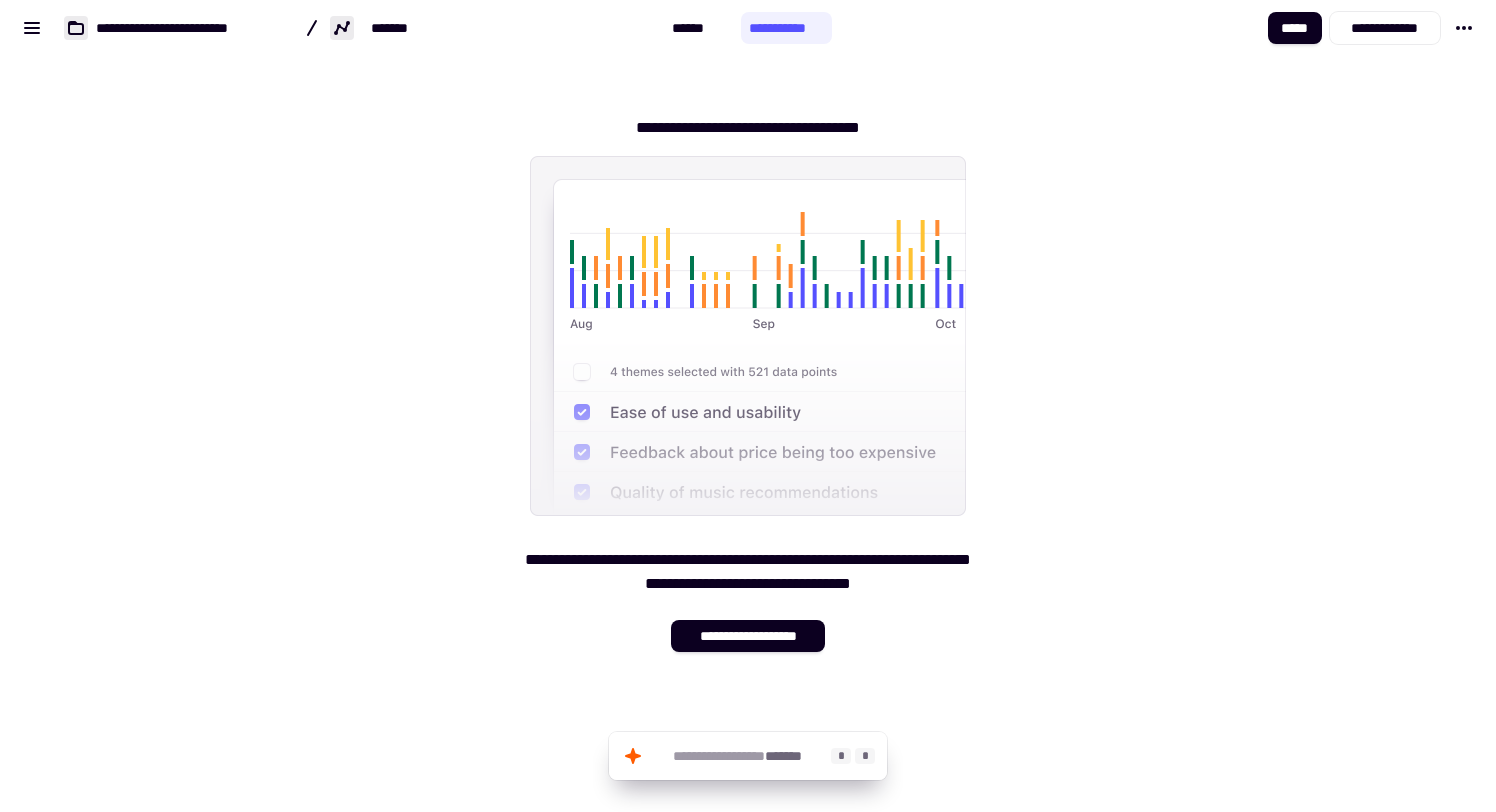 click on "*******" 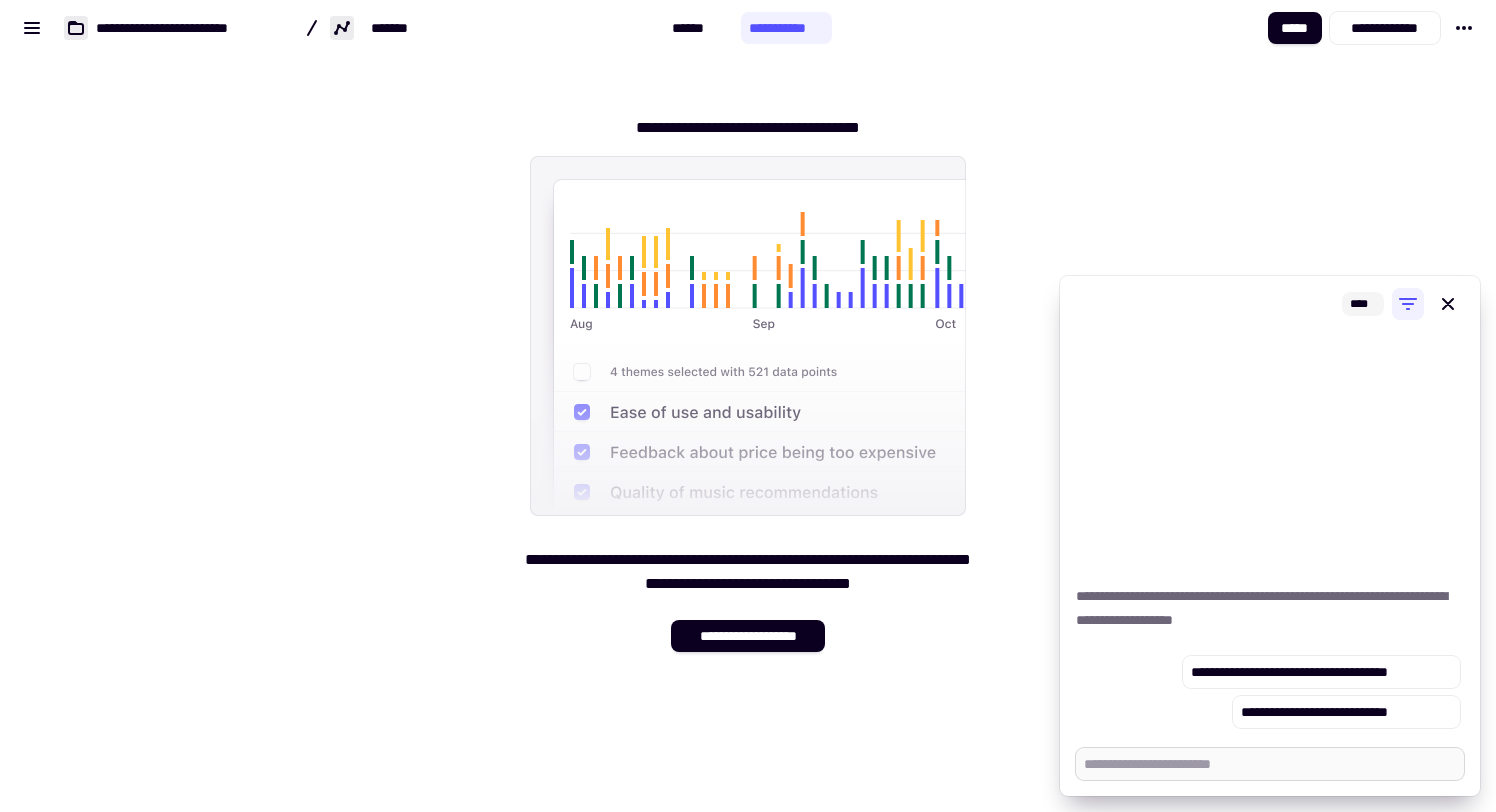 type on "*" 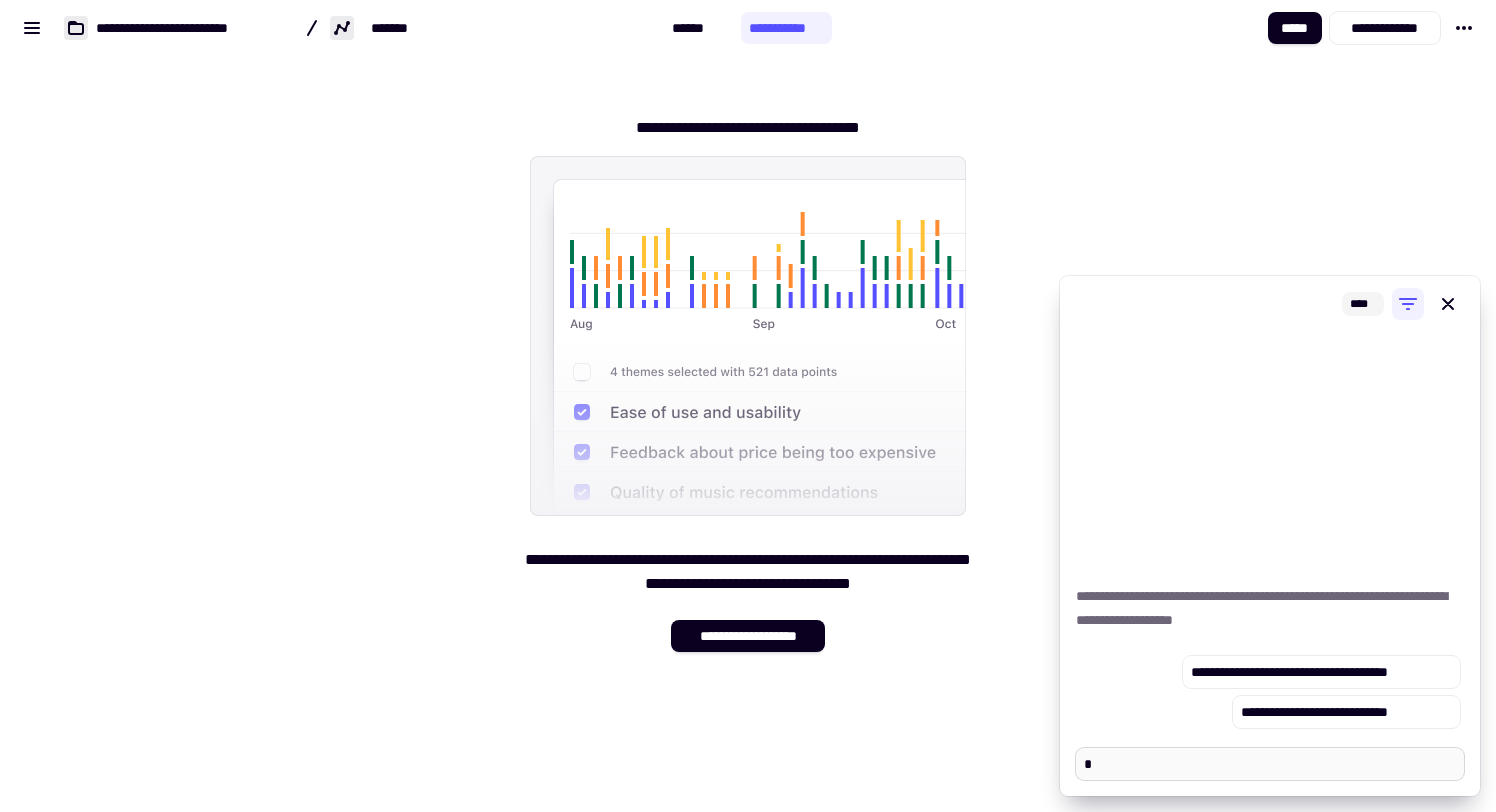 type on "*" 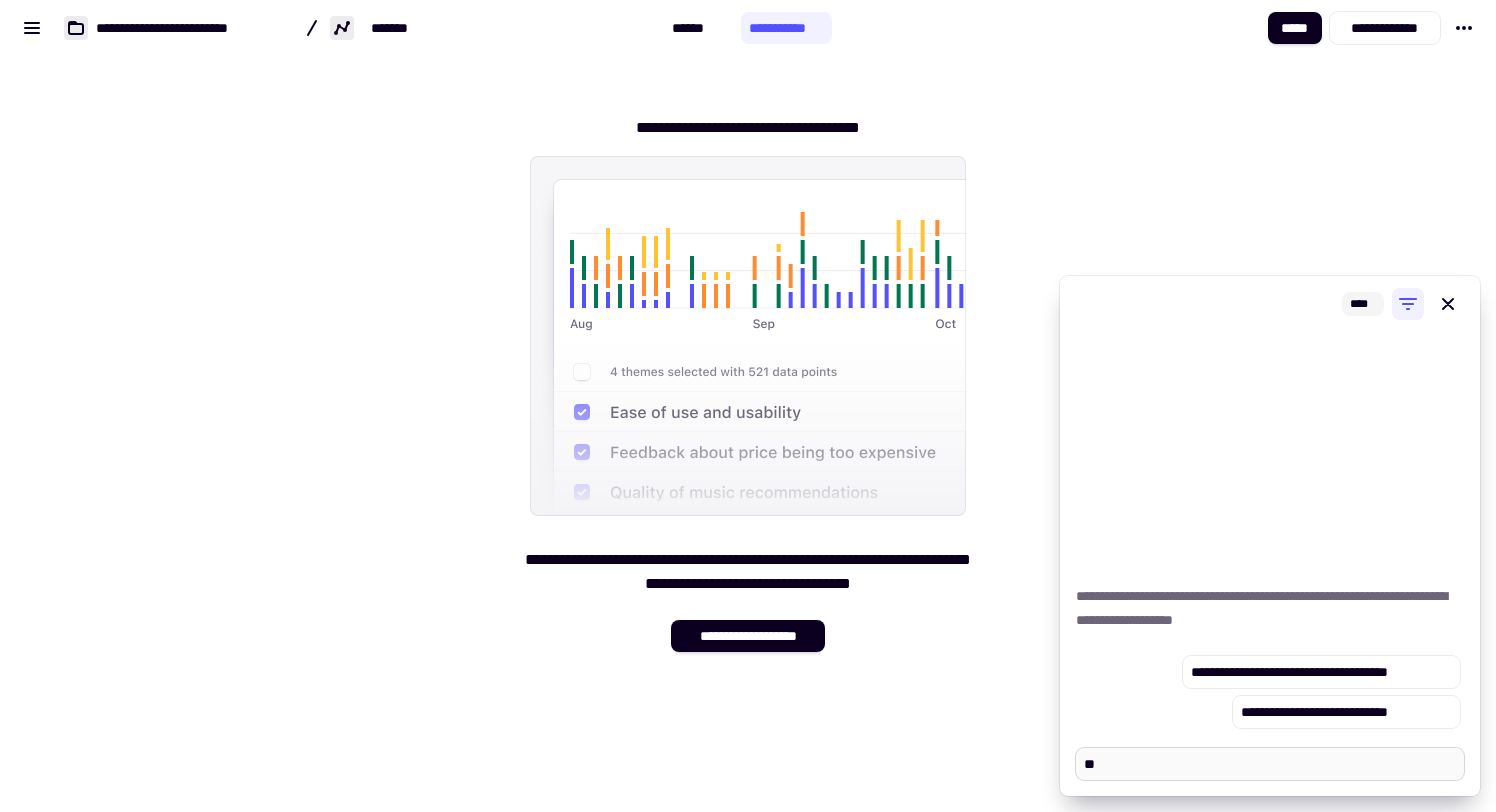 type on "*" 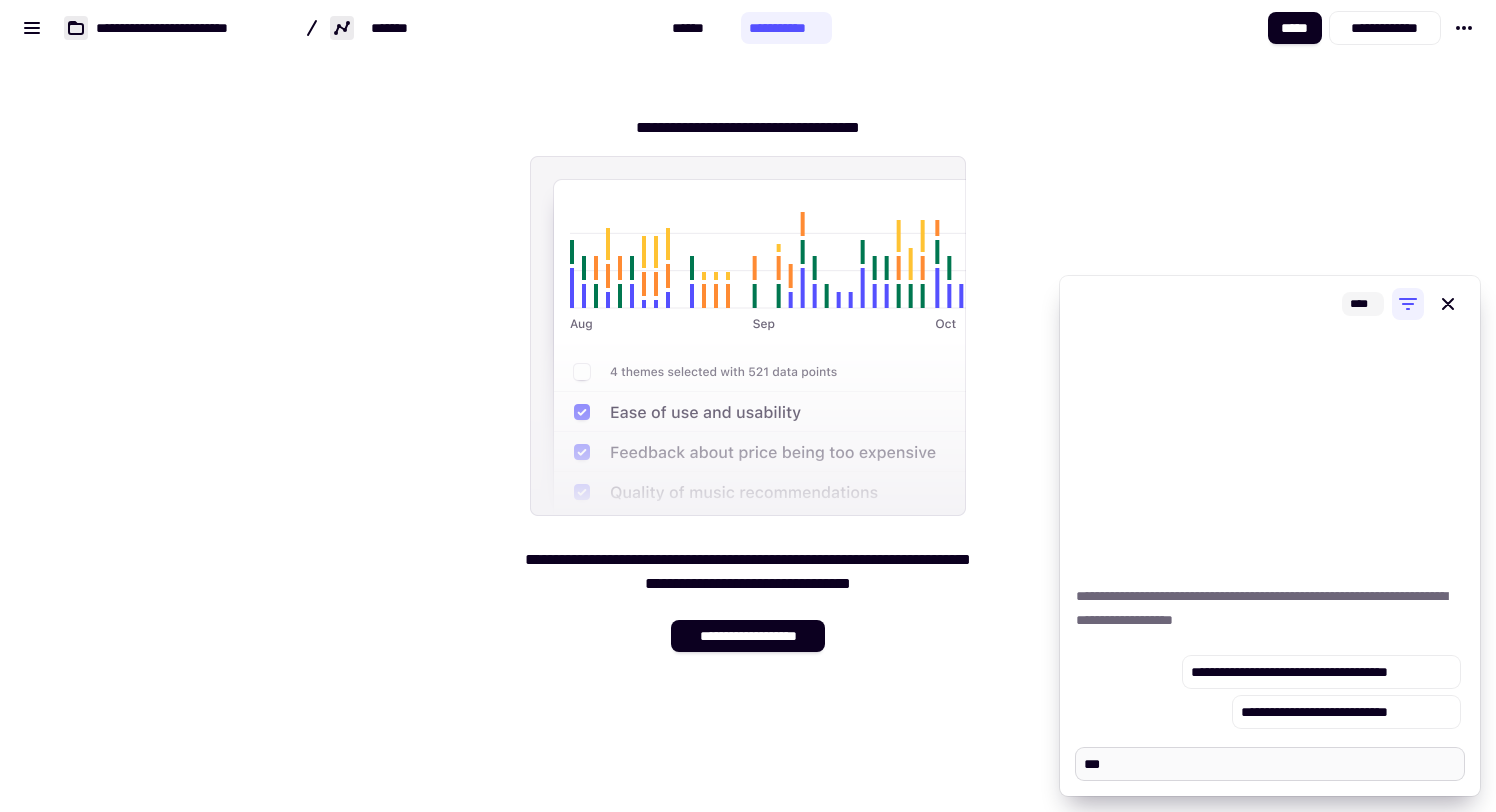 type on "*" 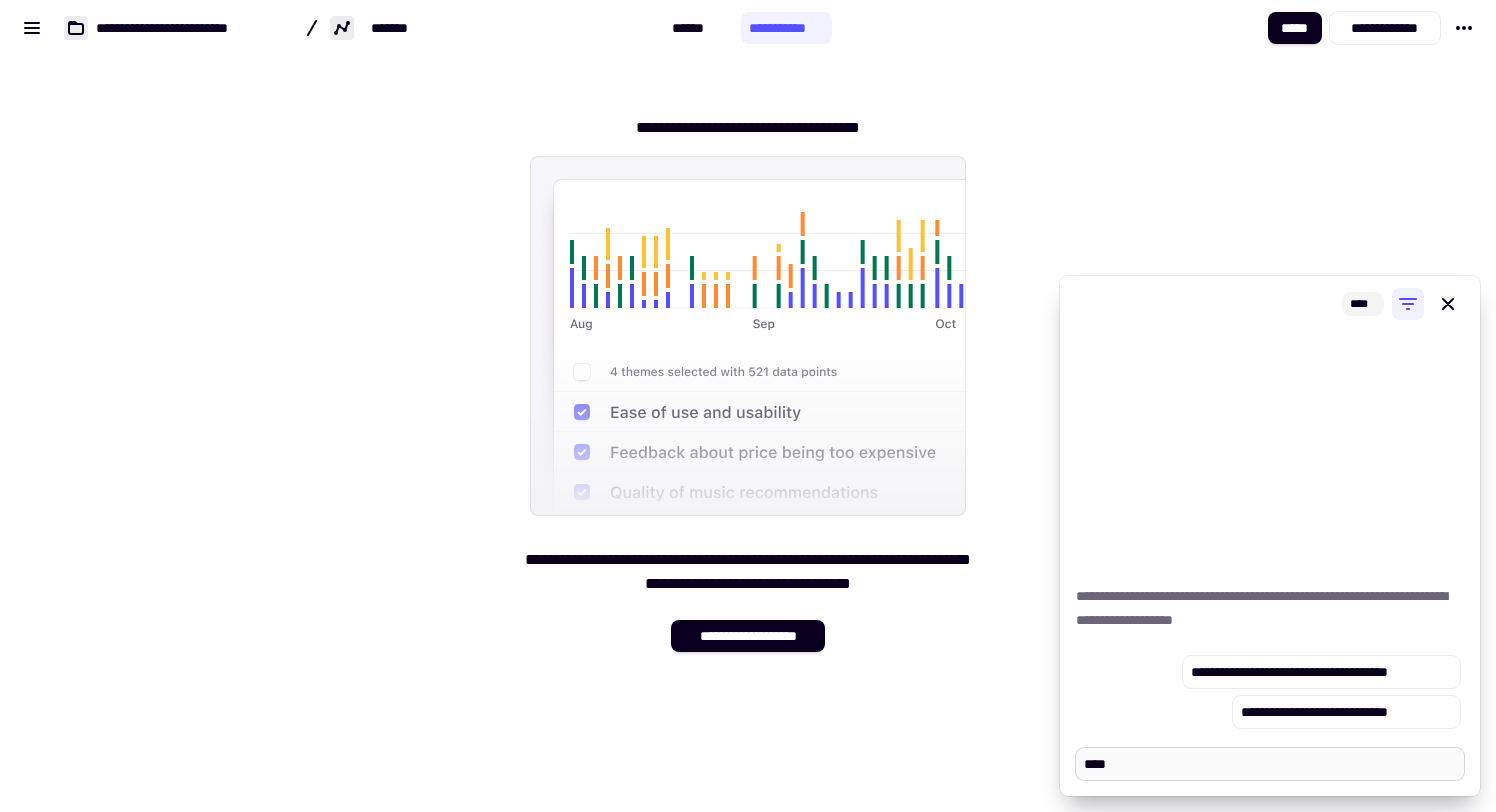 type on "*" 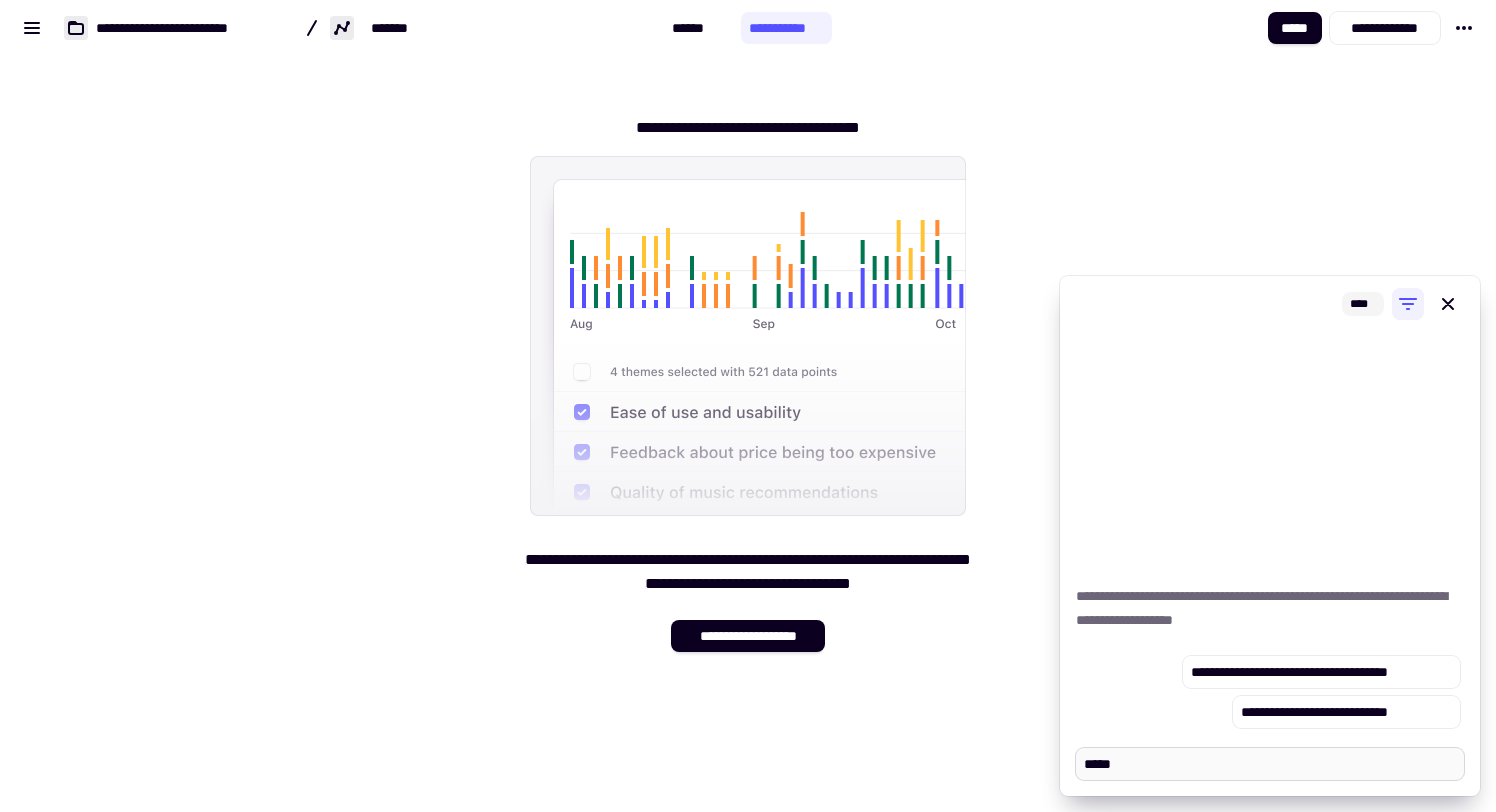 type on "*" 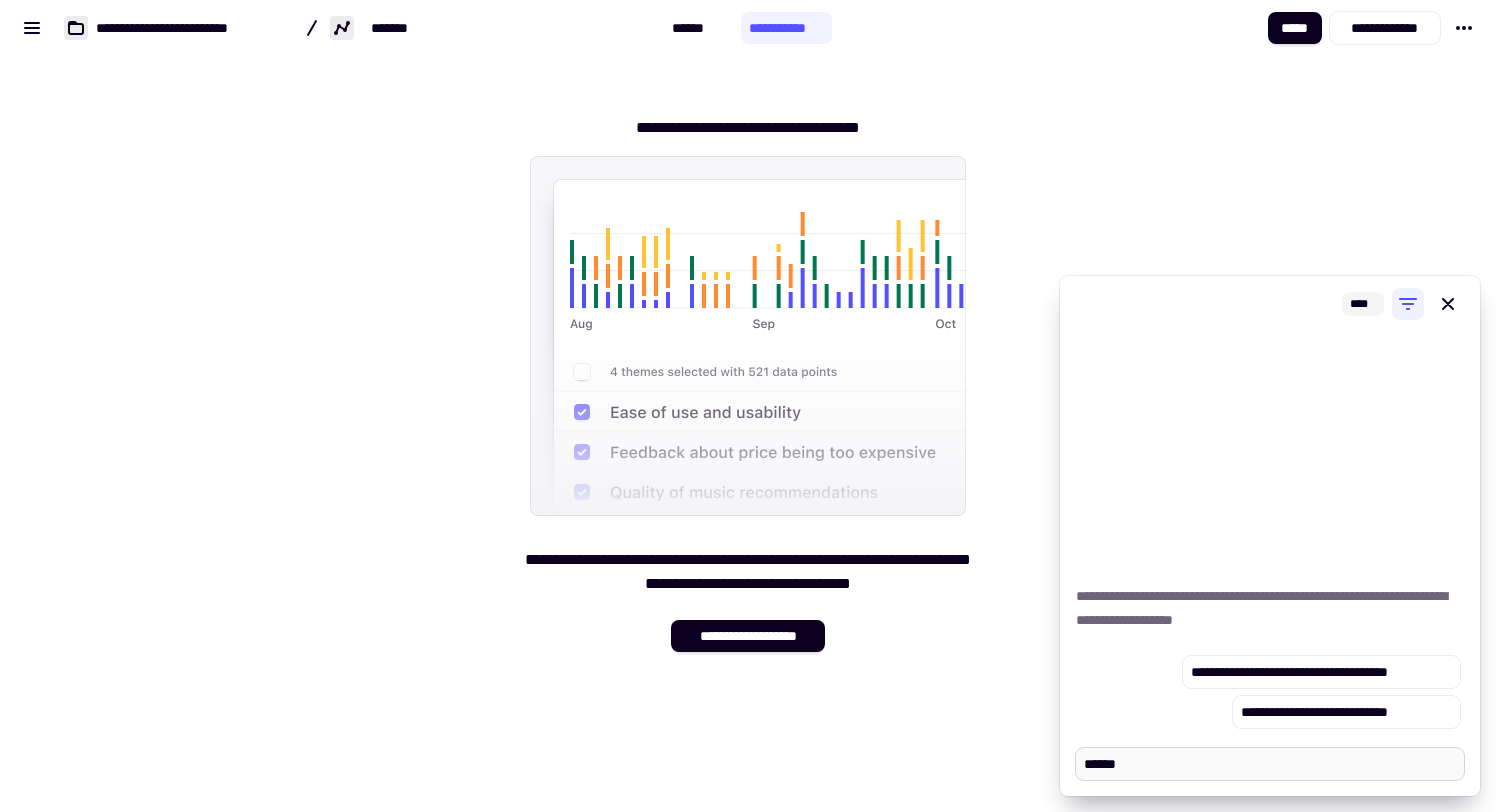 type on "*" 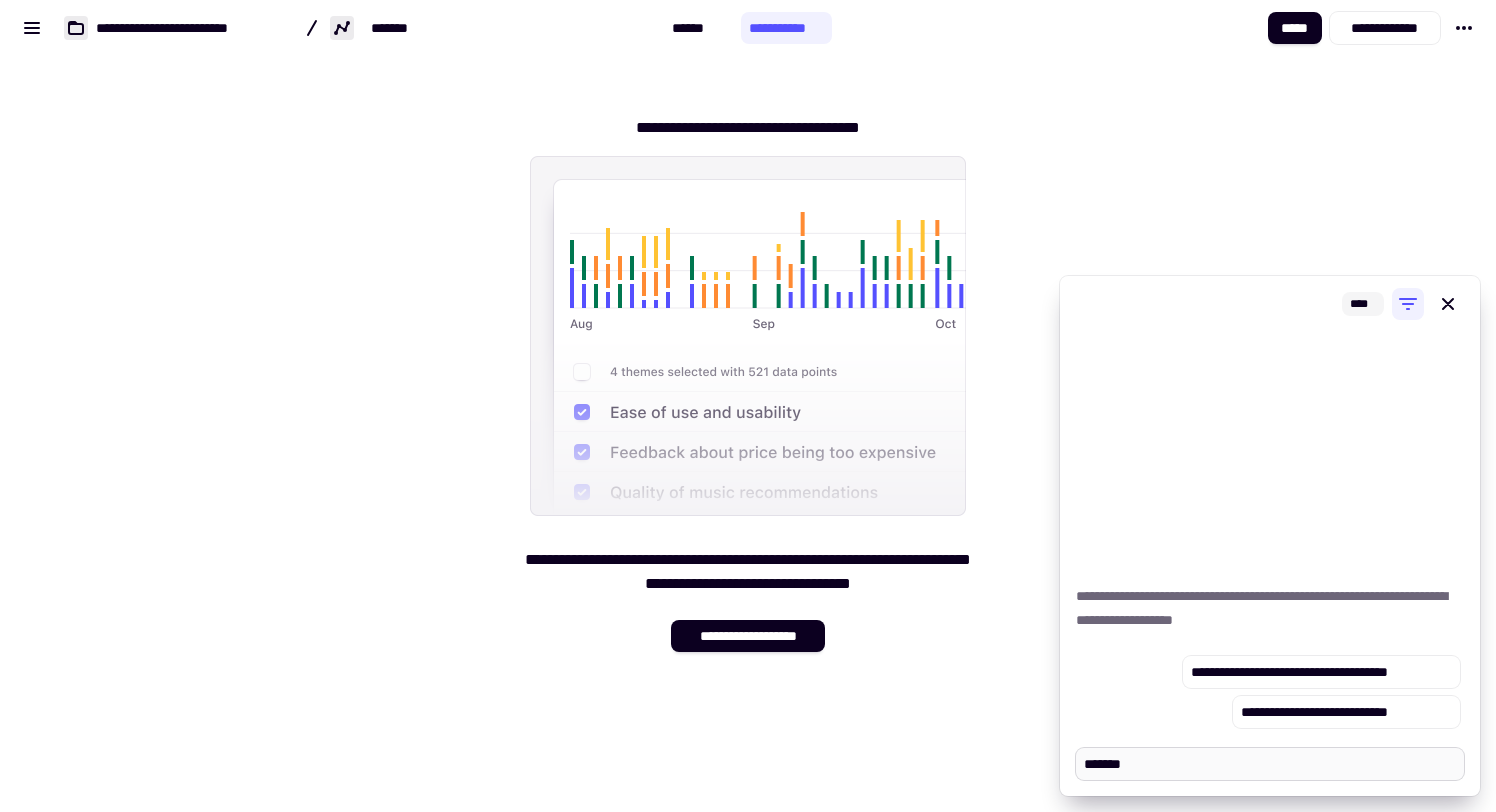 type on "*" 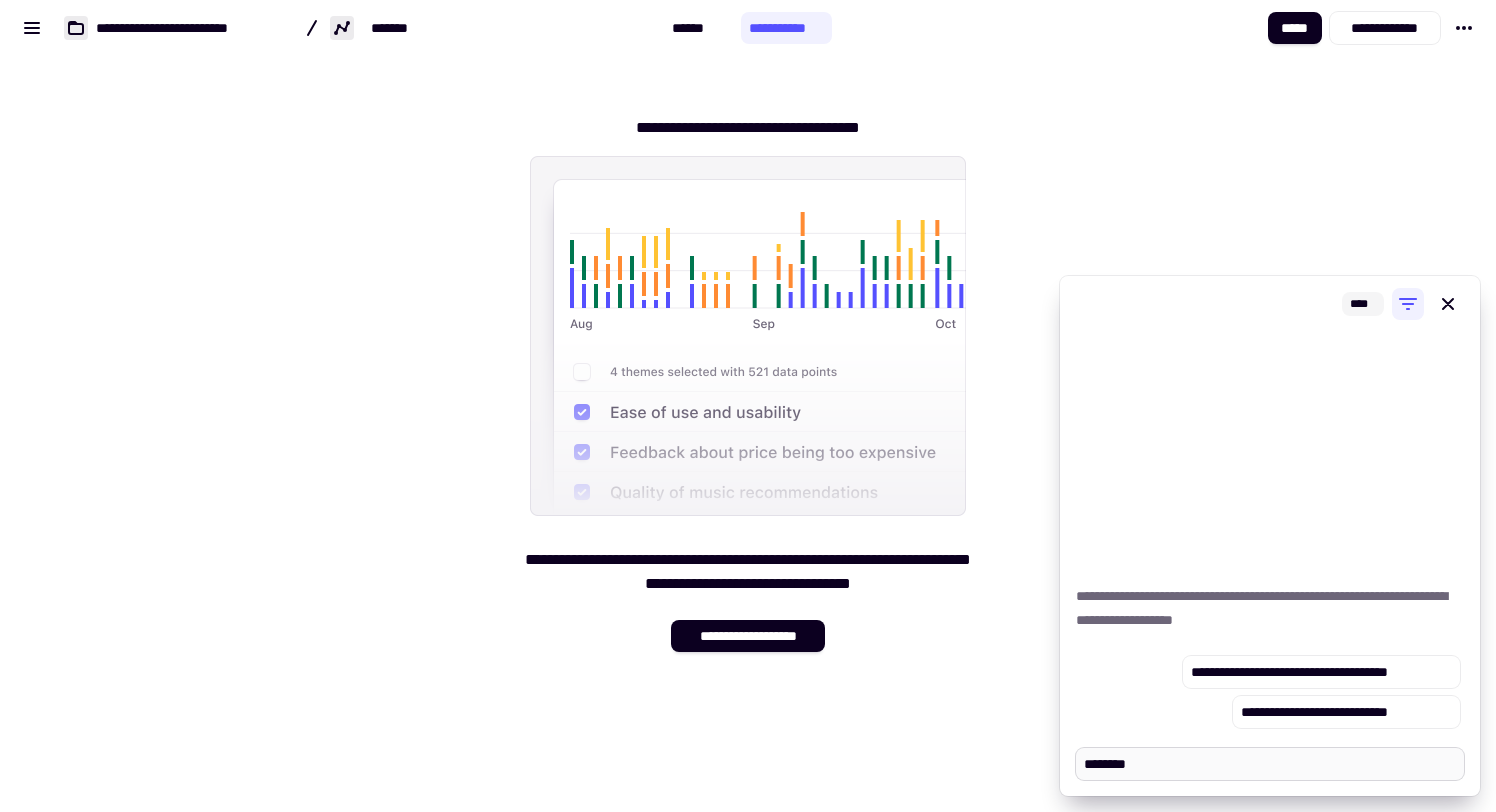 type on "*" 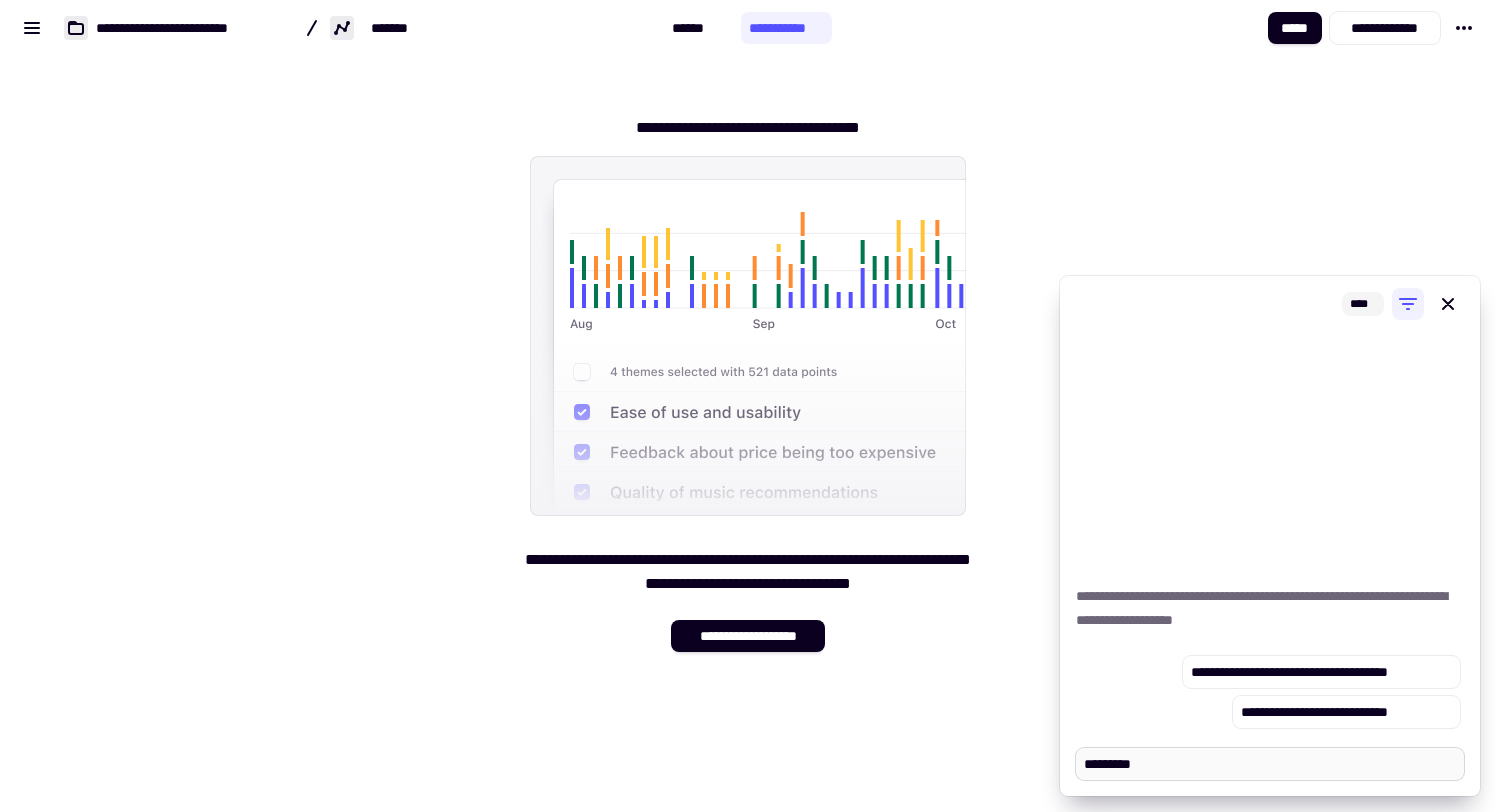 type on "*" 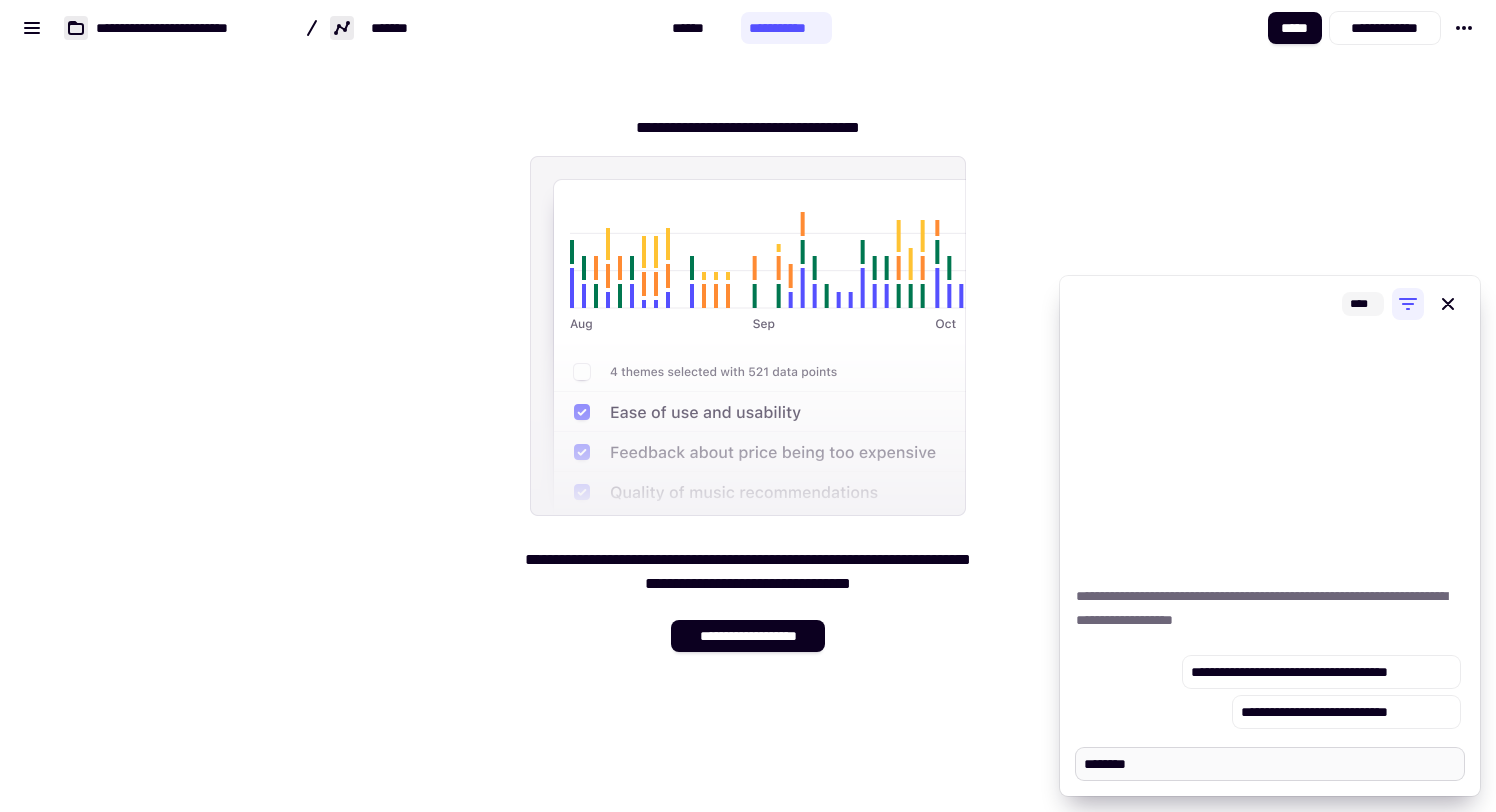 type on "*" 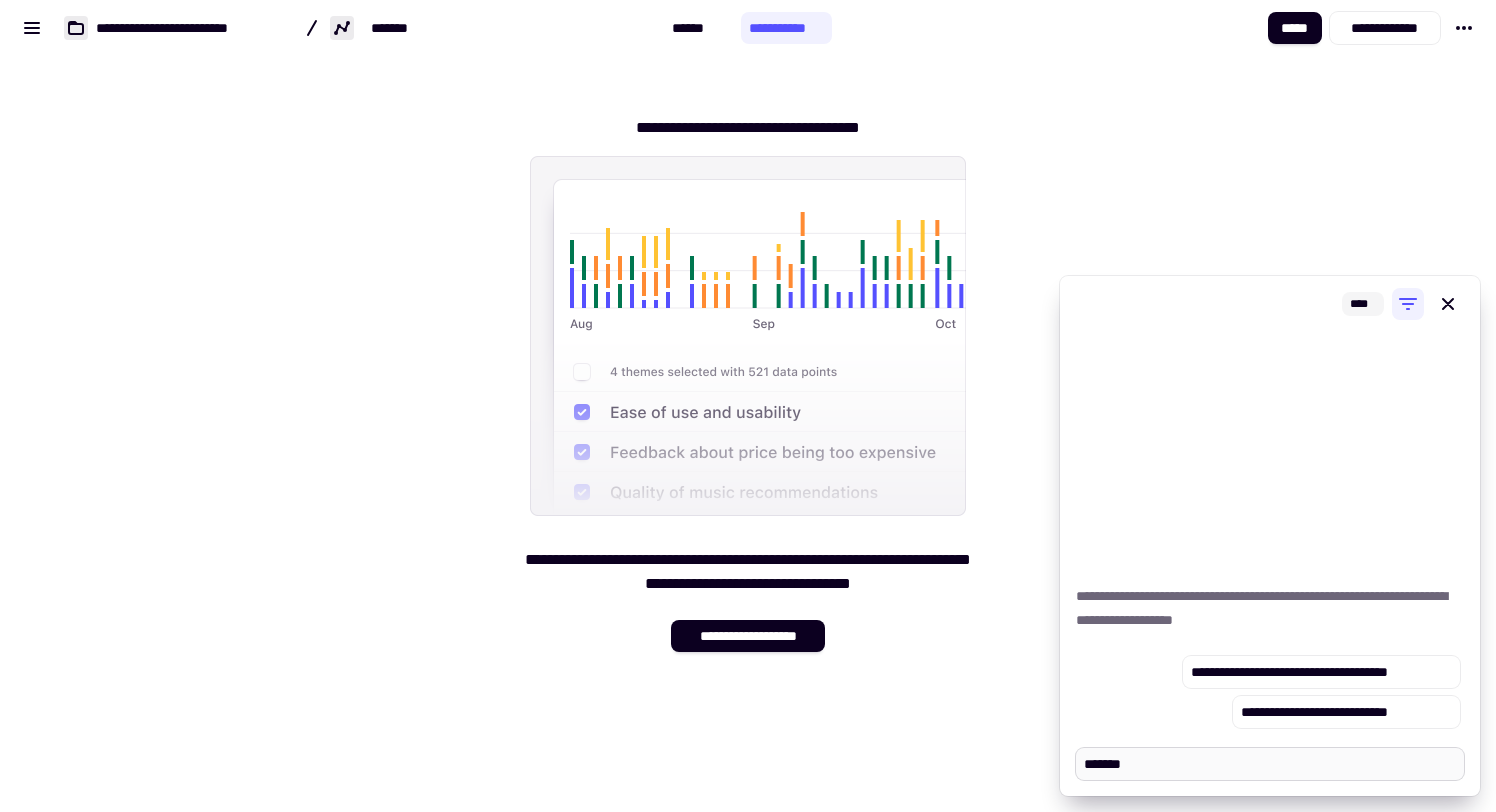 type on "*" 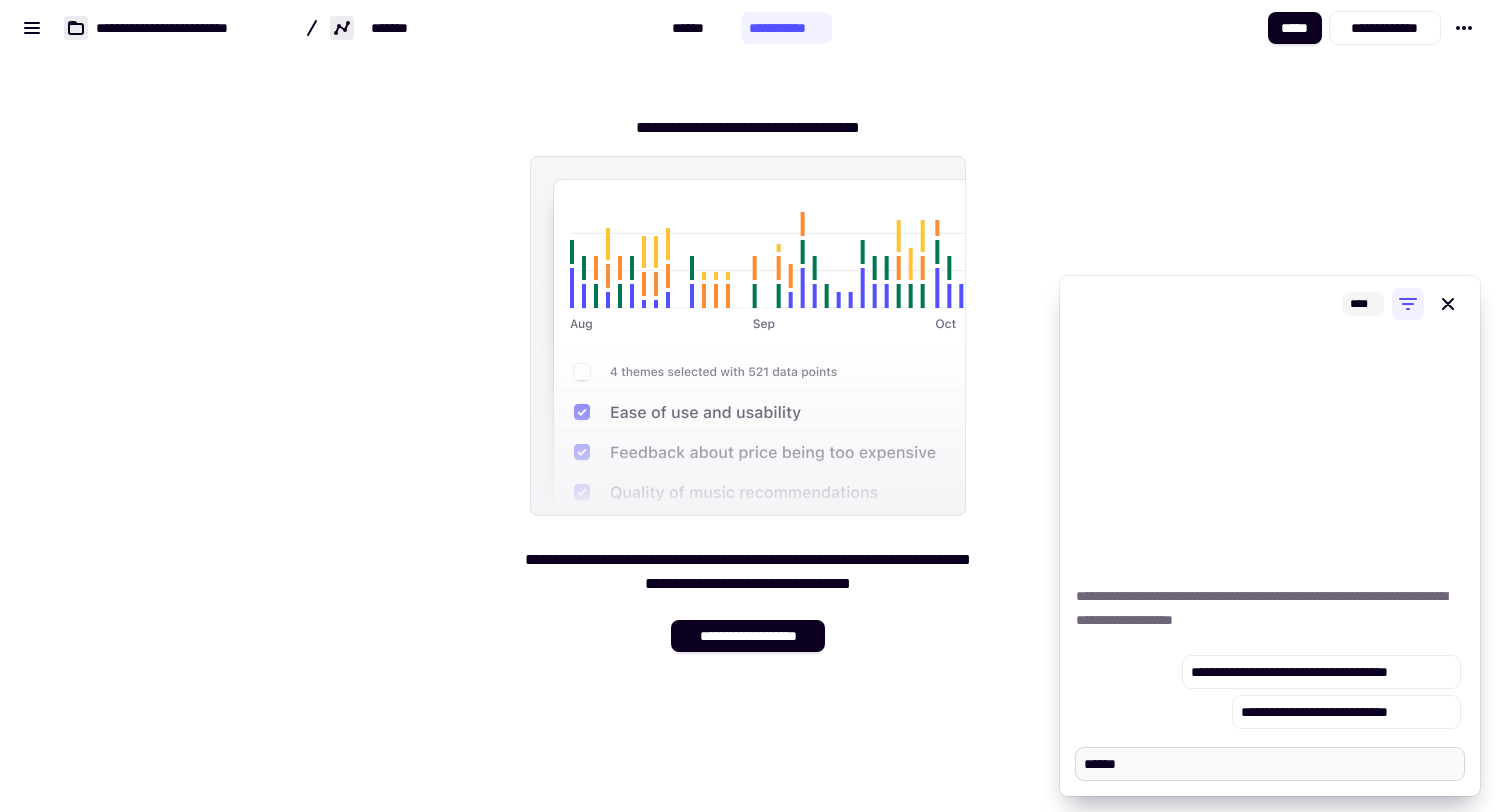 type on "*" 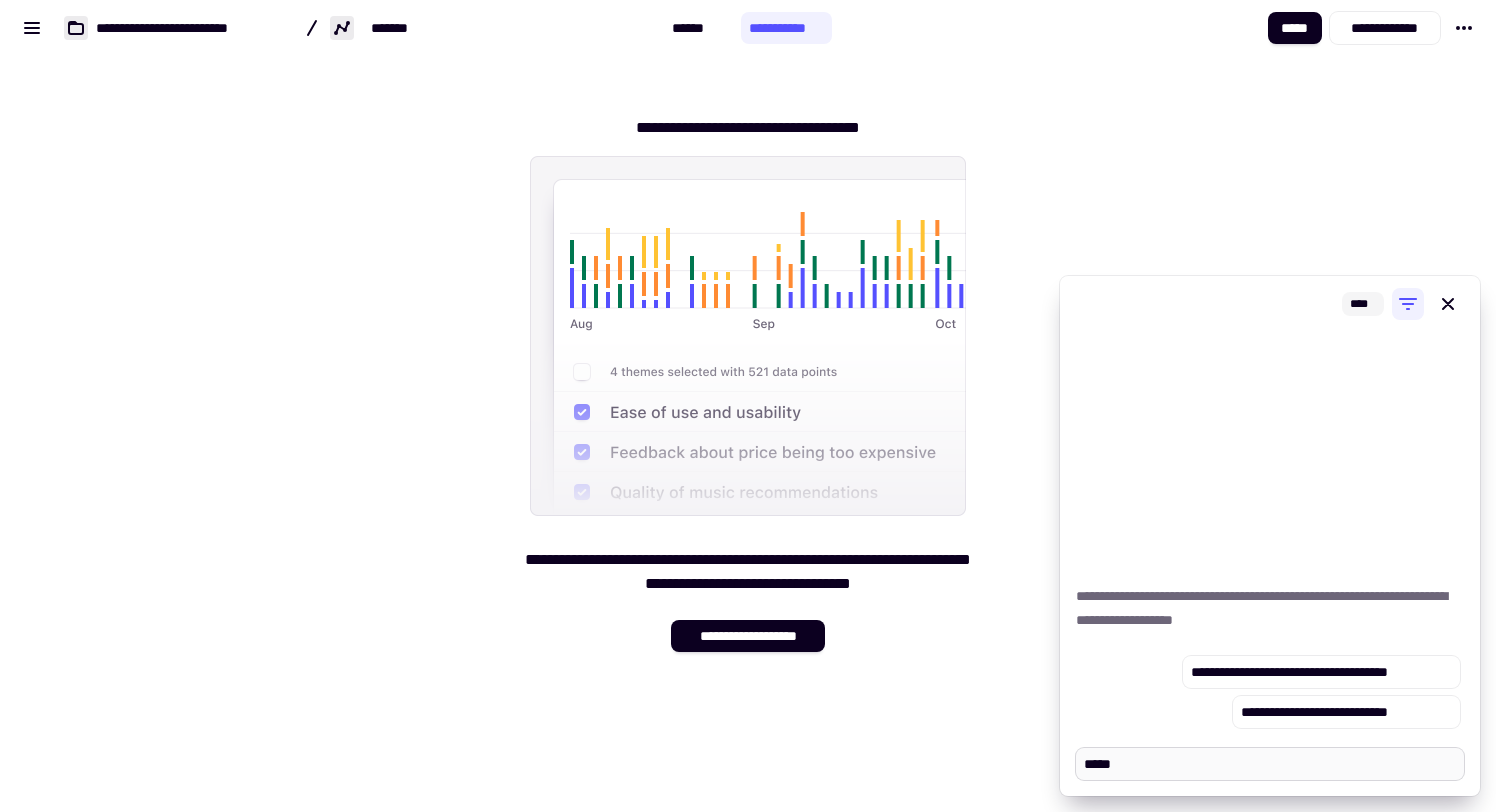 type on "*" 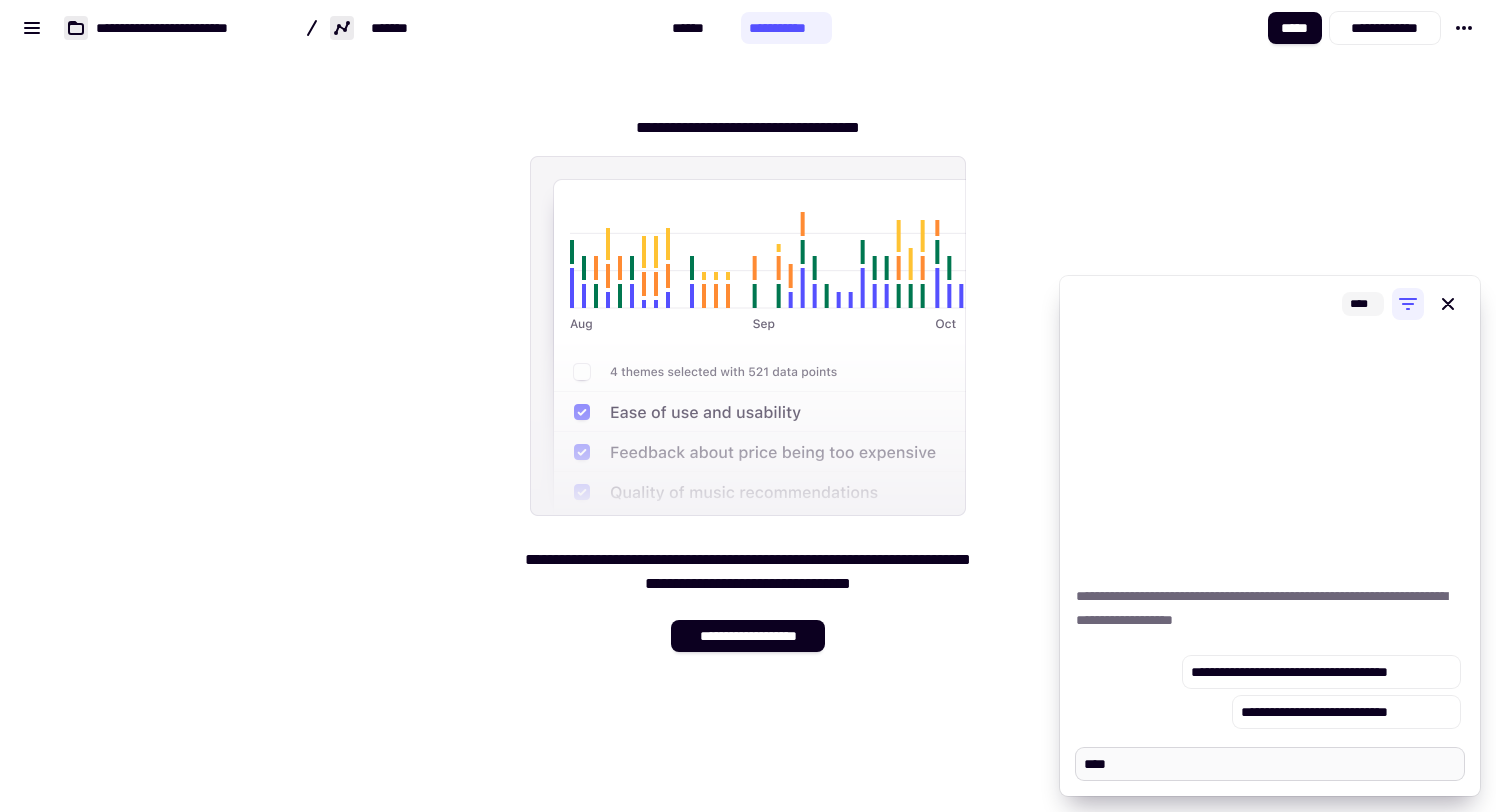 type on "*" 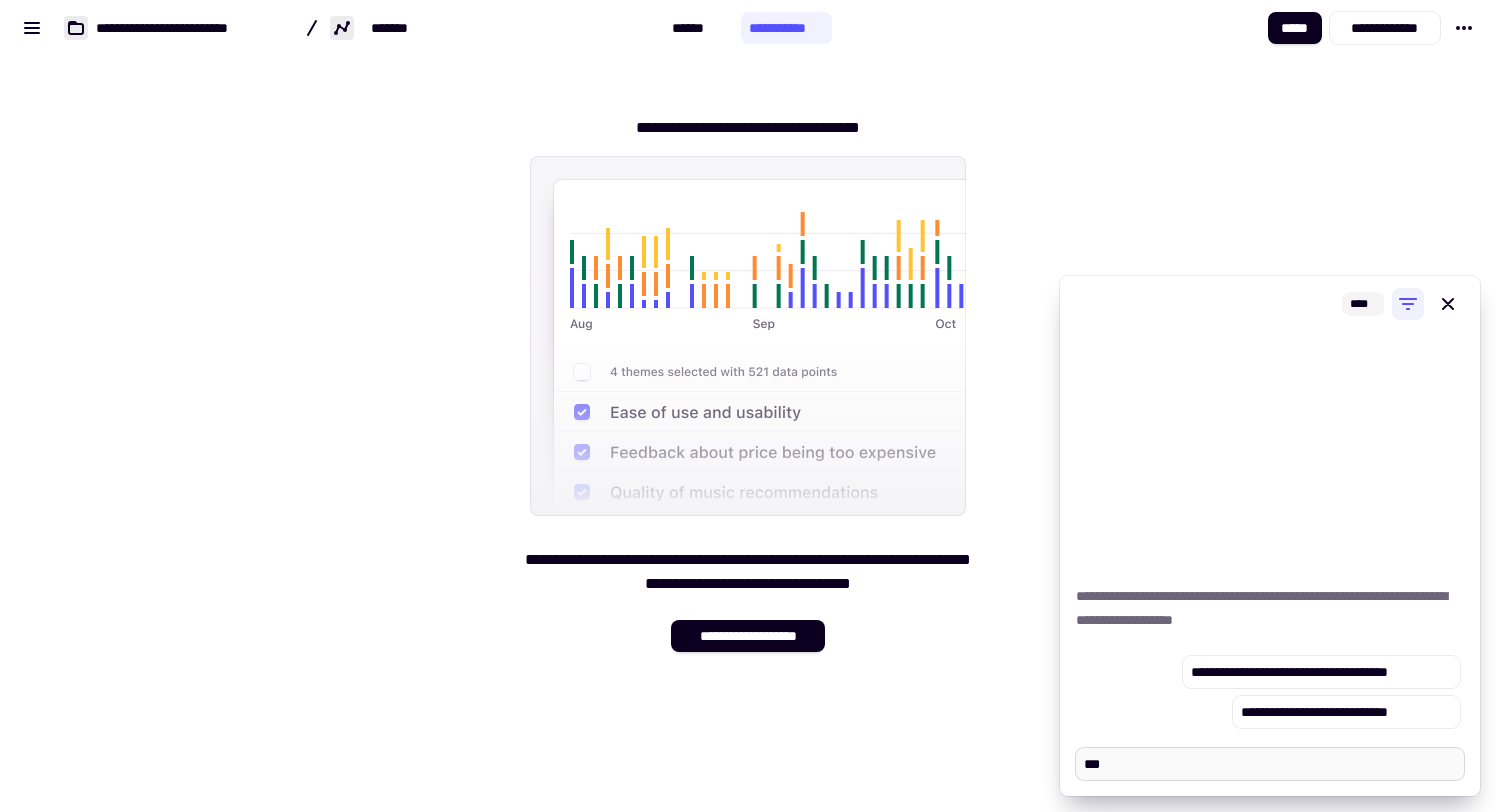 type on "*" 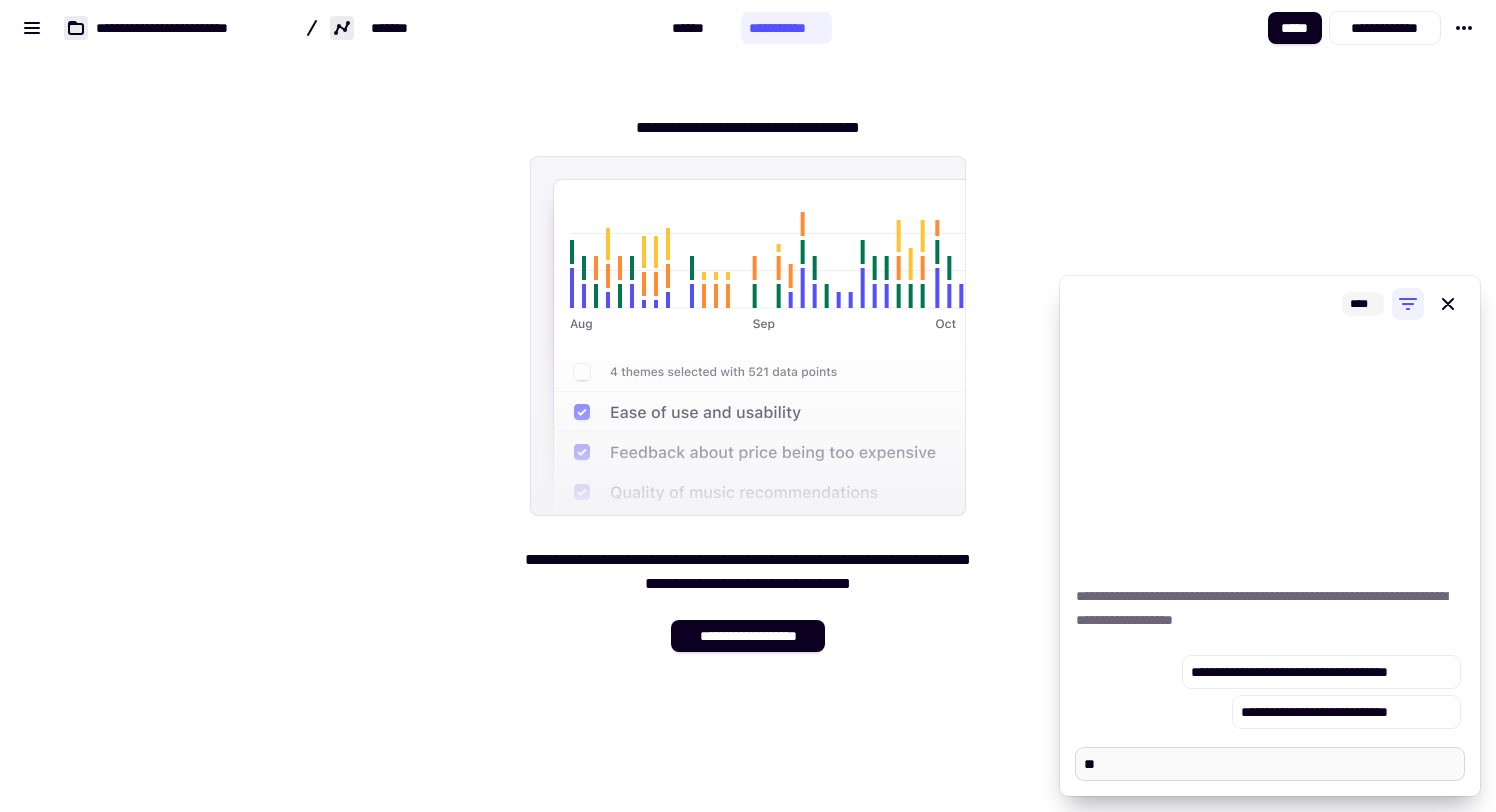 type on "*" 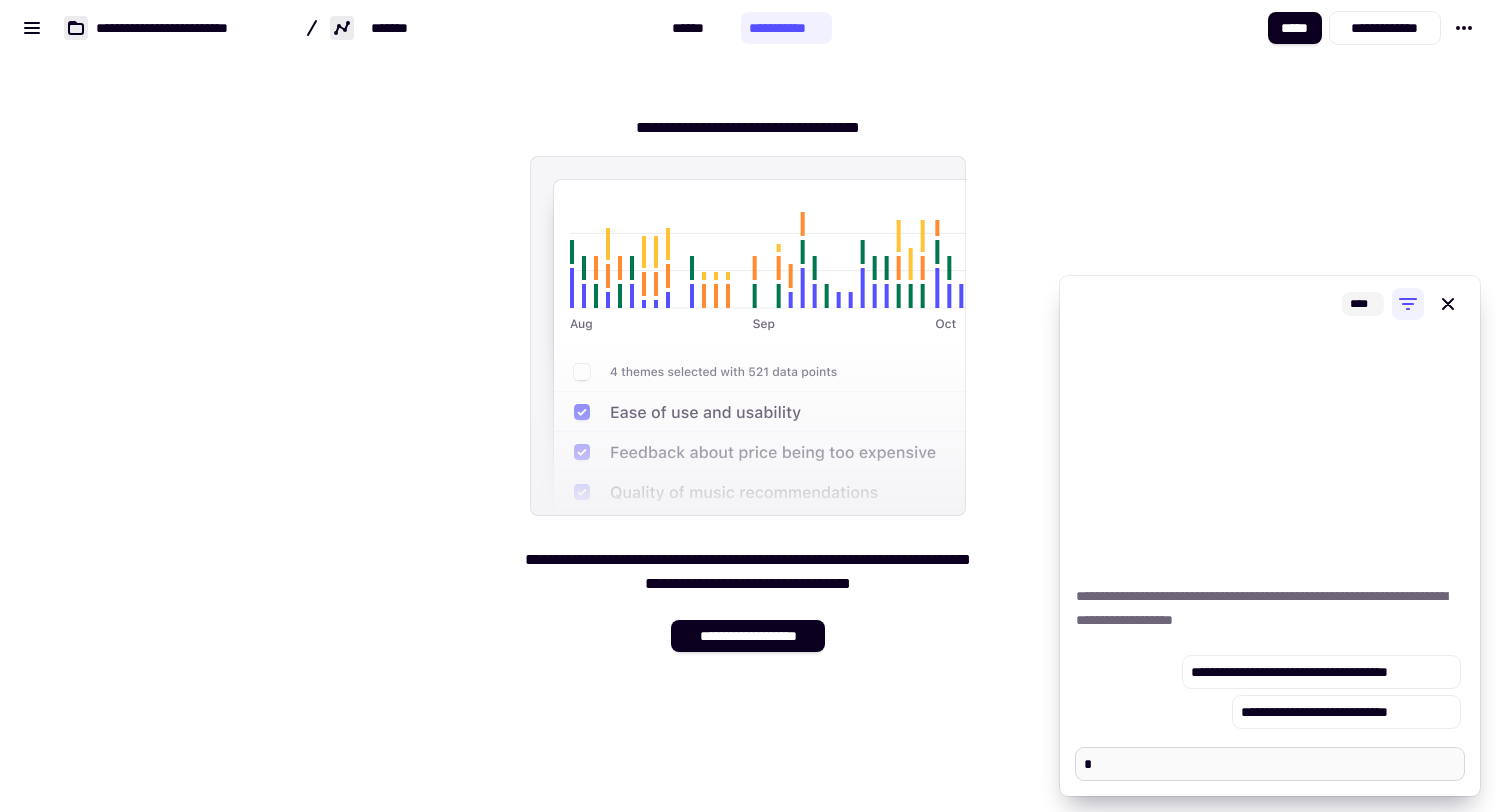 type on "*" 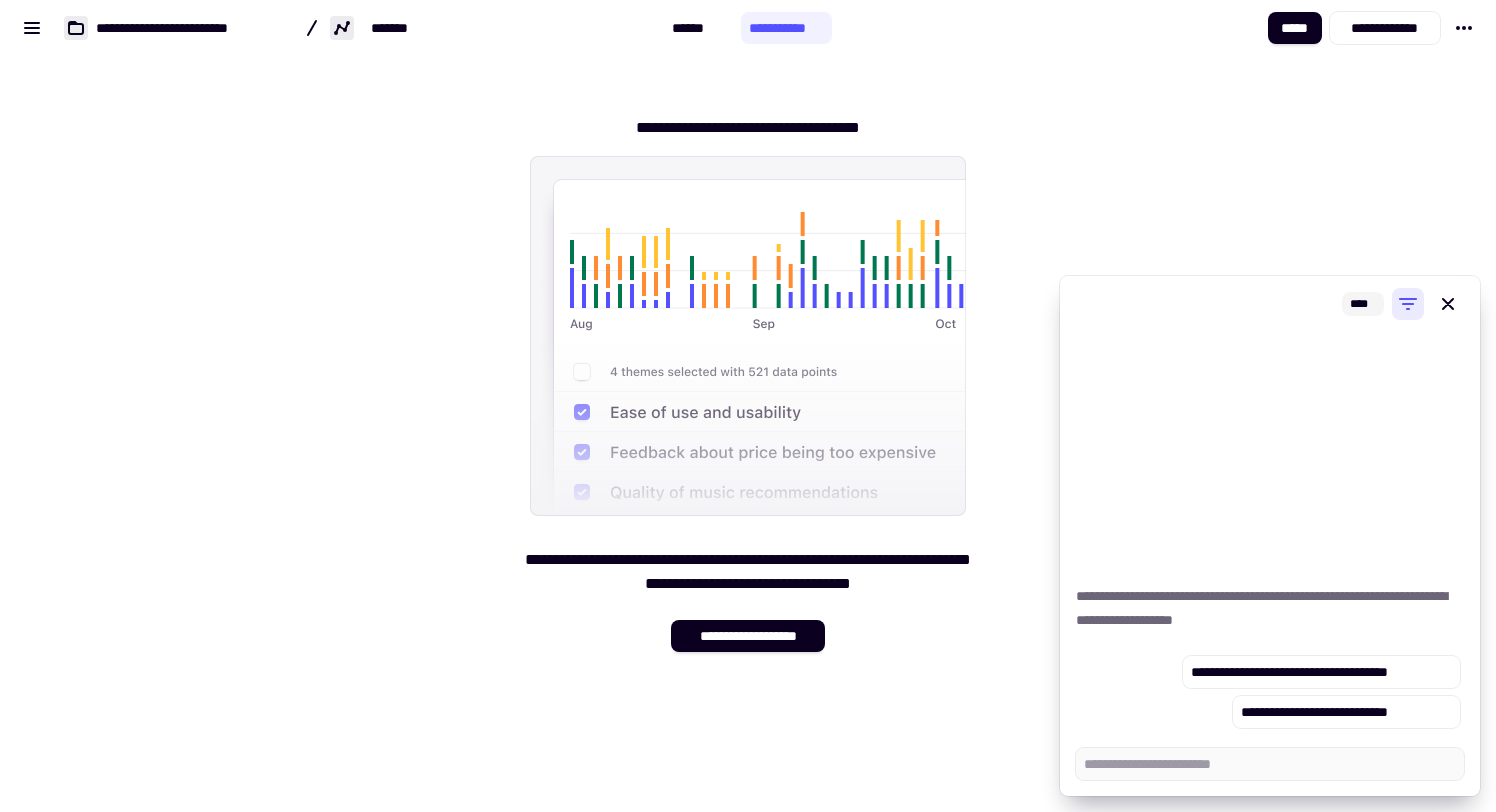click 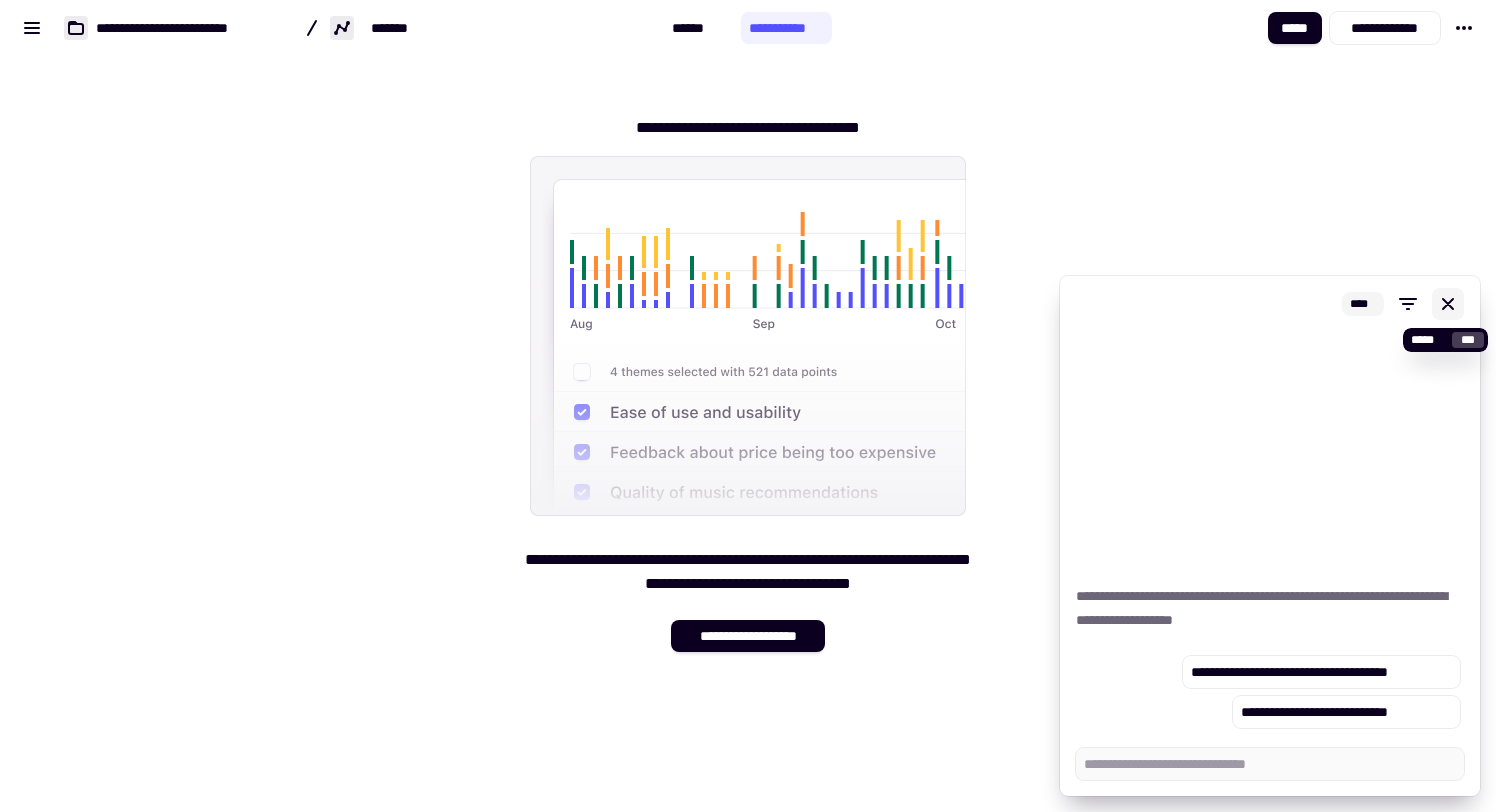 click 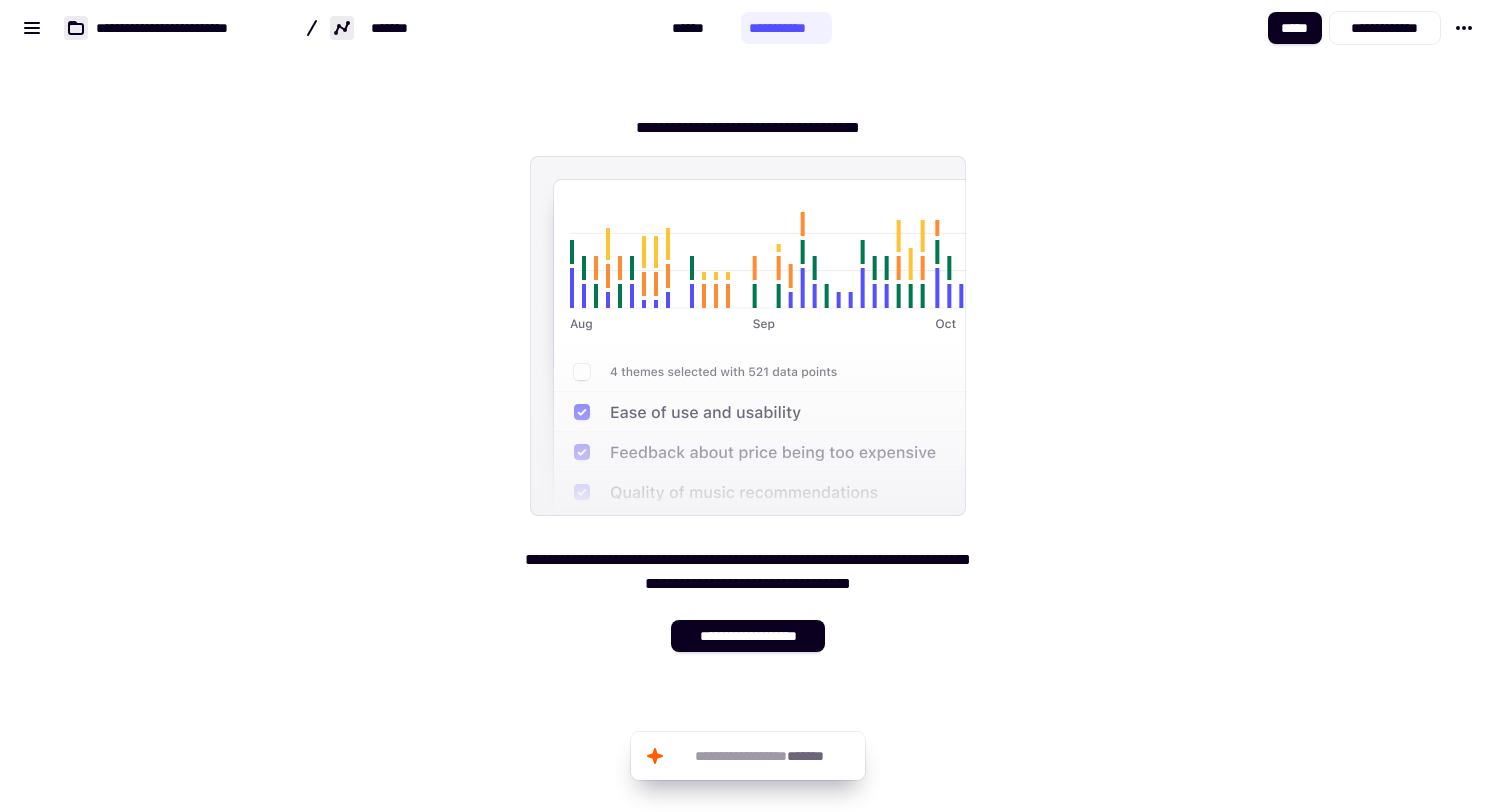 click on "**********" at bounding box center [1164, 28] 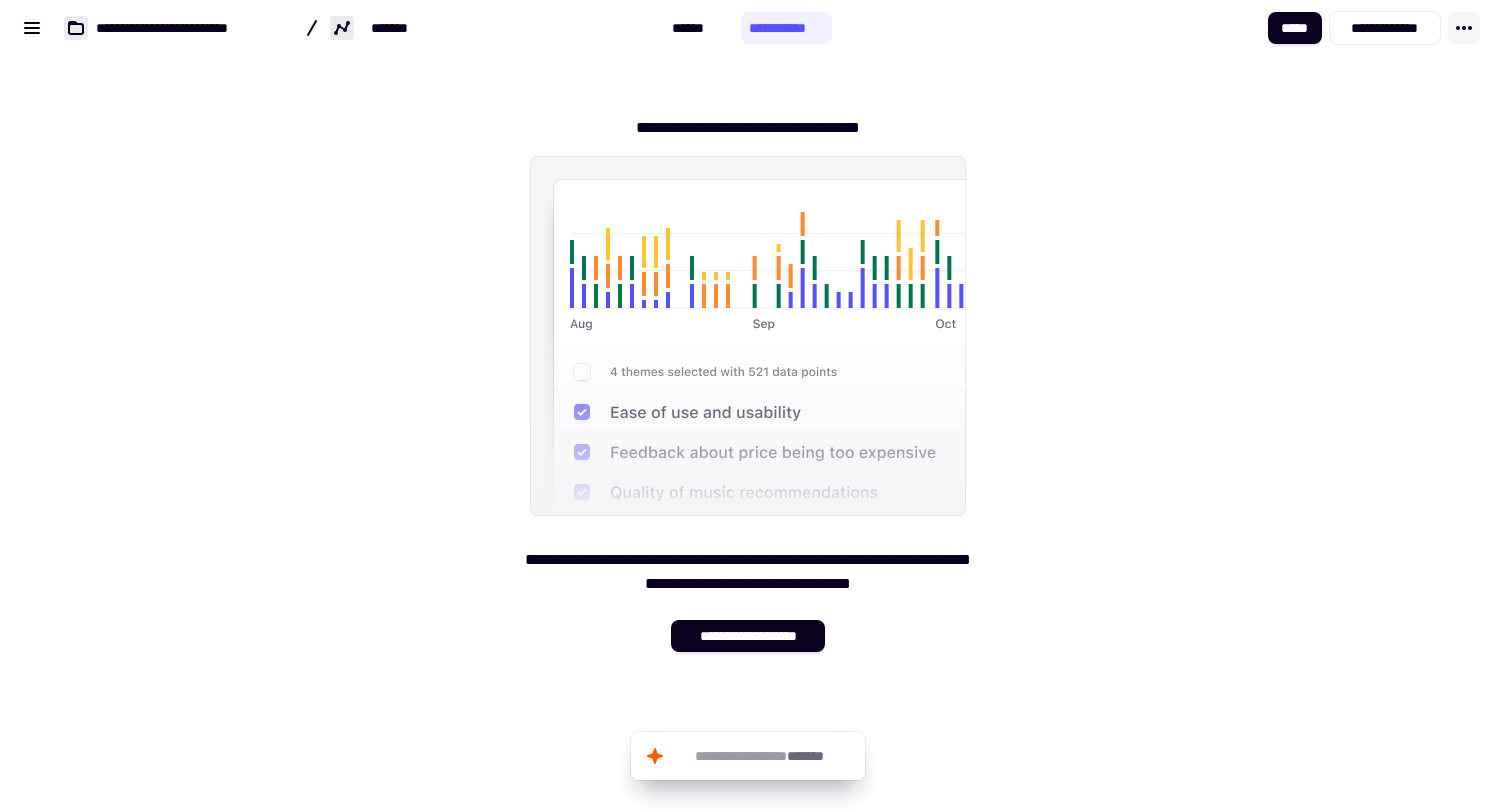 click 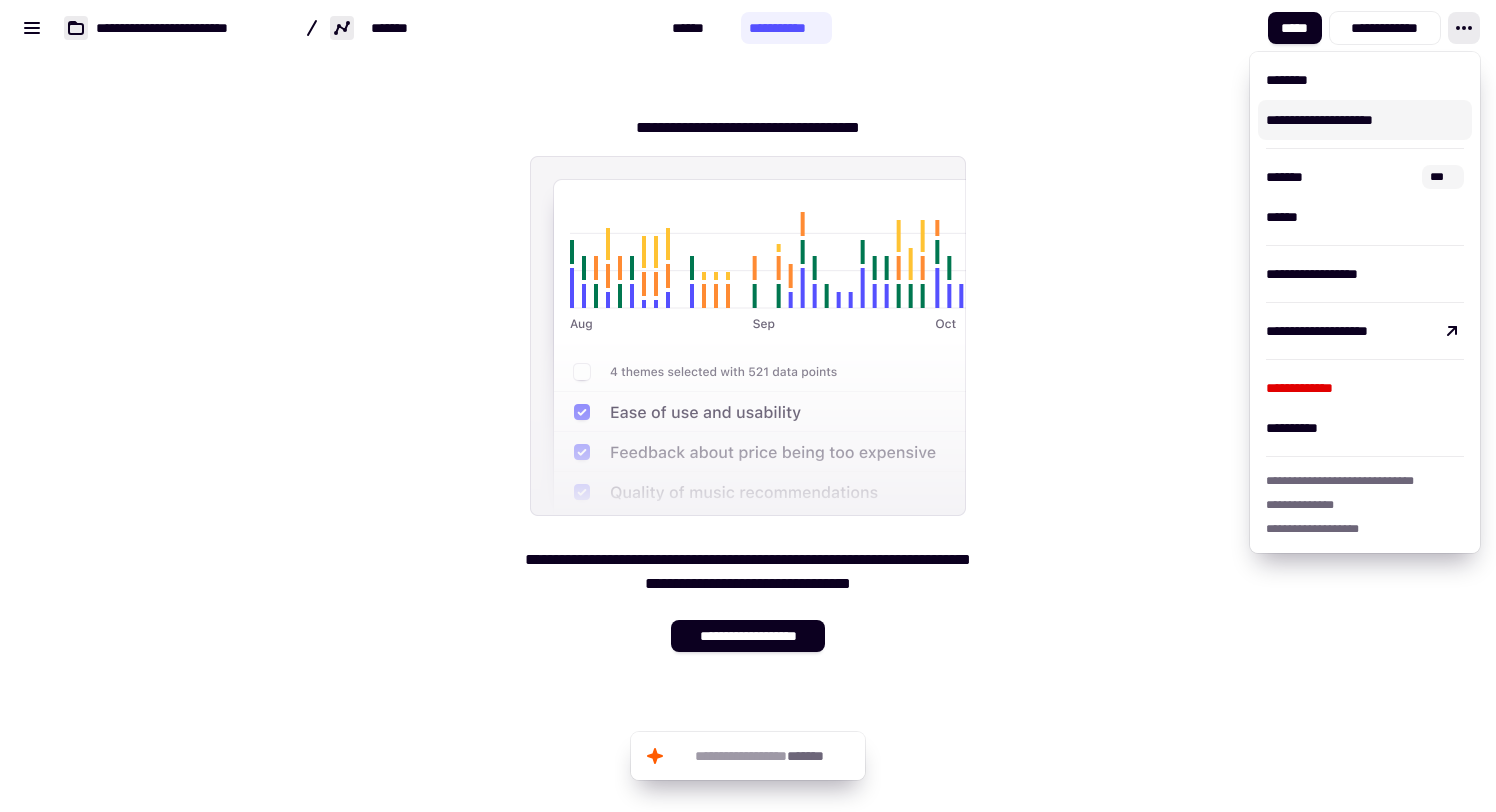 click on "**********" at bounding box center (748, 376) 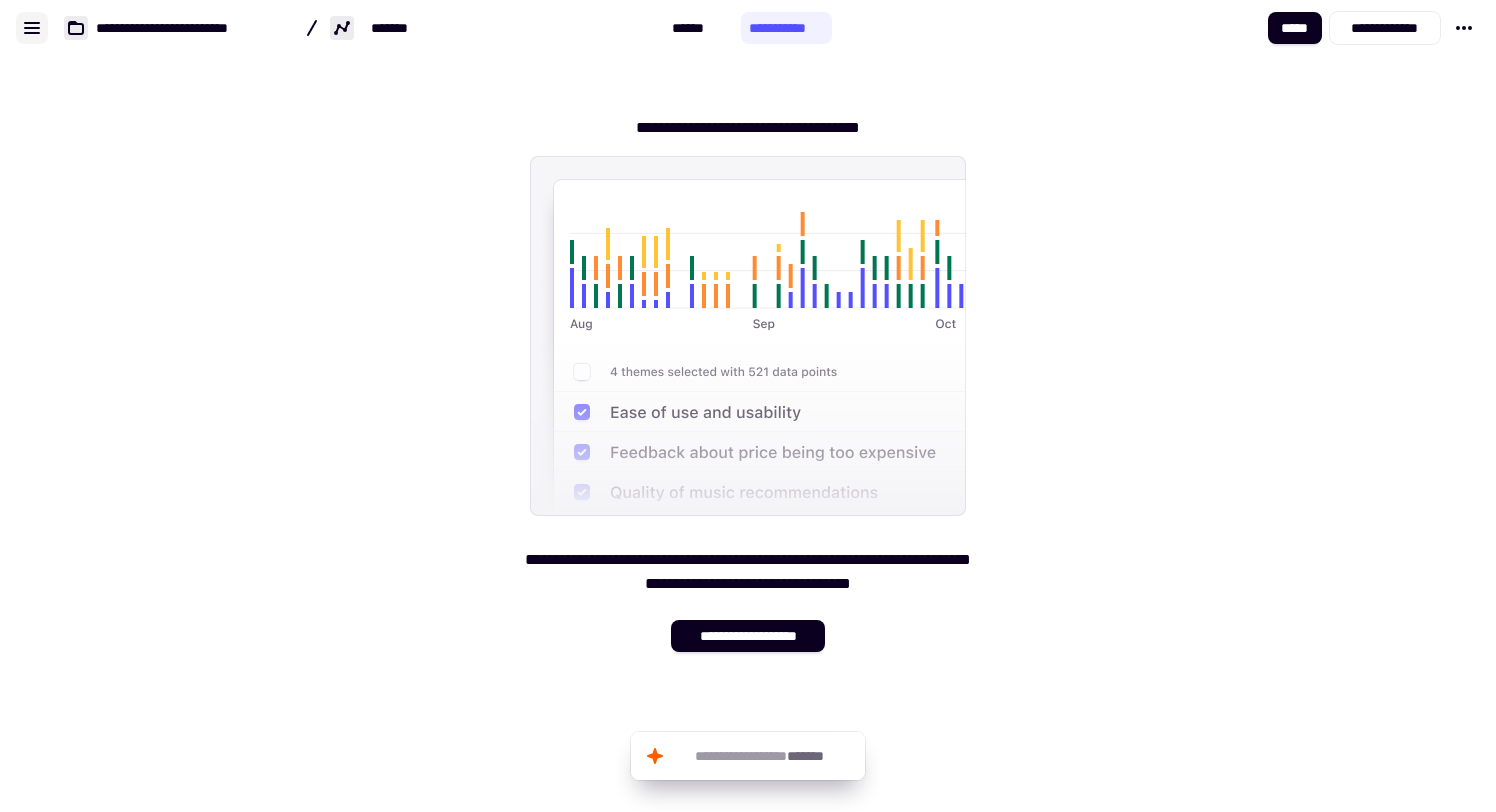 click 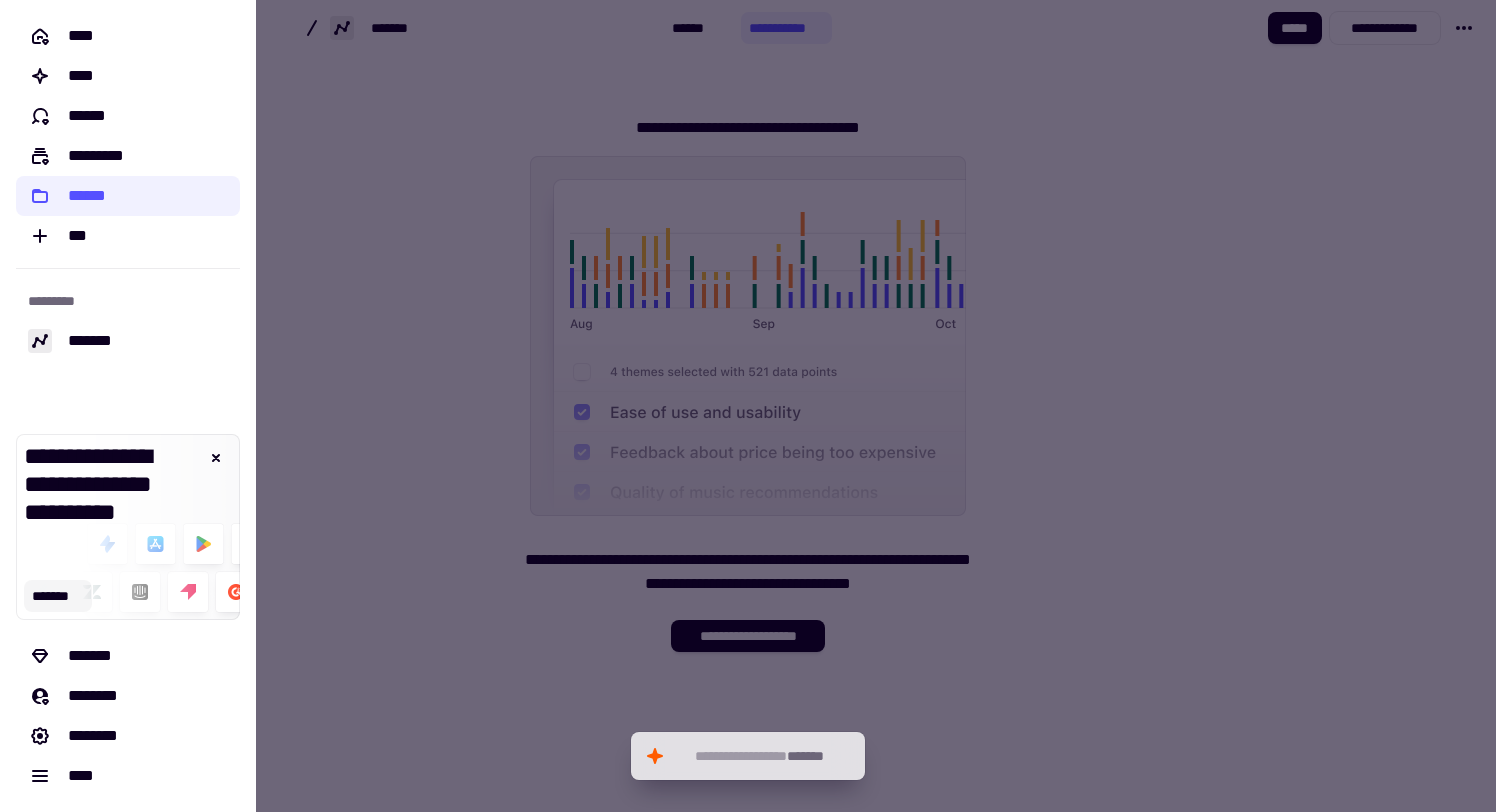click on "*******" 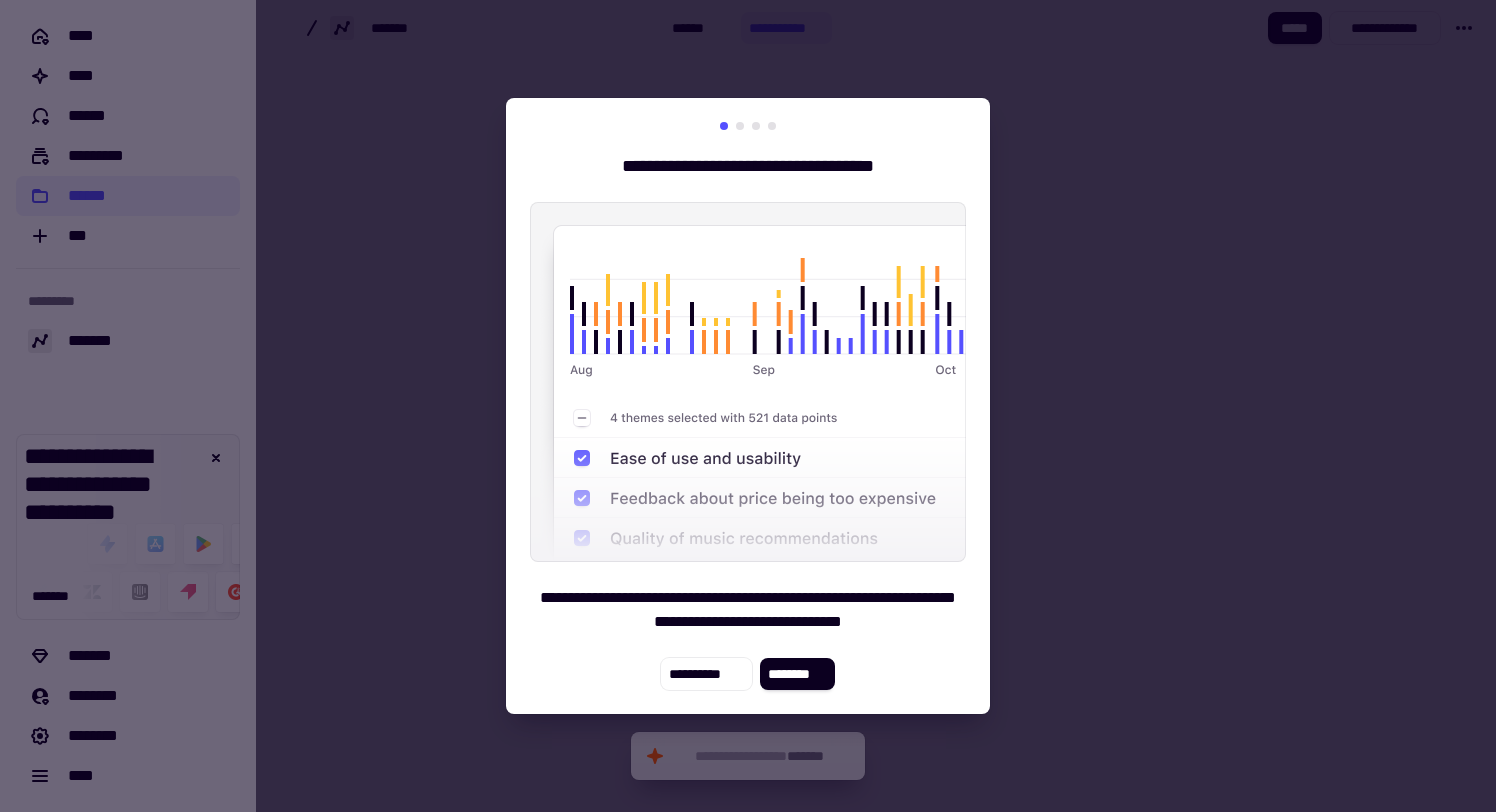 click at bounding box center [740, 126] 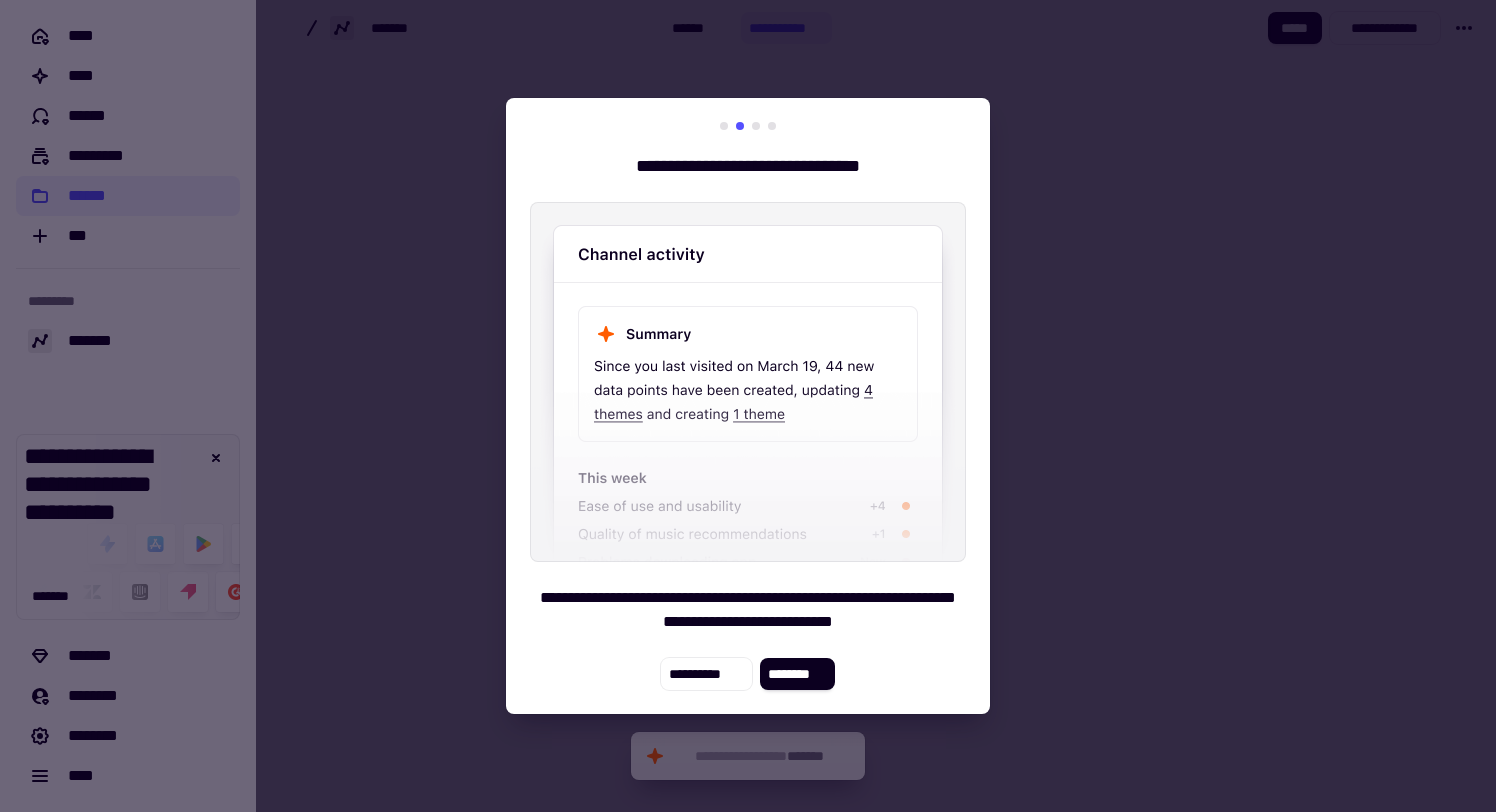 click at bounding box center [756, 126] 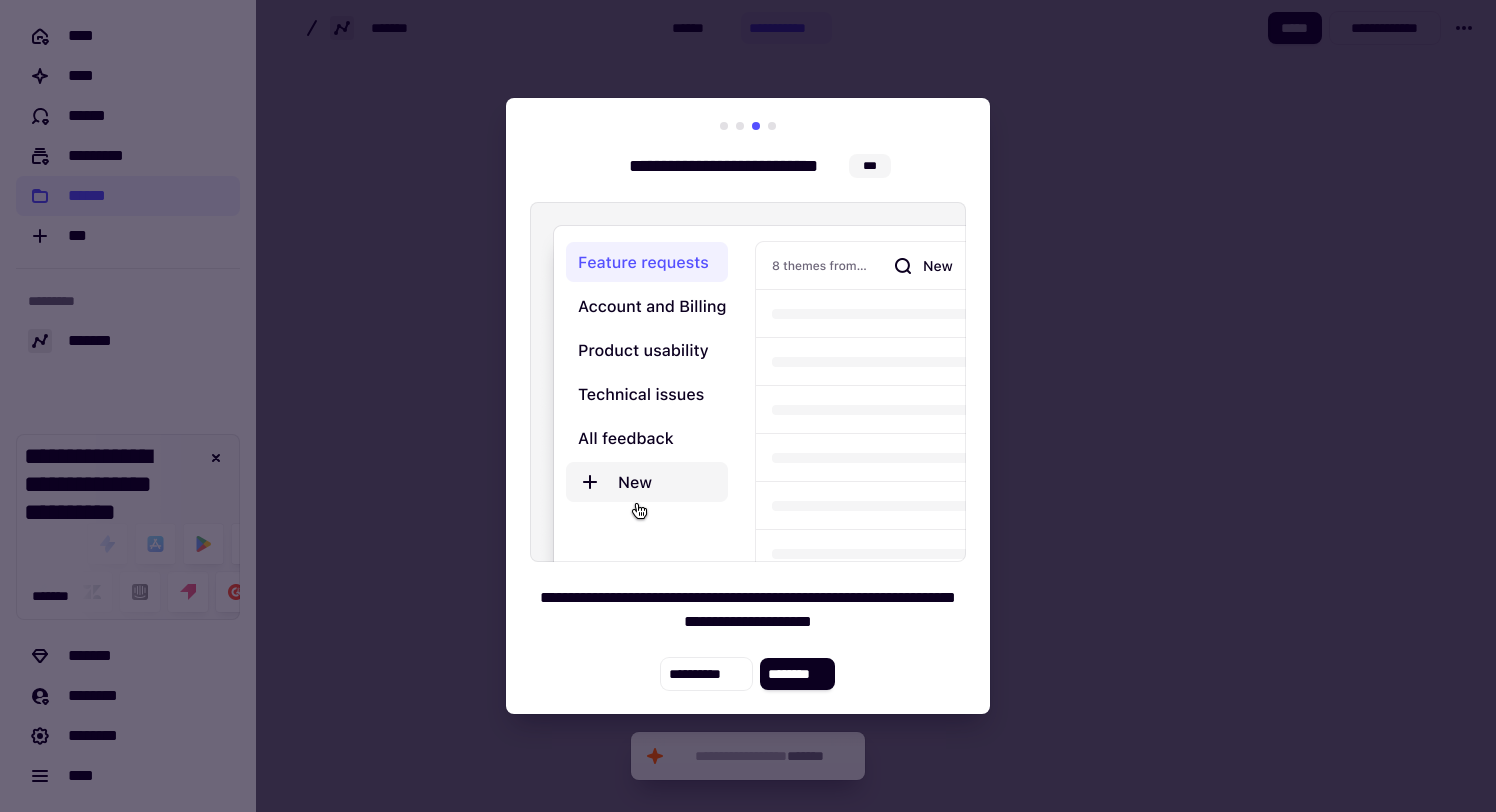 click at bounding box center [772, 126] 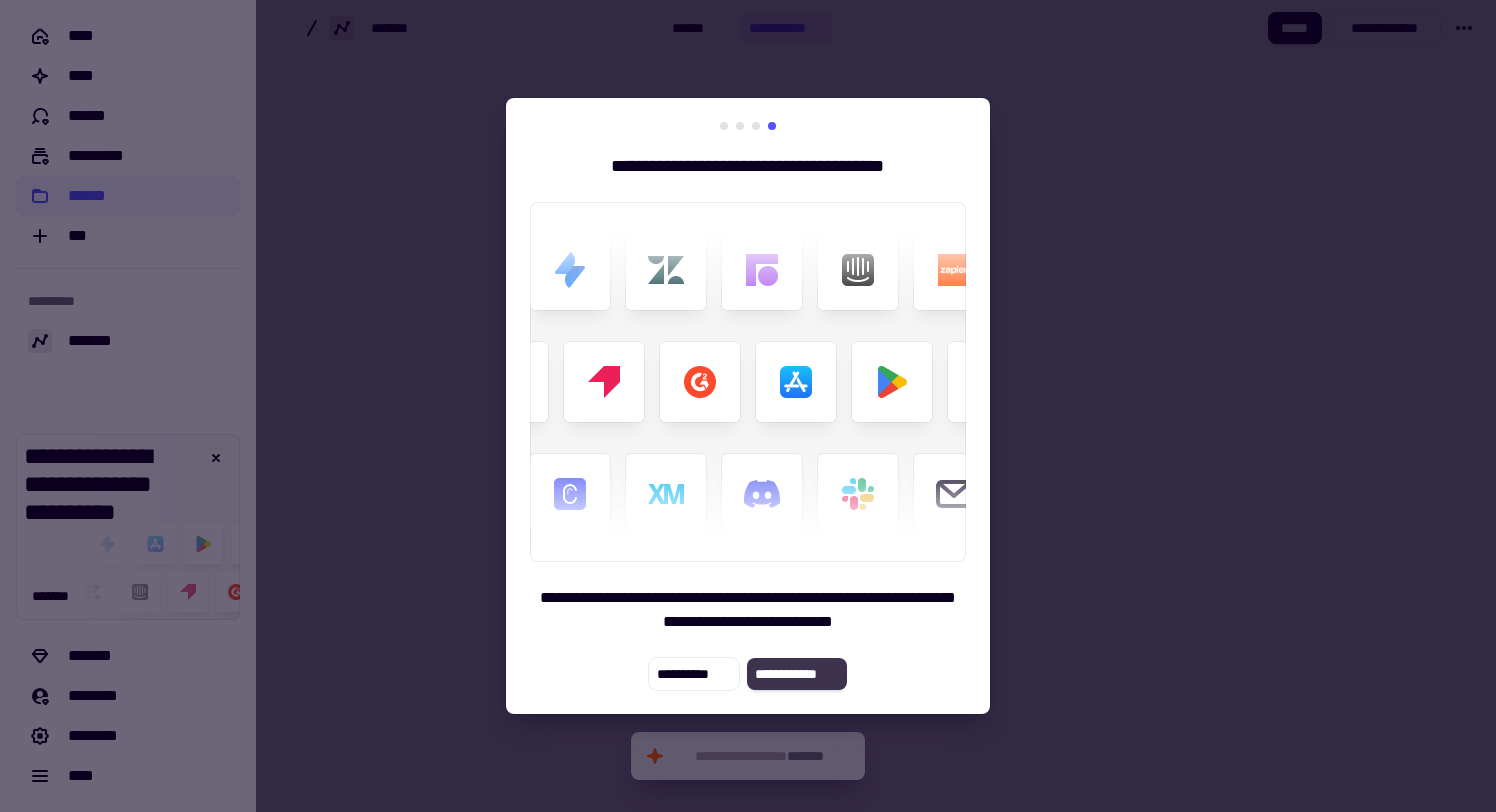 click on "**********" 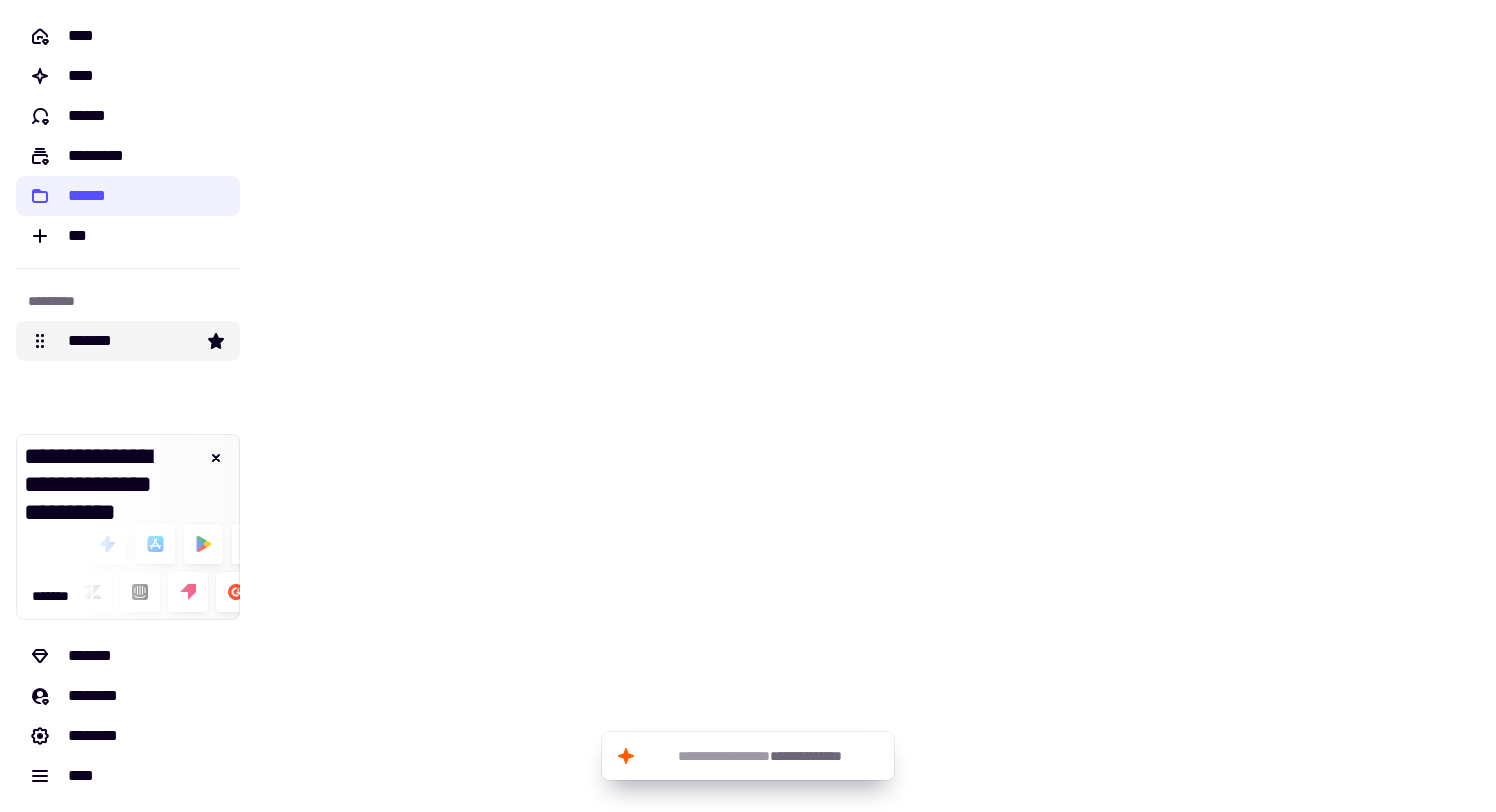 click on "*******" 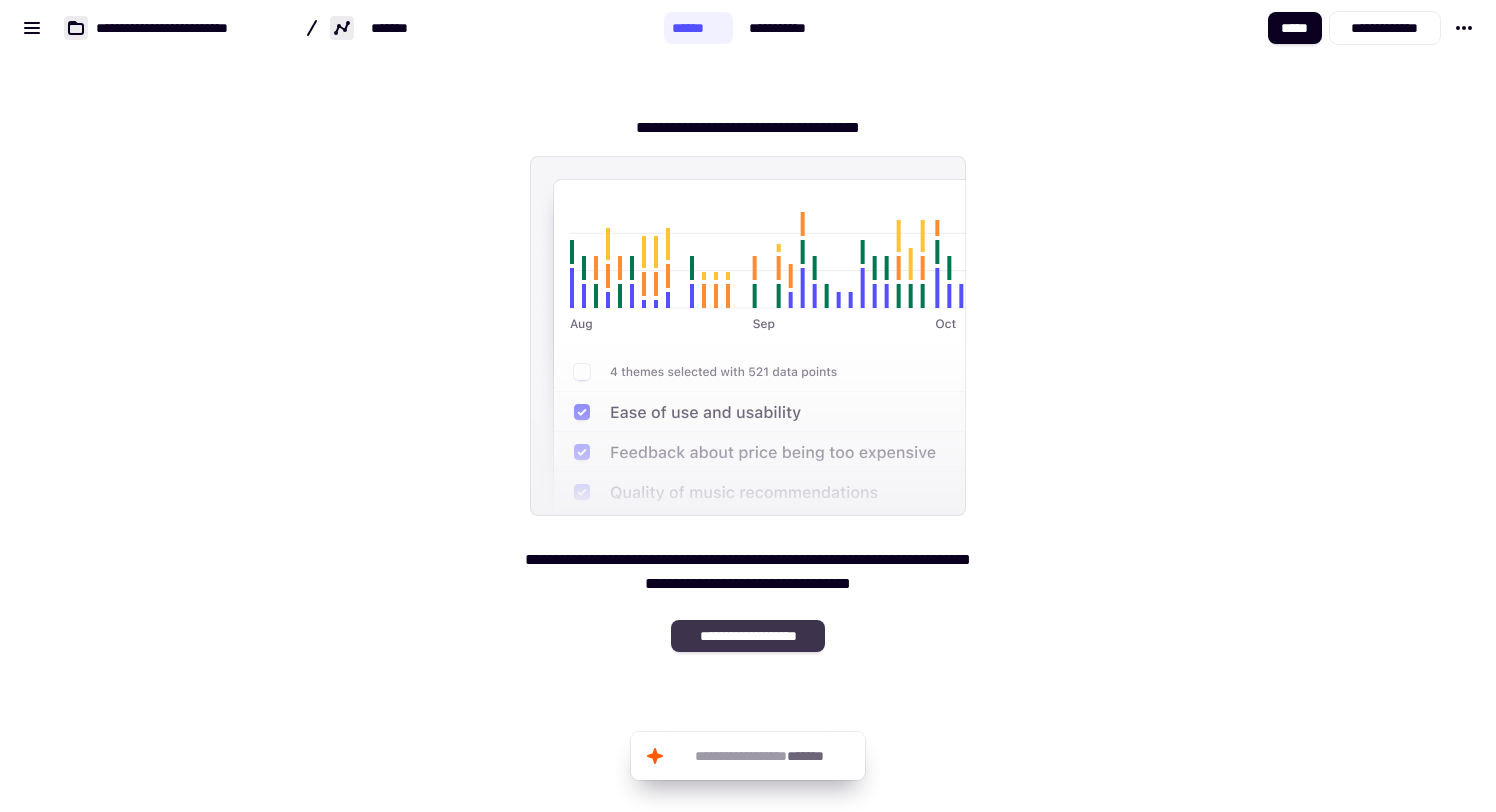 click on "**********" 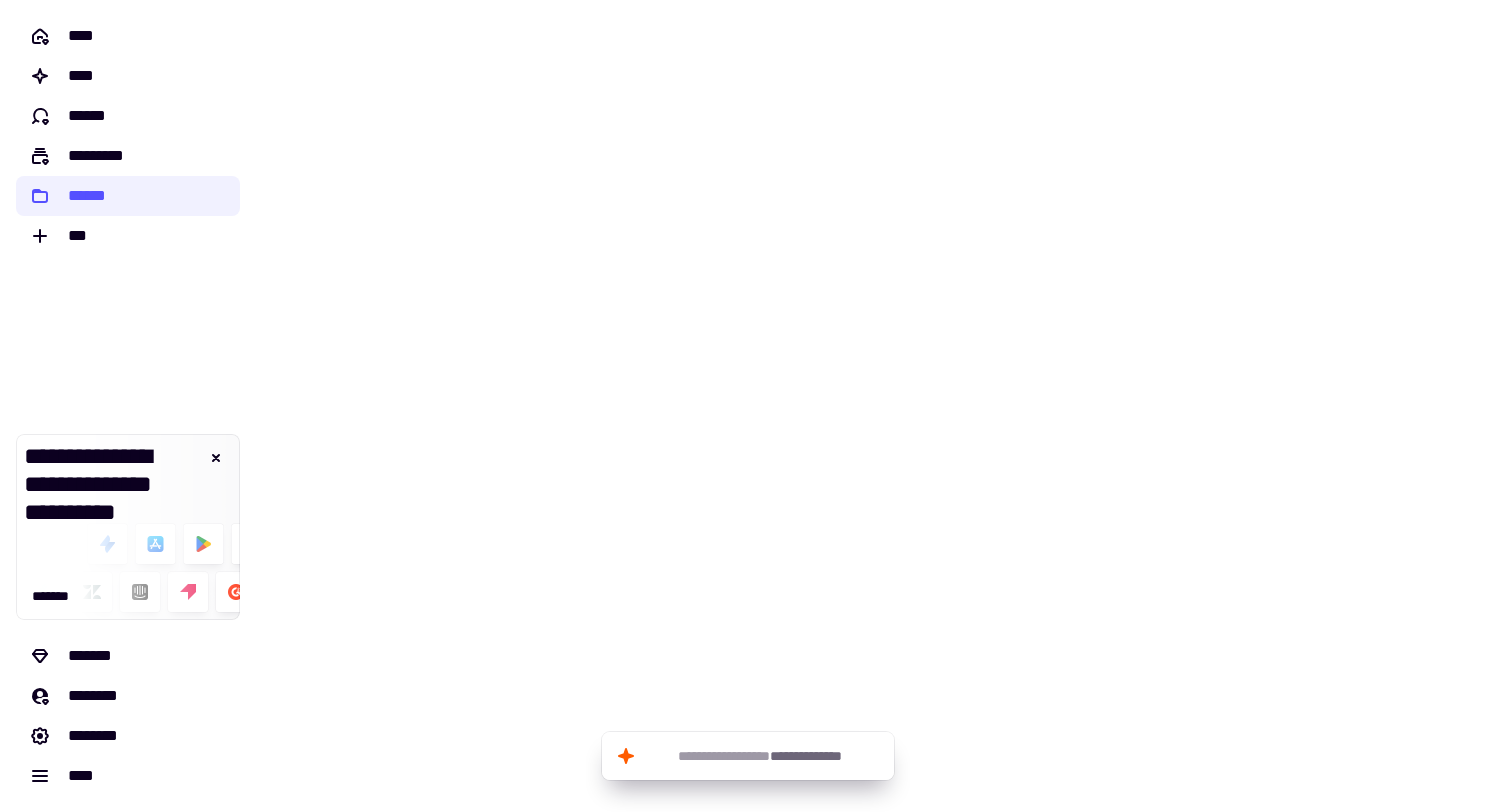 scroll, scrollTop: 0, scrollLeft: 0, axis: both 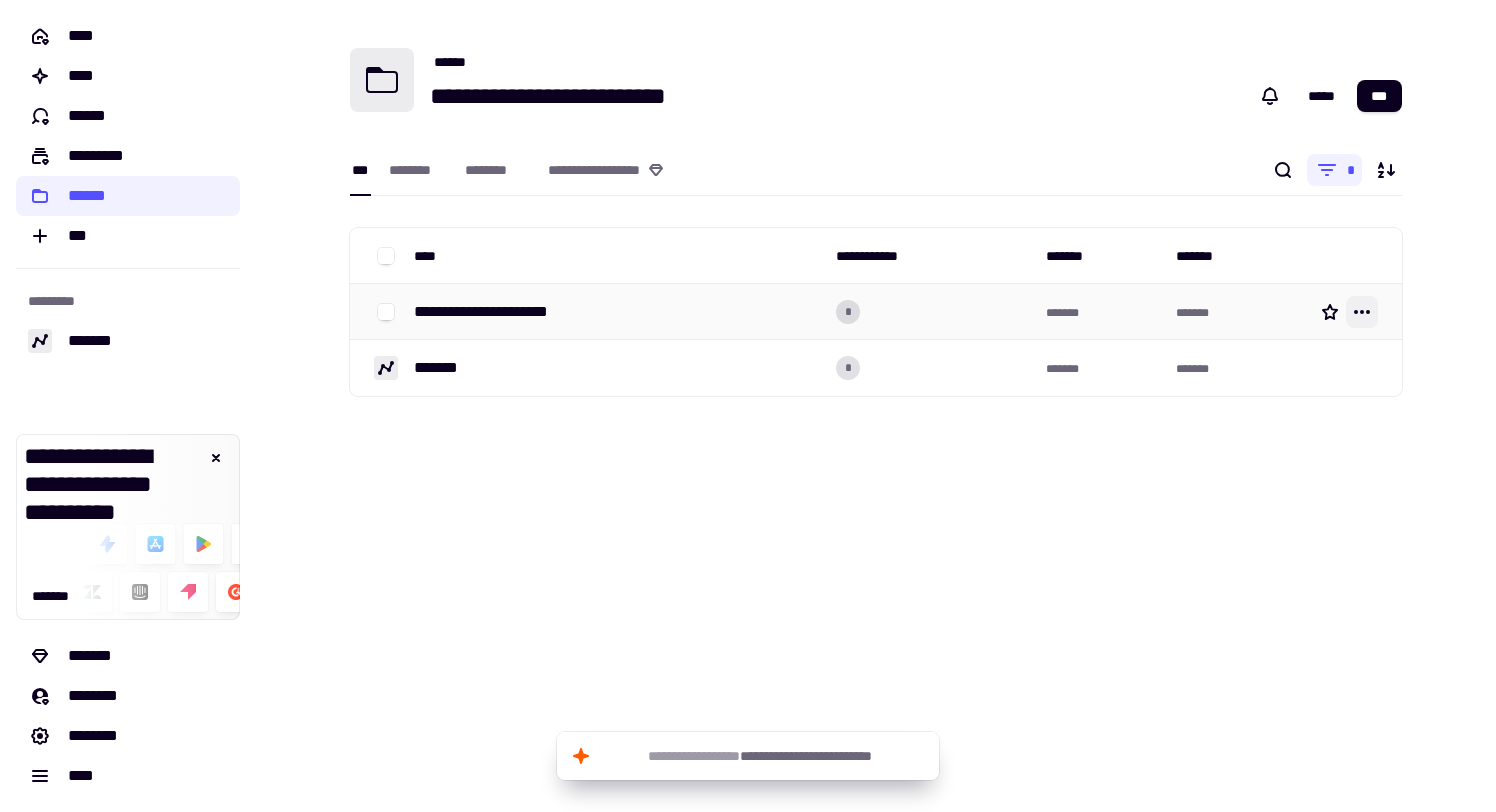 click 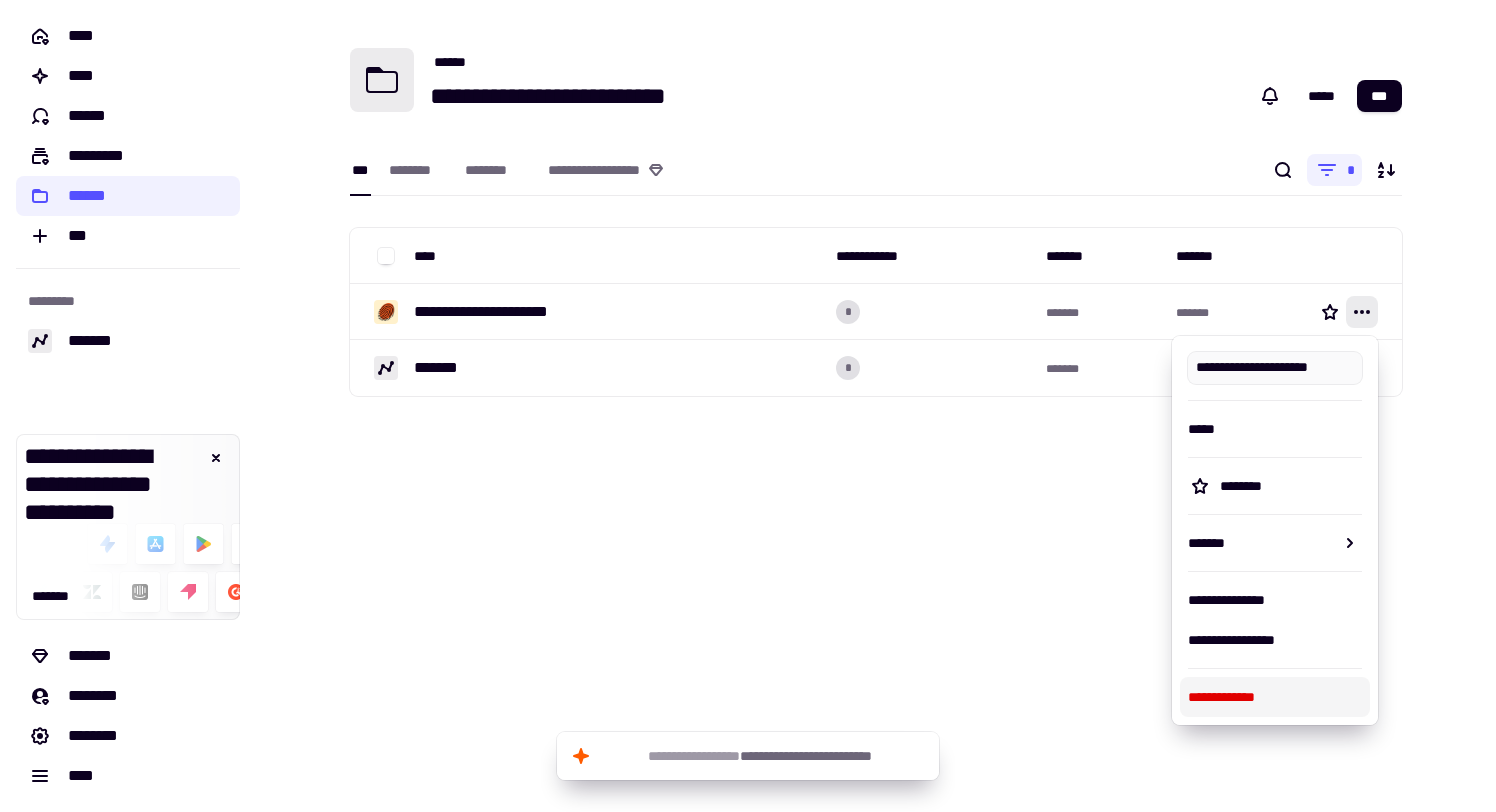 click on "**********" at bounding box center (1275, 697) 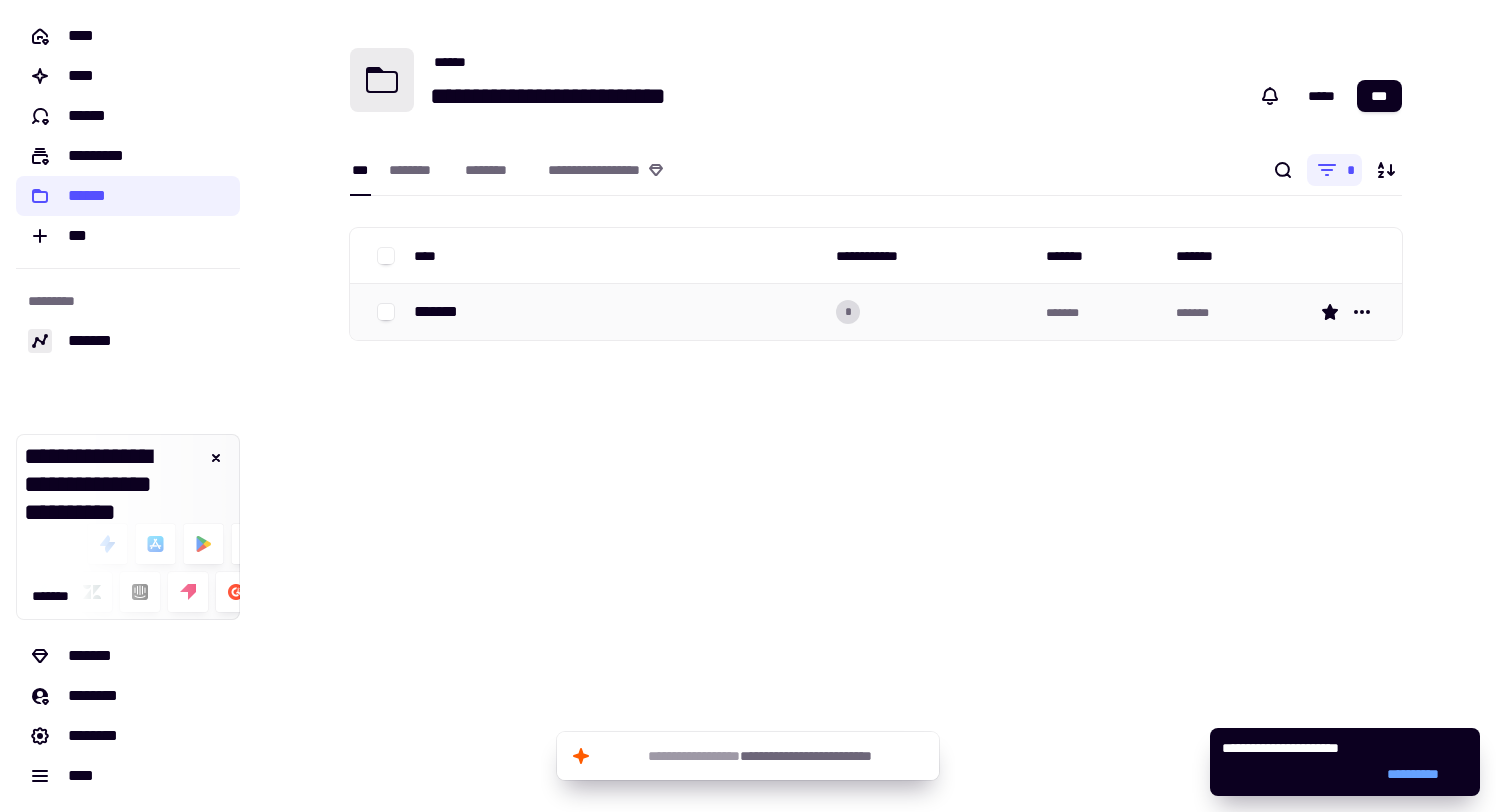 click at bounding box center [1350, 312] 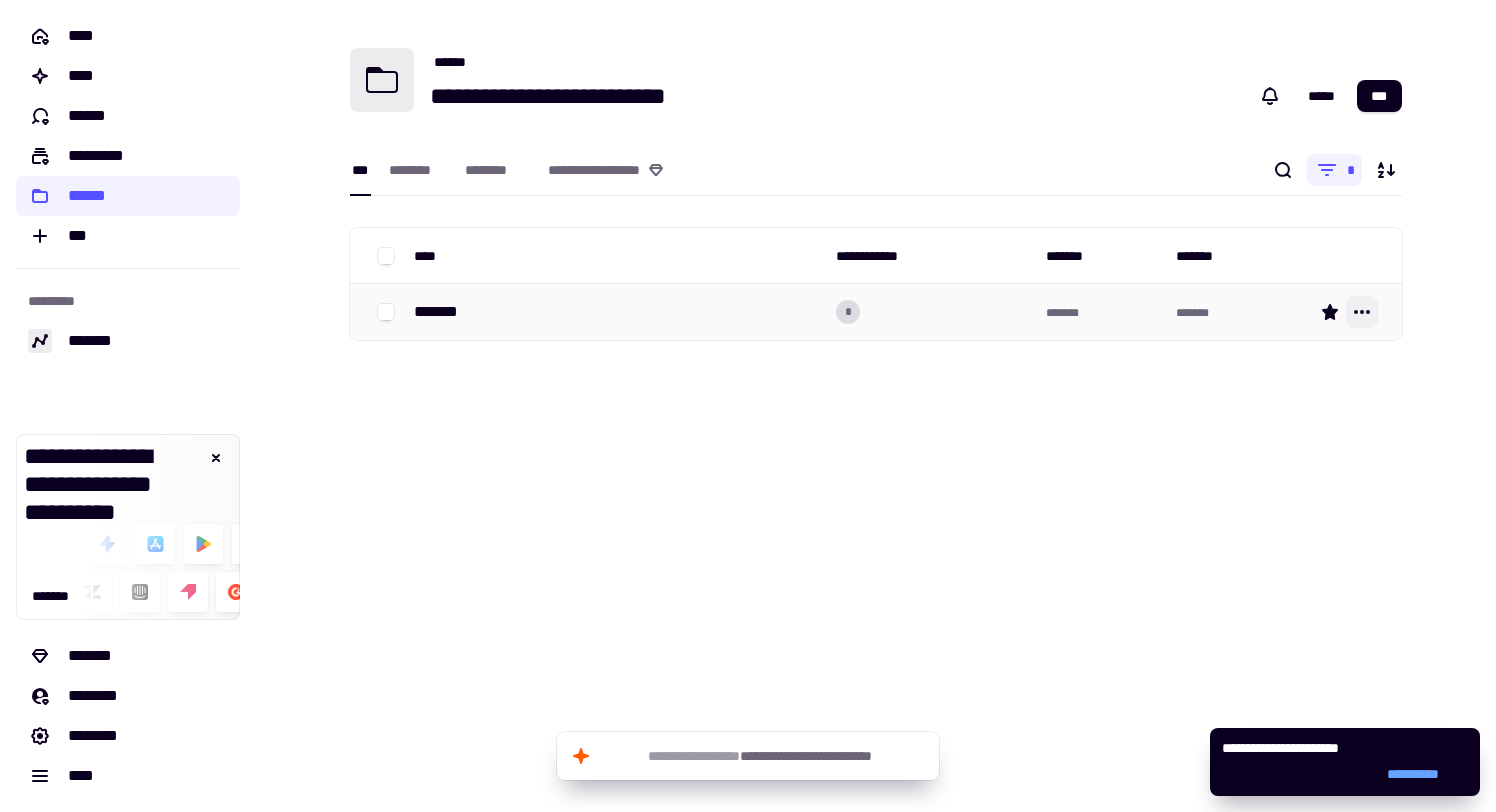 click 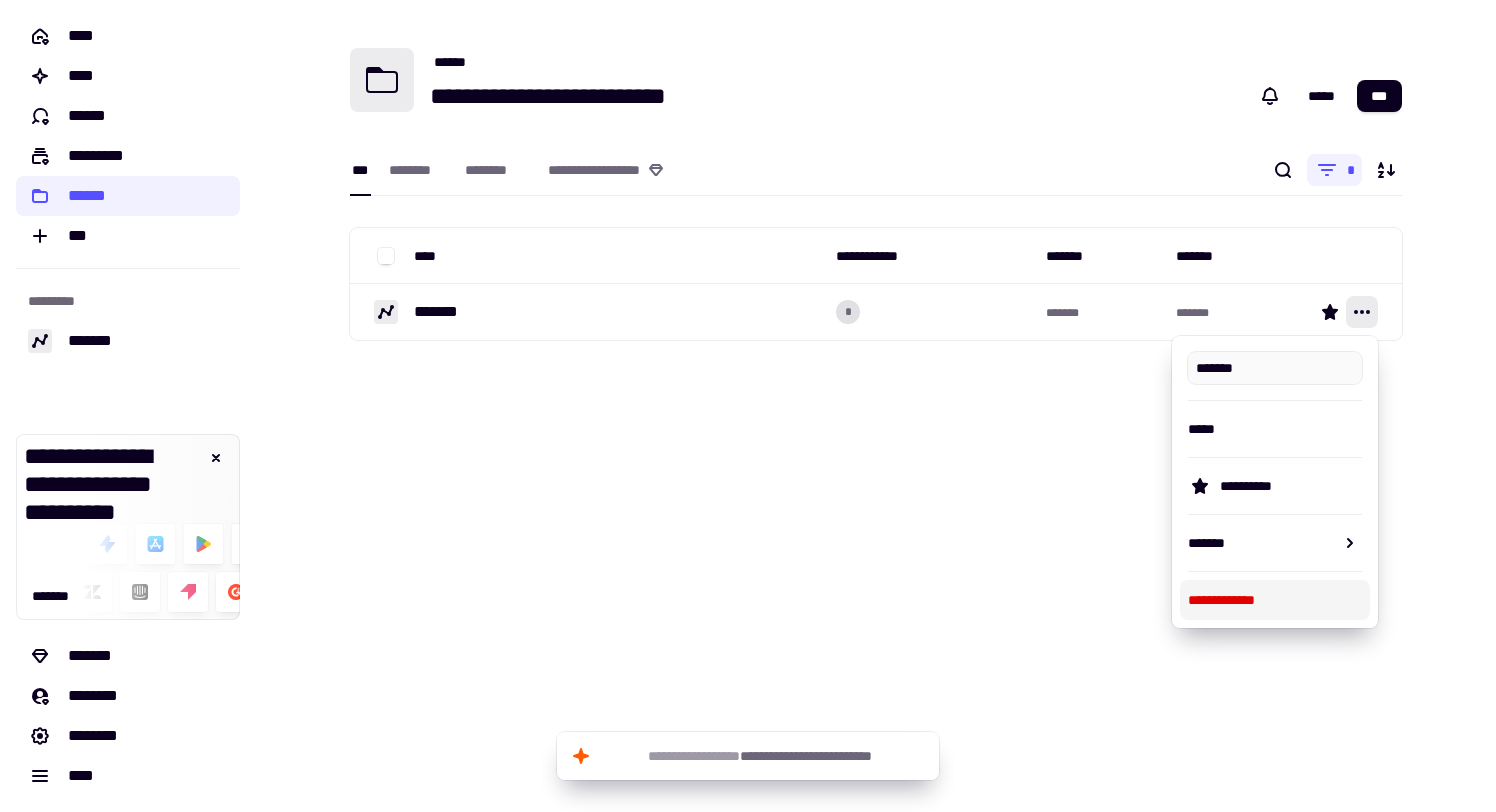 click on "**********" at bounding box center [1275, 600] 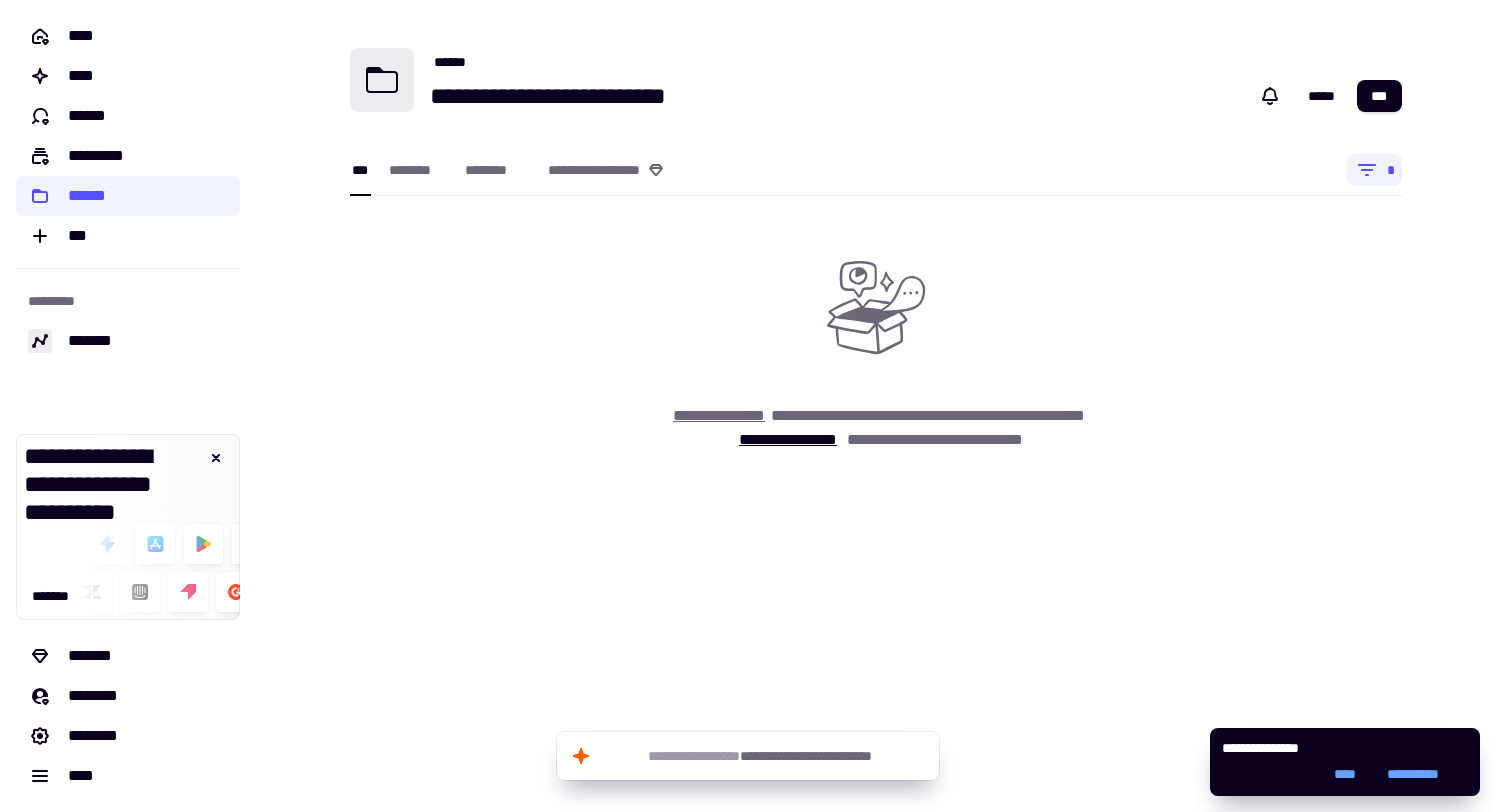click on "**********" 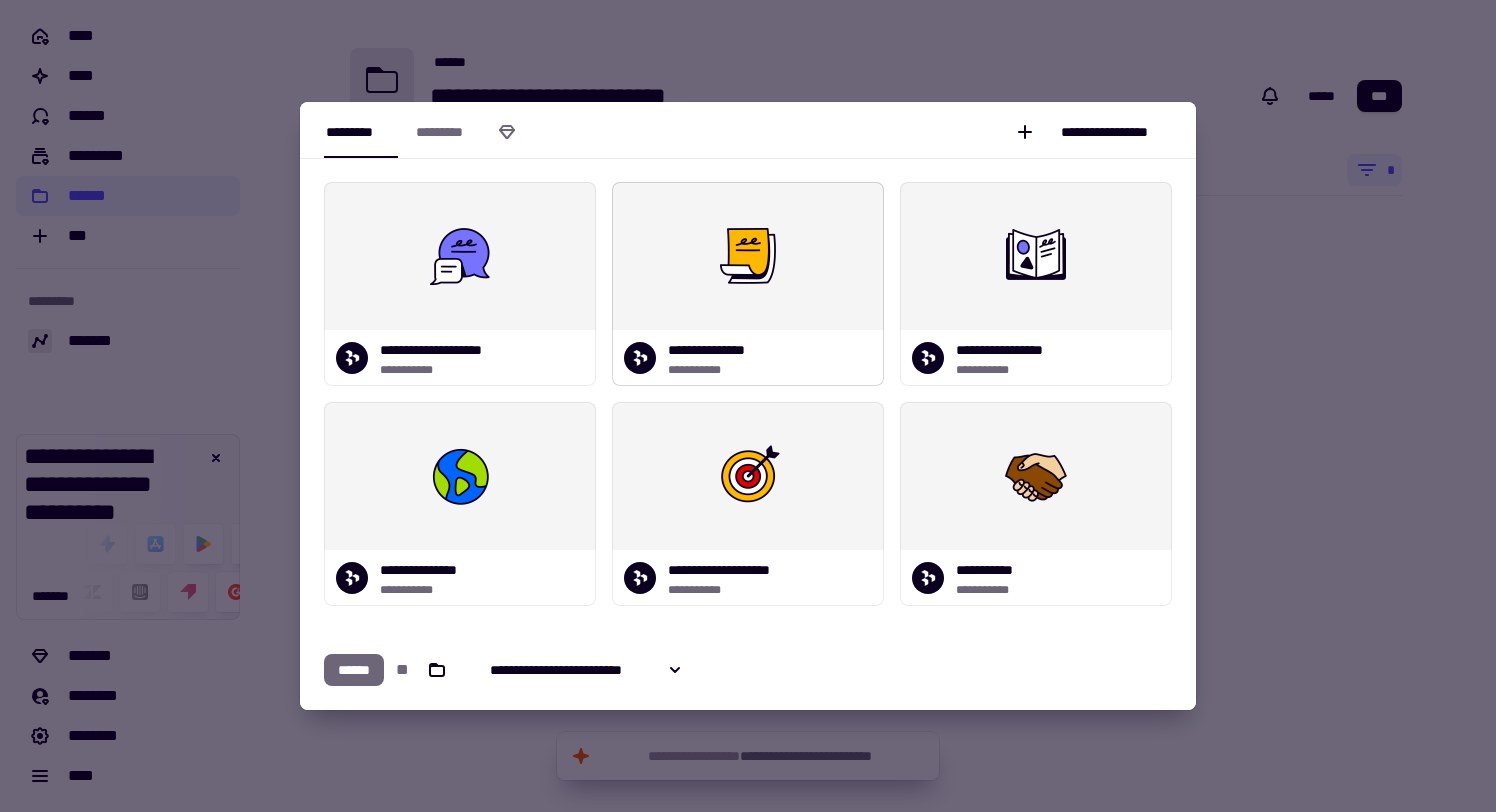 click at bounding box center (748, 256) 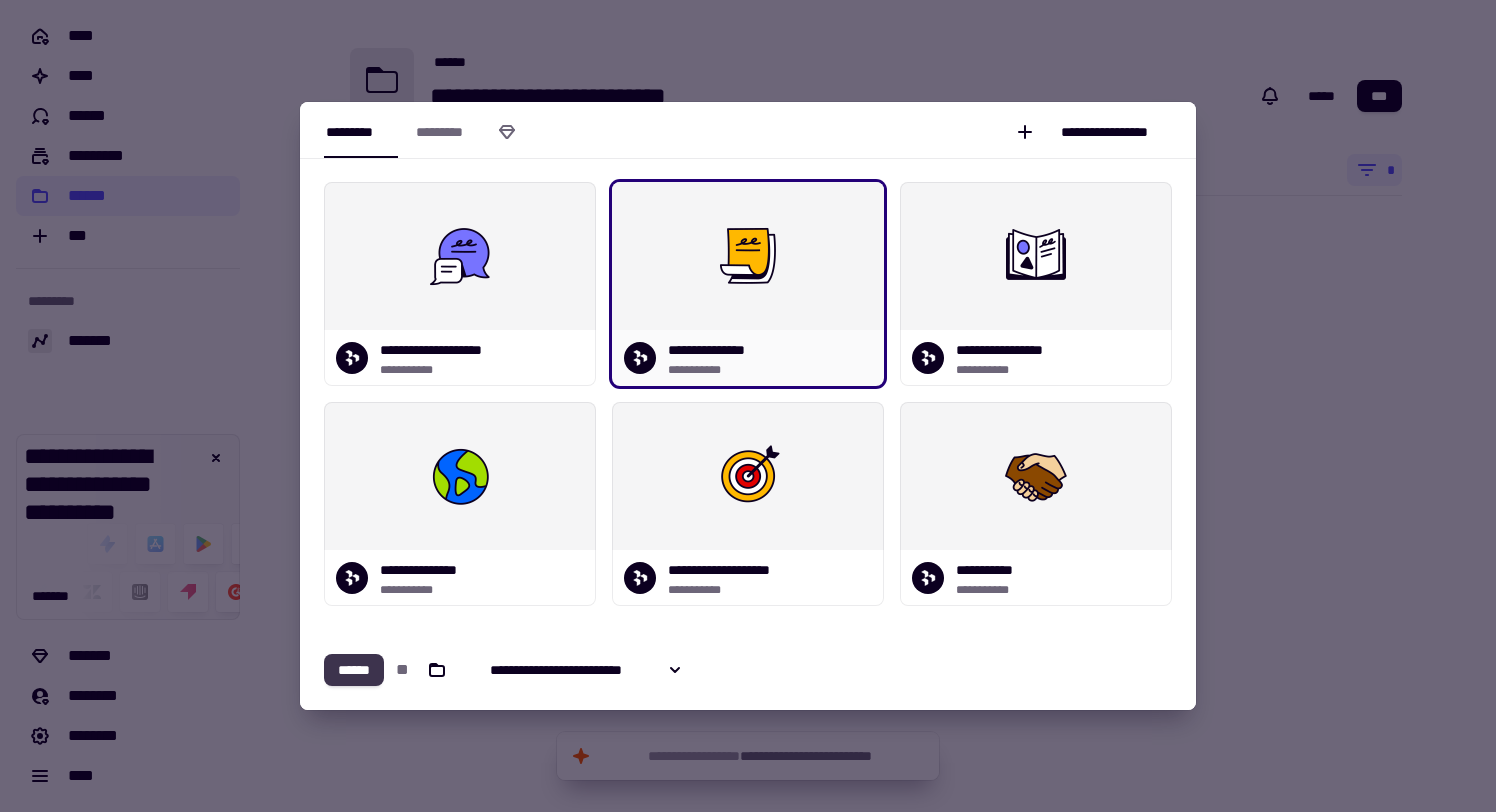 click on "******" 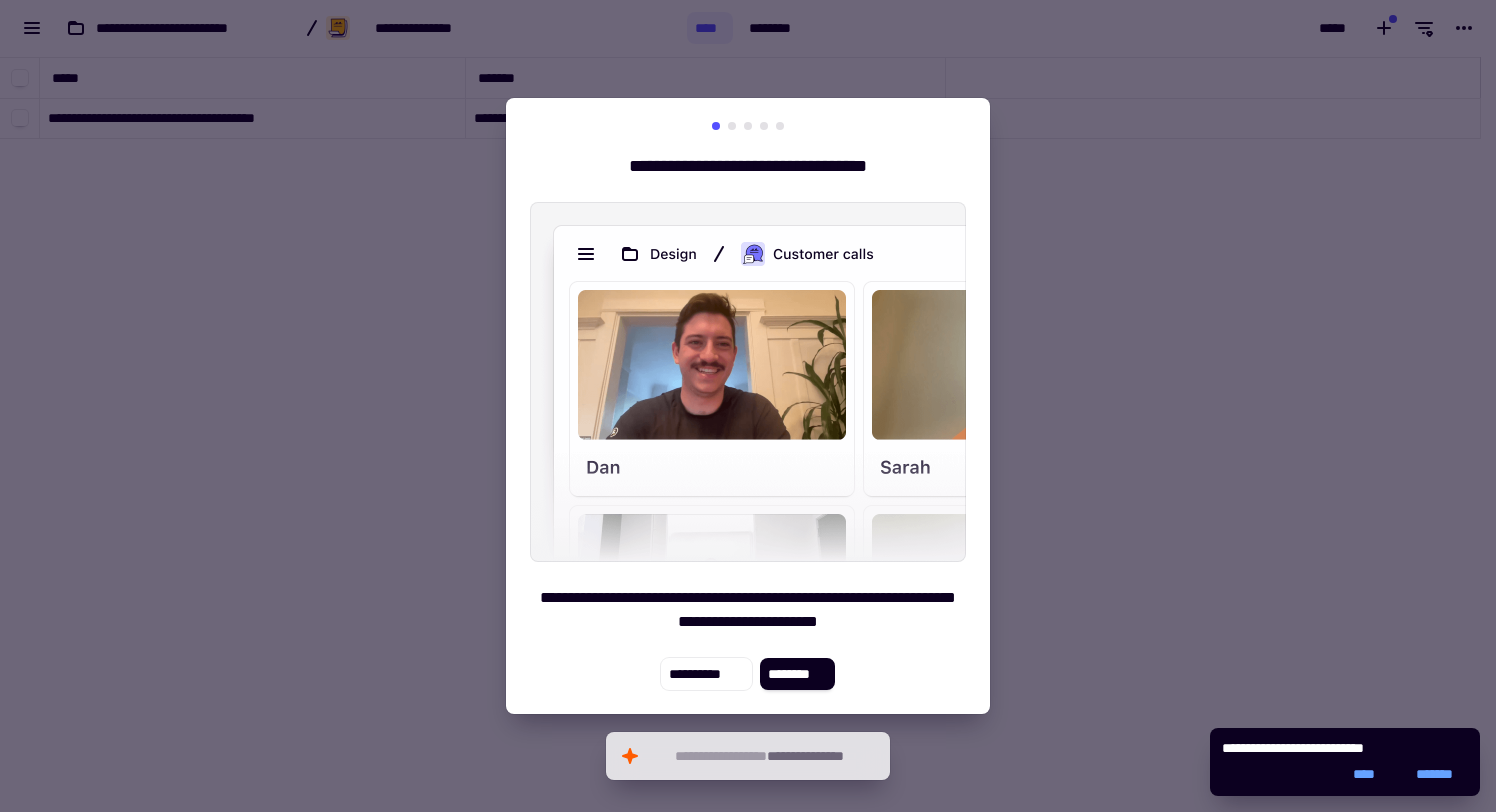 scroll, scrollTop: 16, scrollLeft: 16, axis: both 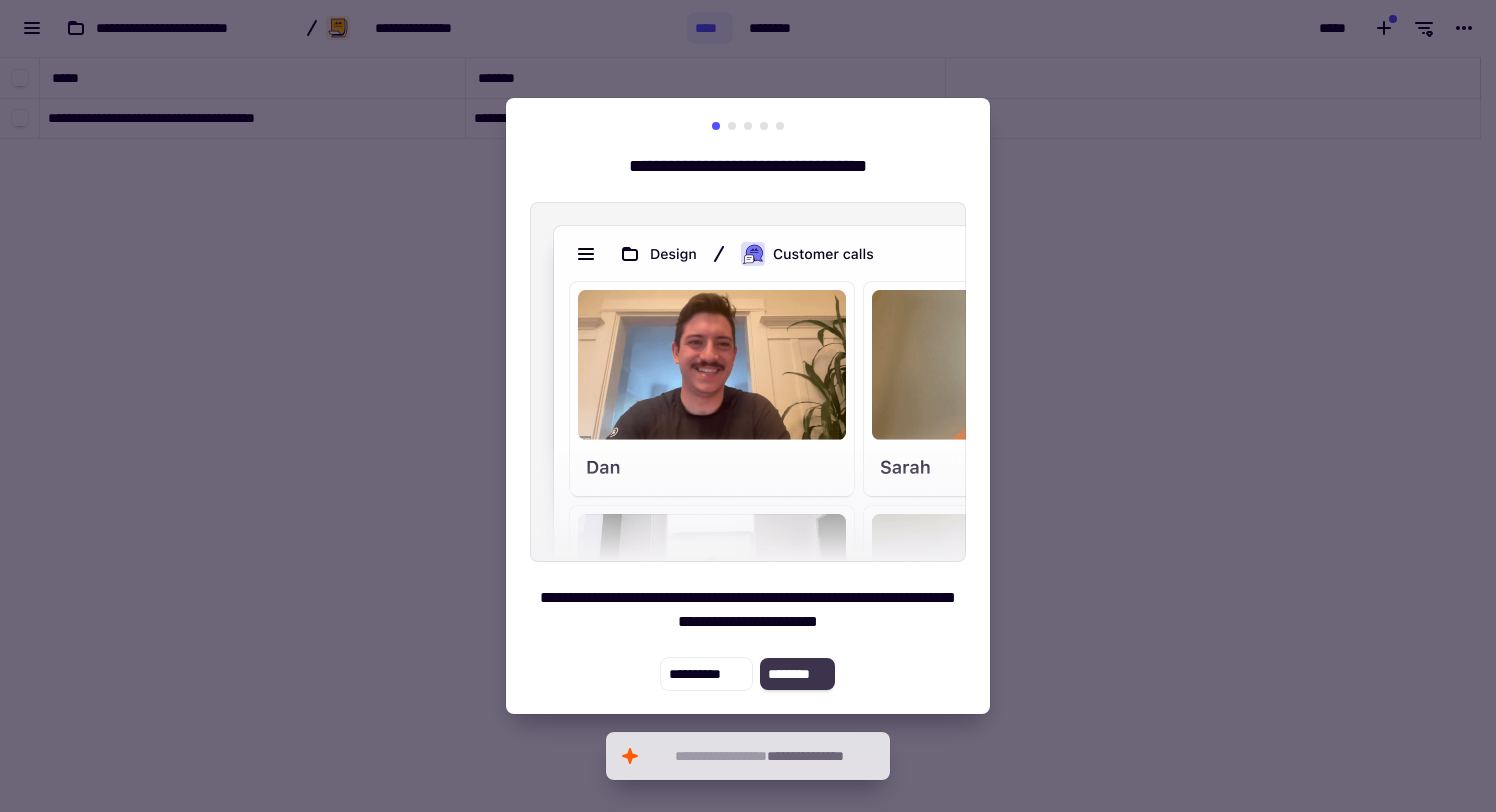 click on "********" 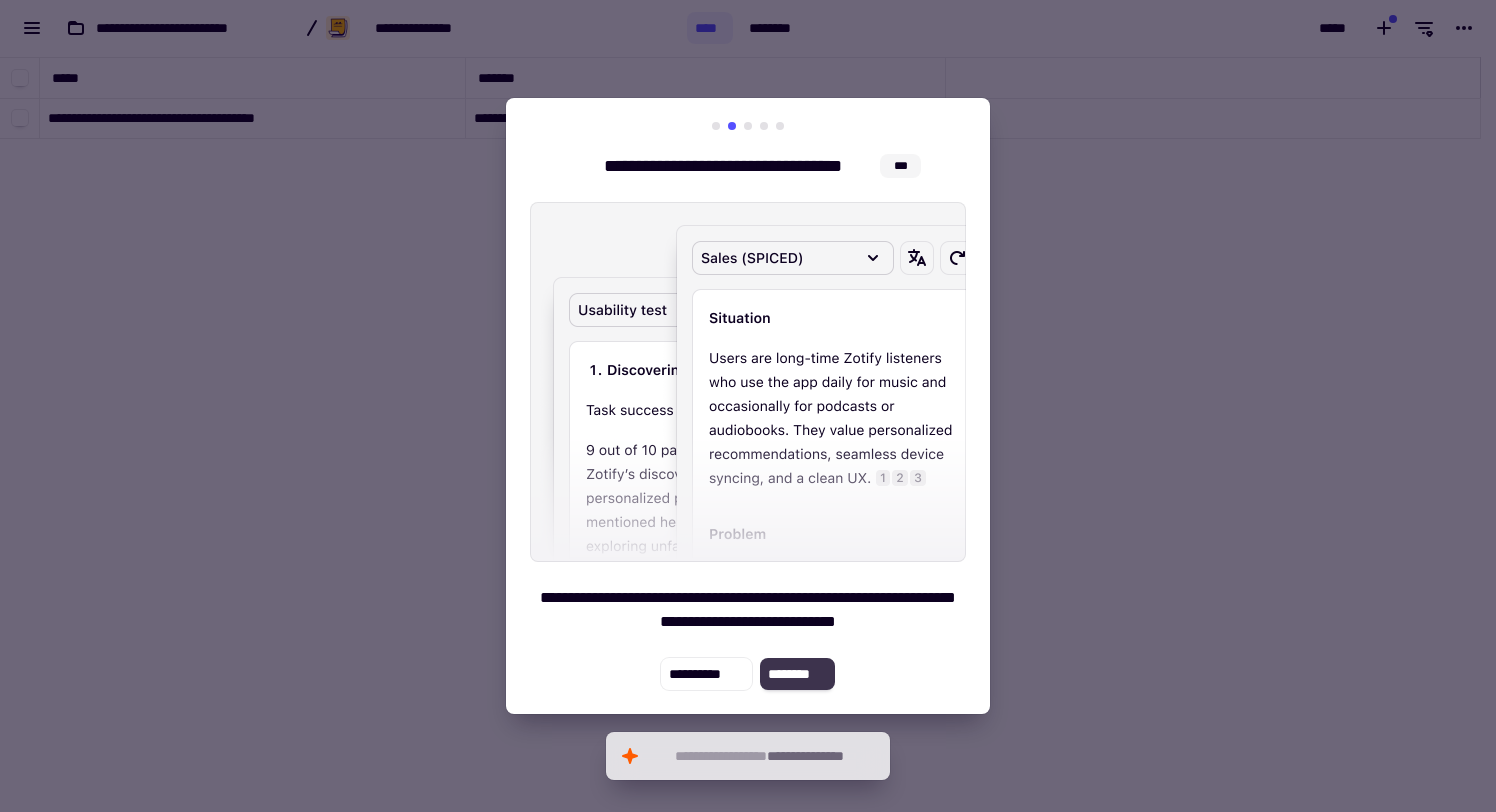 click on "********" 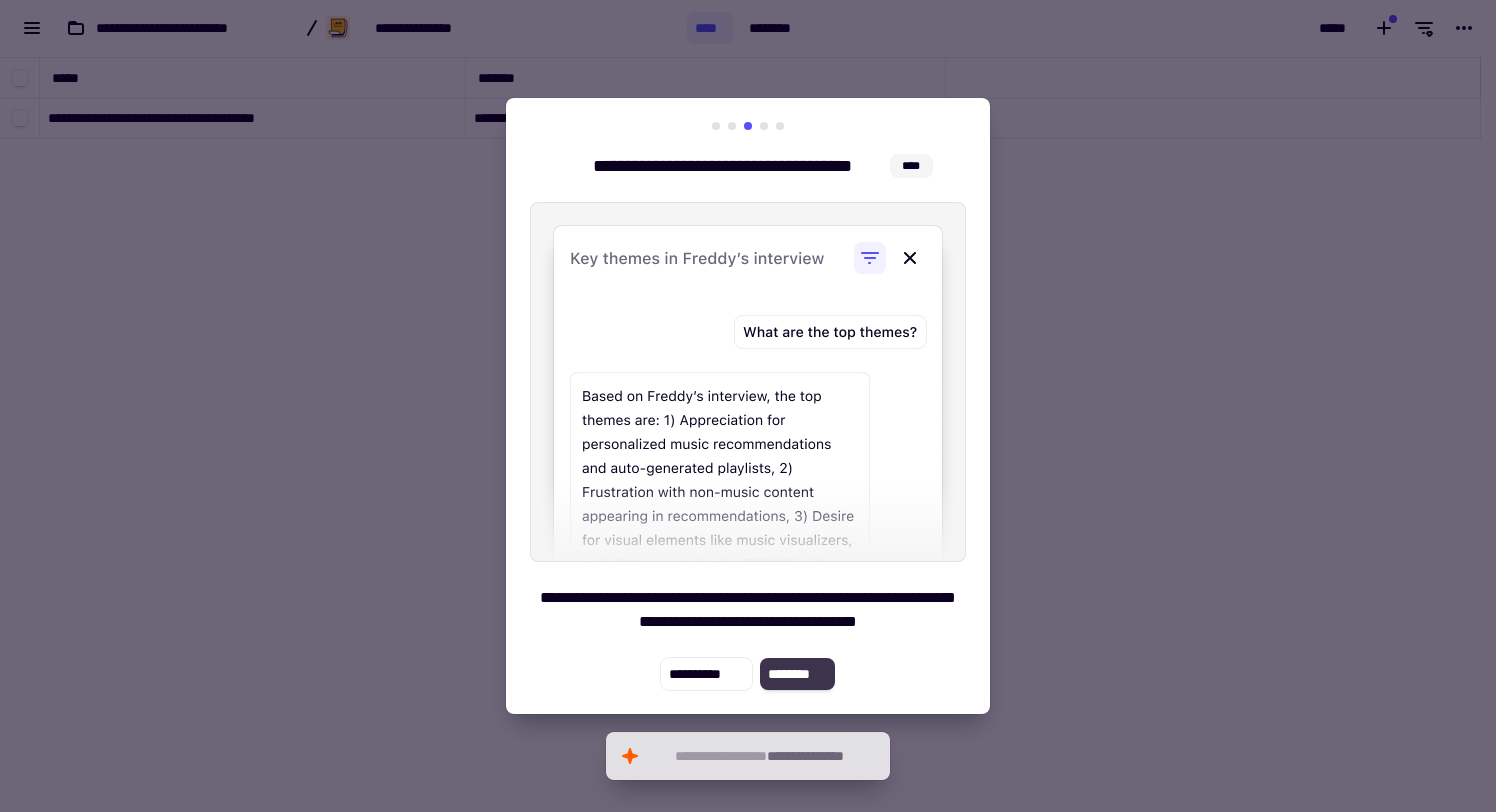 click on "********" 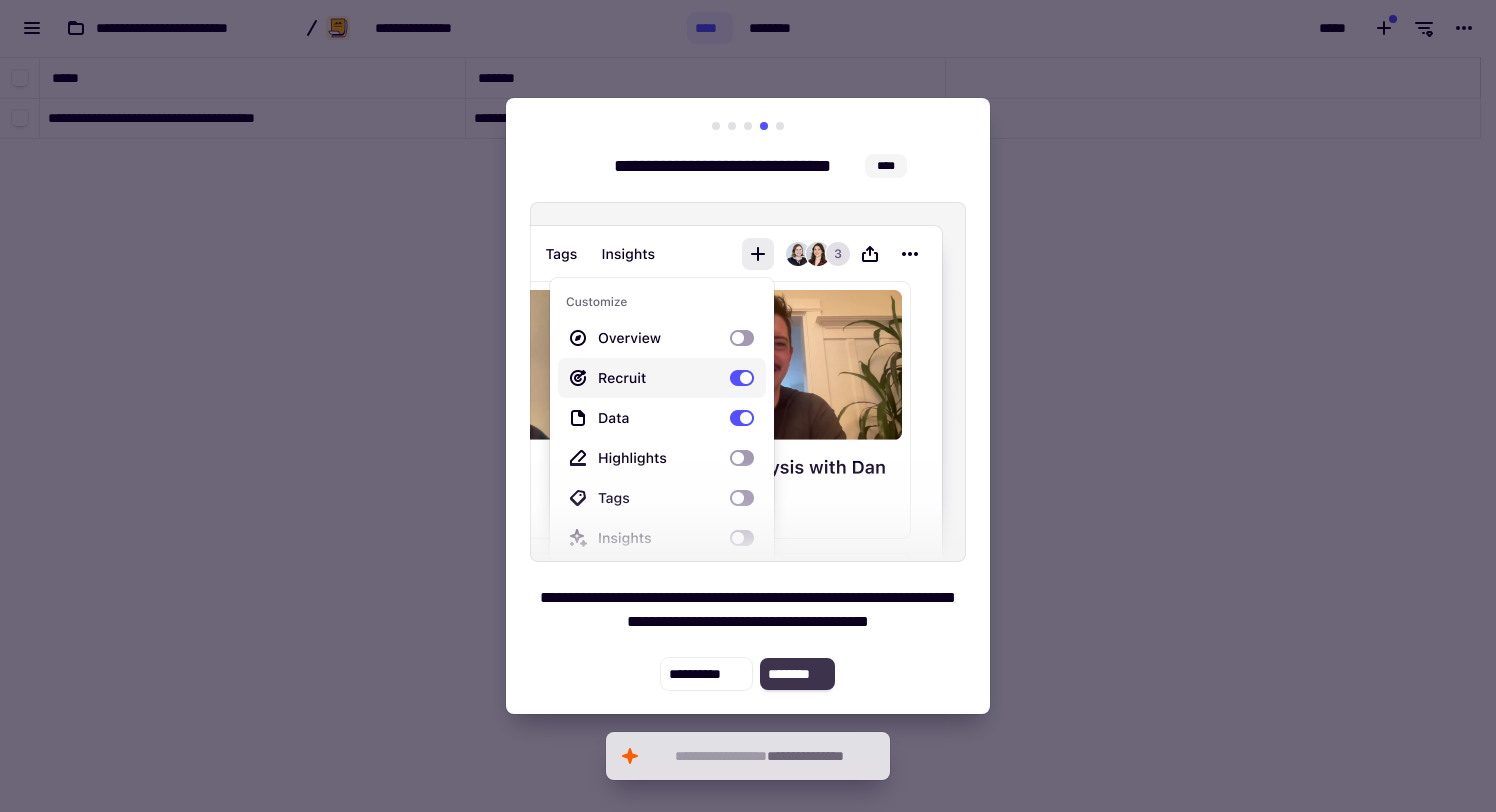 click on "********" 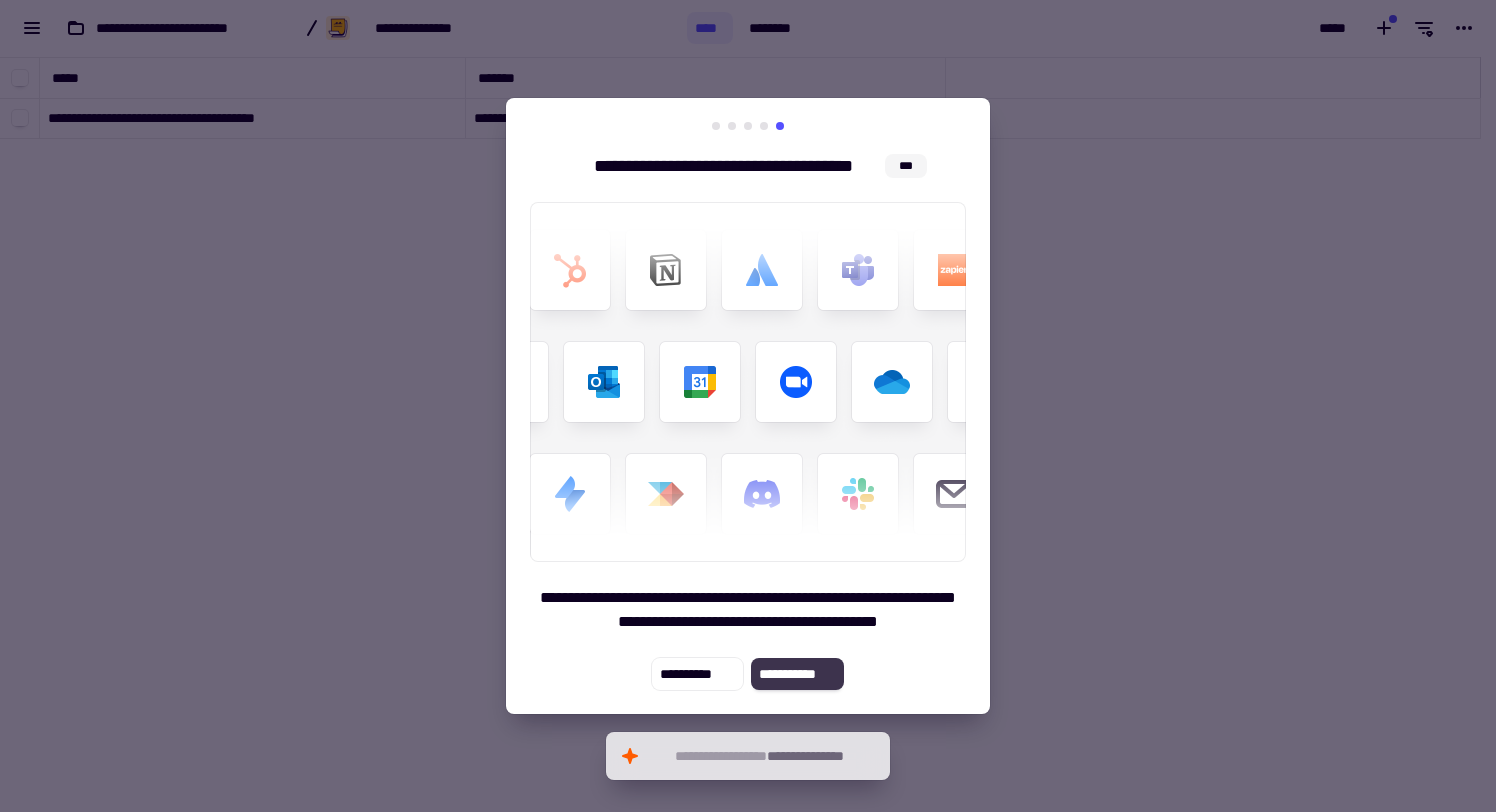 click on "**********" 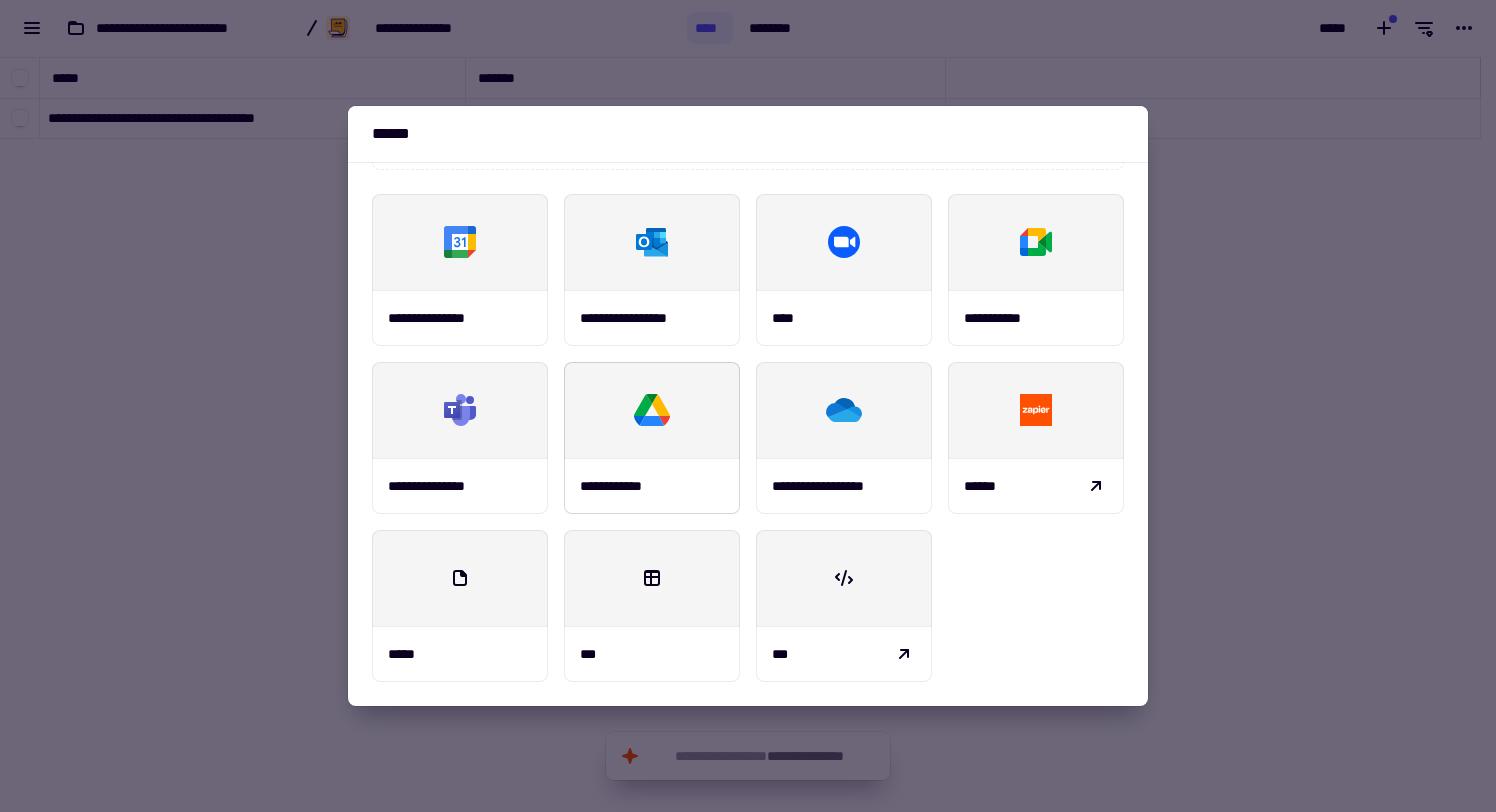 scroll, scrollTop: 0, scrollLeft: 0, axis: both 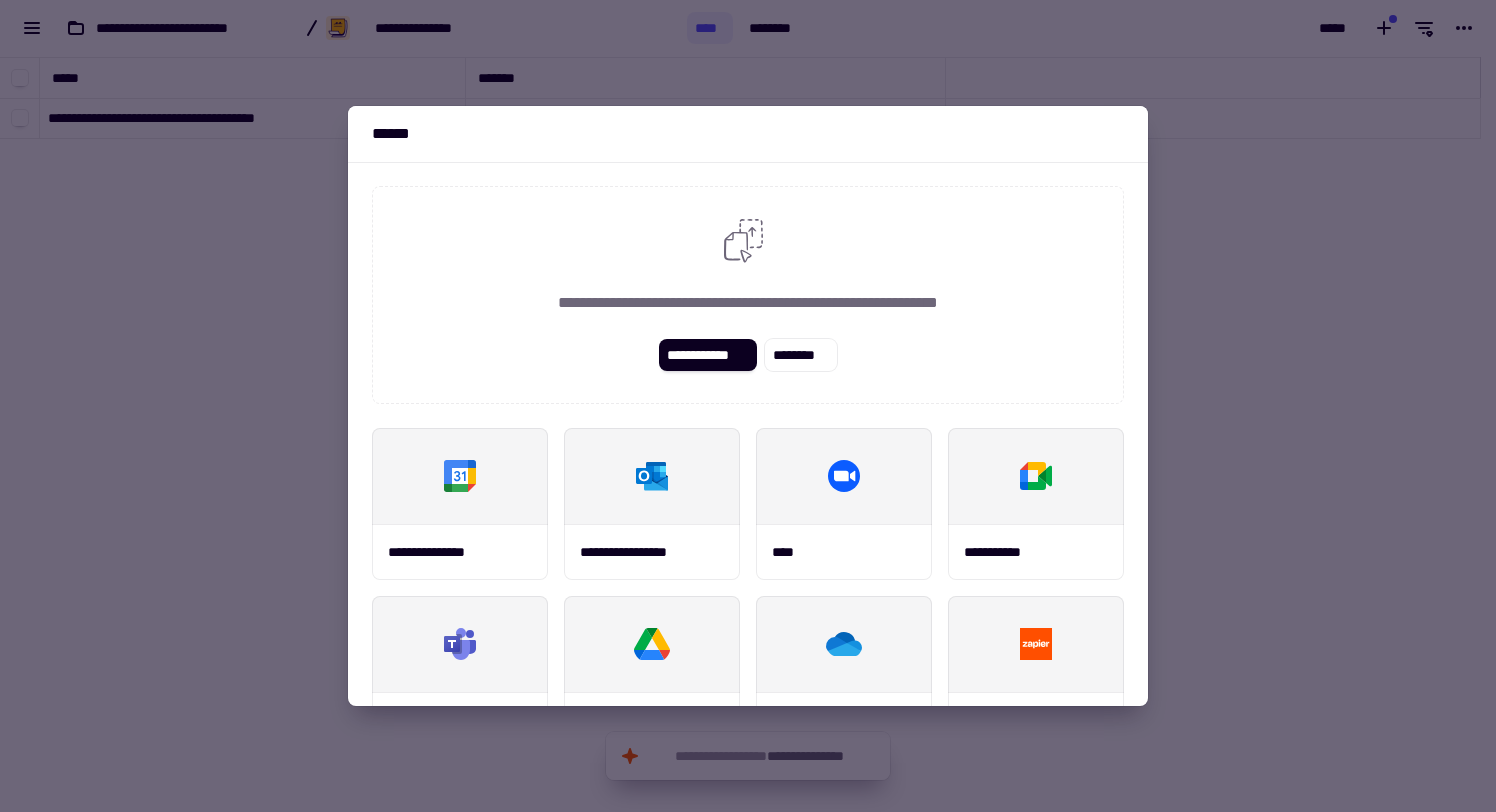click at bounding box center (748, 406) 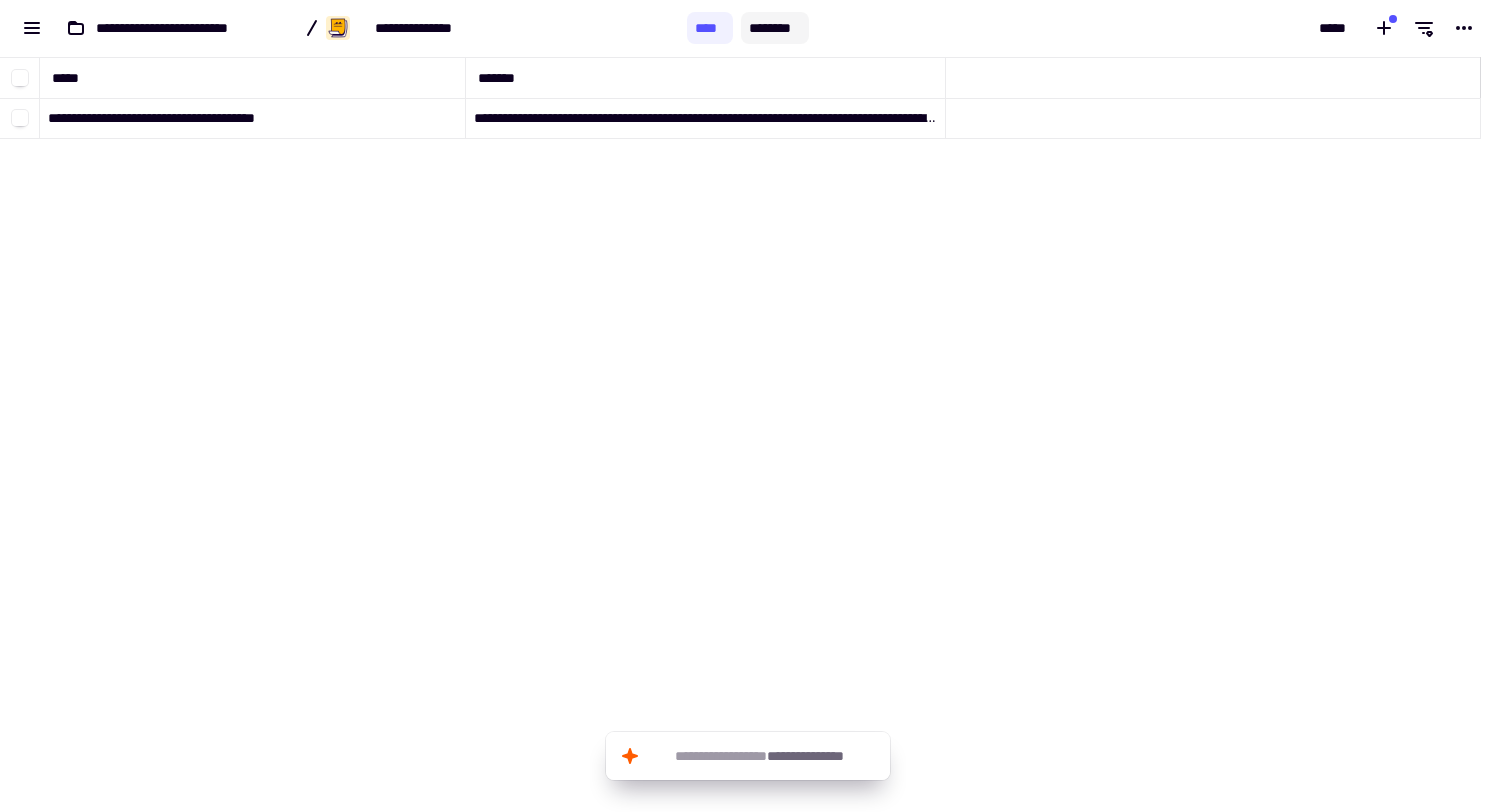 click on "********" 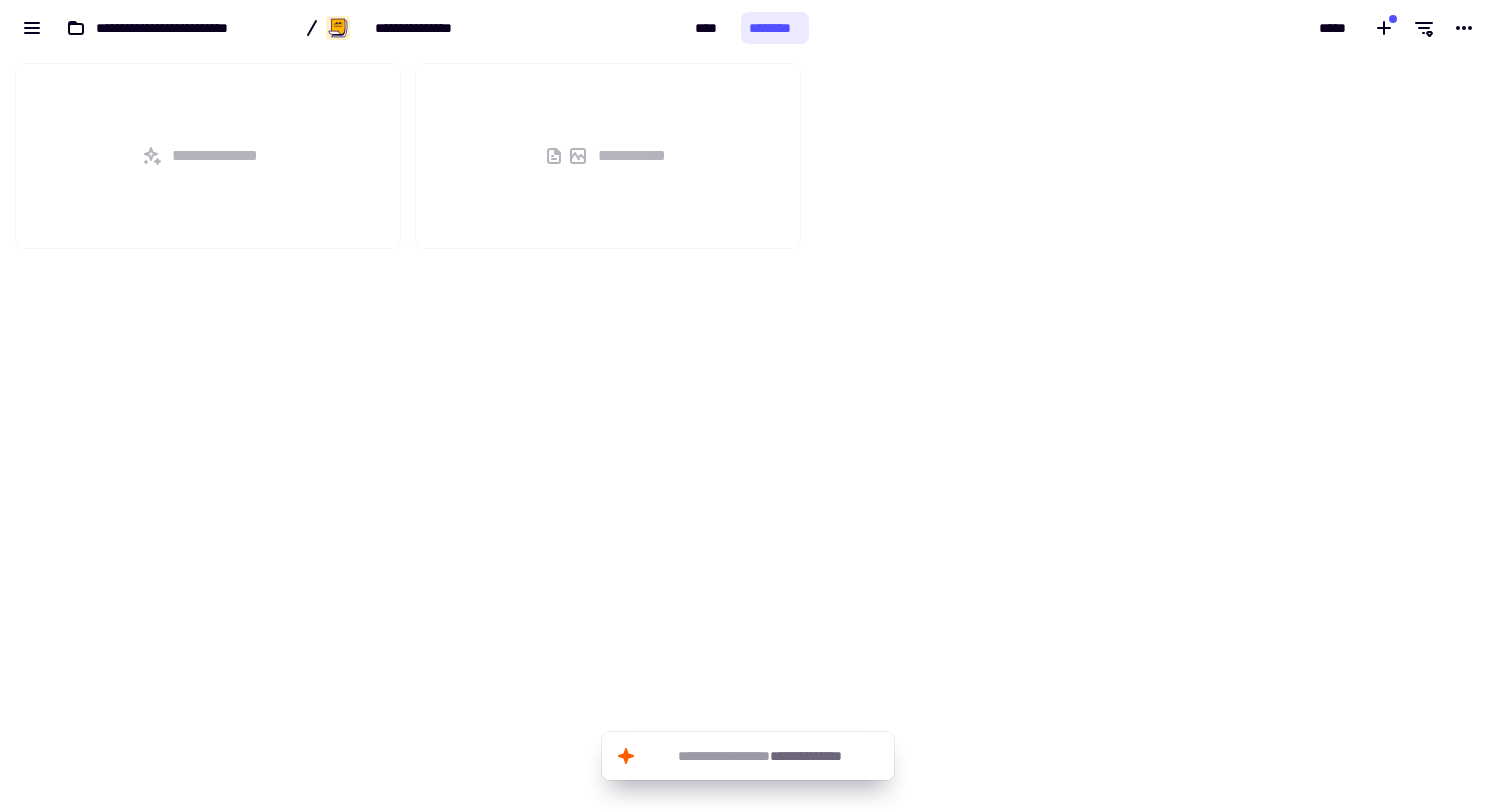 scroll, scrollTop: 16, scrollLeft: 16, axis: both 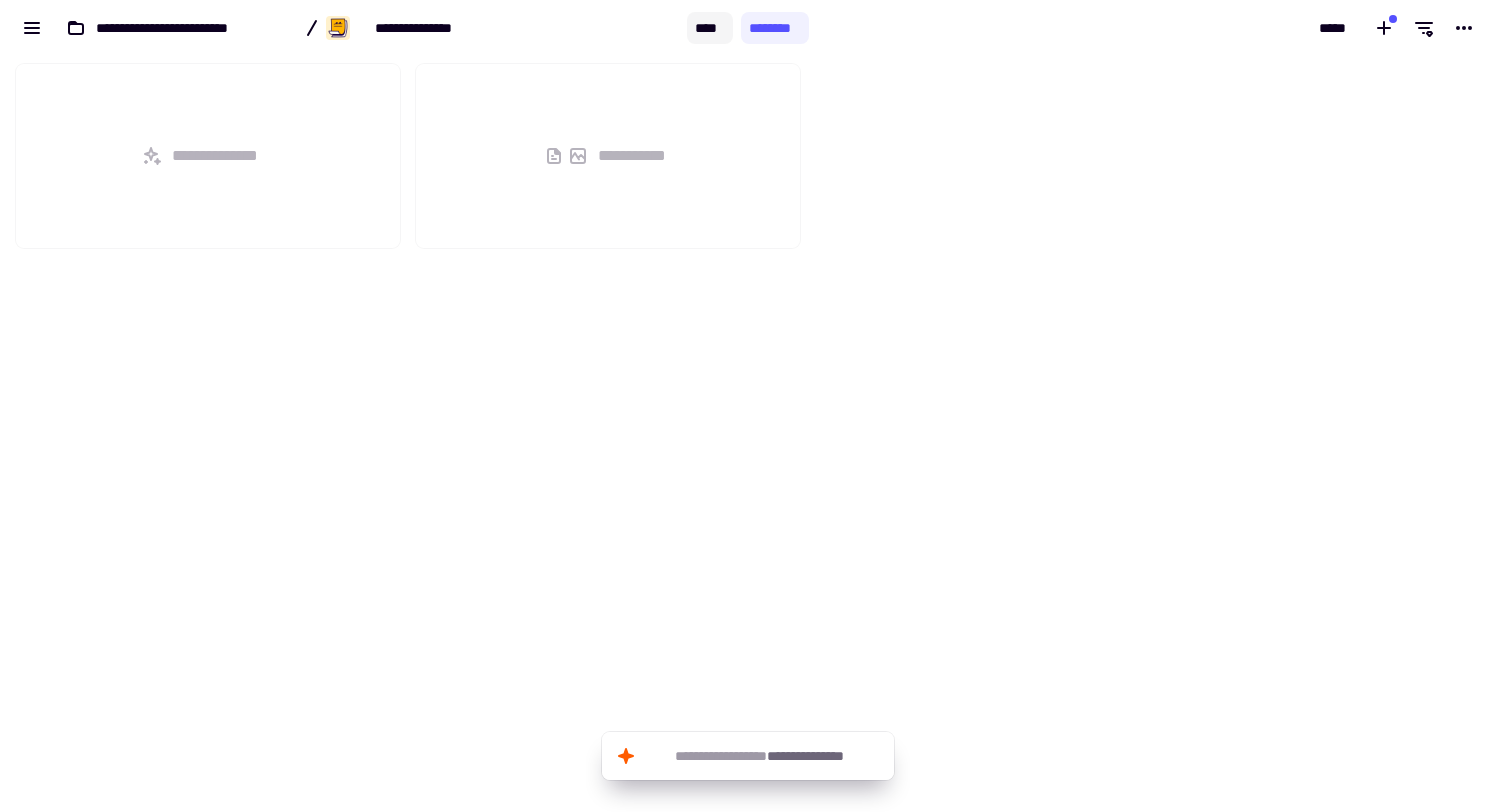click on "****" 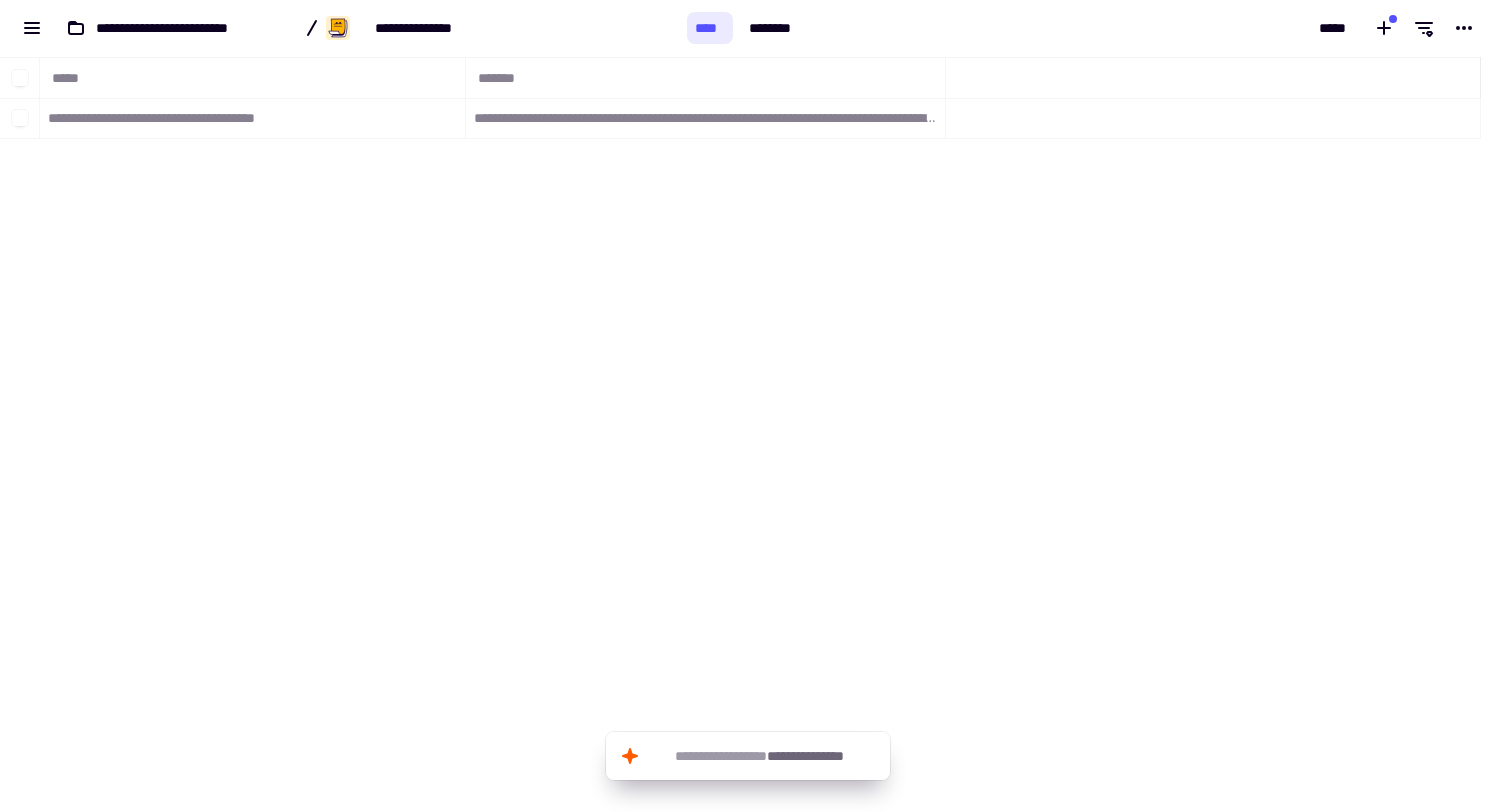 scroll, scrollTop: 16, scrollLeft: 16, axis: both 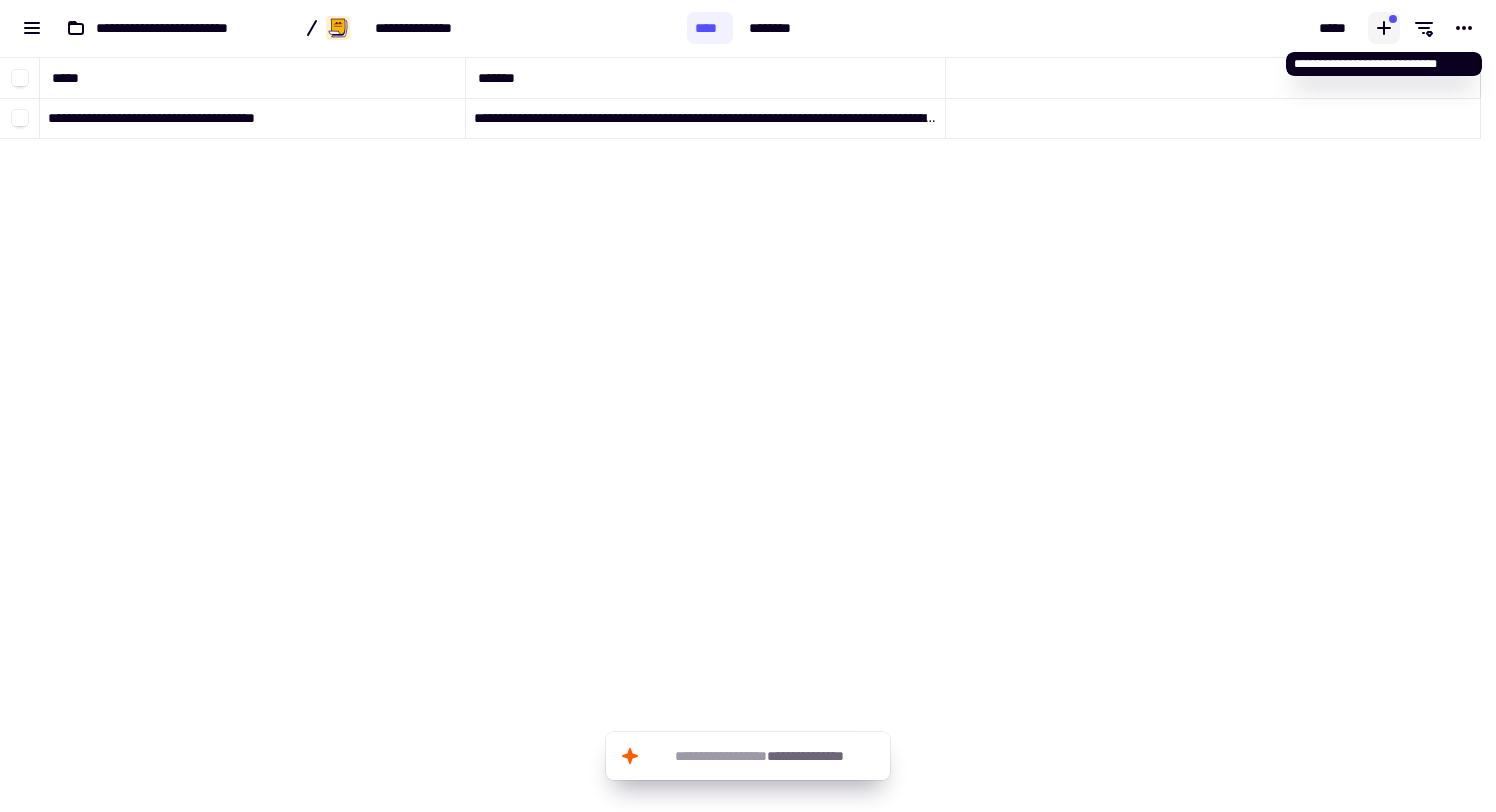 click 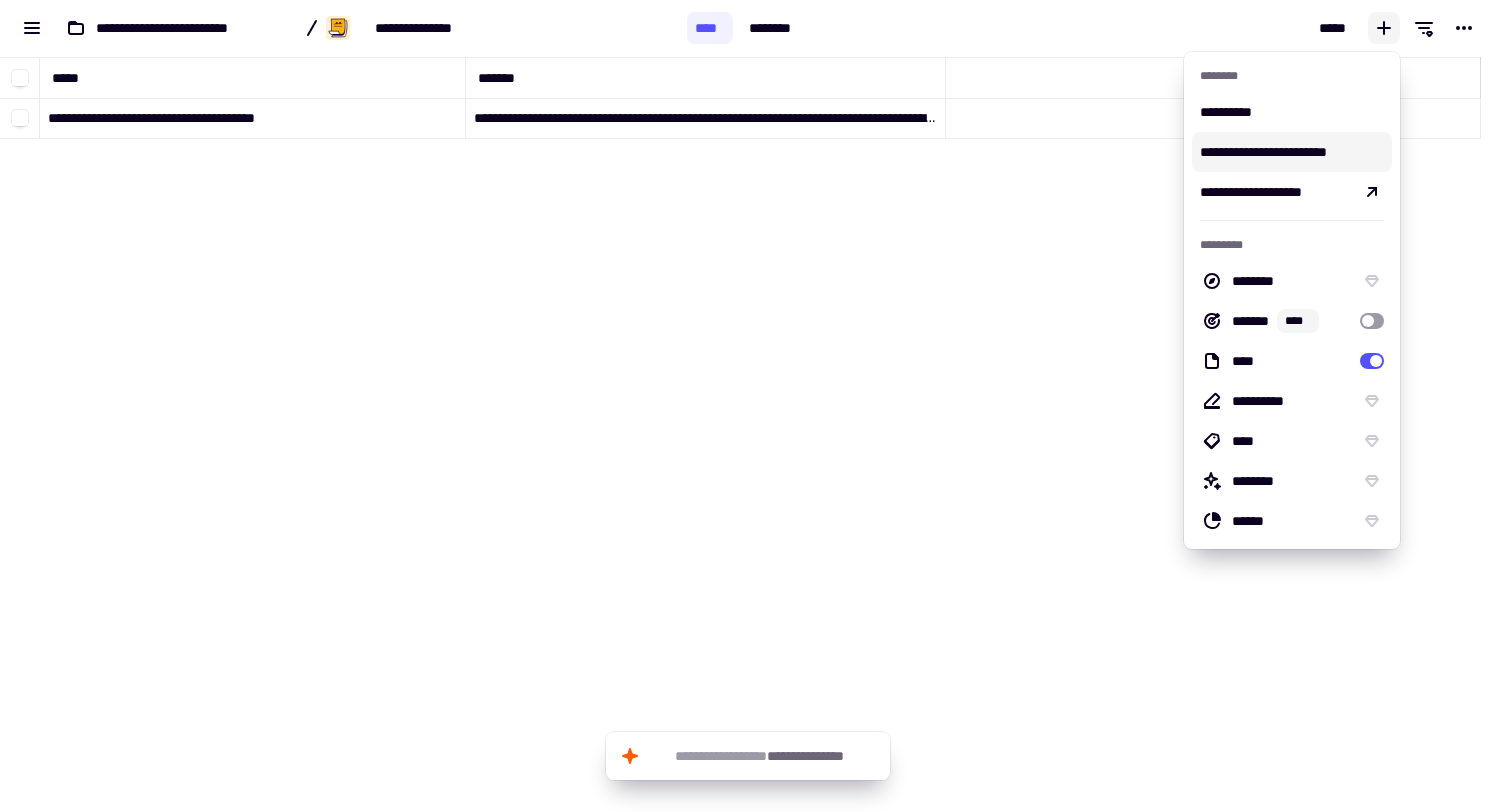 click on "**********" at bounding box center (1292, 152) 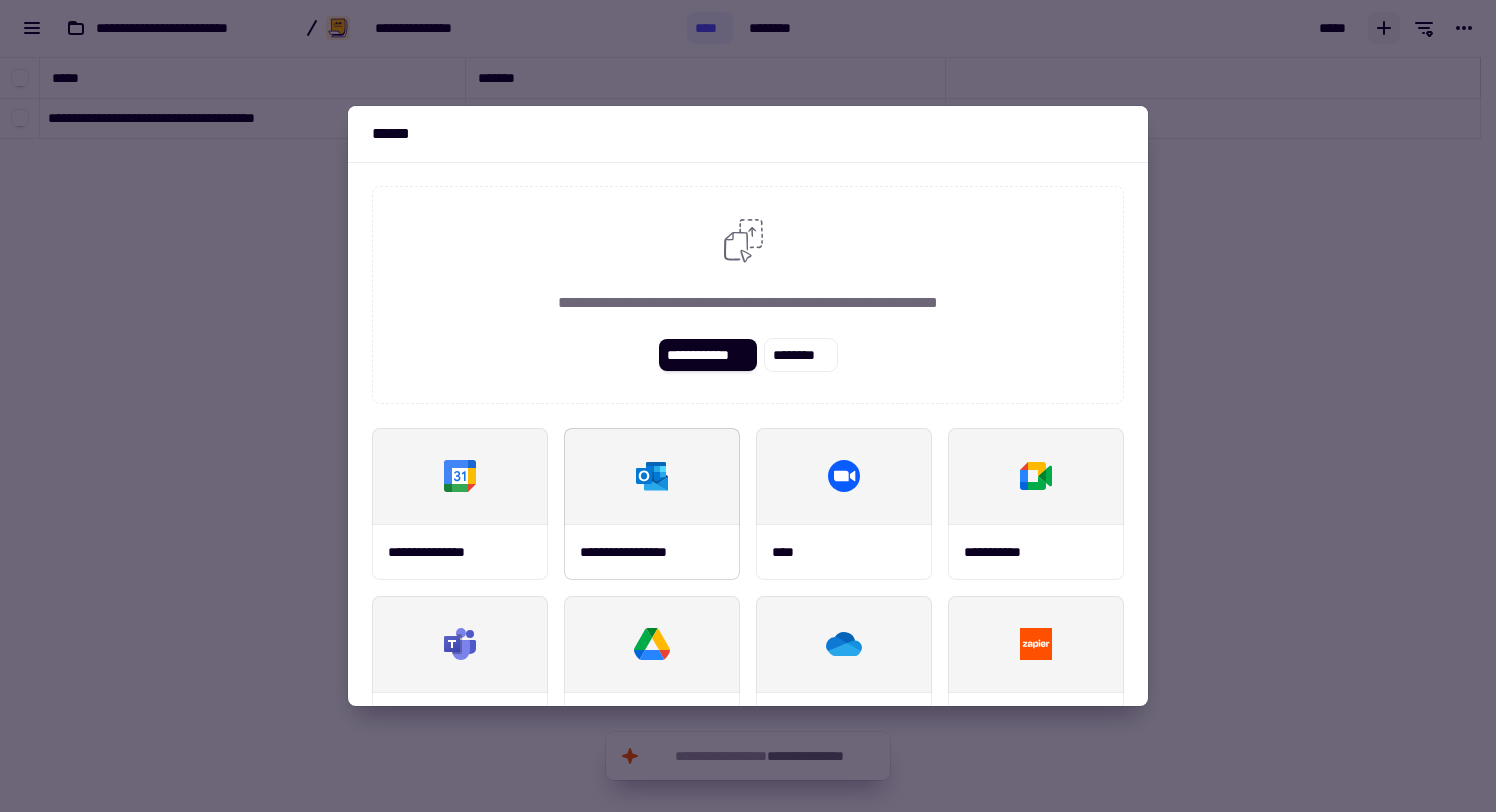 scroll, scrollTop: 4, scrollLeft: 0, axis: vertical 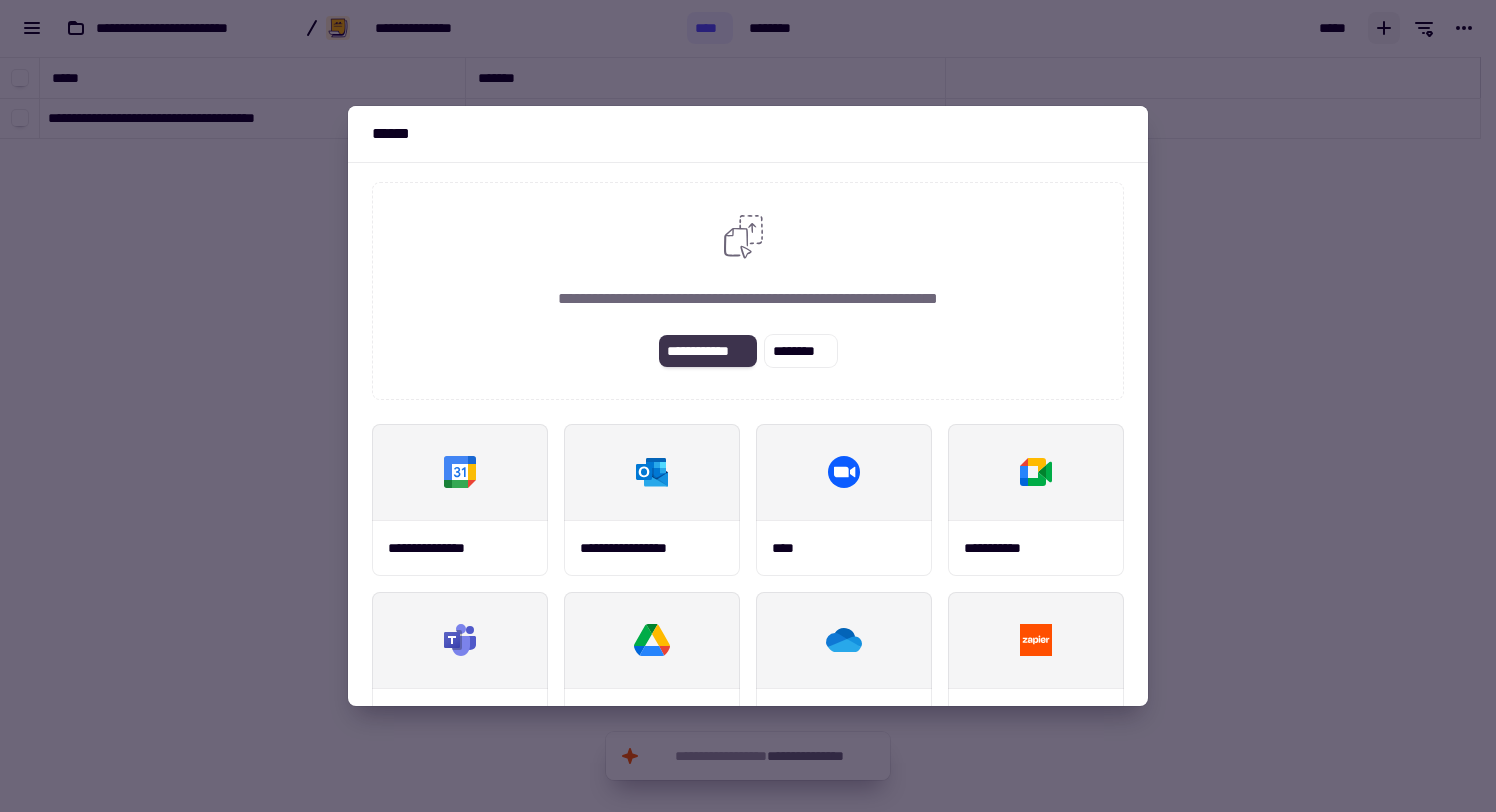 click on "**********" 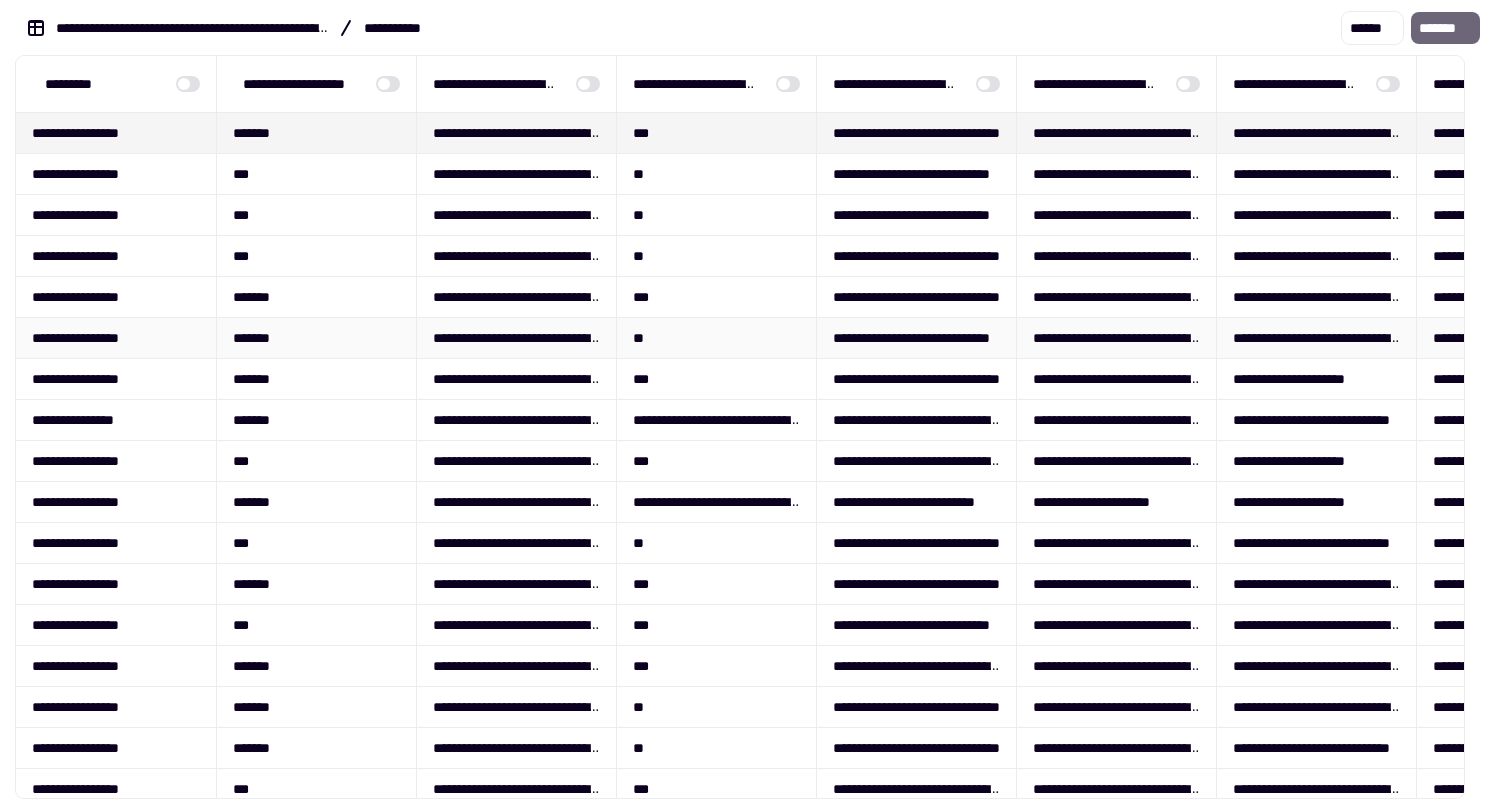 scroll, scrollTop: 722, scrollLeft: 0, axis: vertical 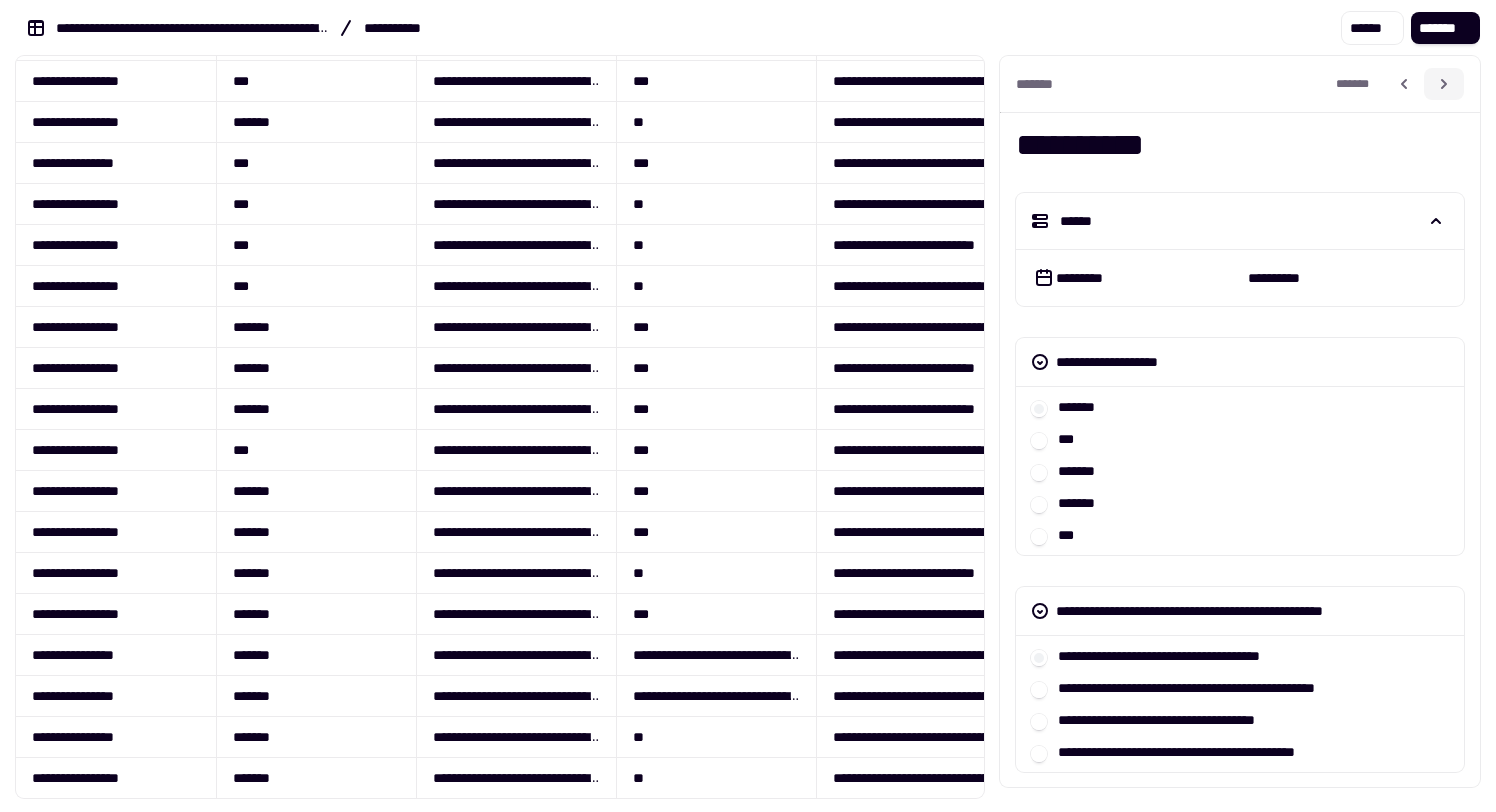 click 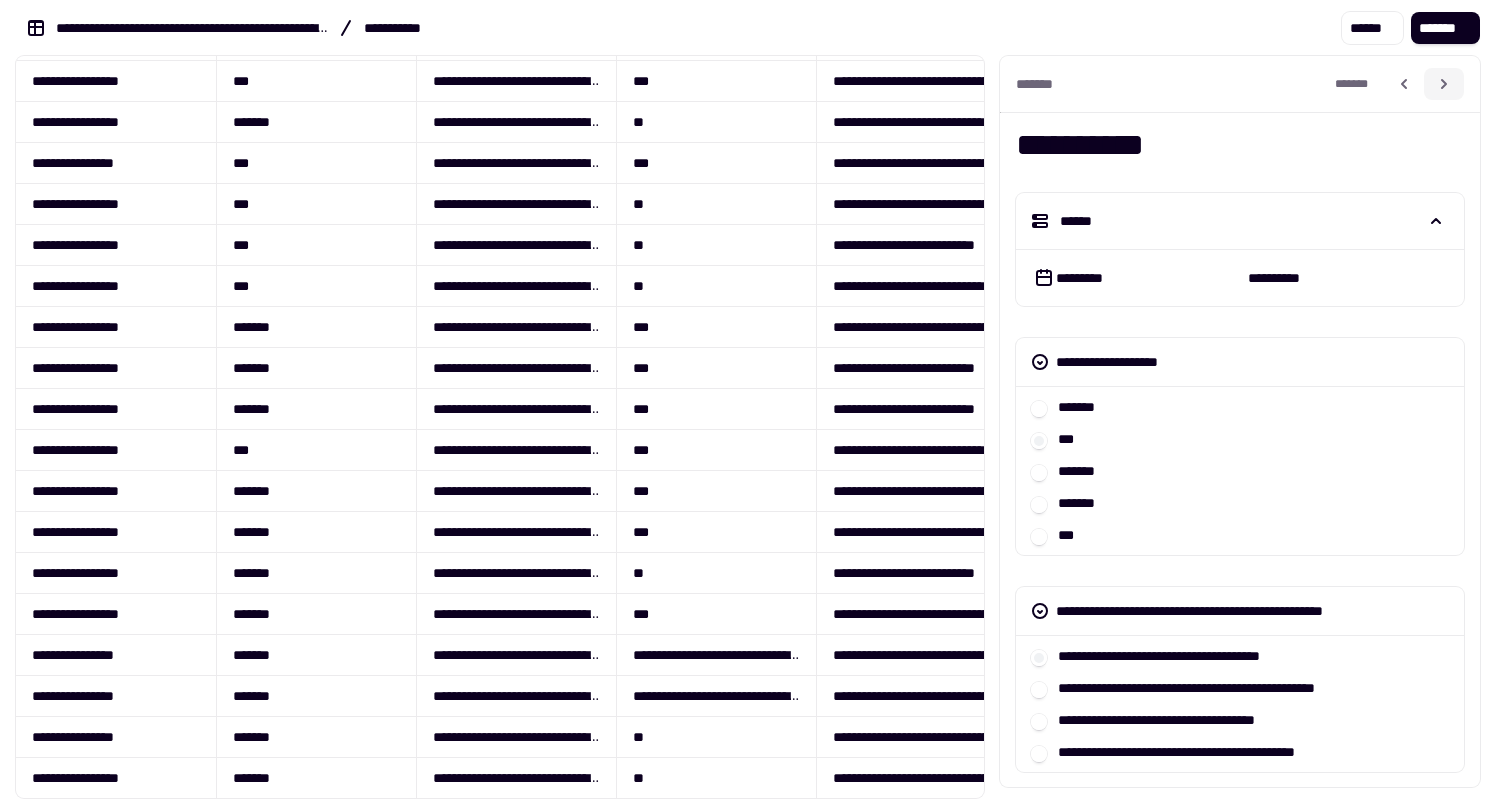 click 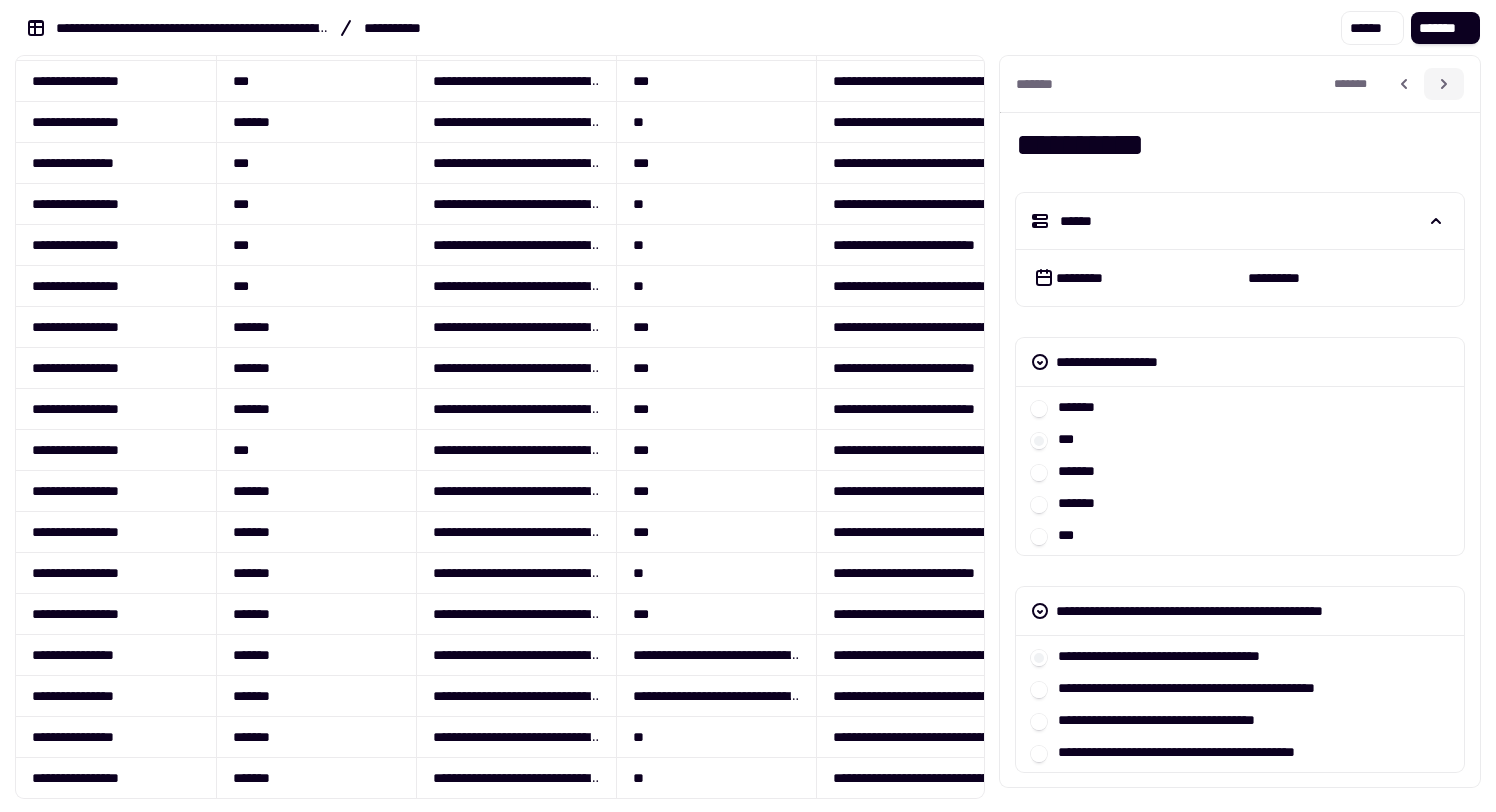 click 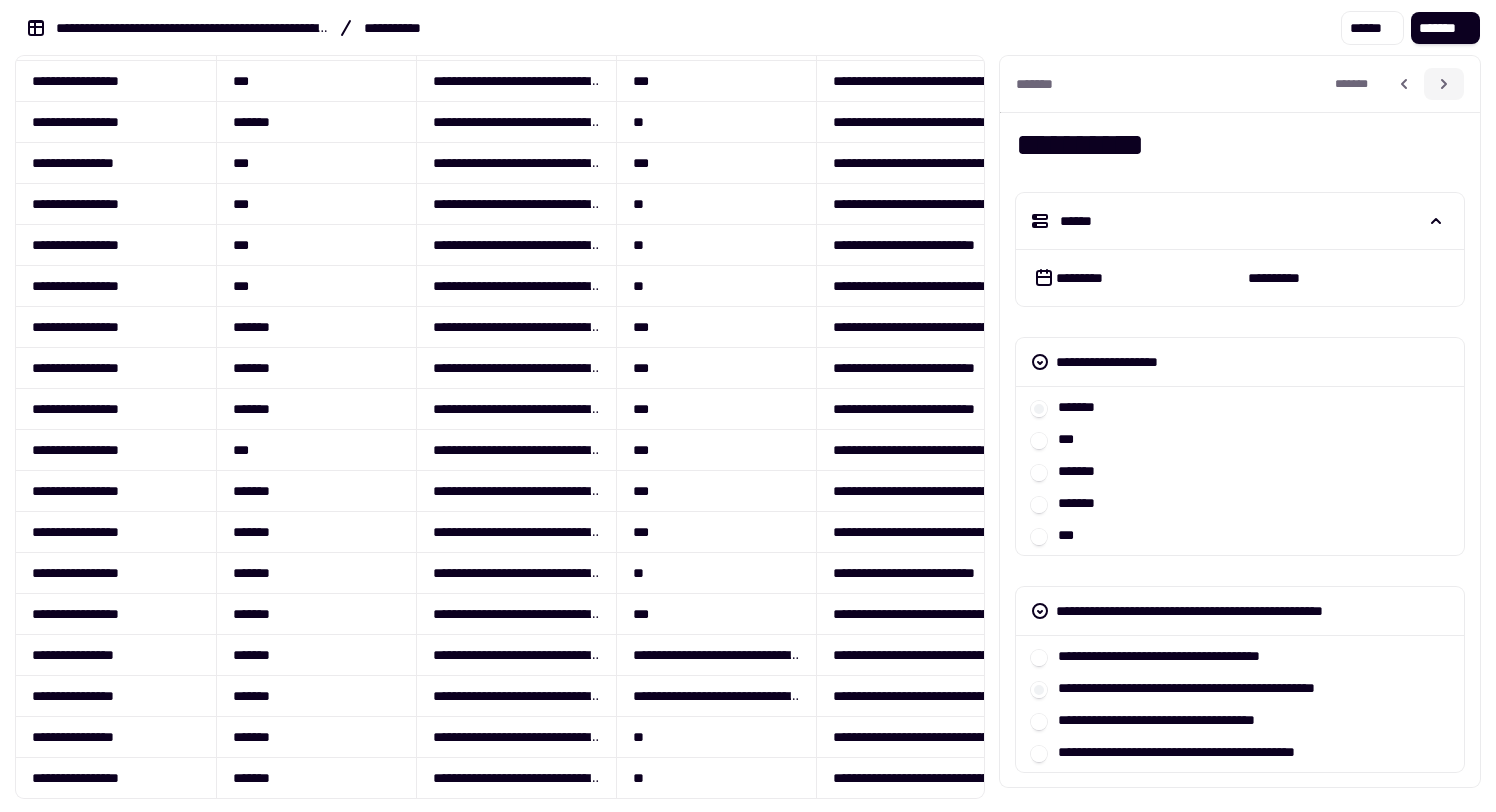 click 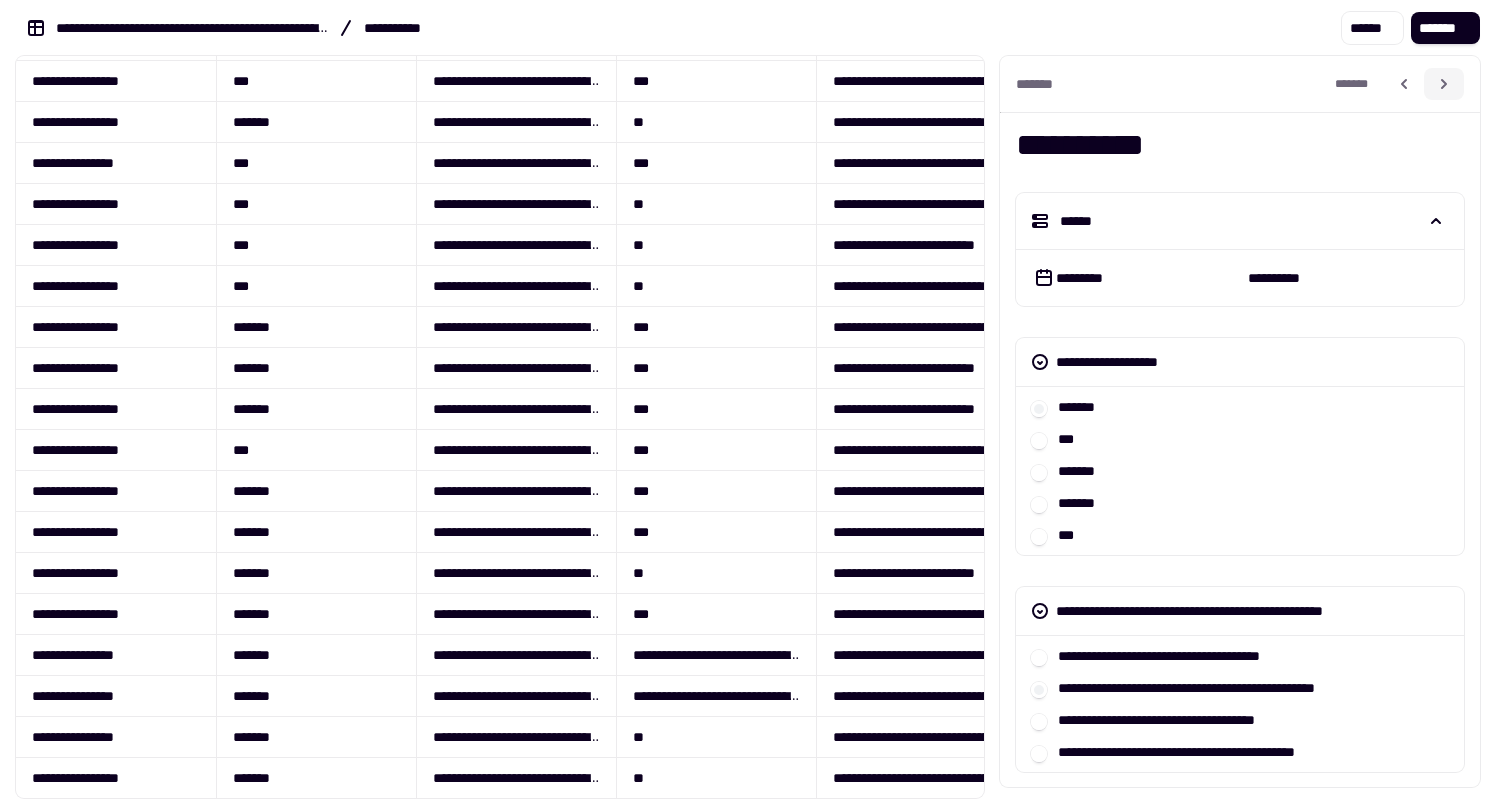 click 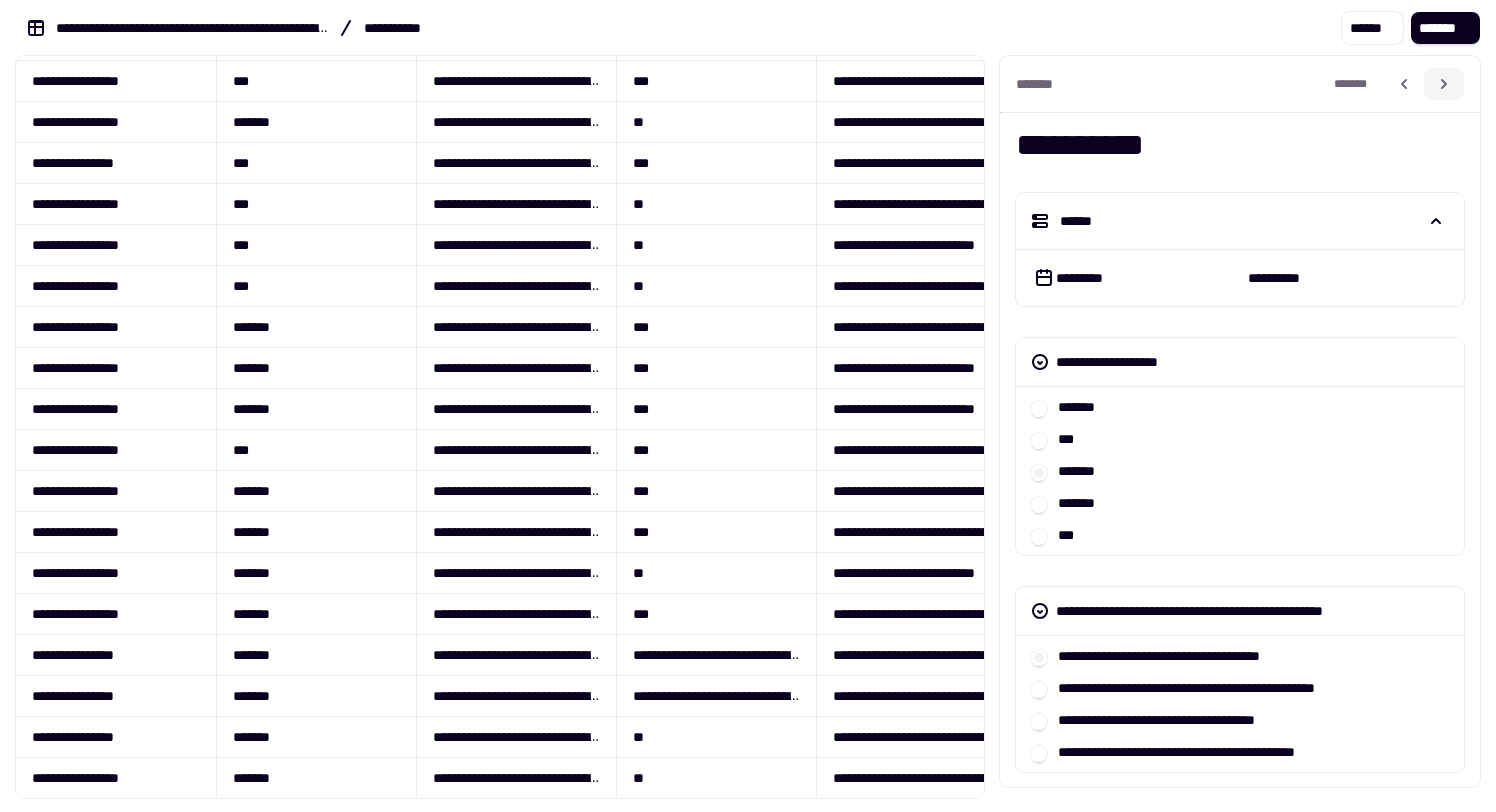 click 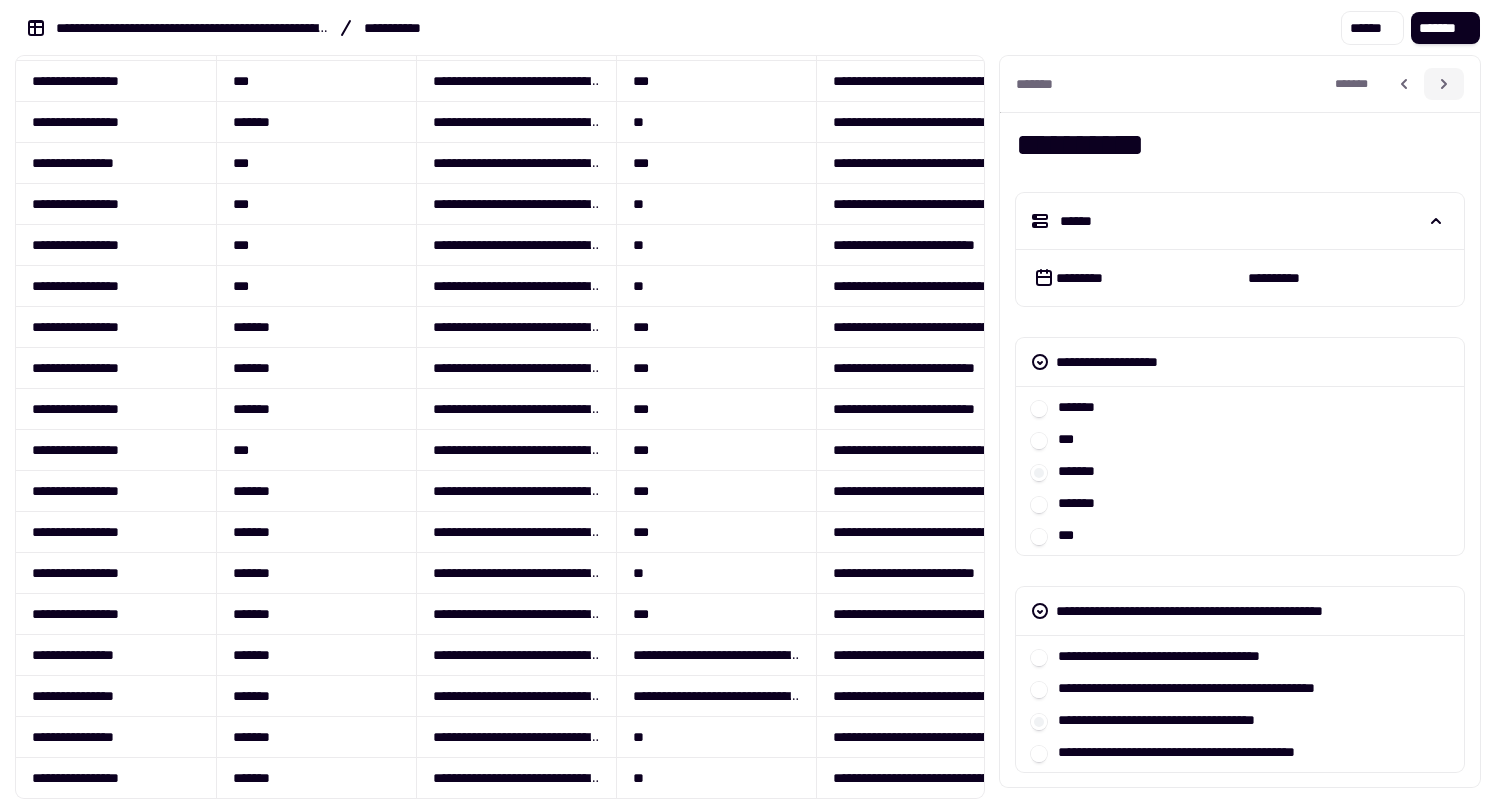 click 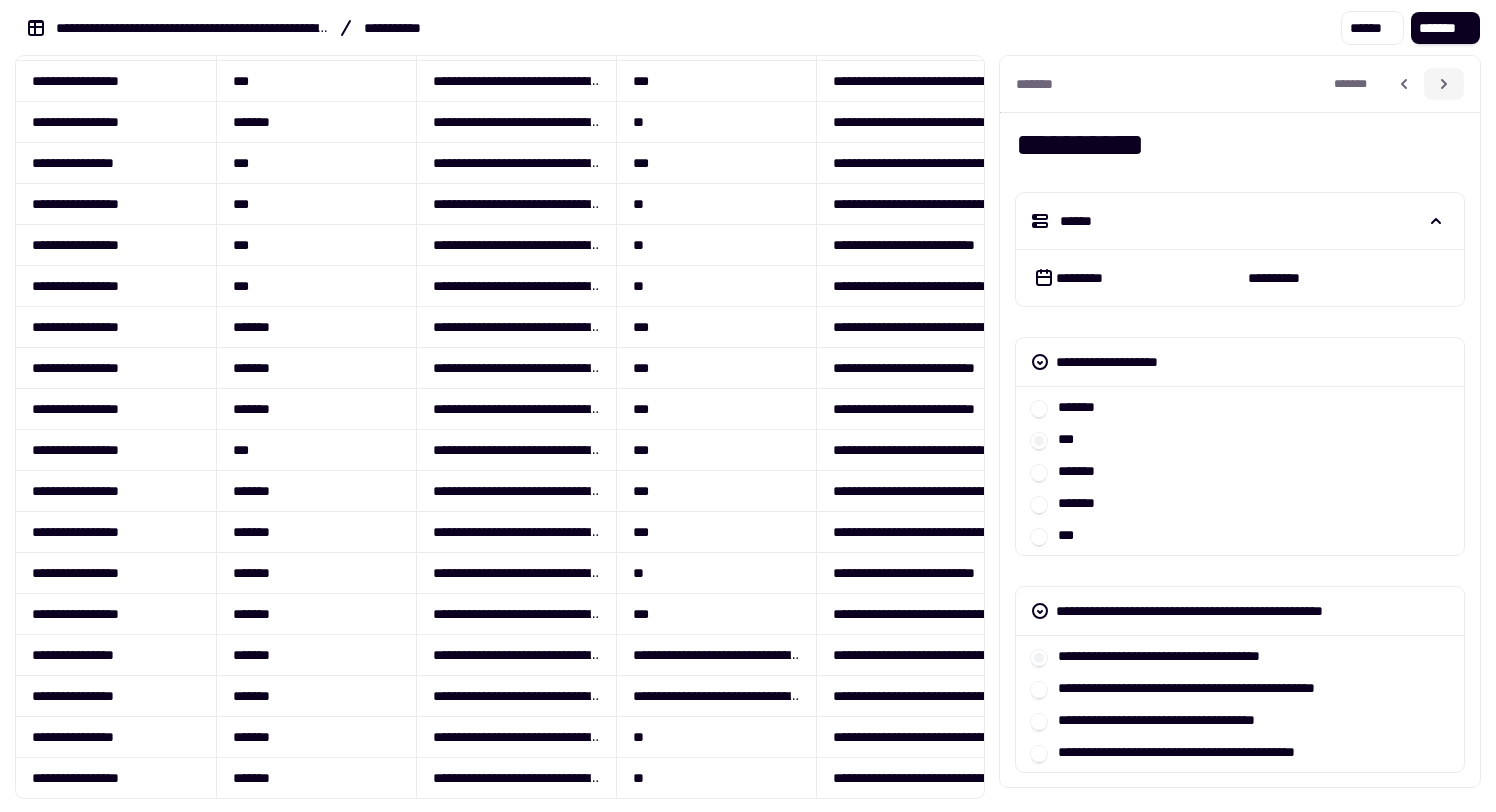 click 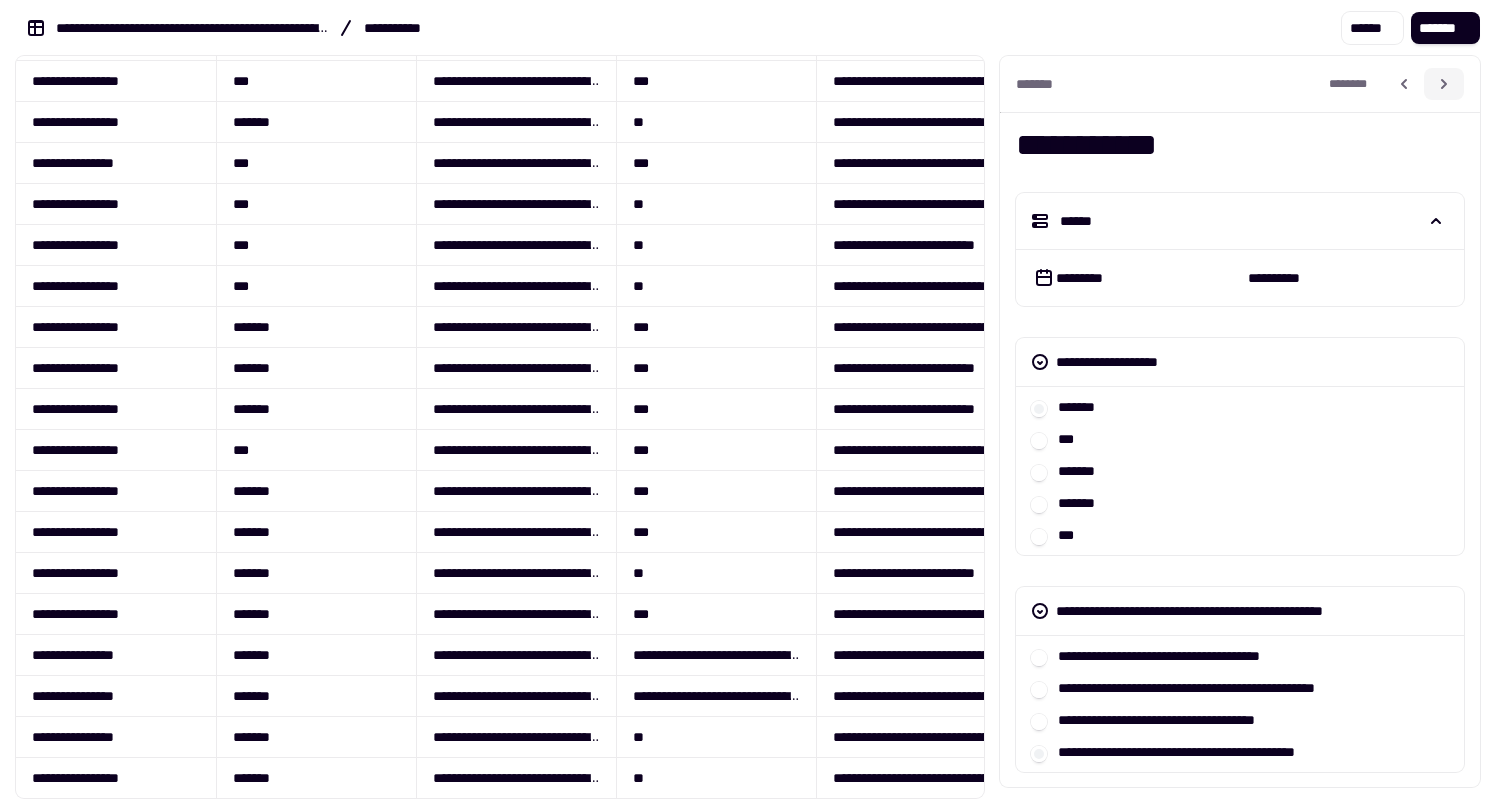 click 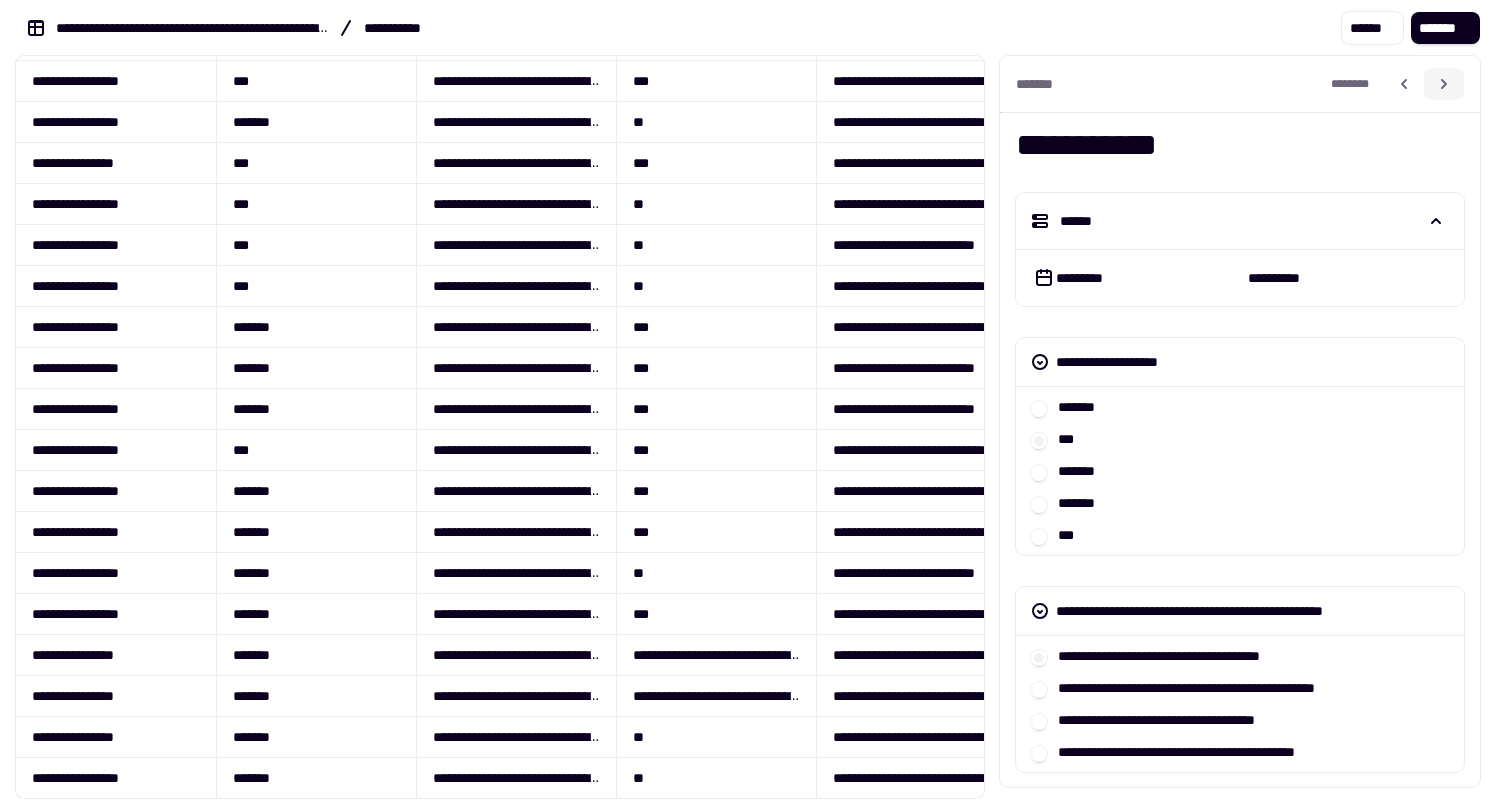 click 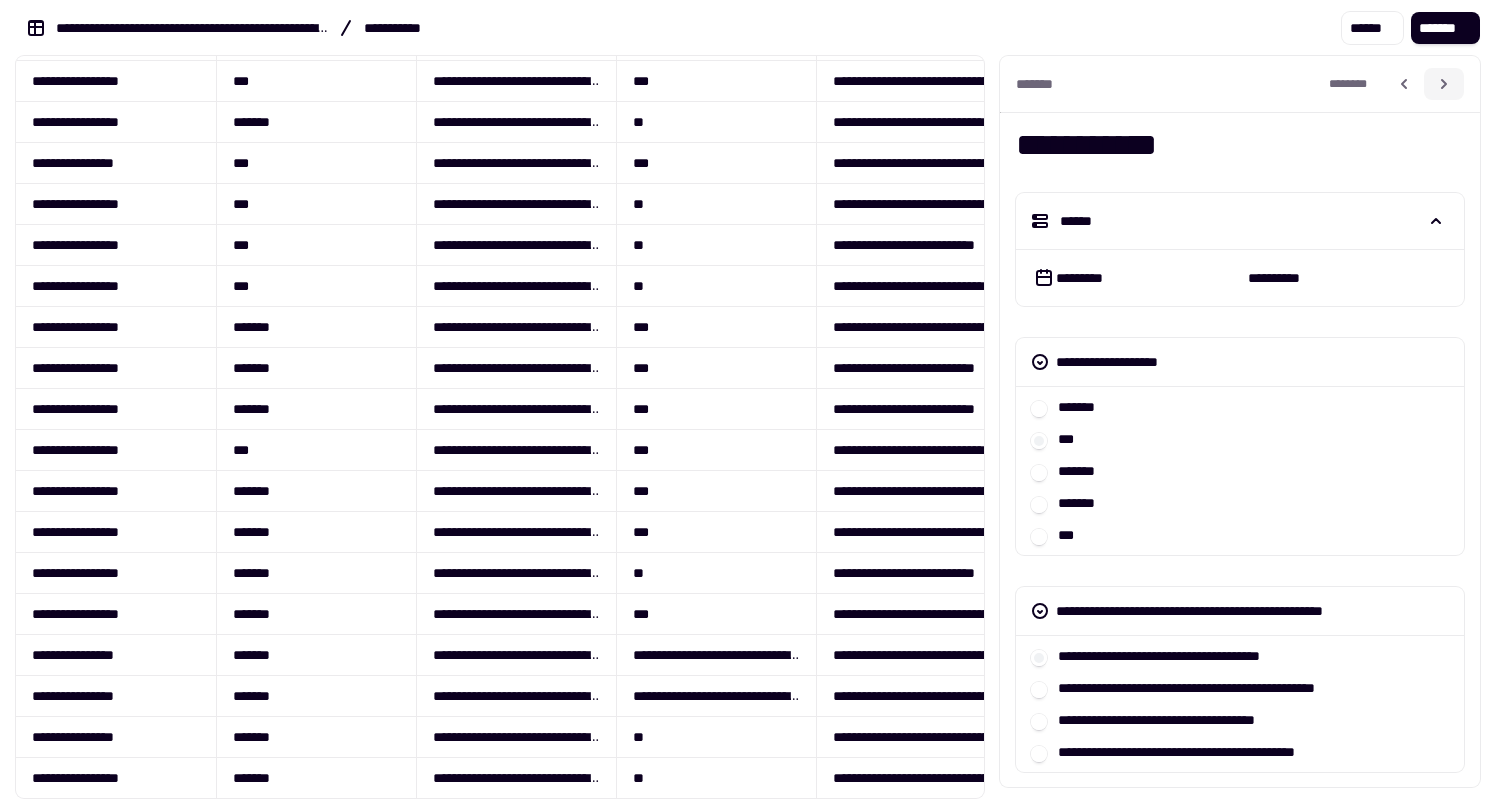 click 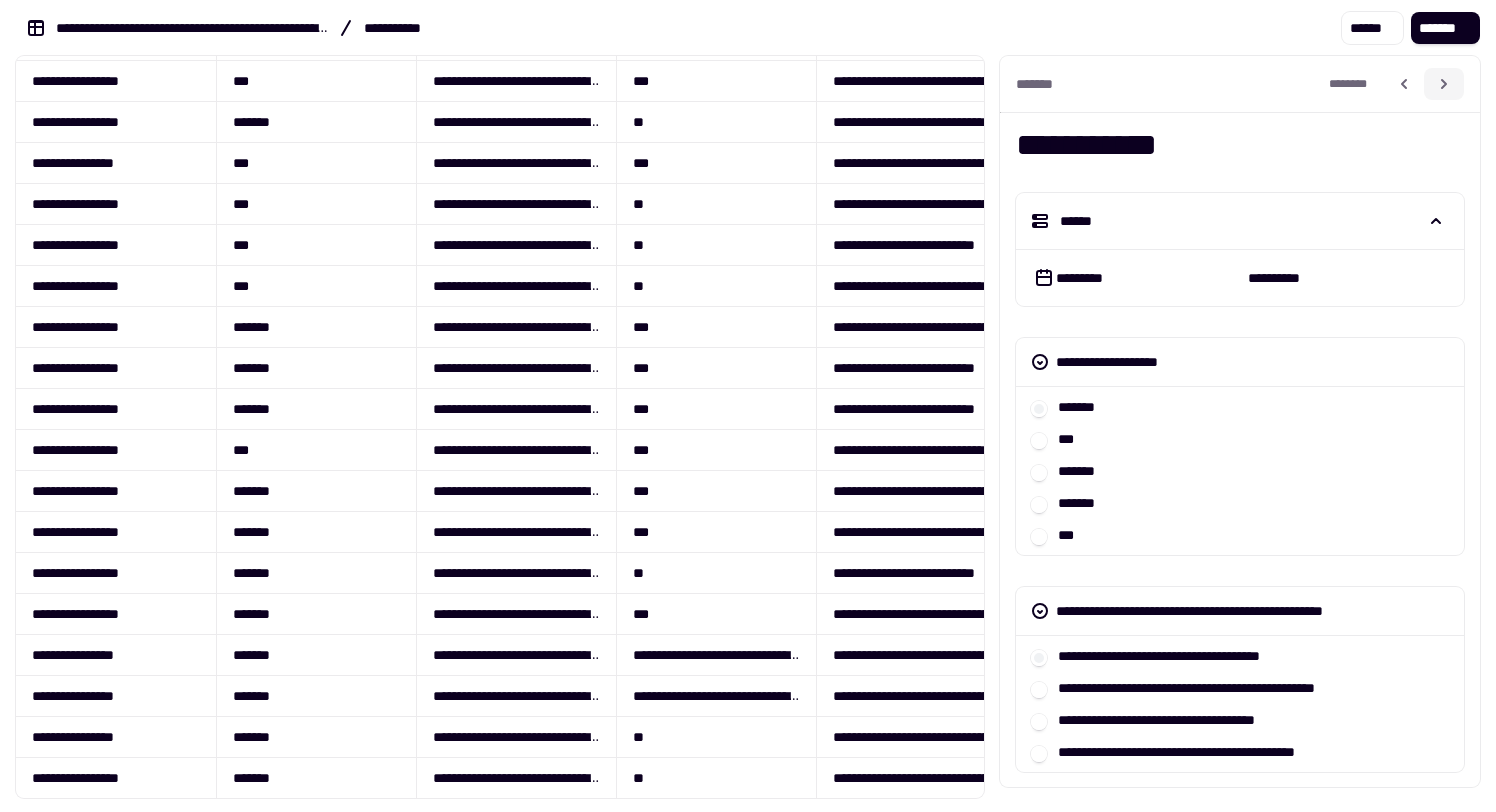 click 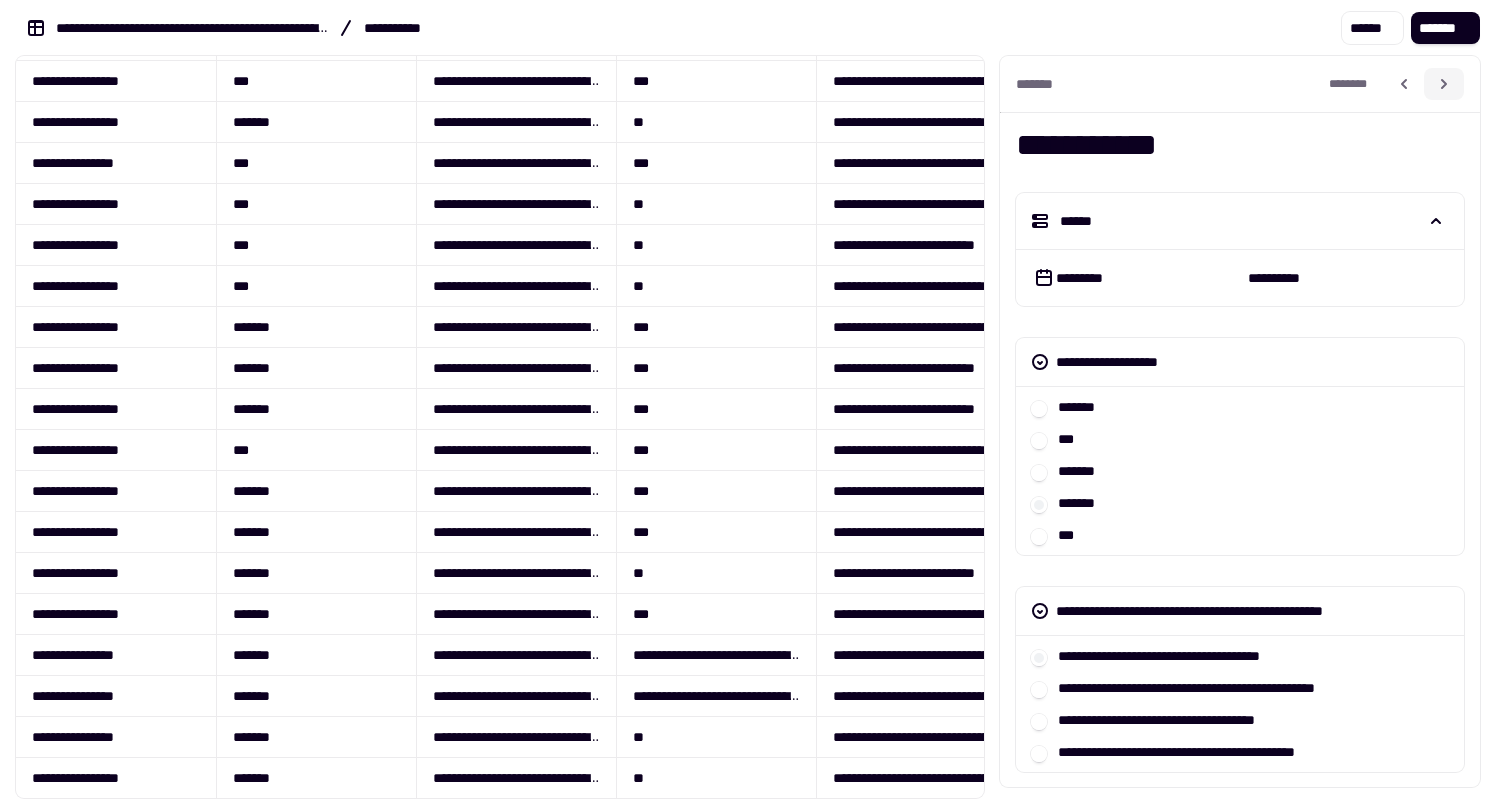 click 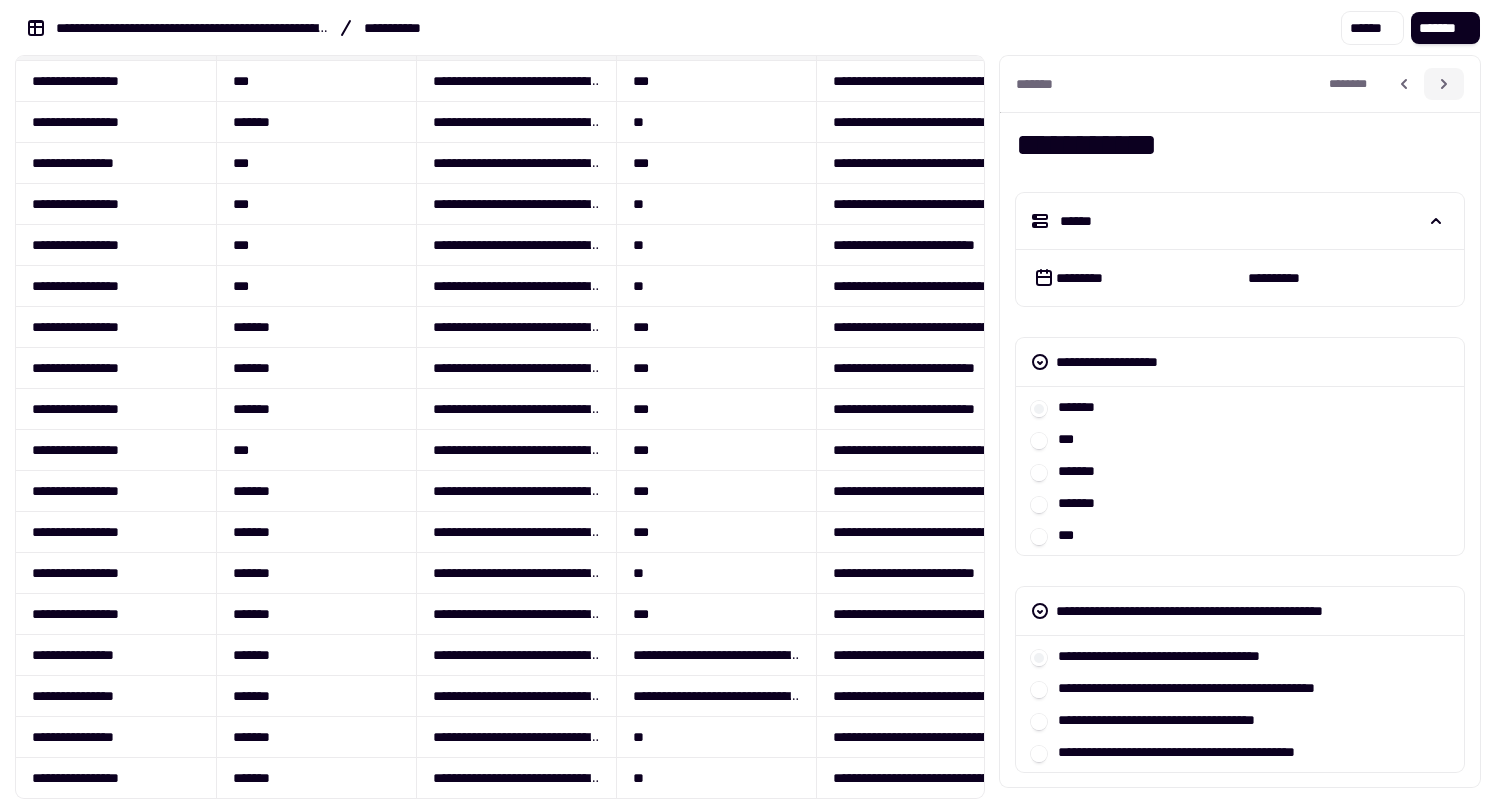 click 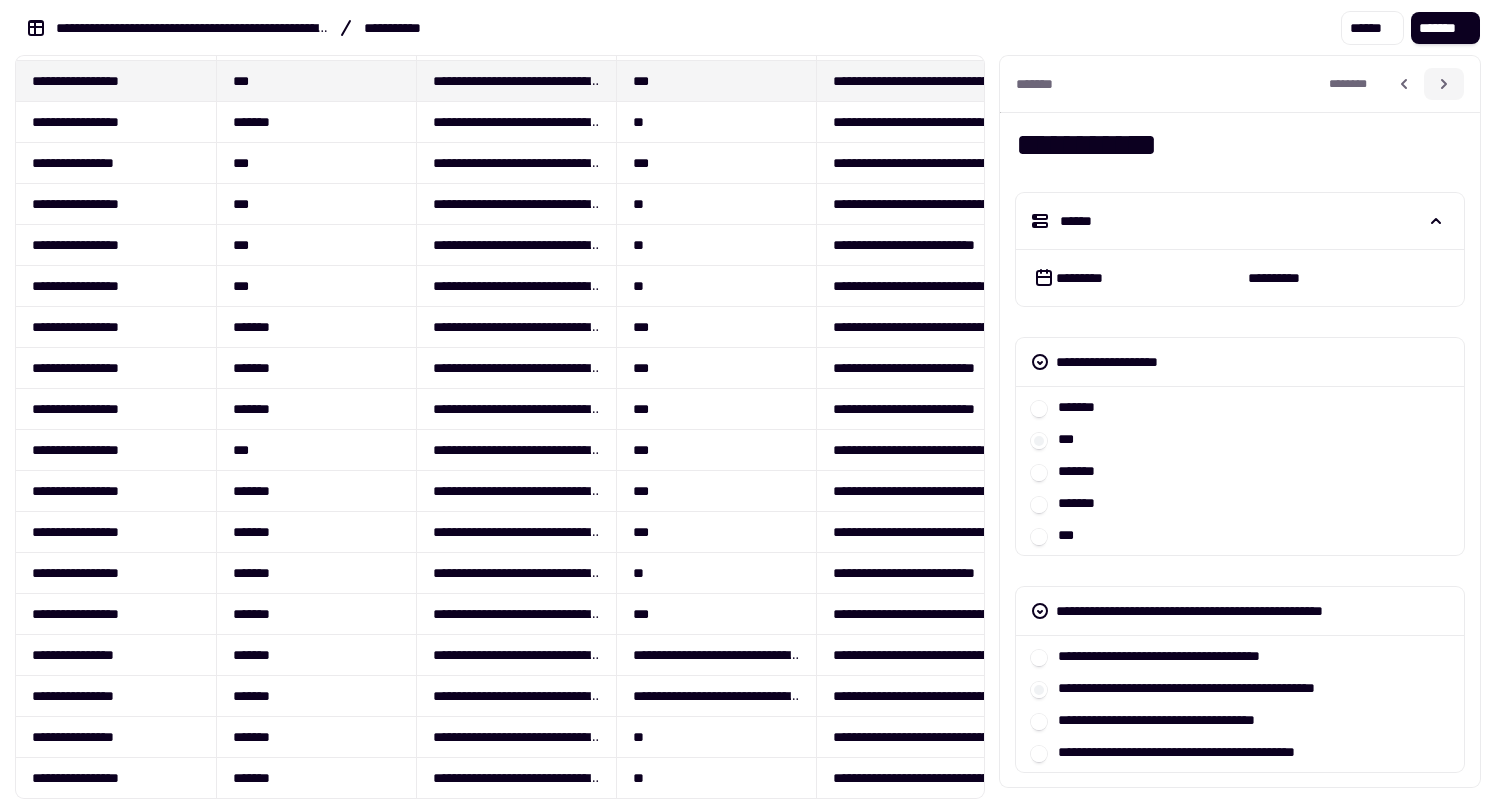 click 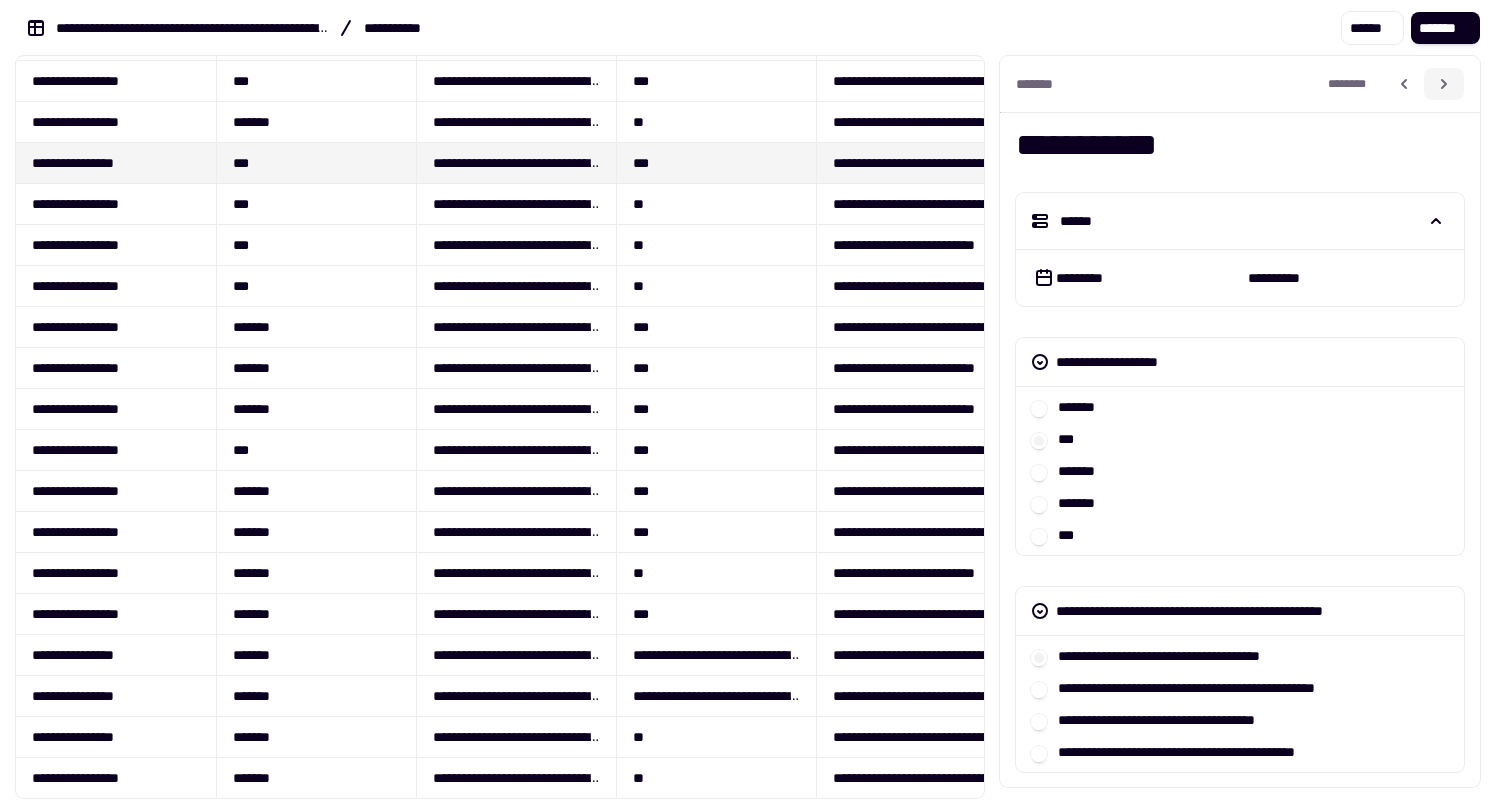 click 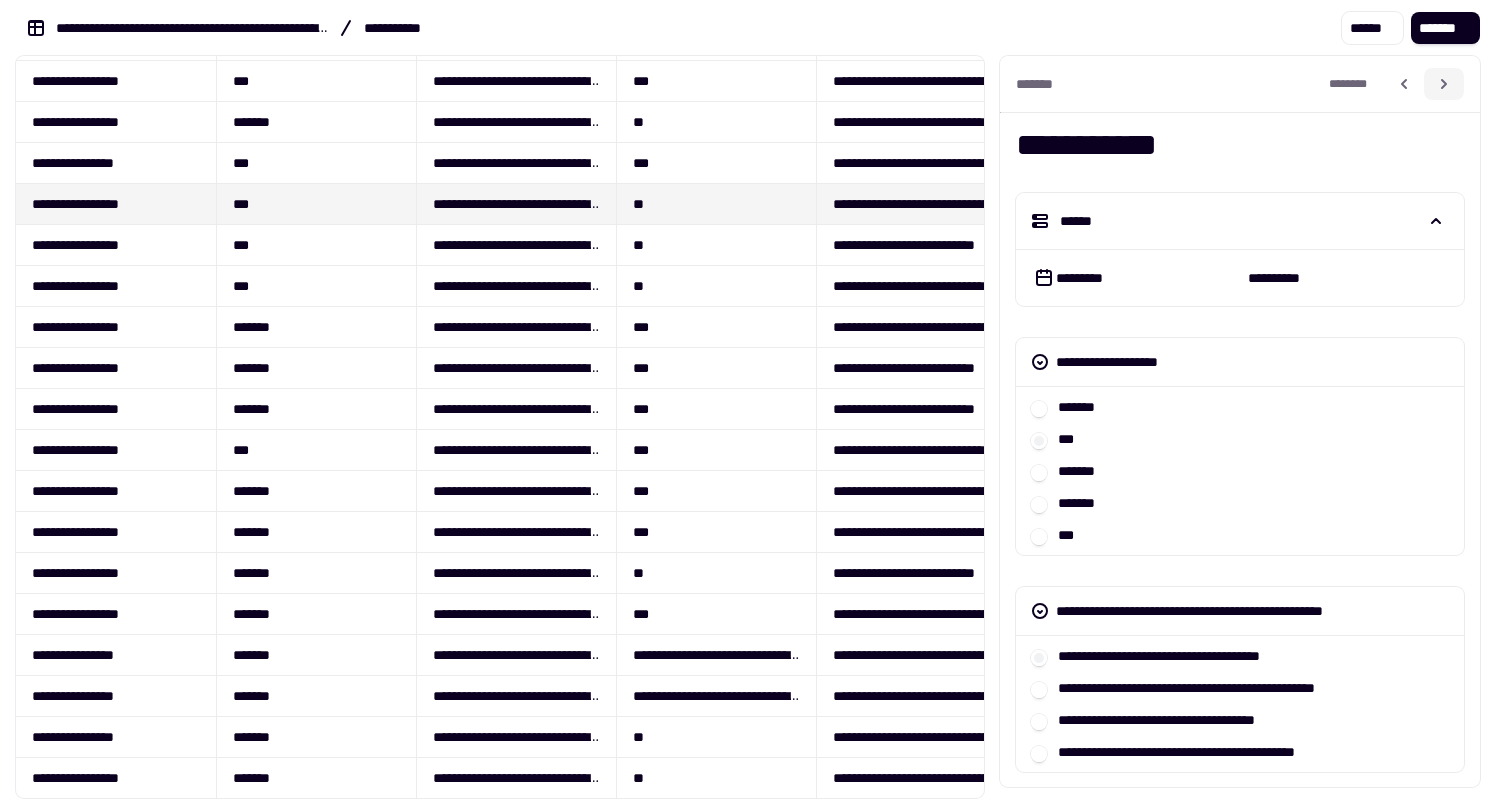 click 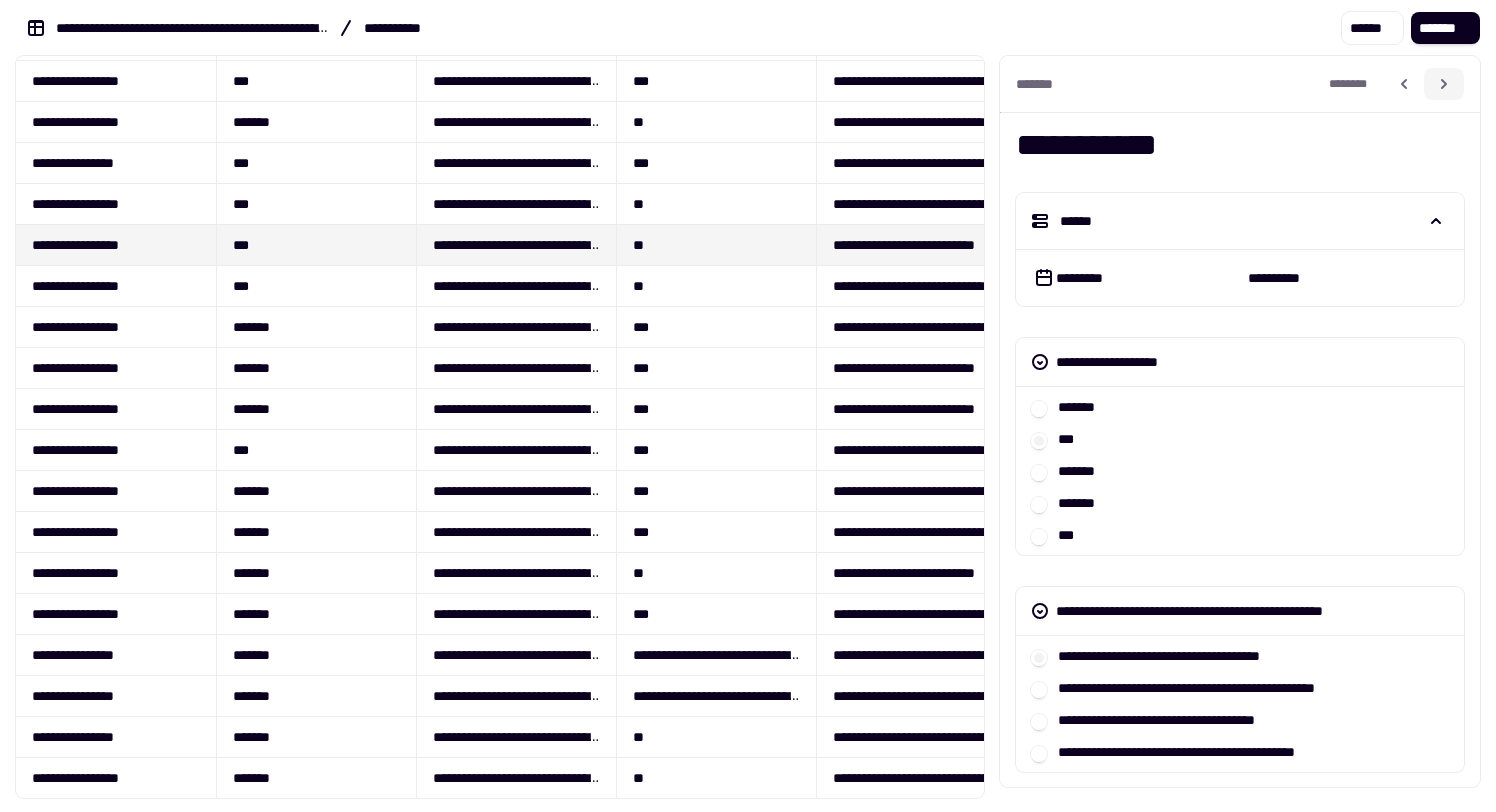 click 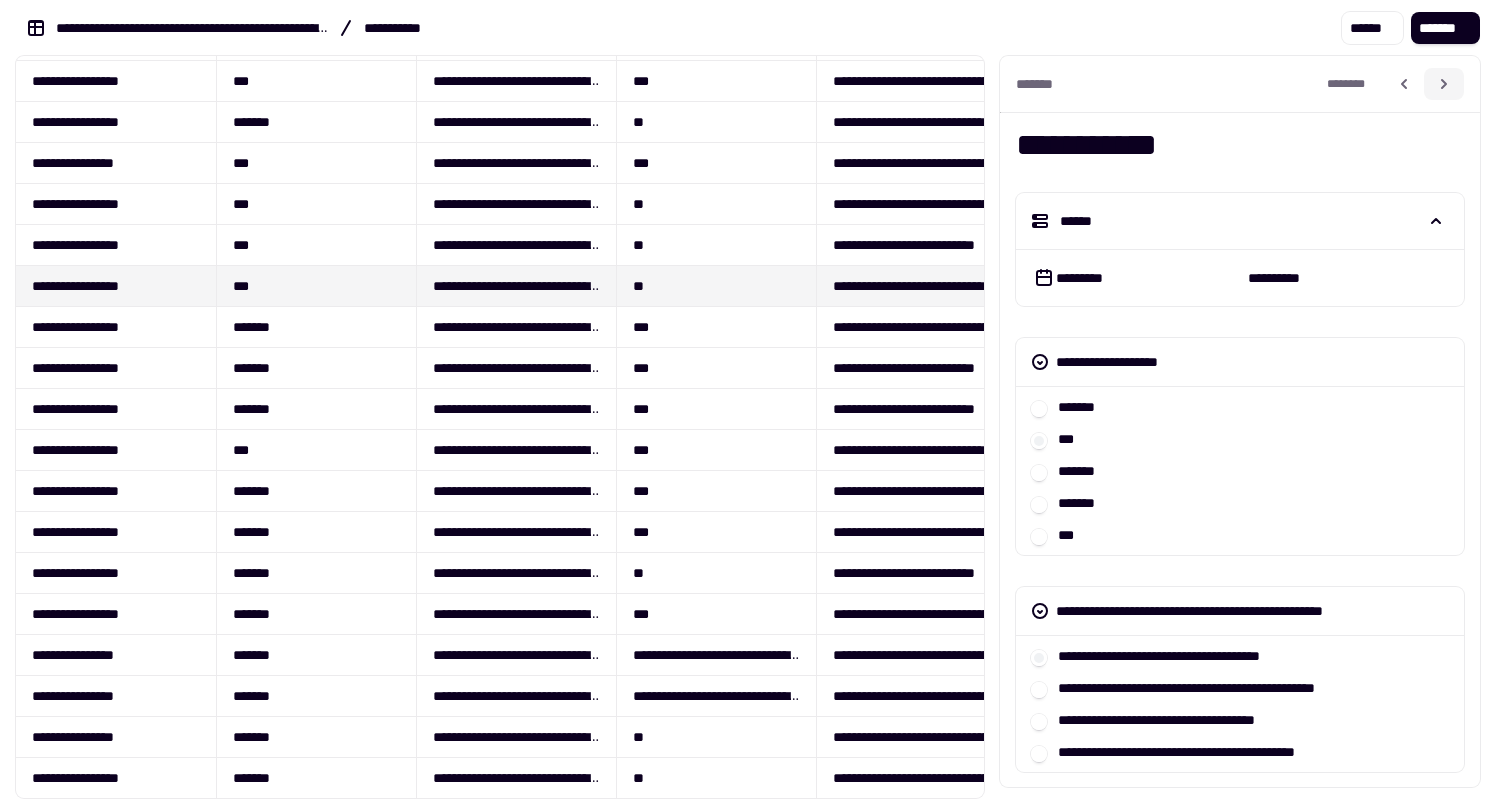 click 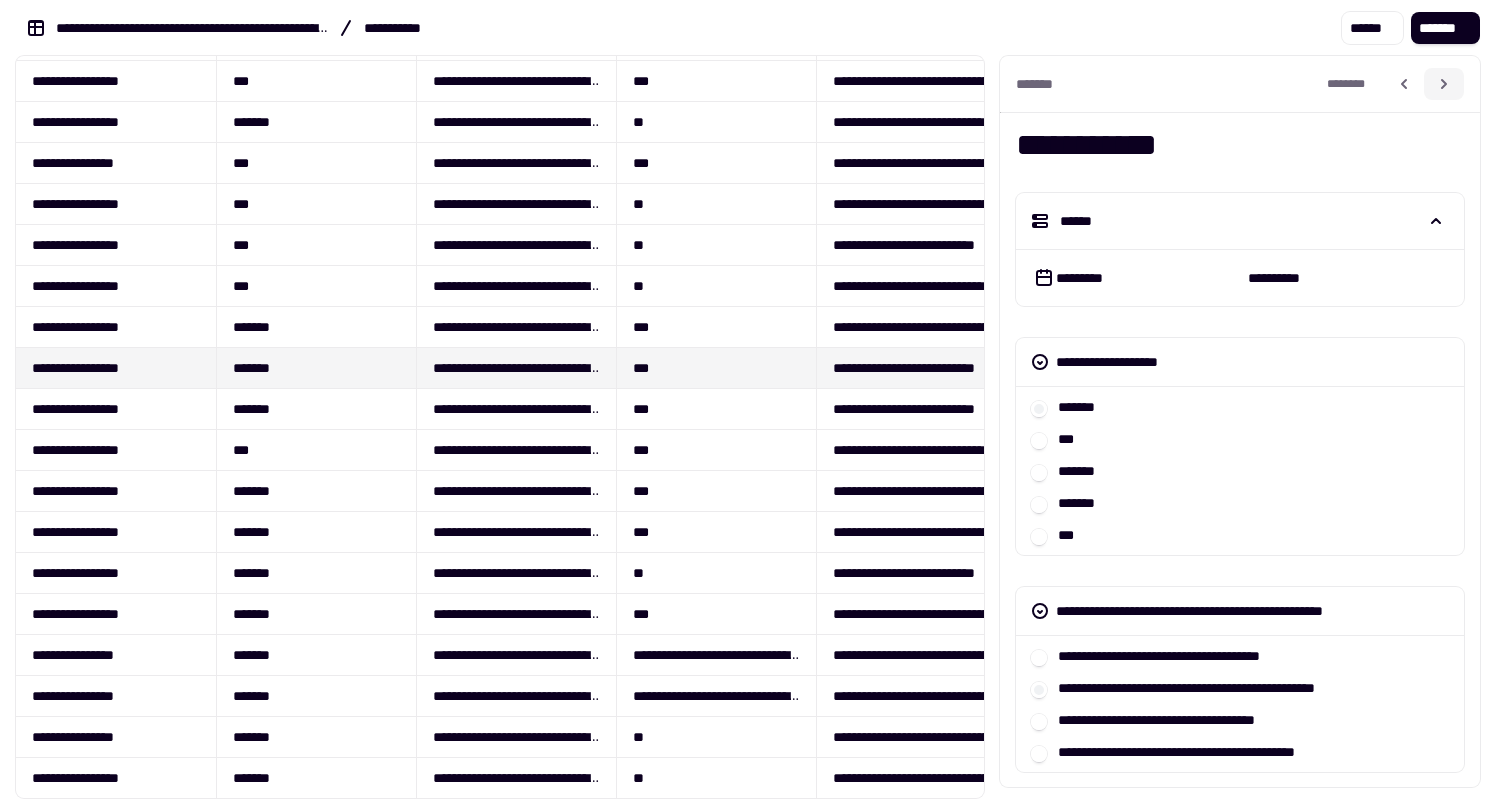 click 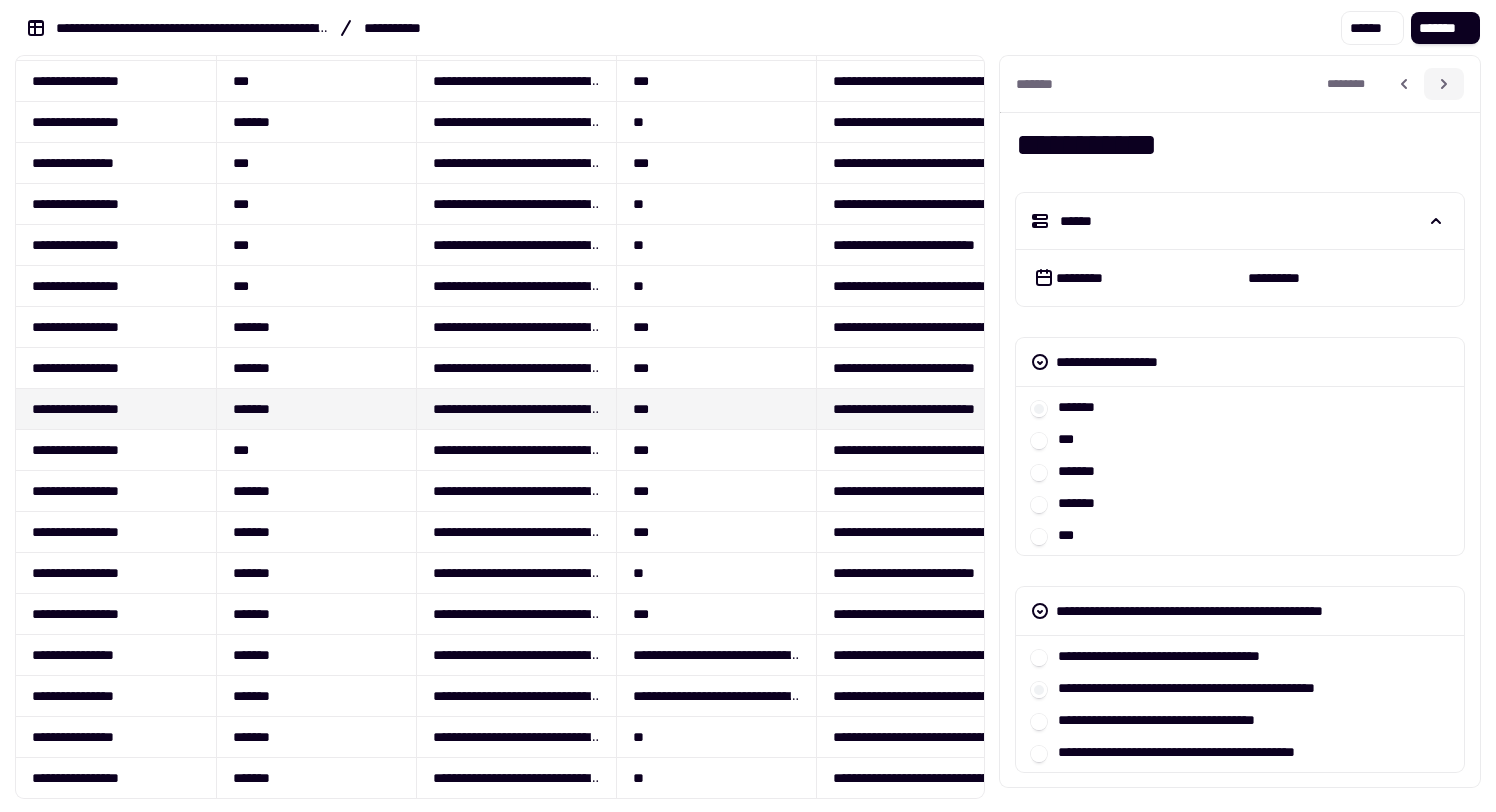 click 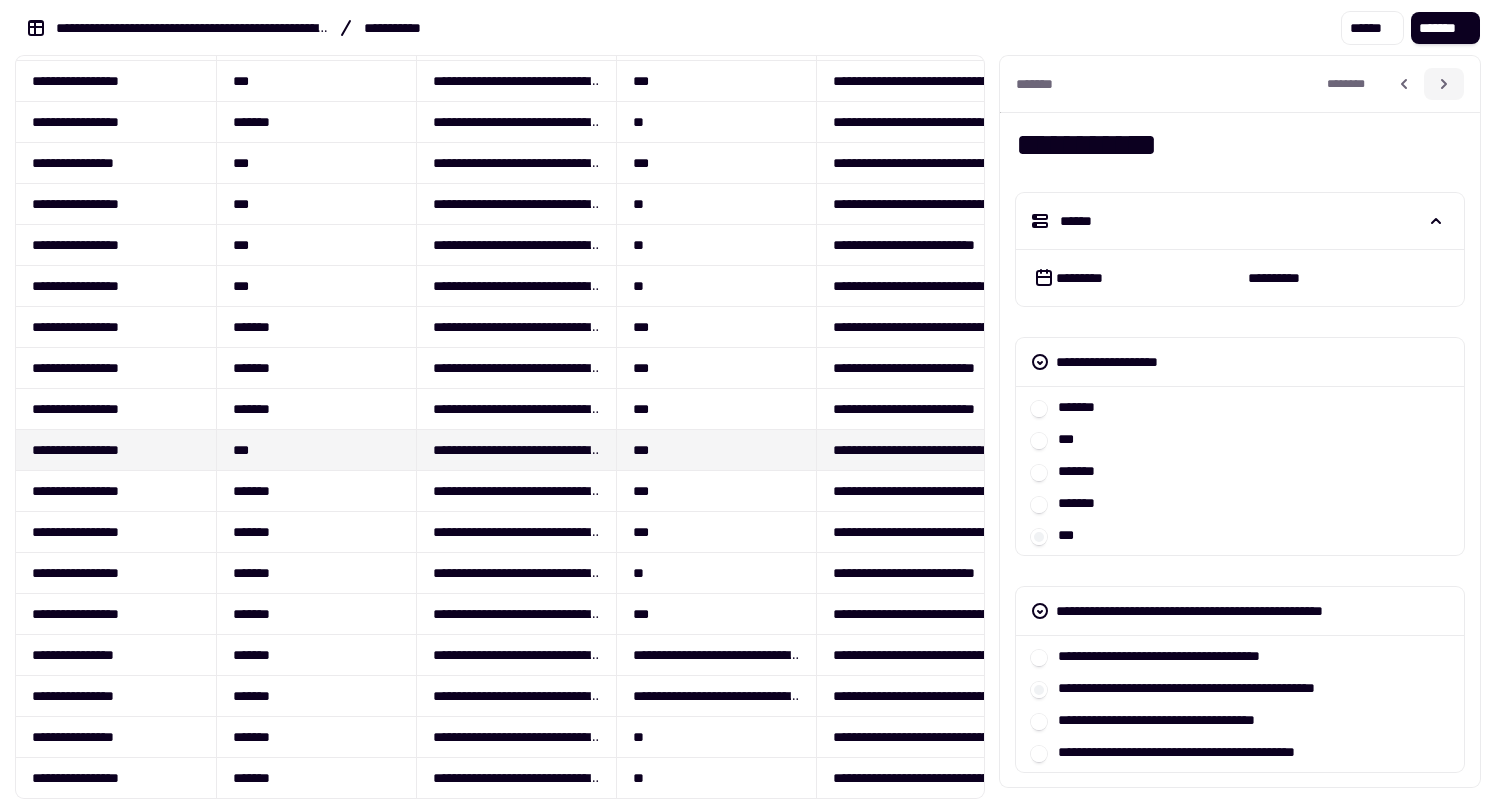 click 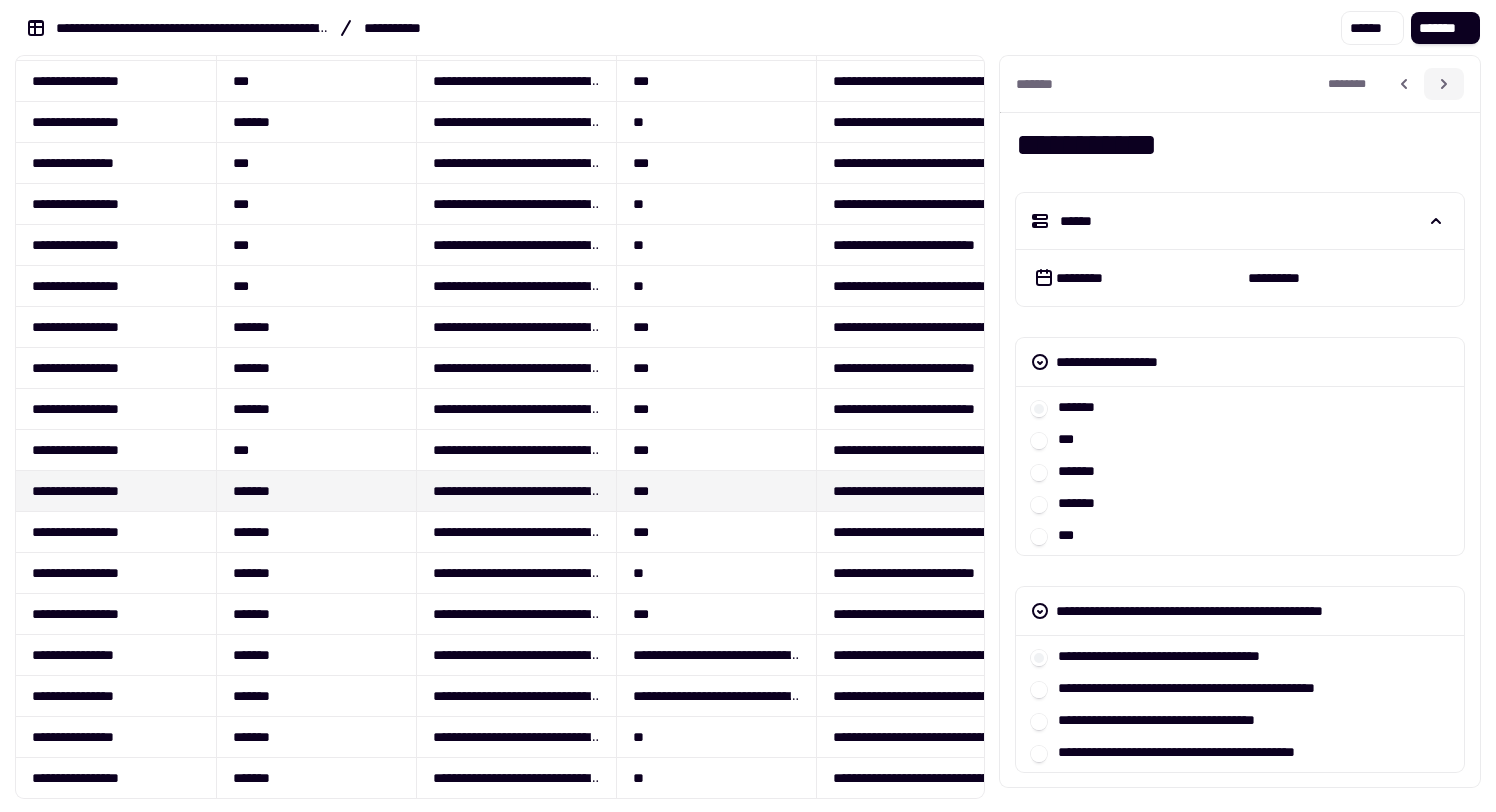 click 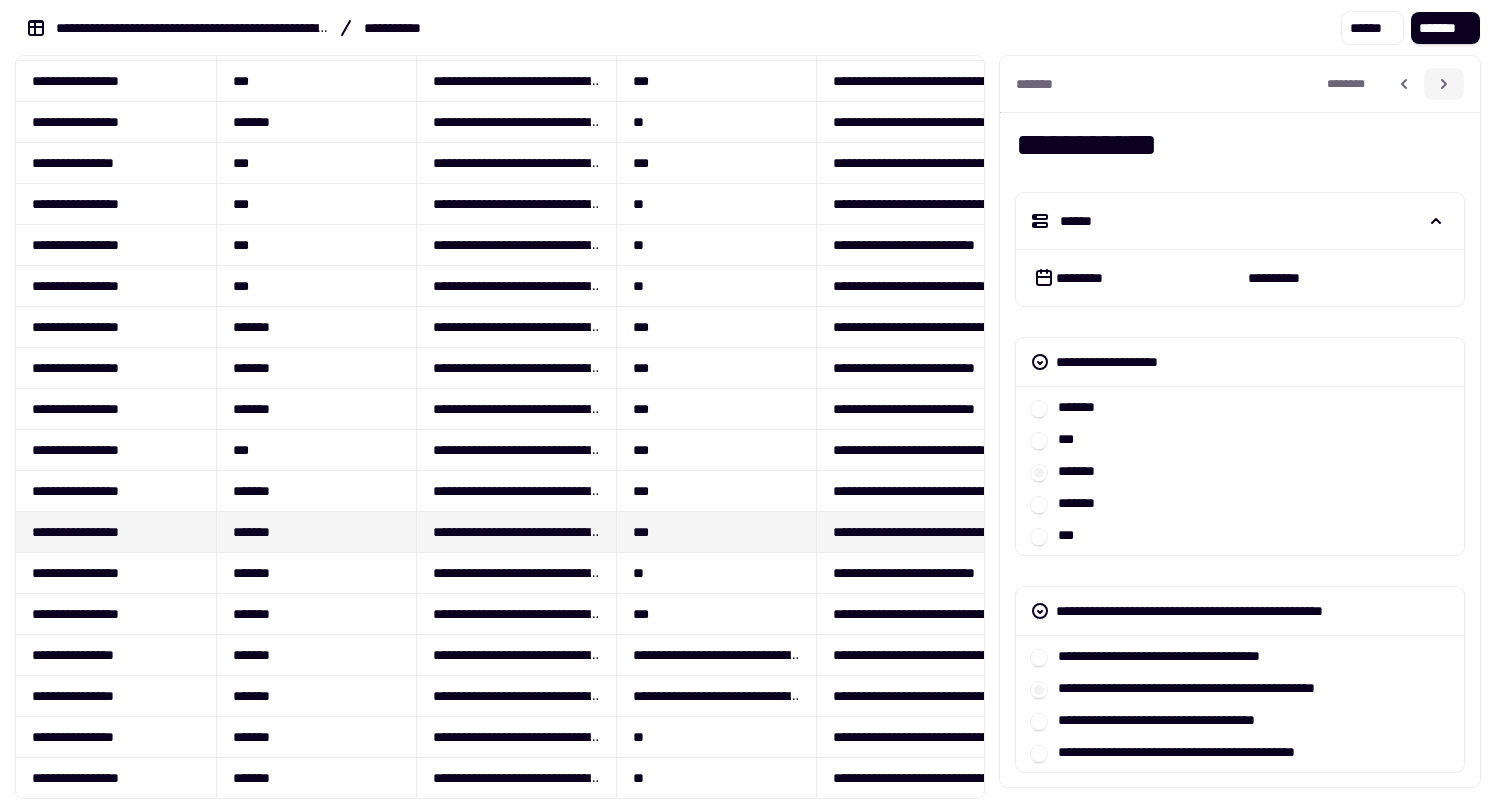 click 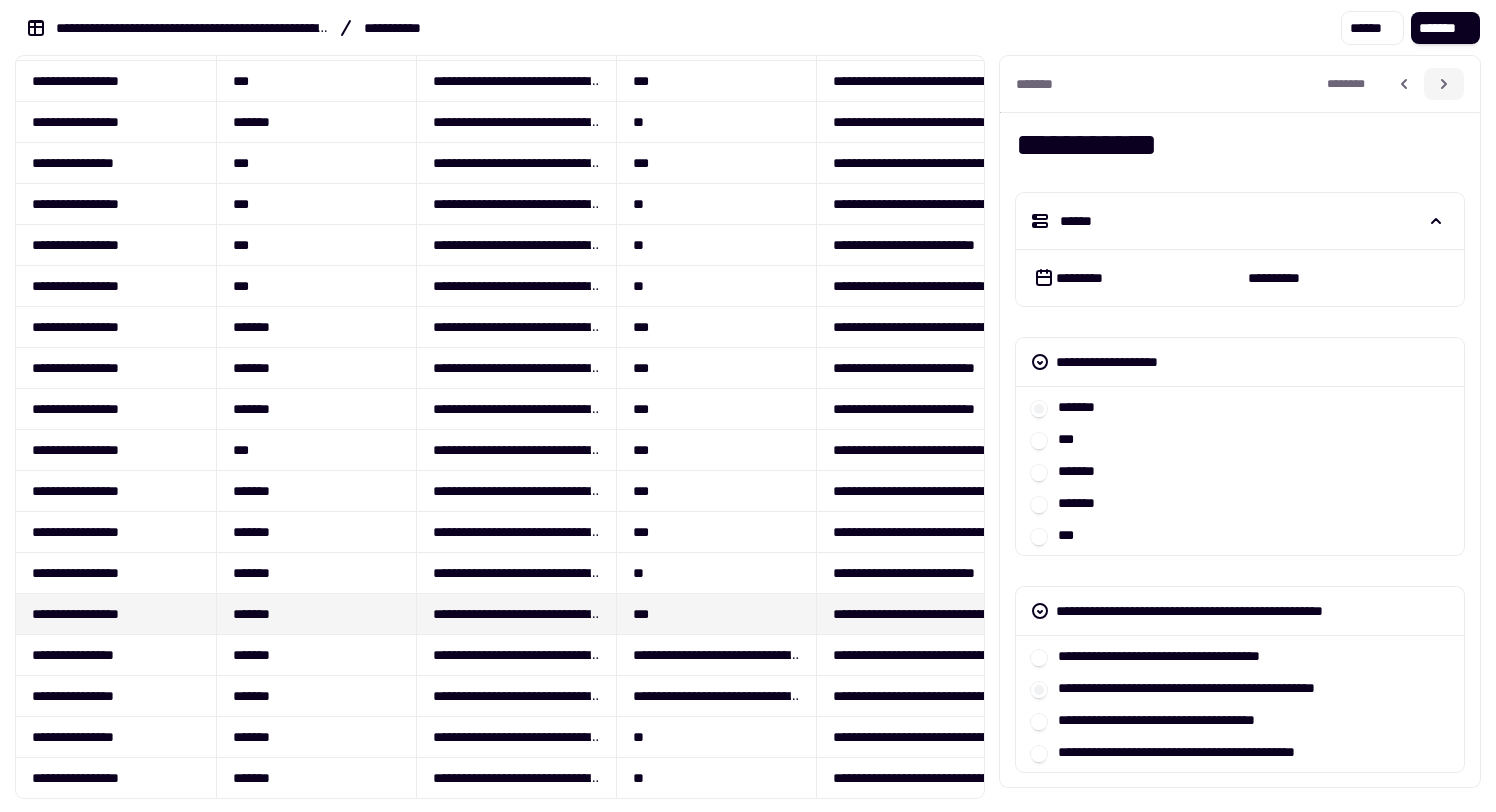 click 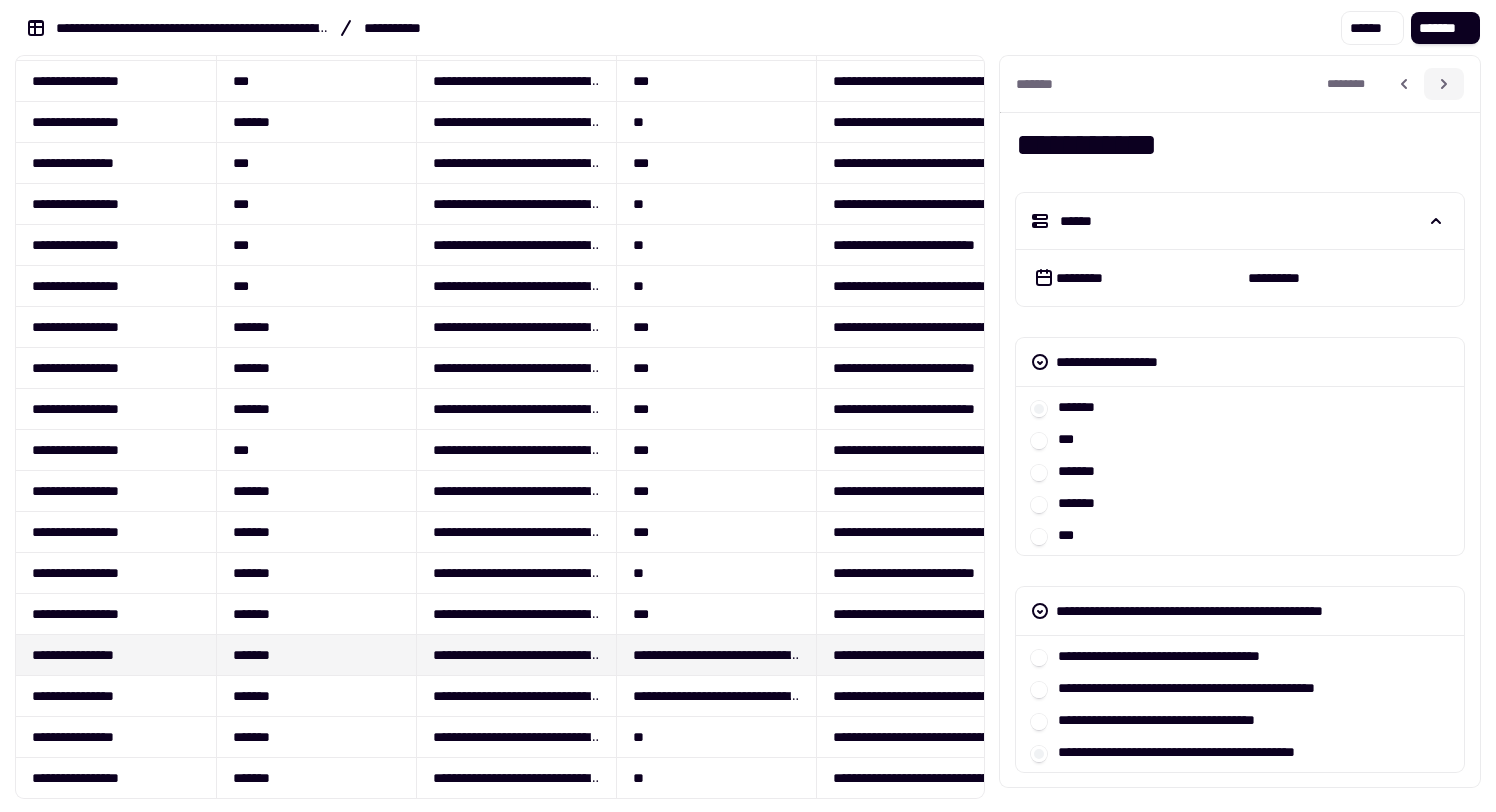 click 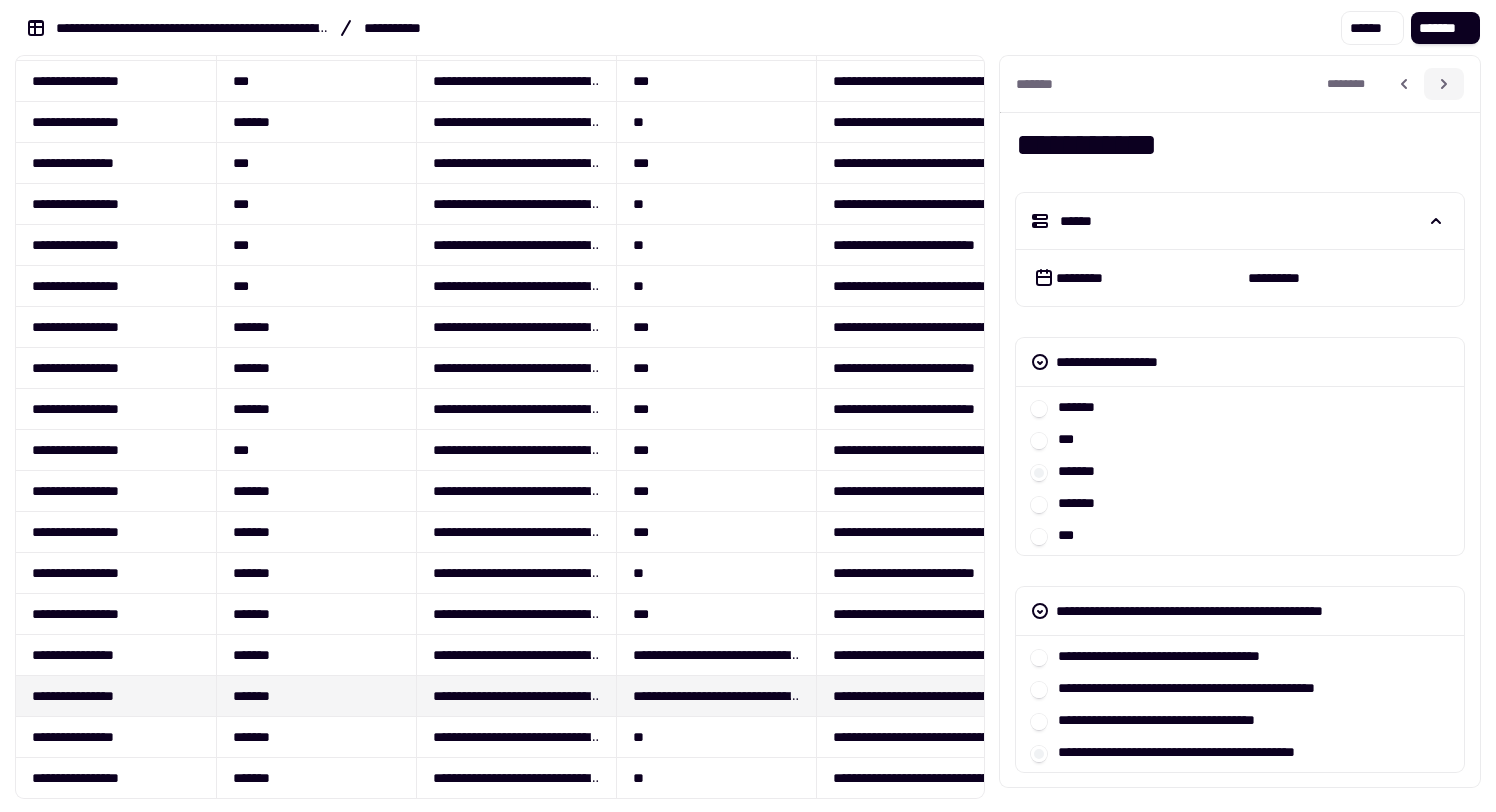 click 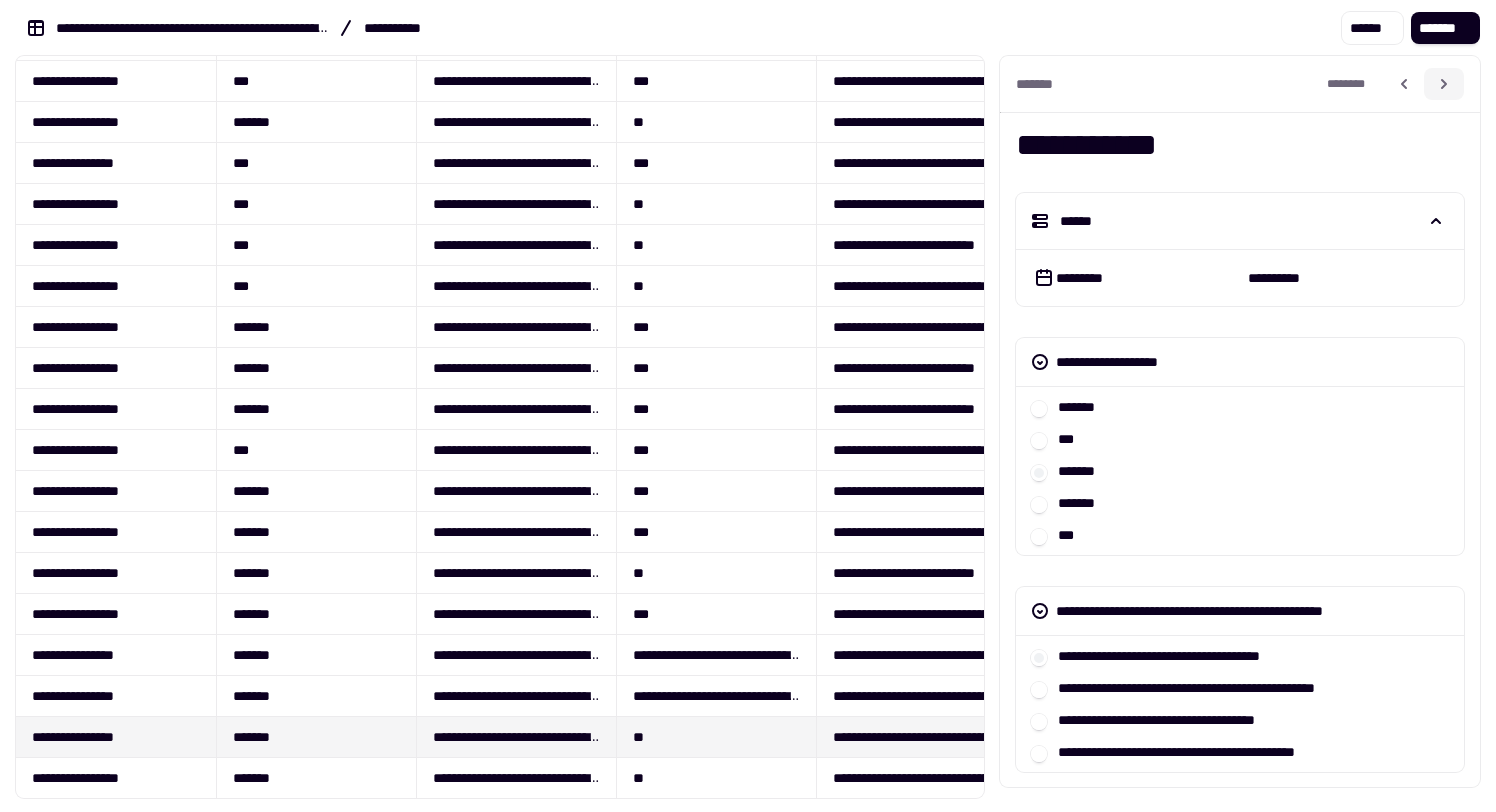 click 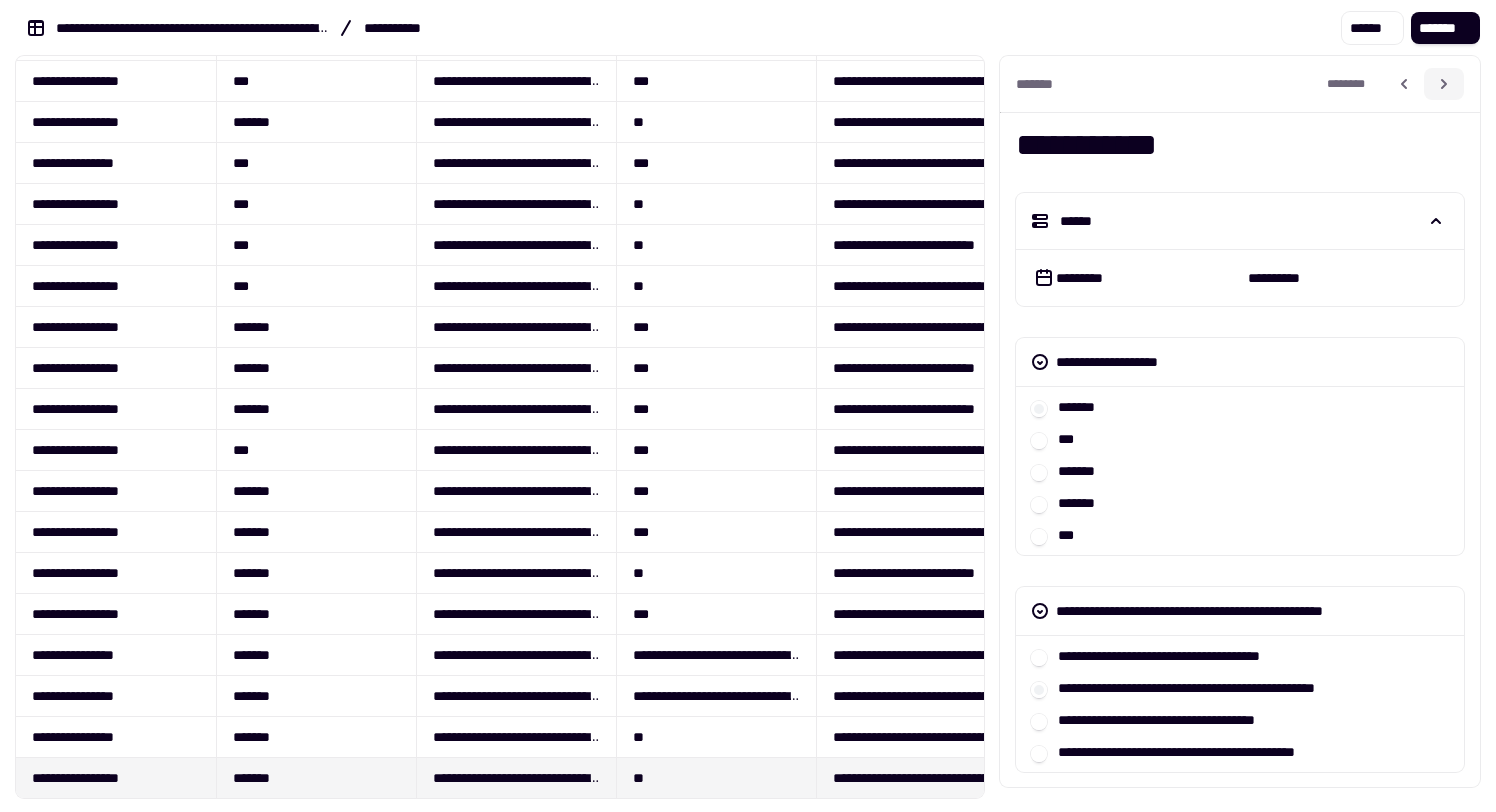 click 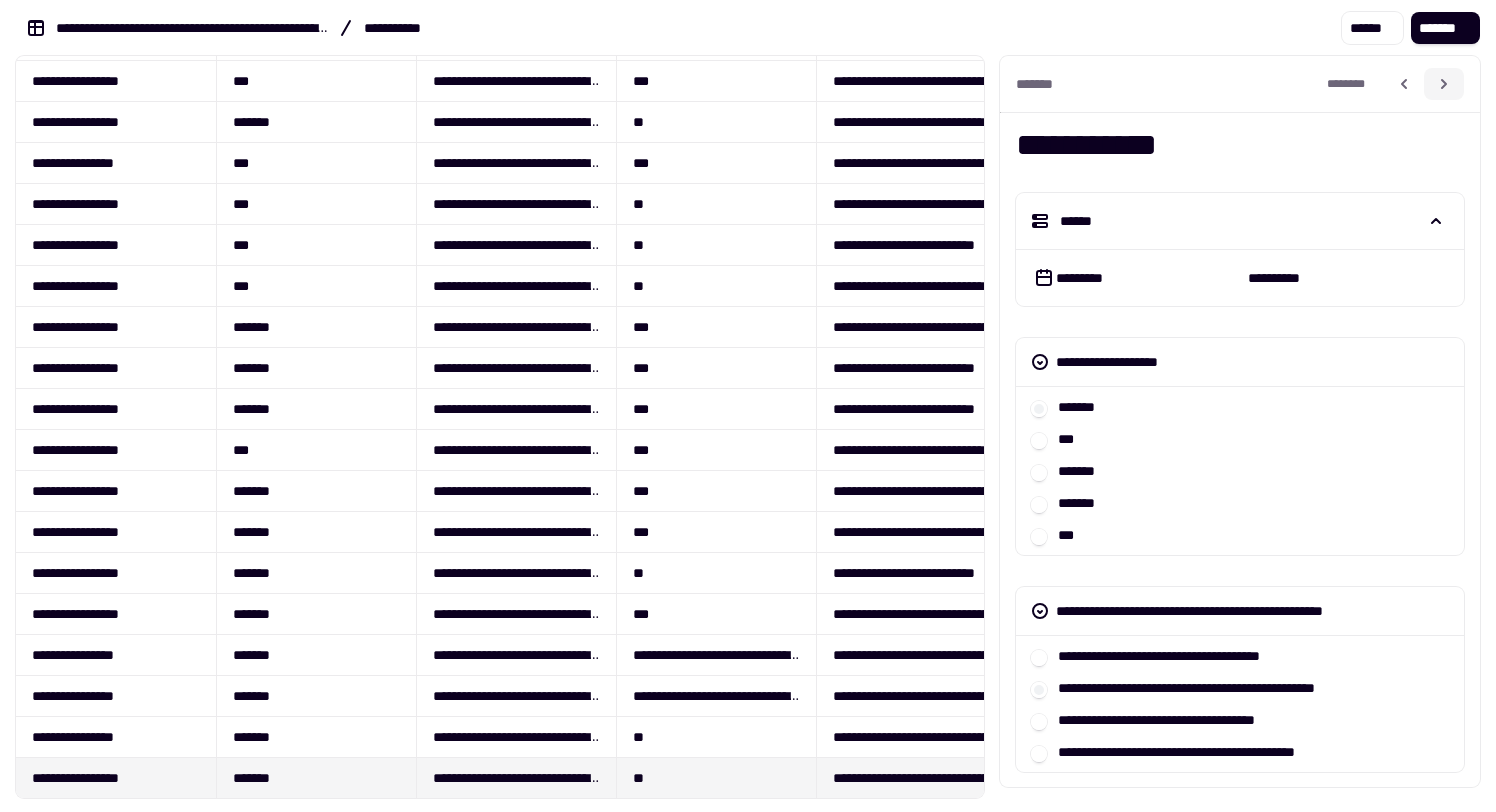 click 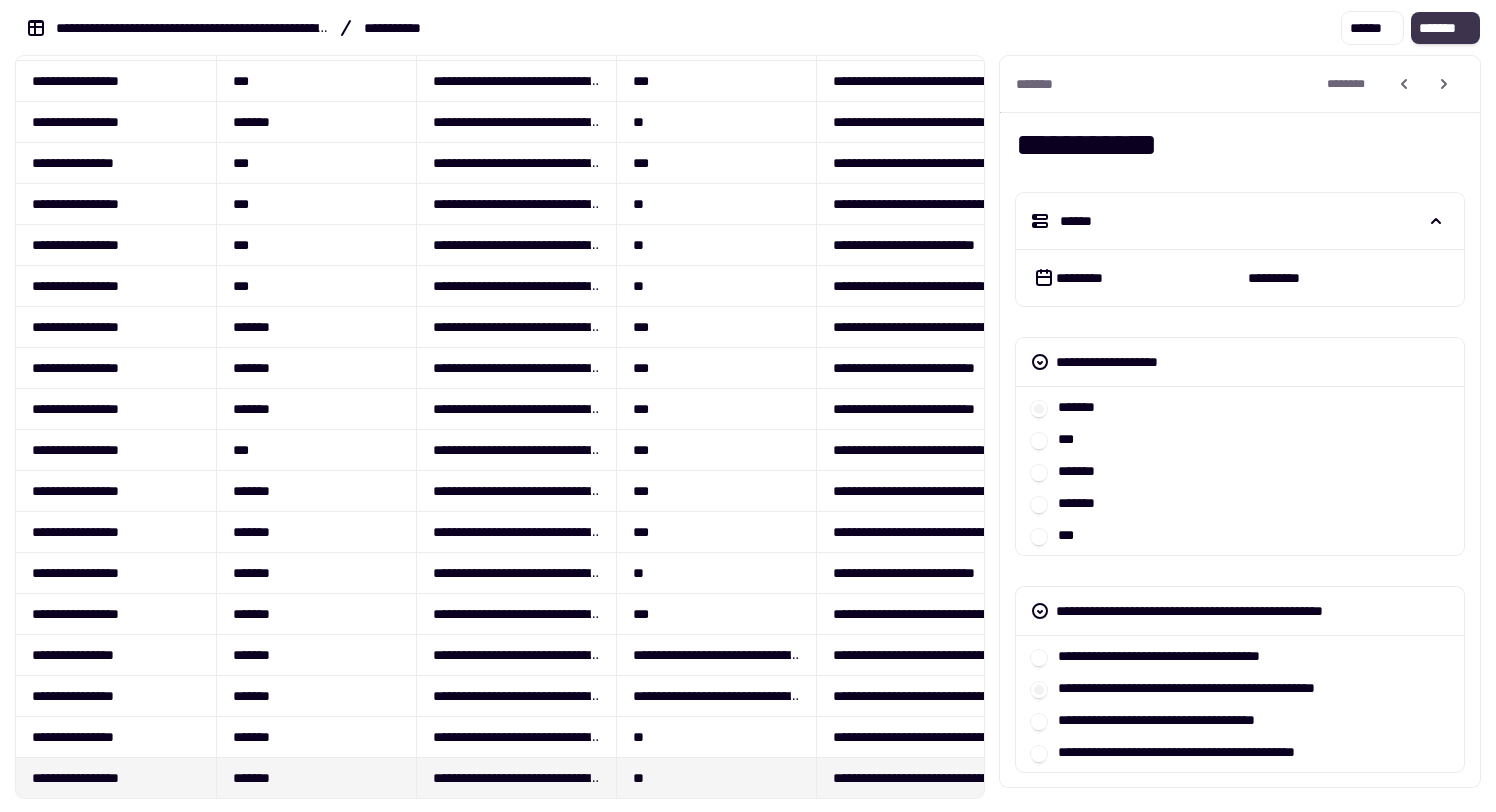 click on "*******" 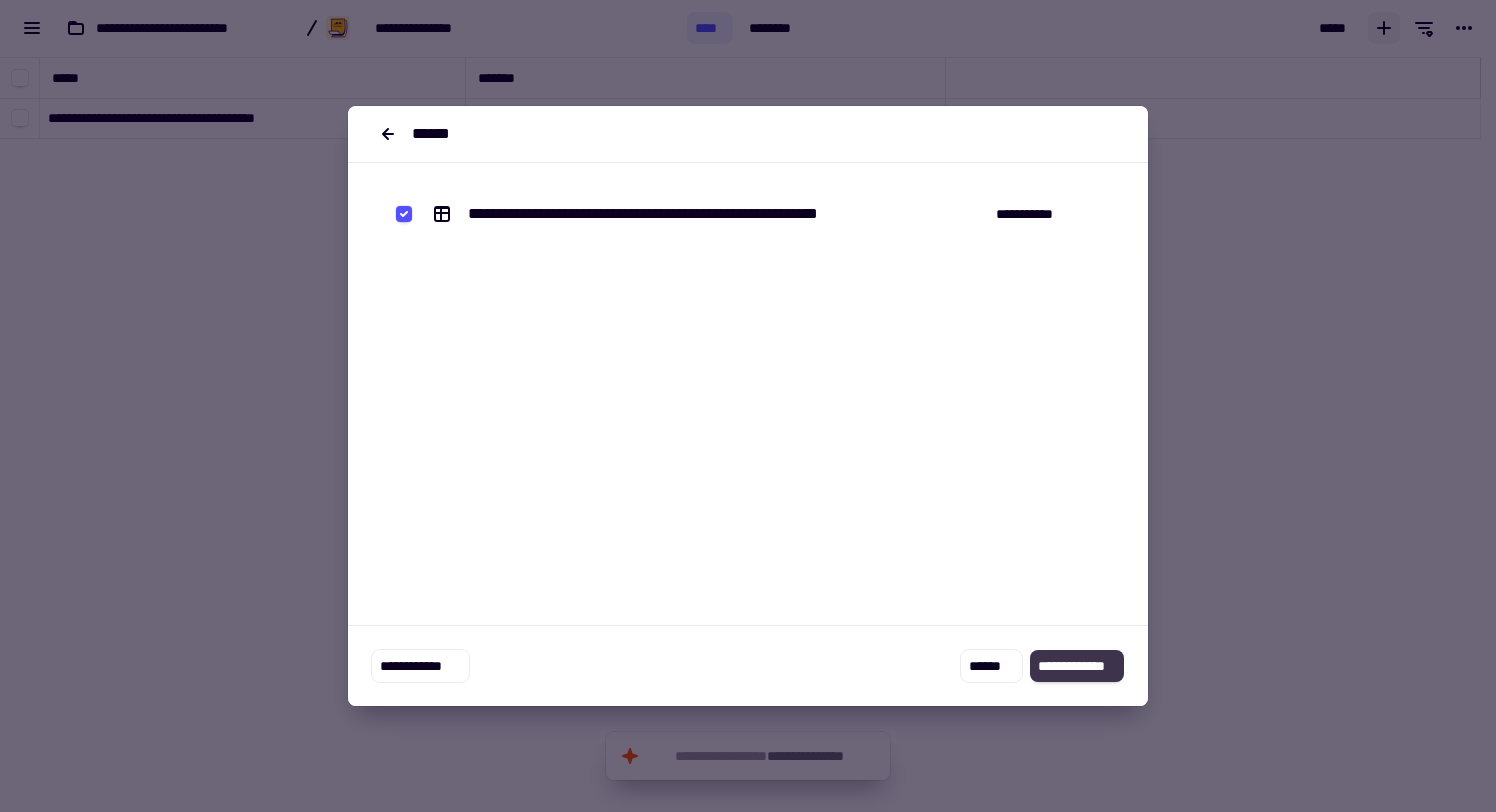 click on "**********" 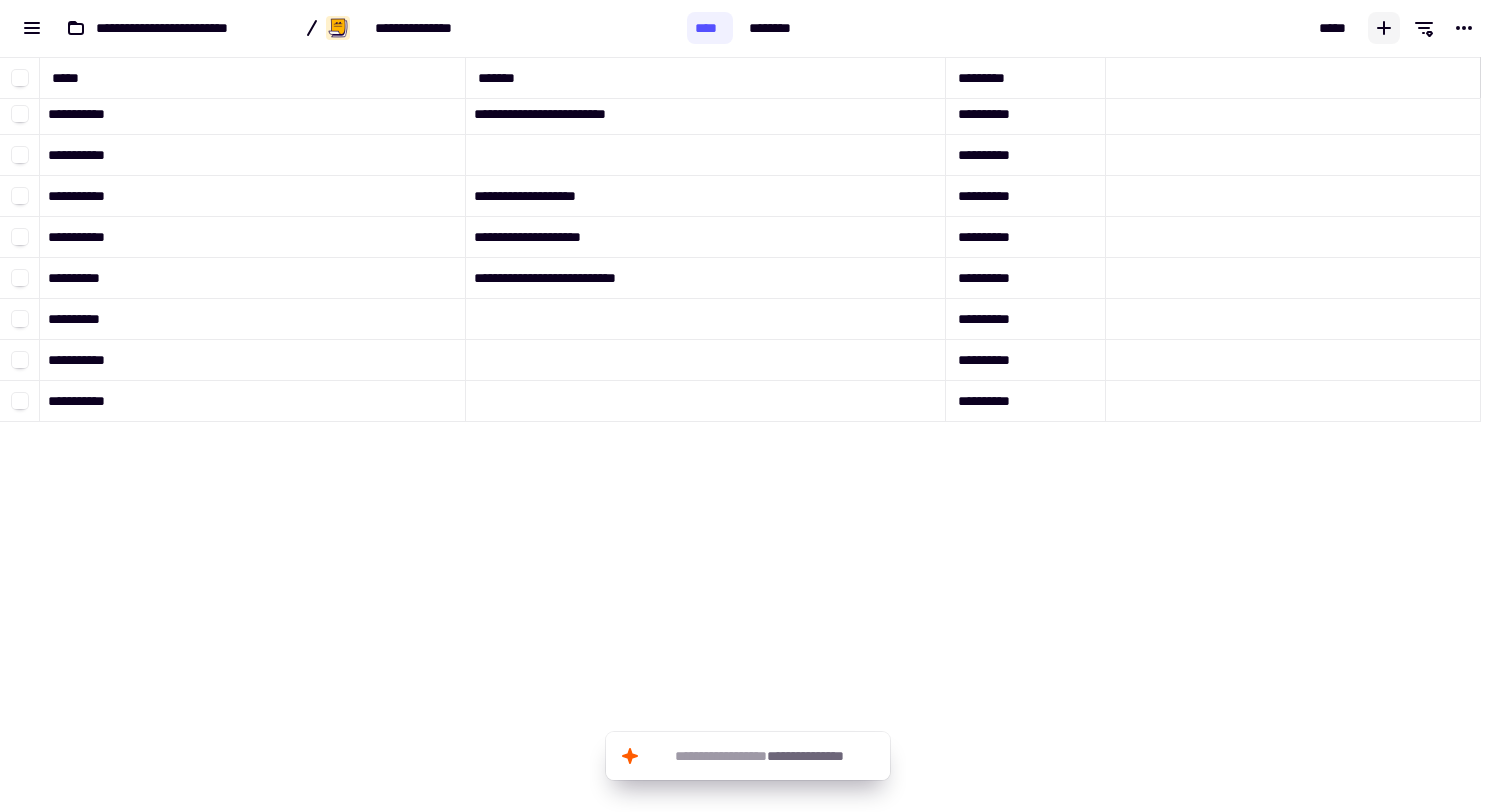 scroll, scrollTop: 0, scrollLeft: 0, axis: both 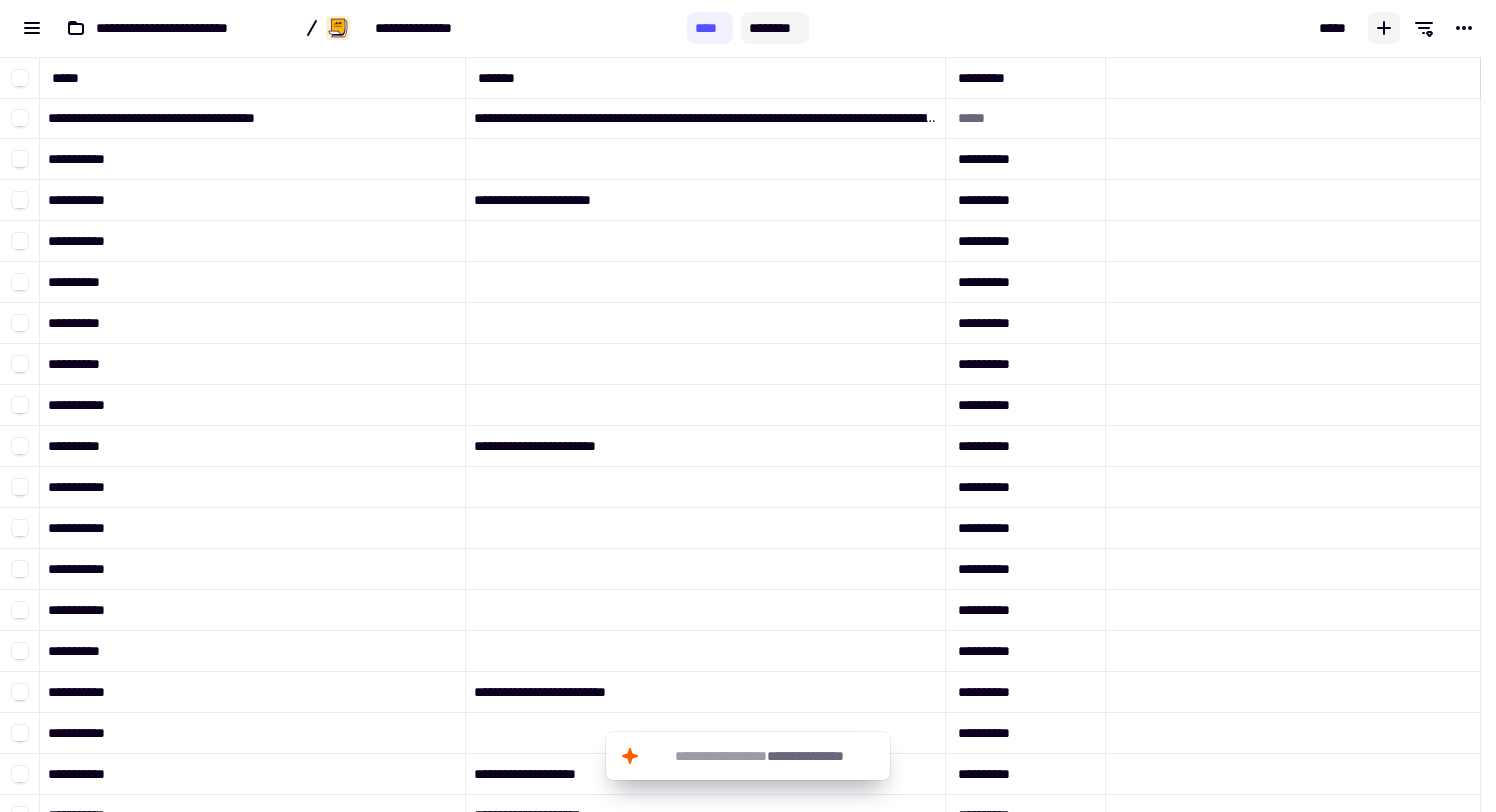 click on "********" 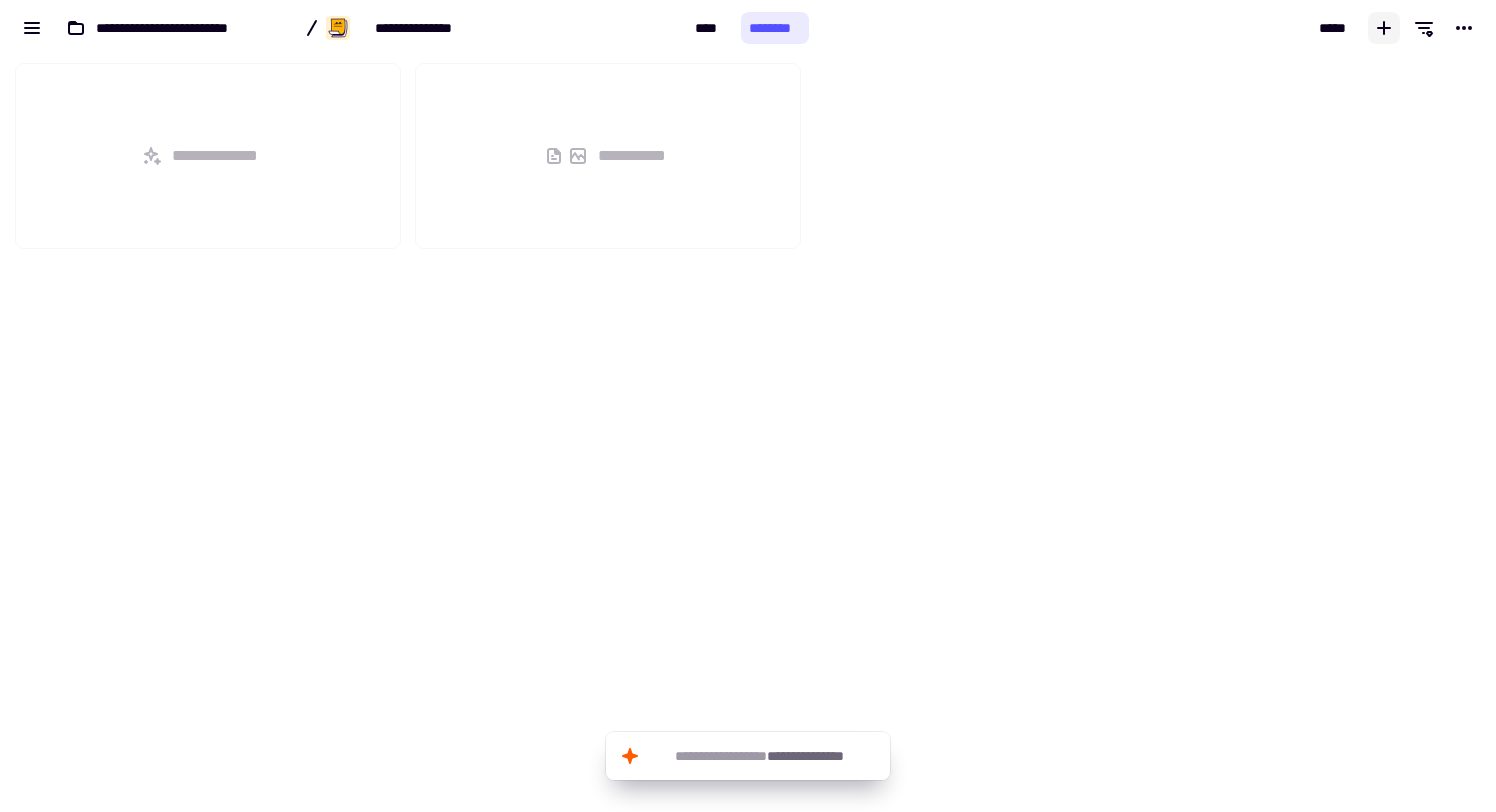 scroll, scrollTop: 16, scrollLeft: 16, axis: both 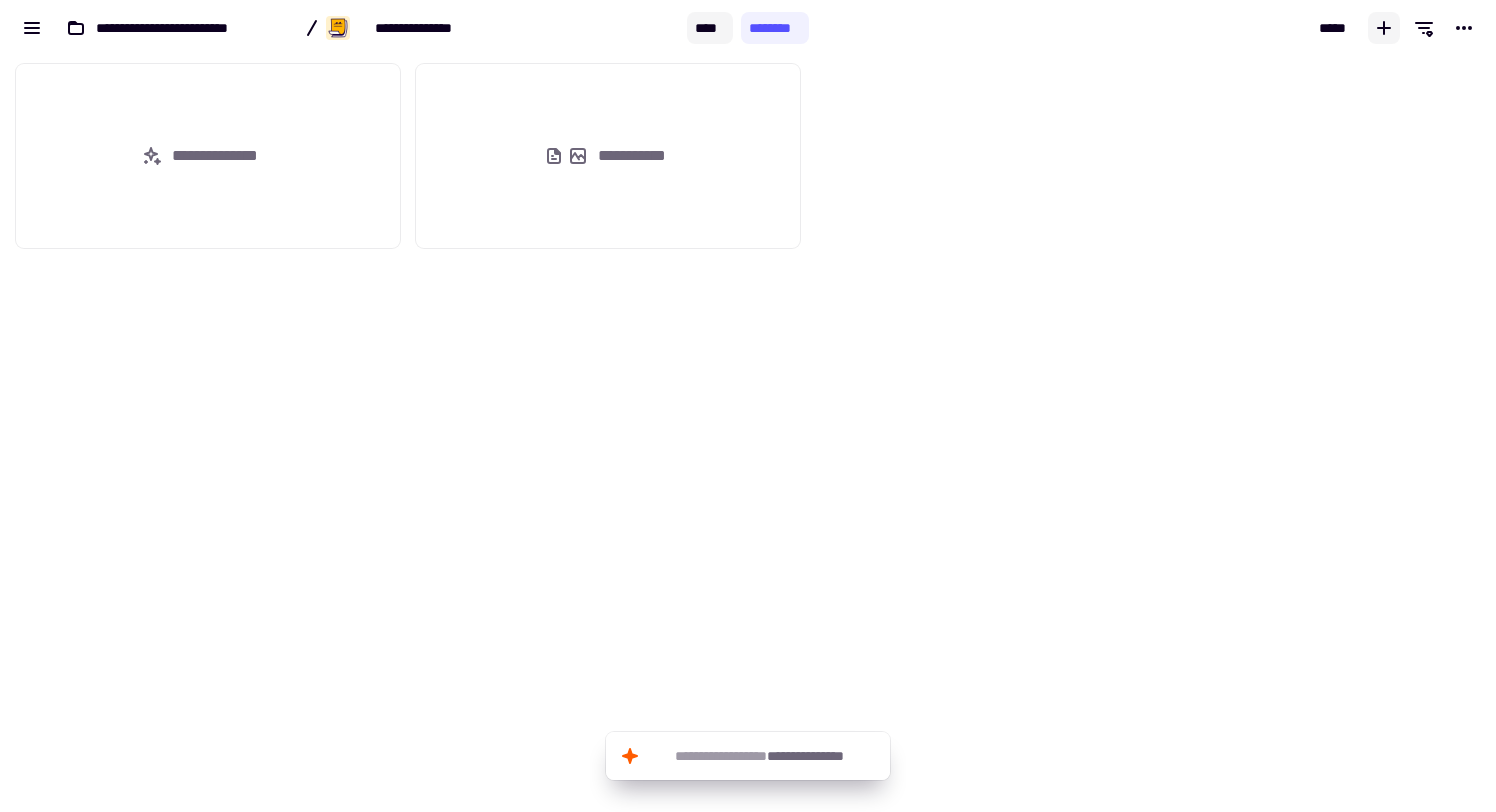 click on "****" 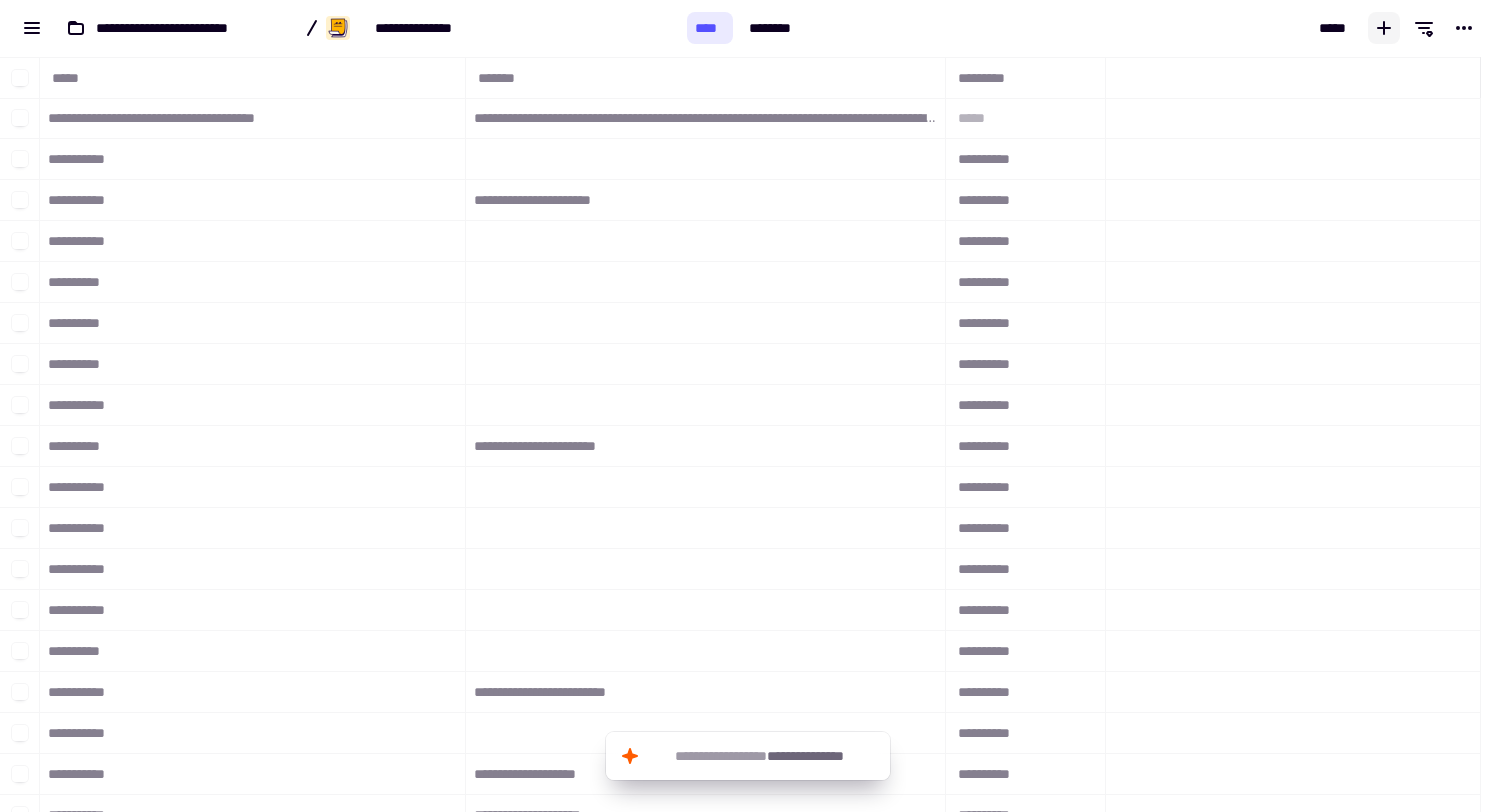 scroll, scrollTop: 699, scrollLeft: 1466, axis: both 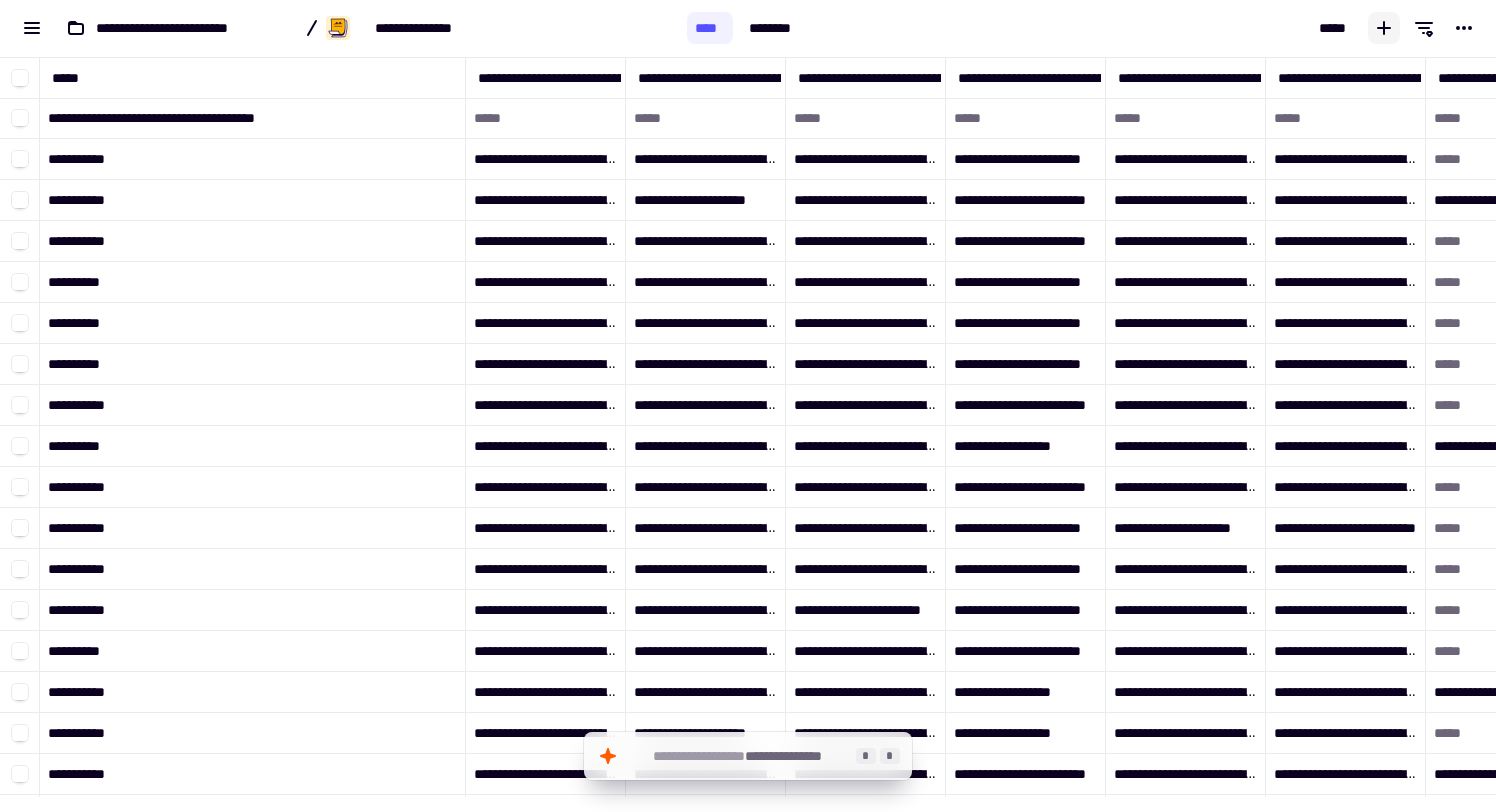 click on "**********" 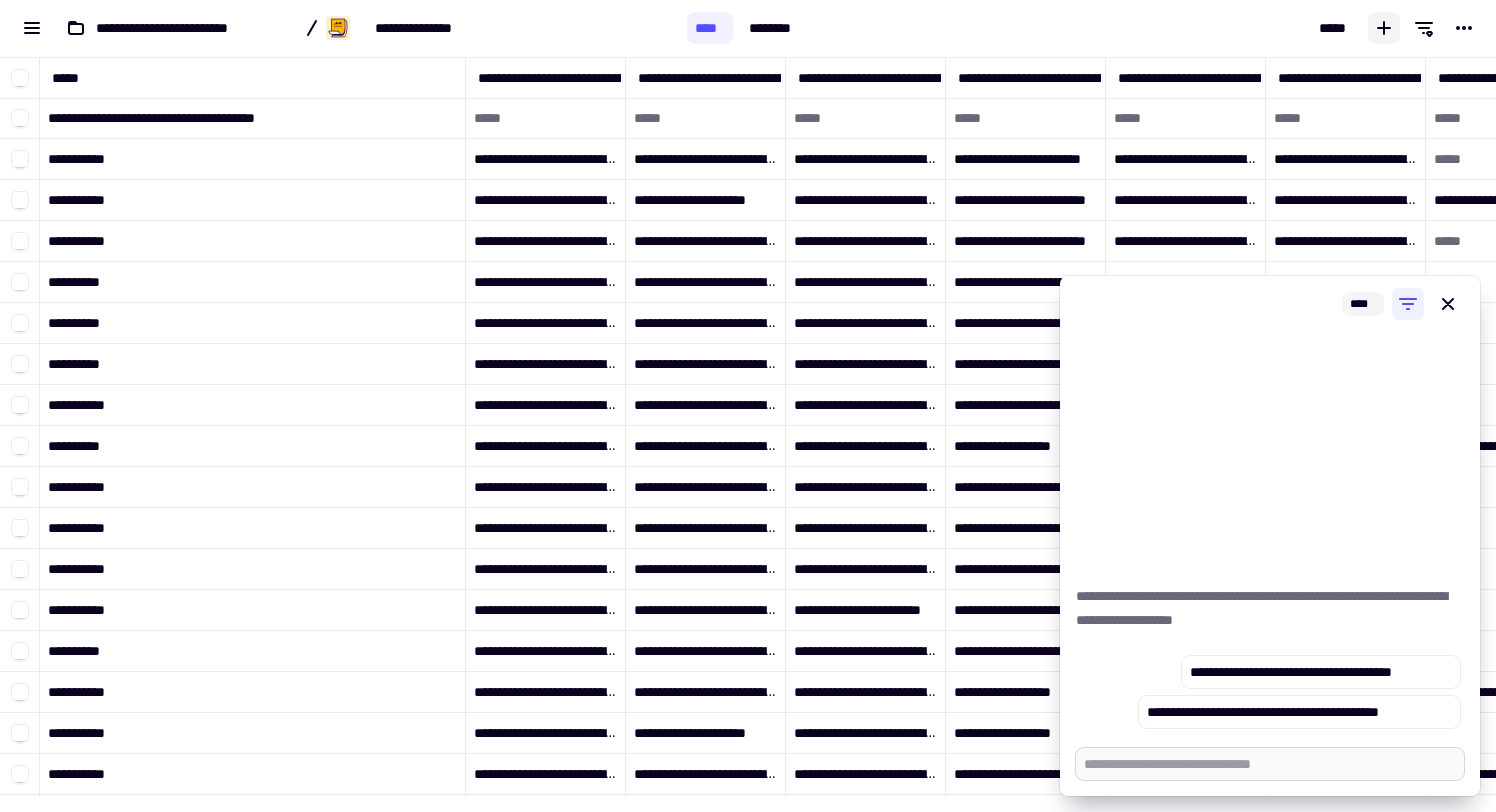click at bounding box center [1270, 764] 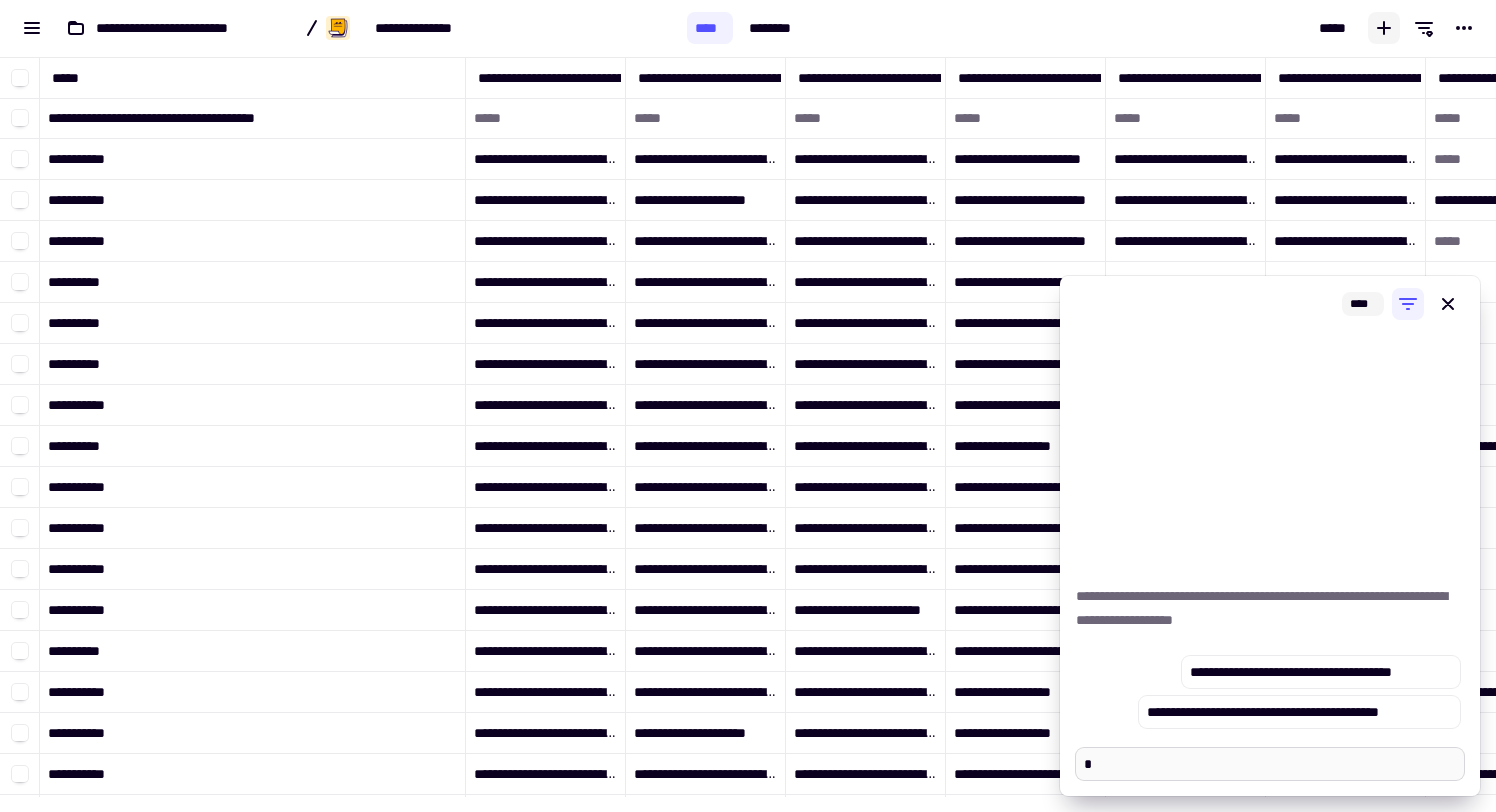 type on "*" 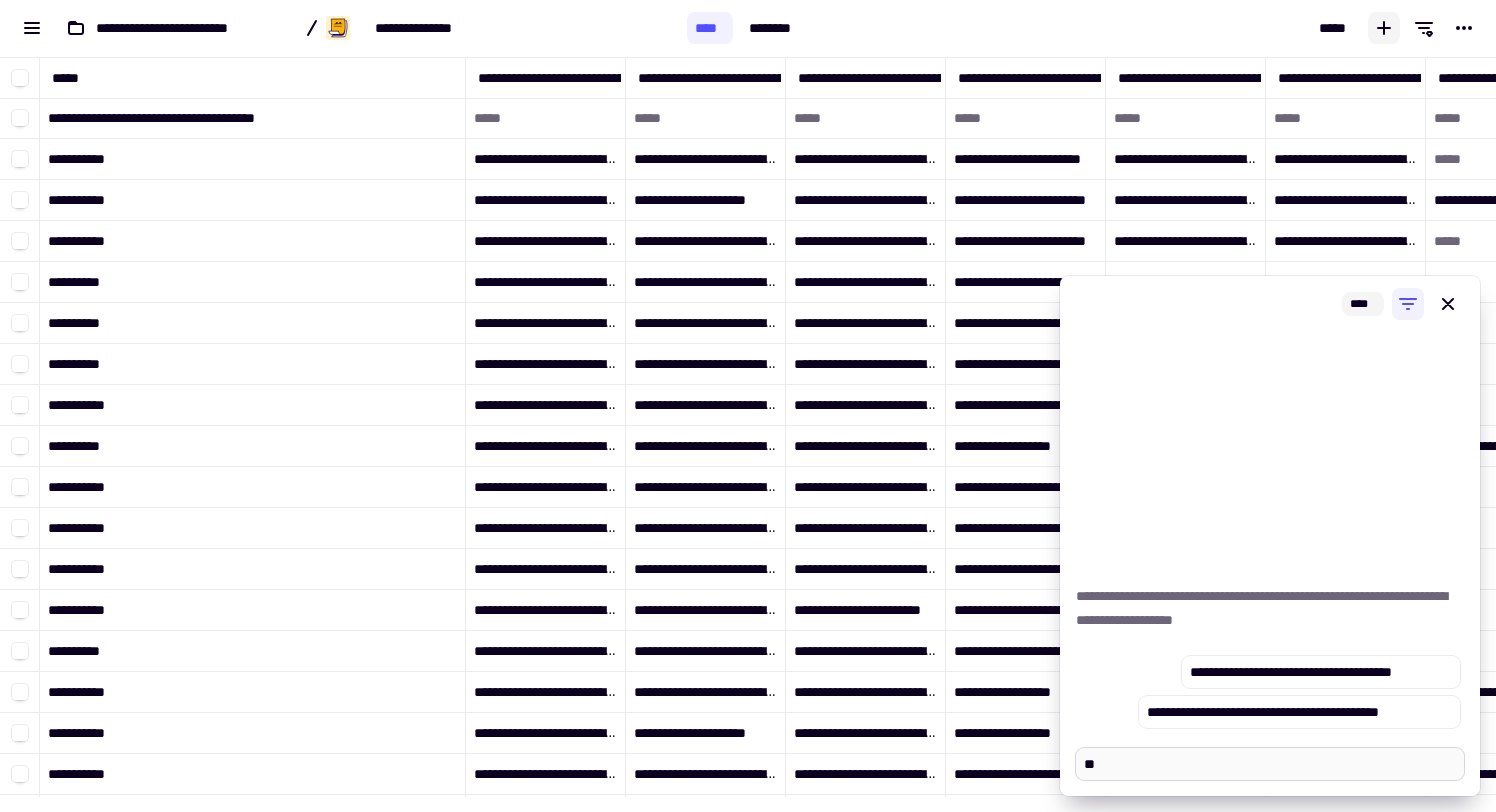 type on "*" 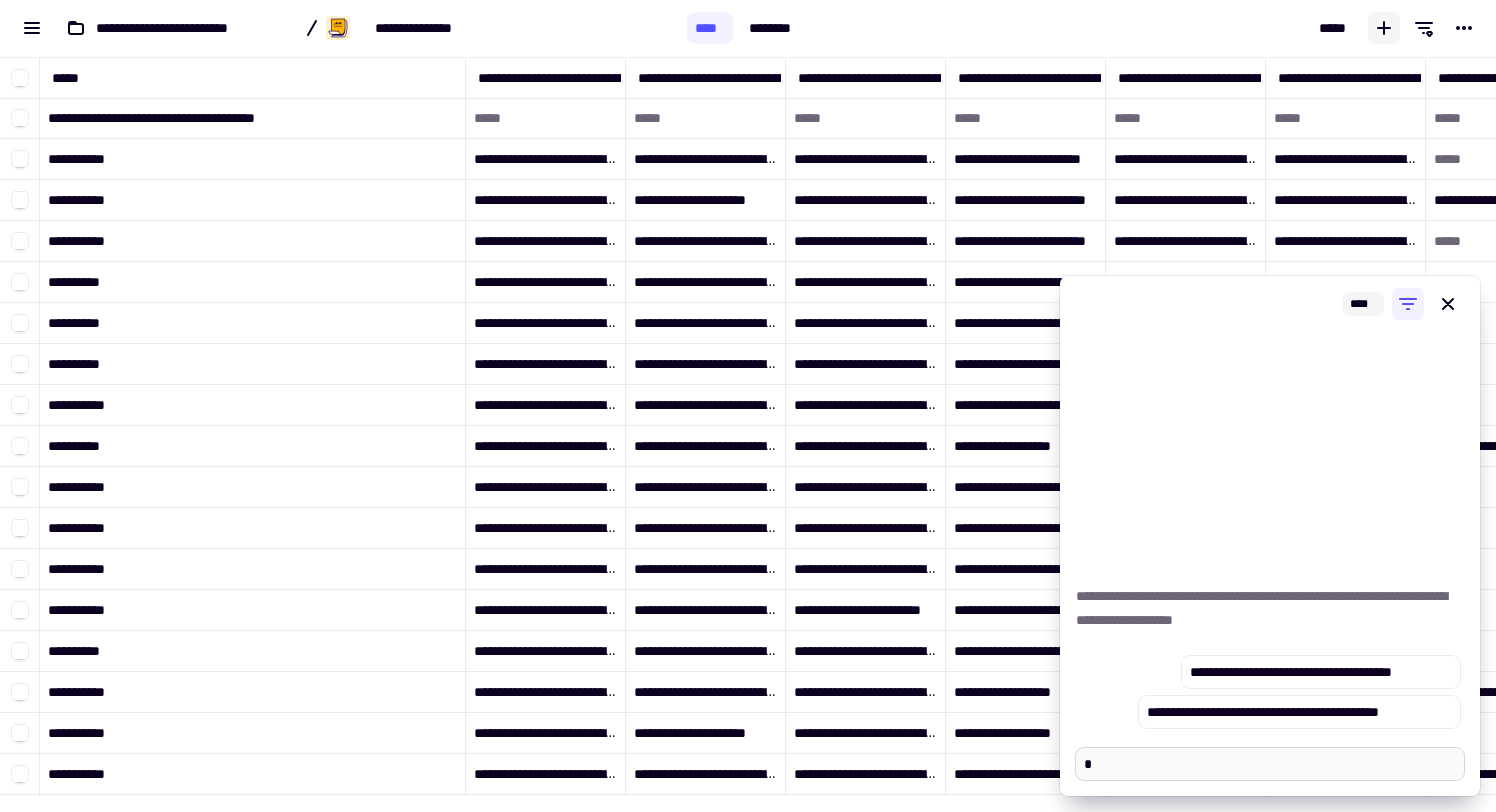 type on "*" 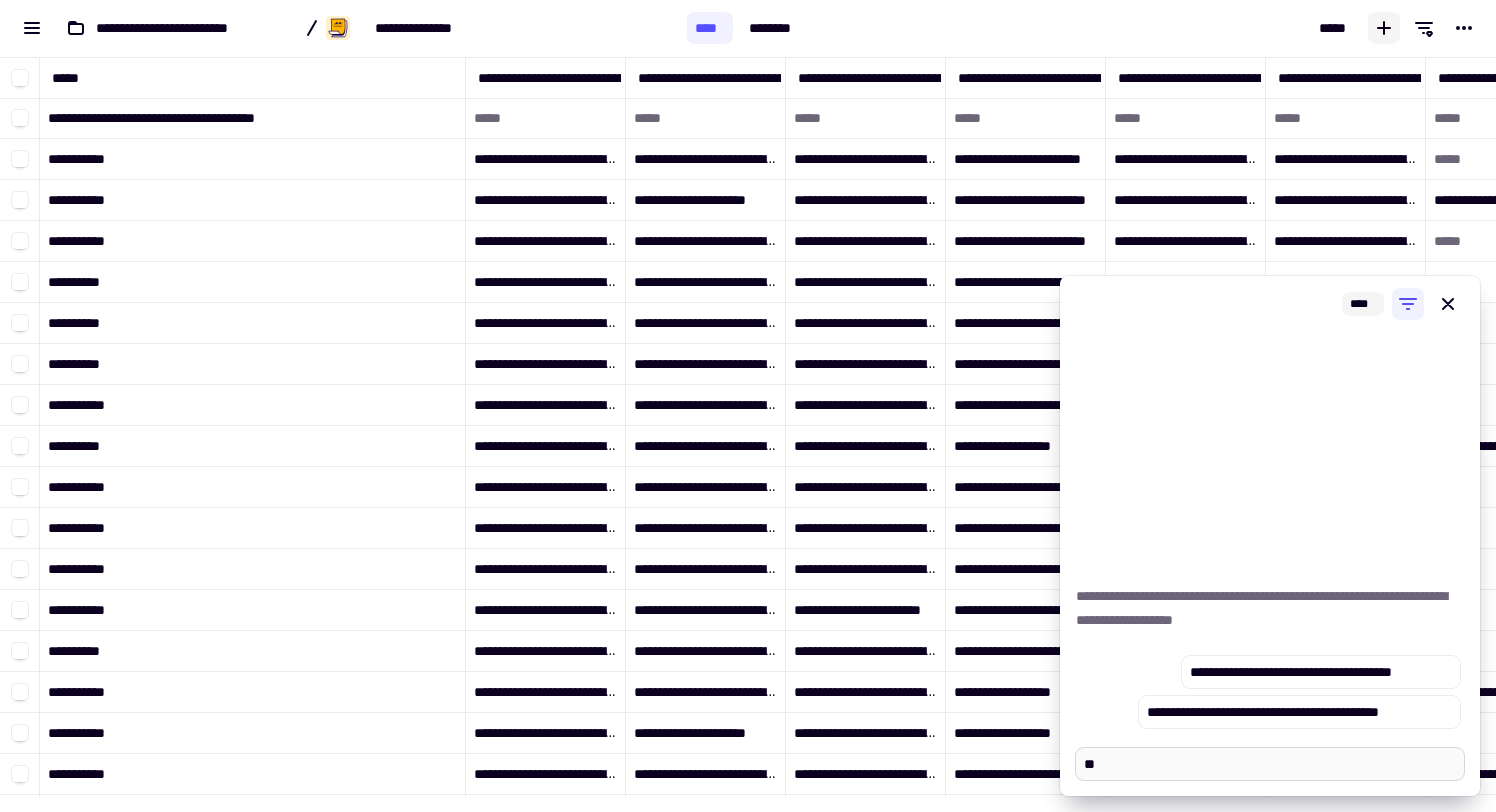 type on "*" 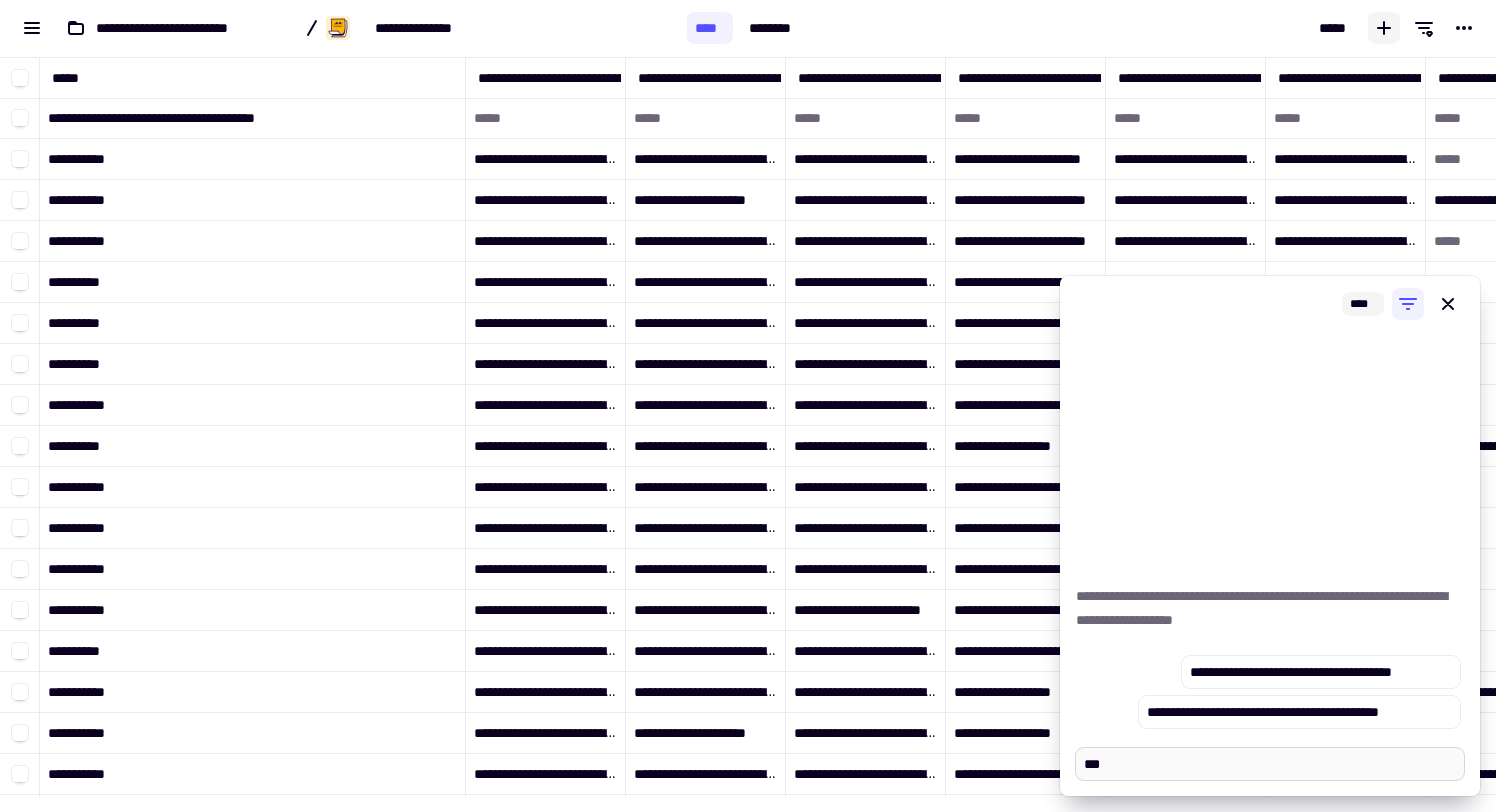 type on "****" 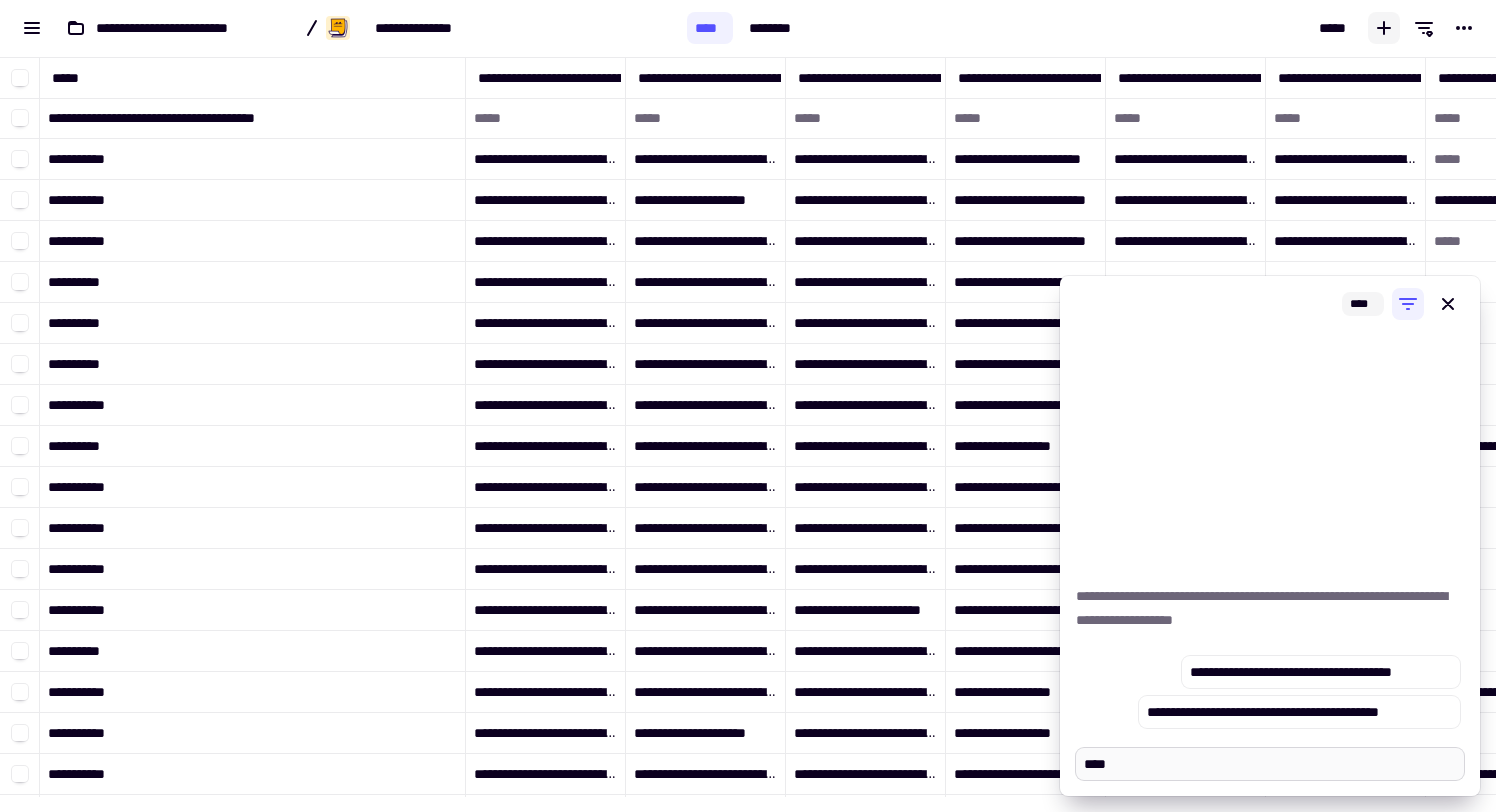 type on "*" 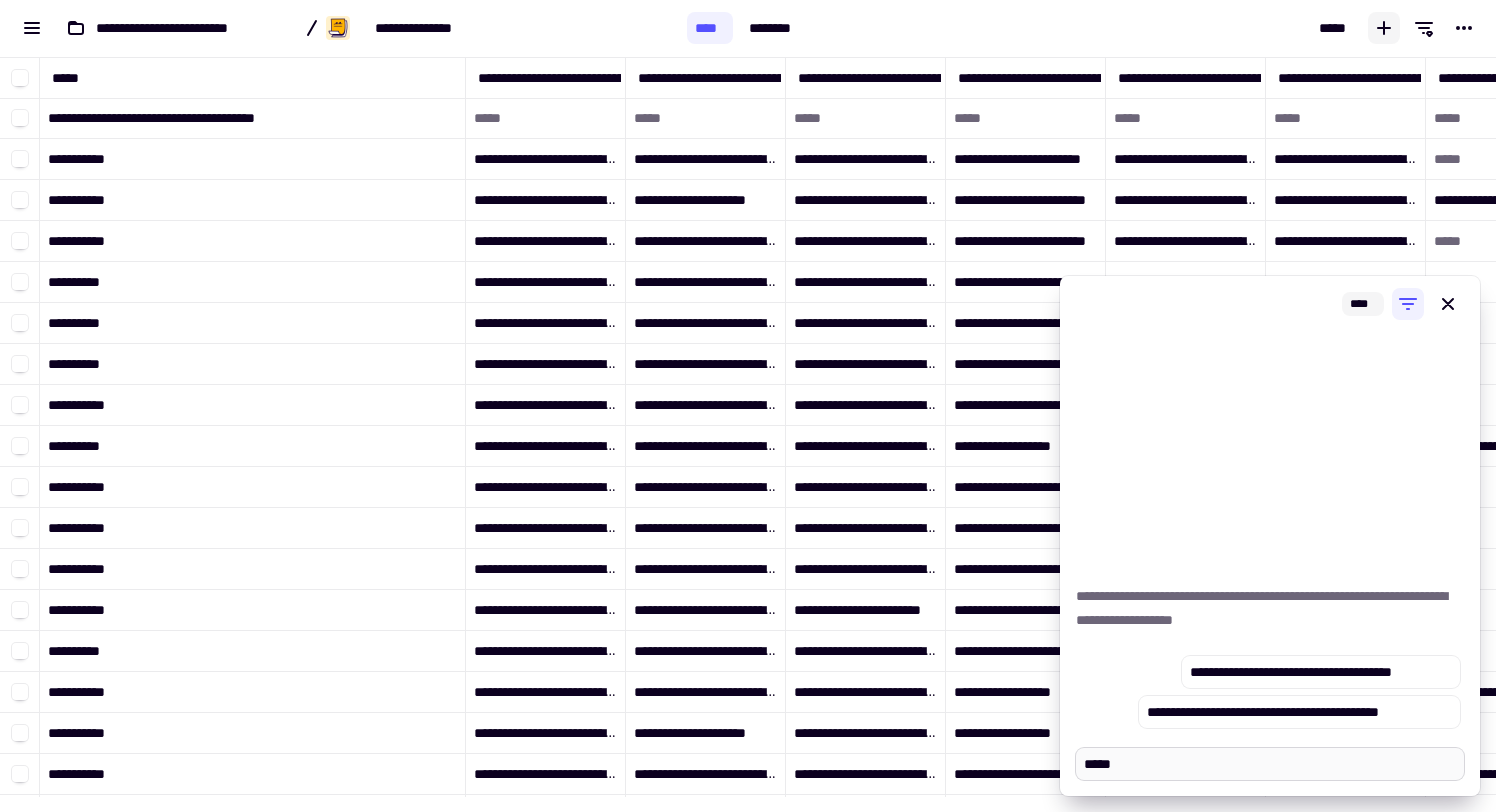 type on "*" 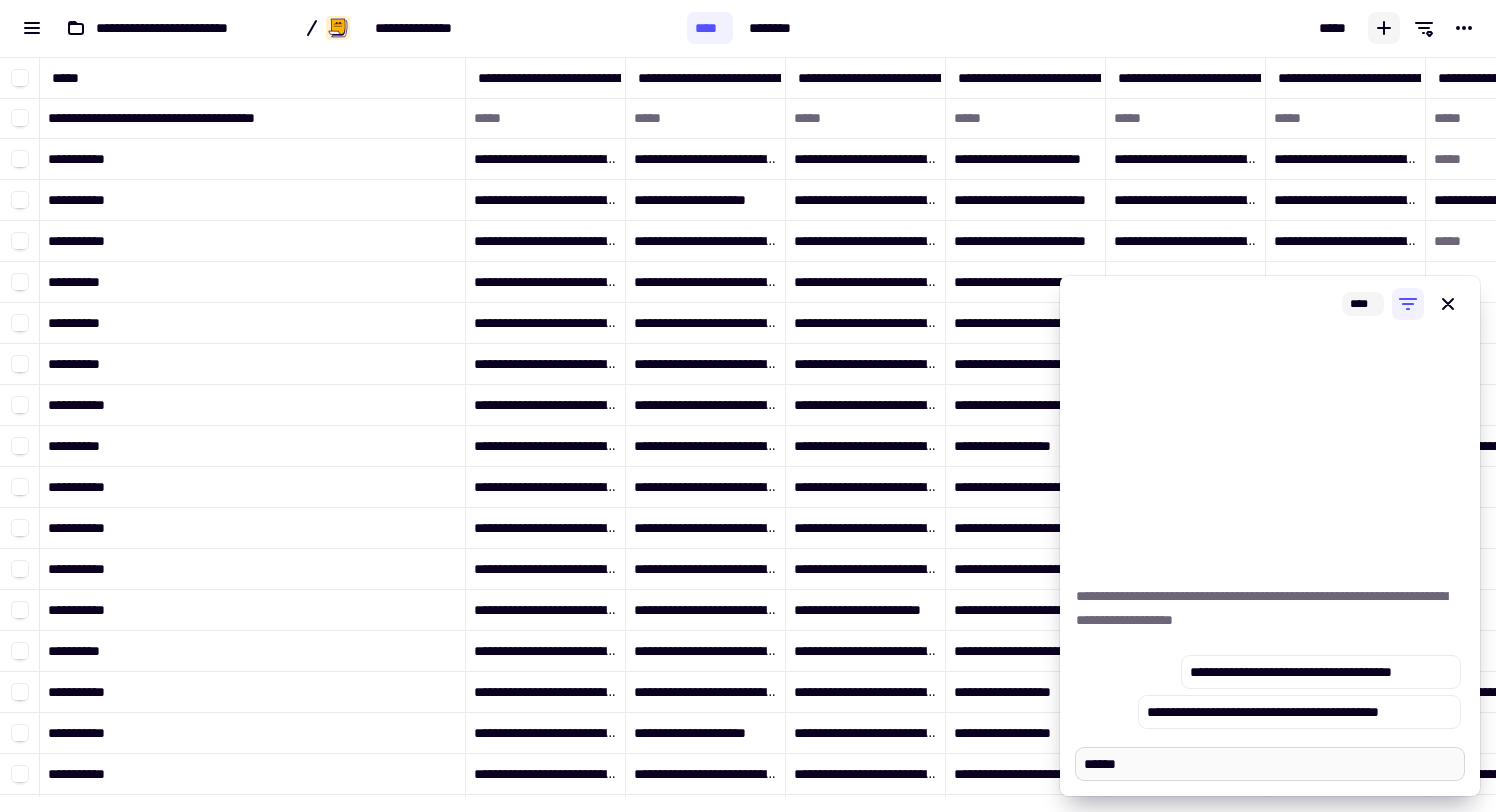 type on "*" 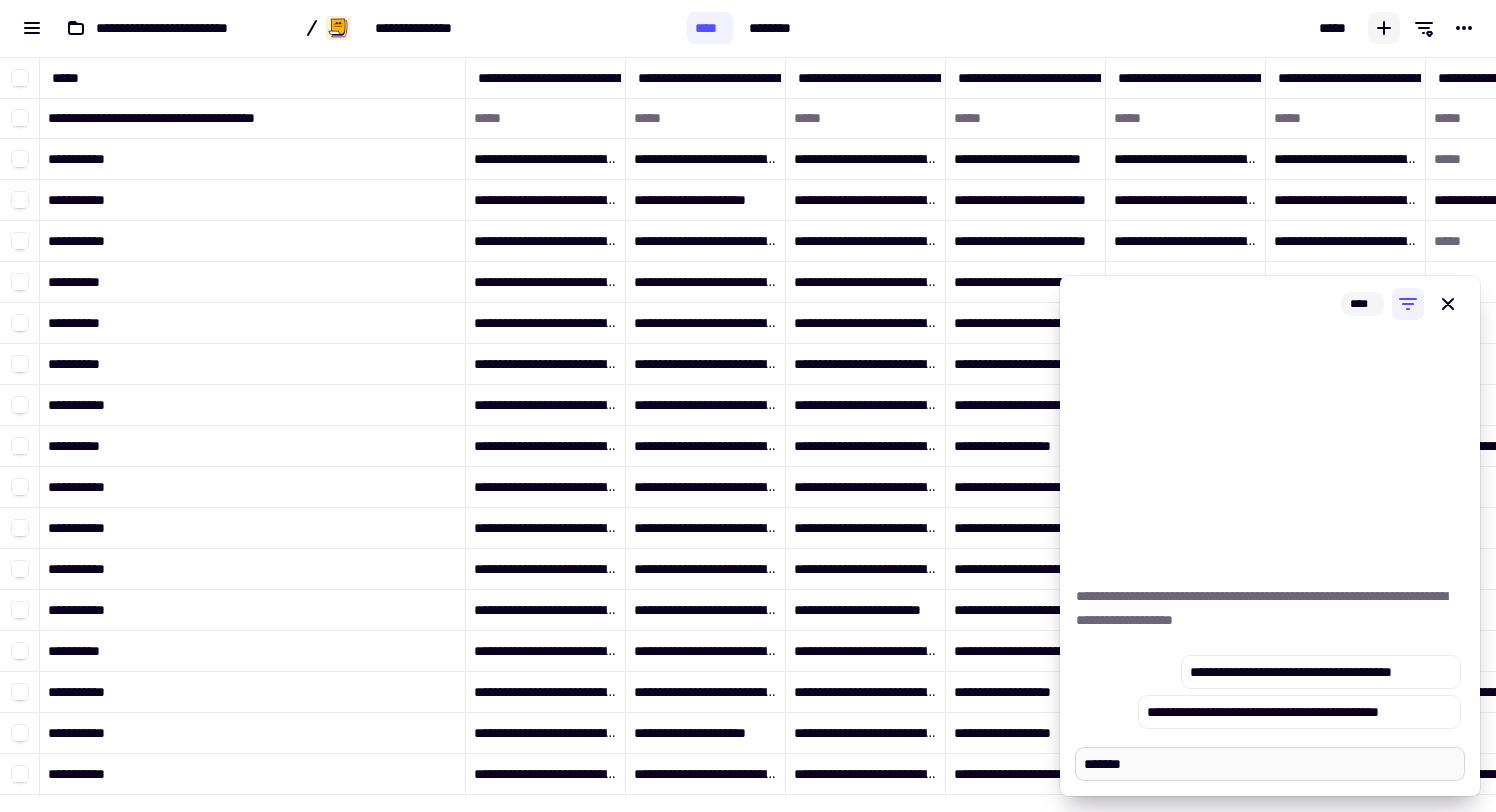 type on "*" 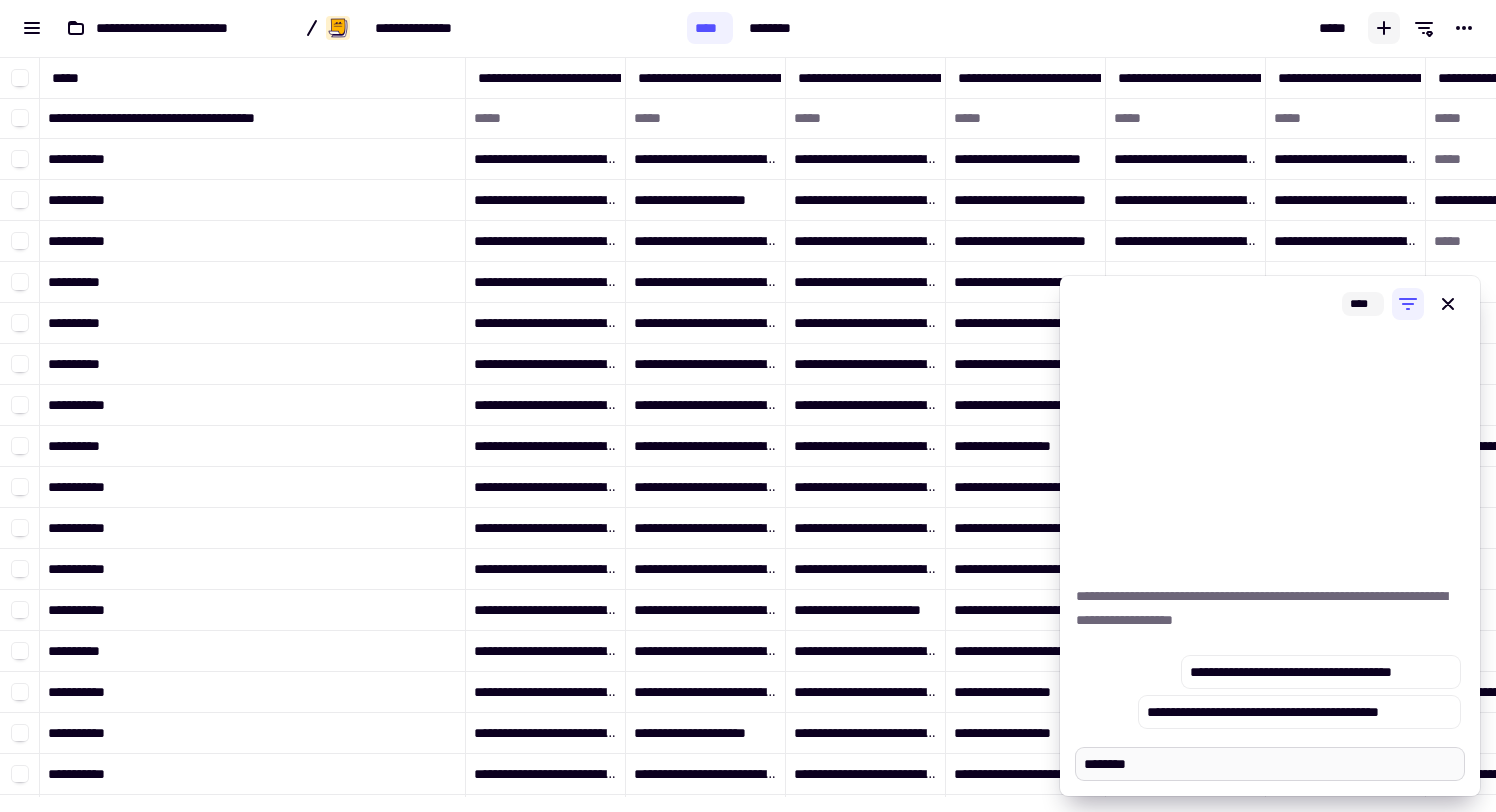 type on "*" 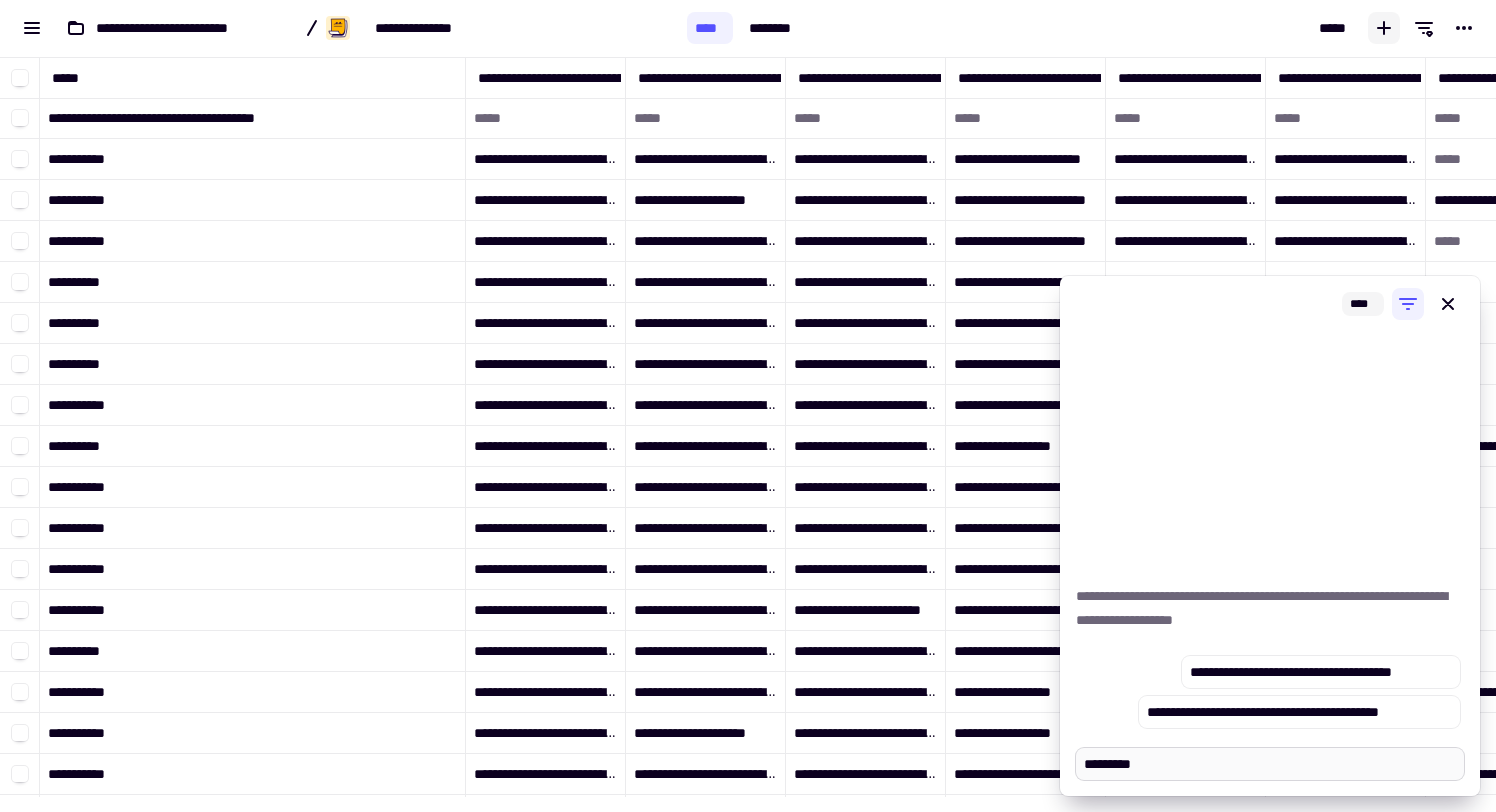 type on "*" 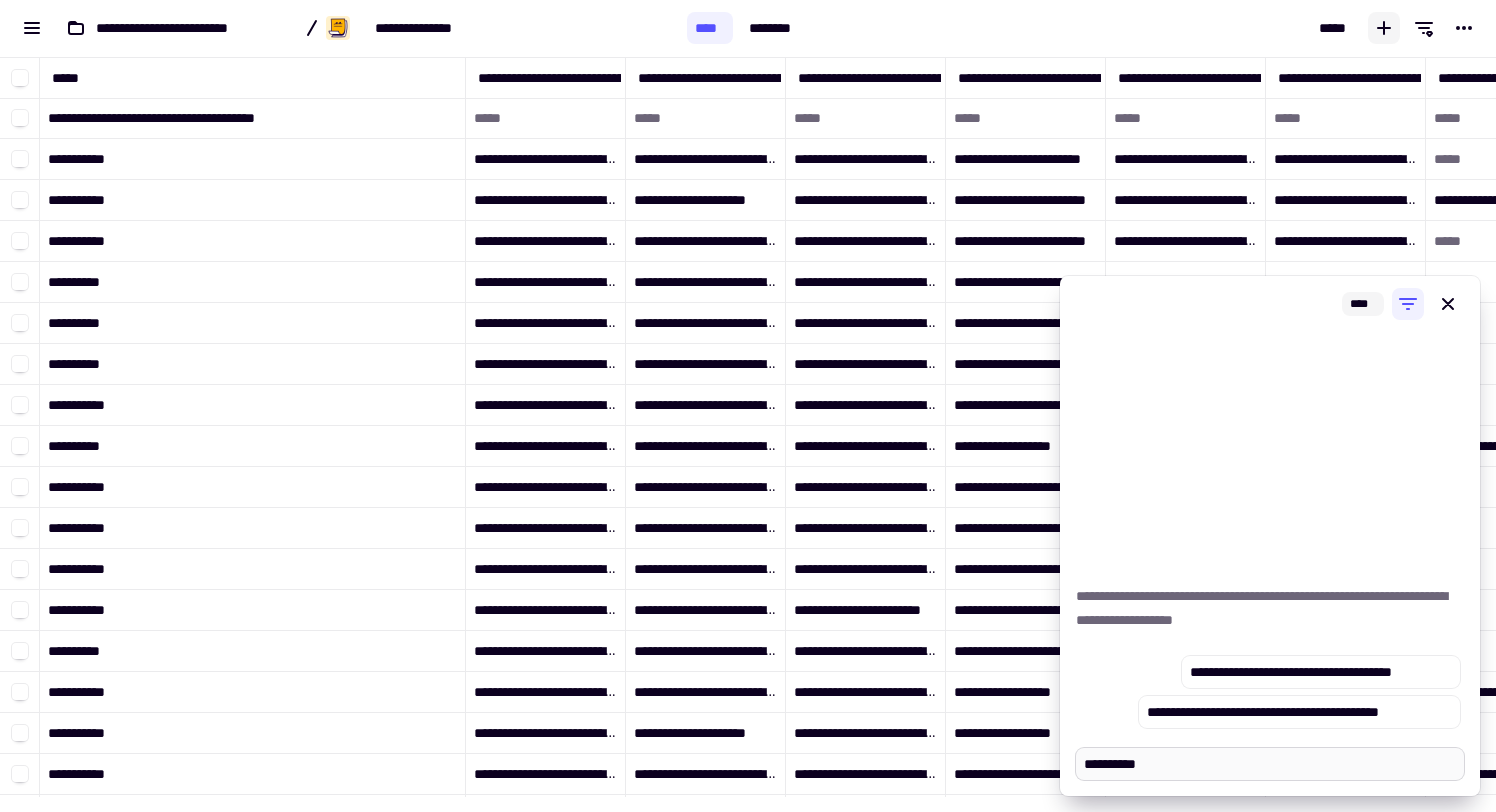 type on "*" 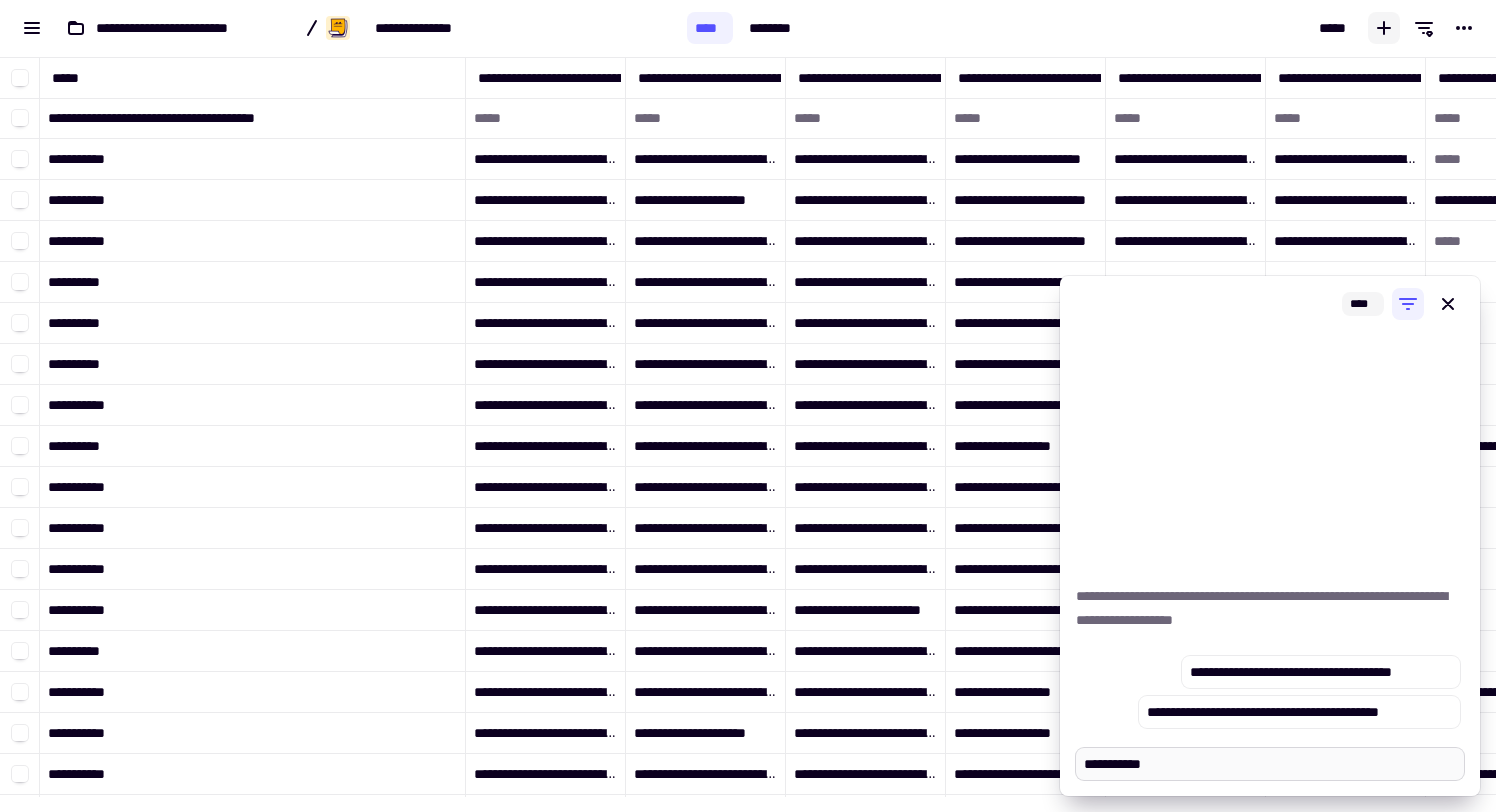 type on "*" 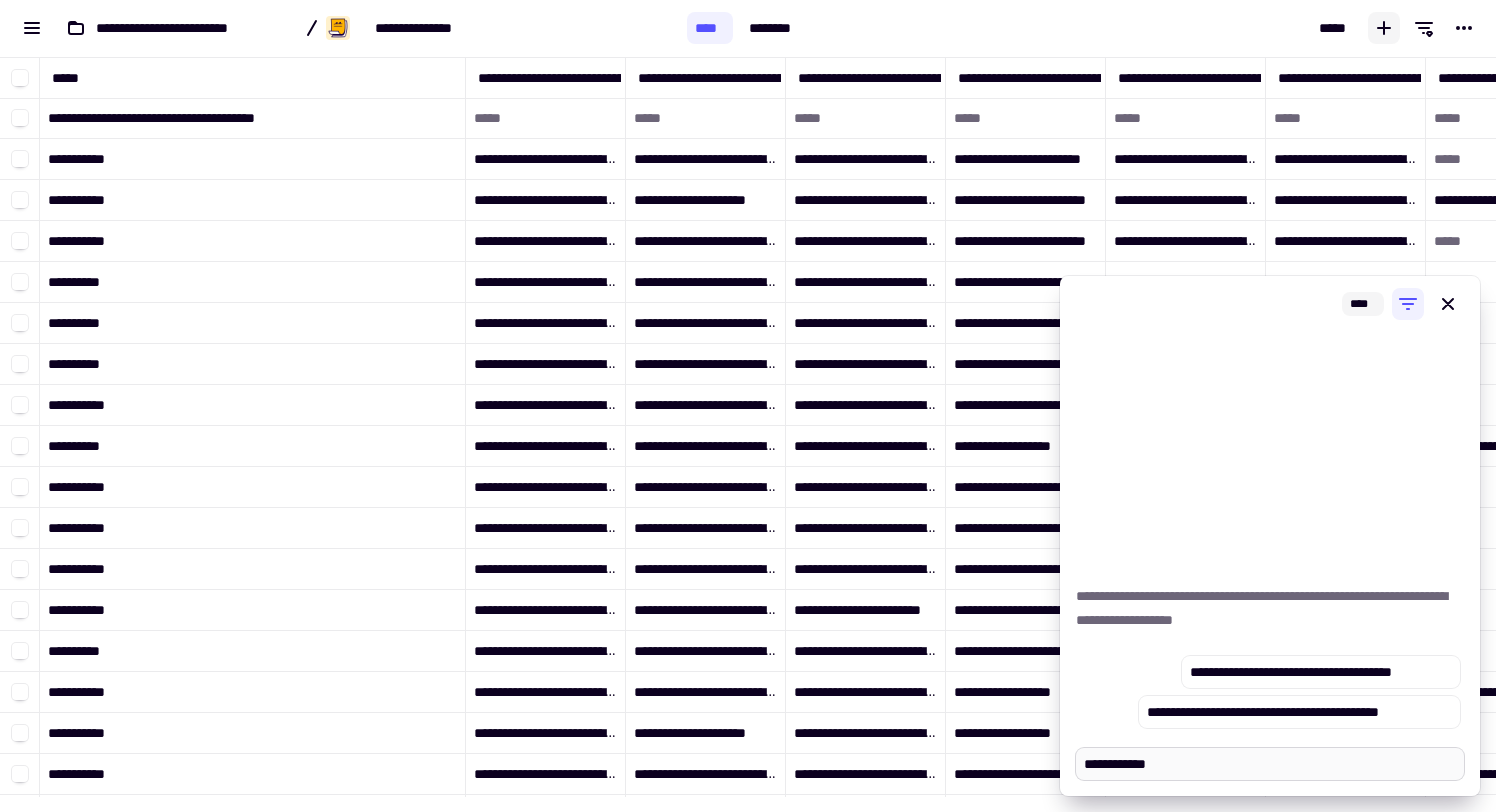 type on "*" 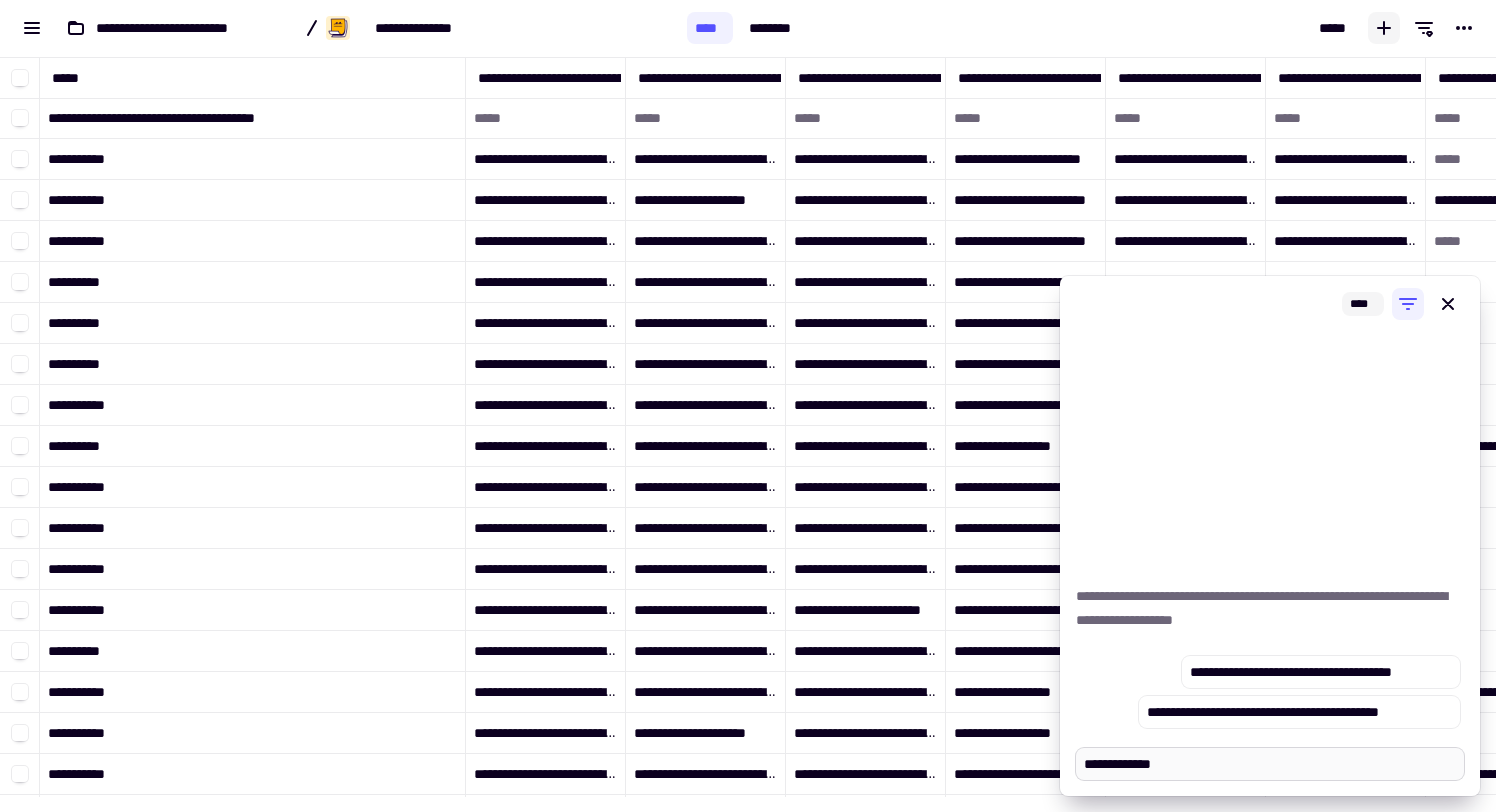 type on "*" 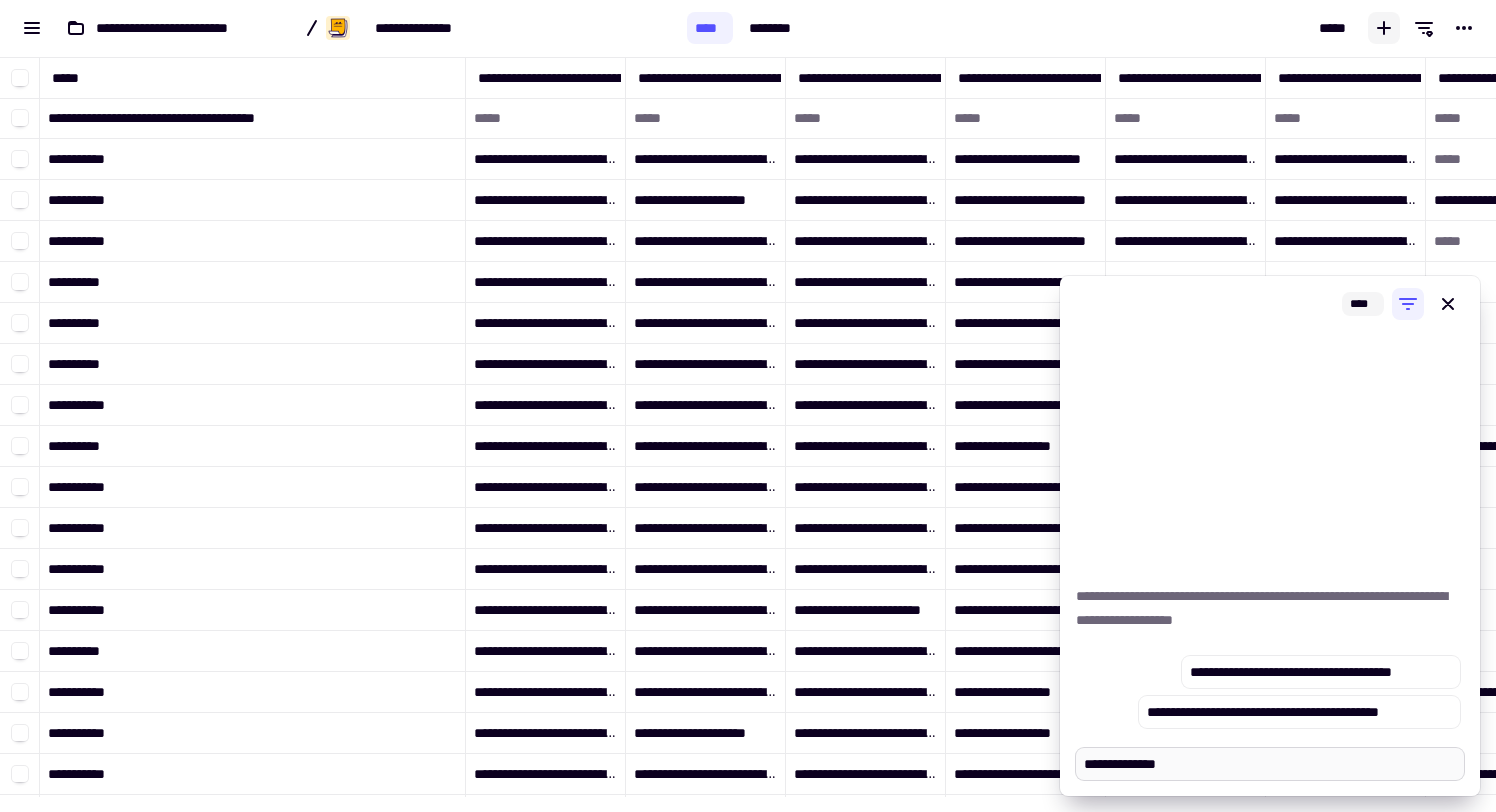 type on "*" 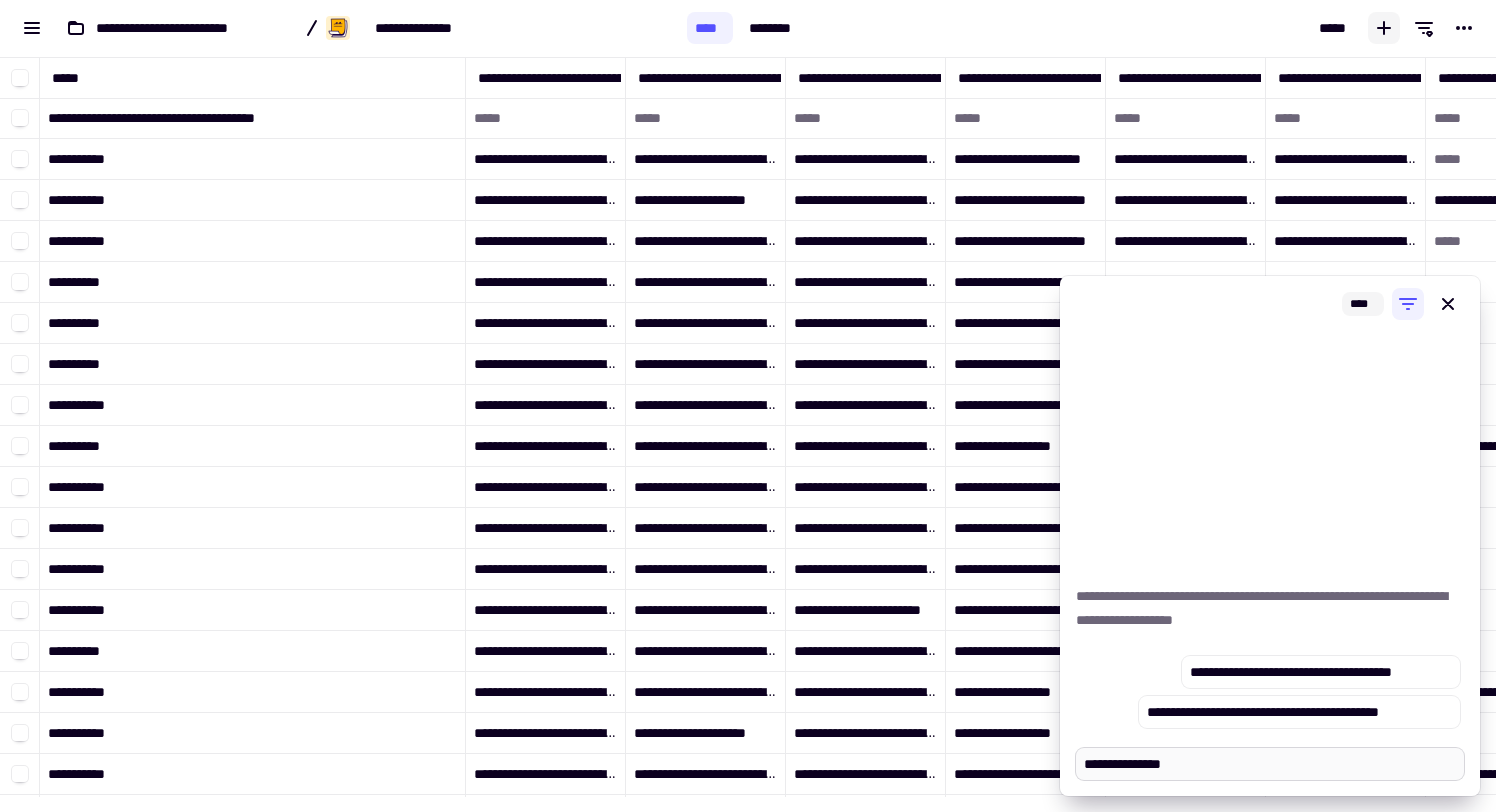 type on "*" 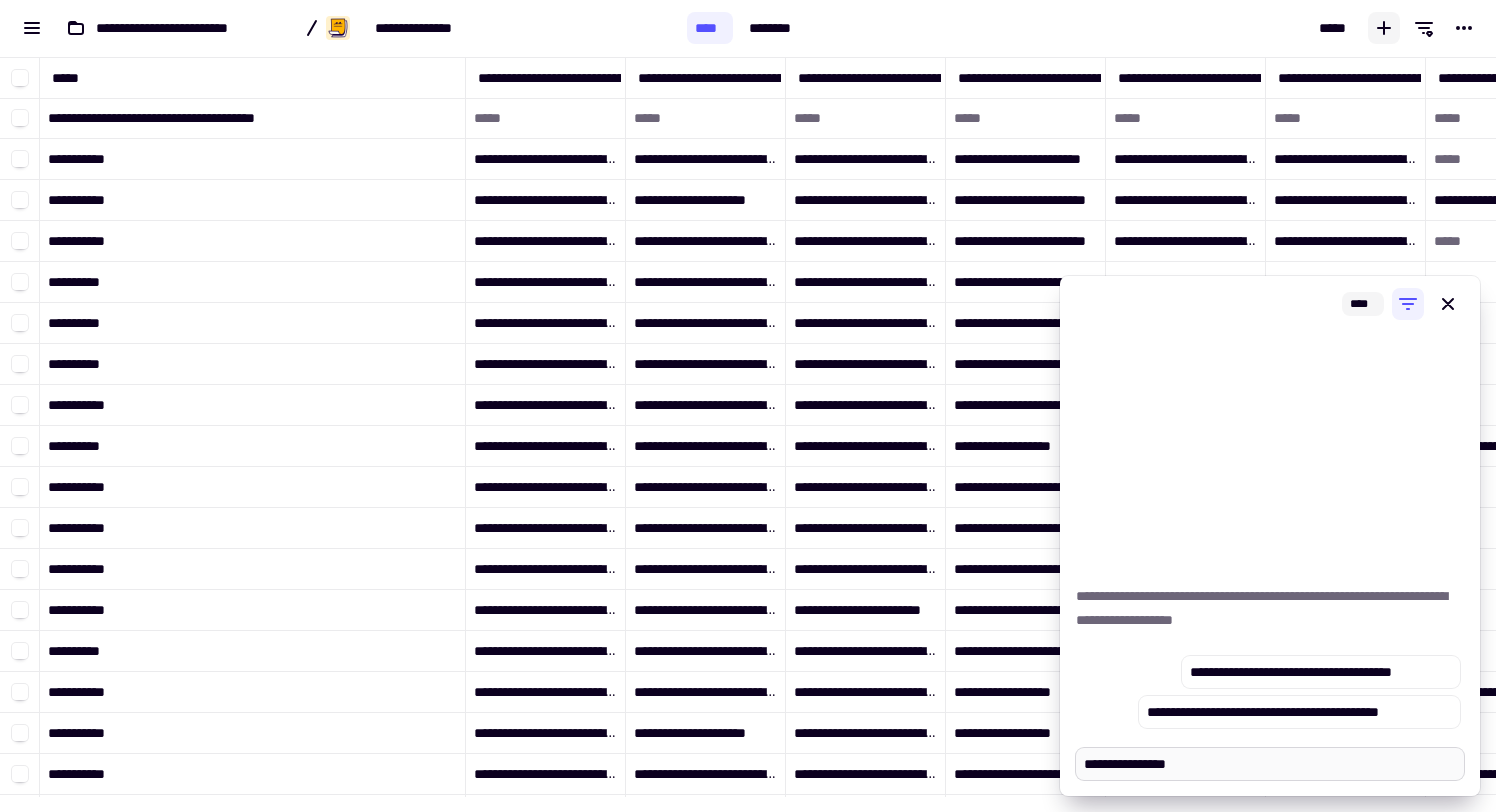 type on "*" 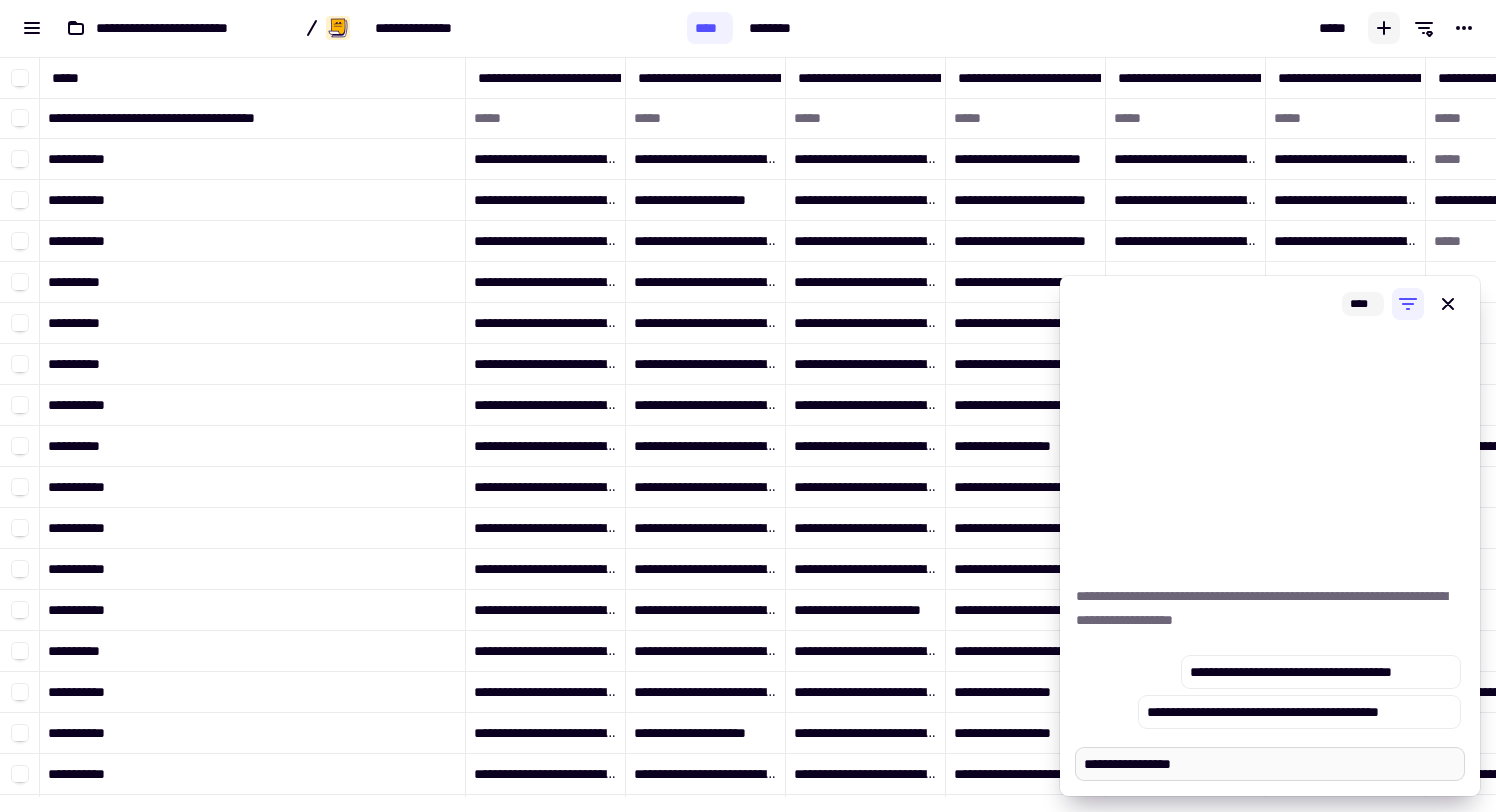 type on "*" 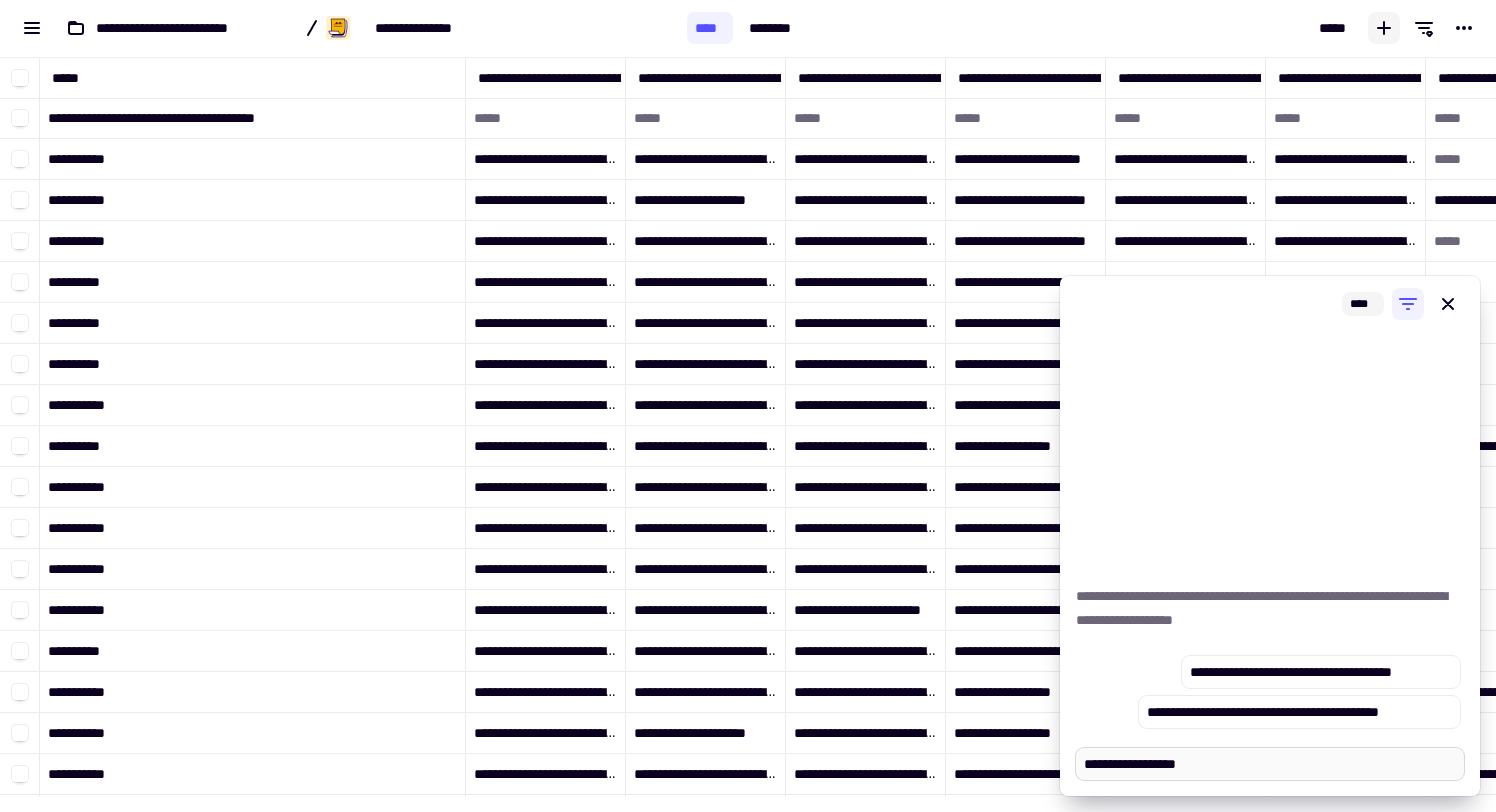 type on "*" 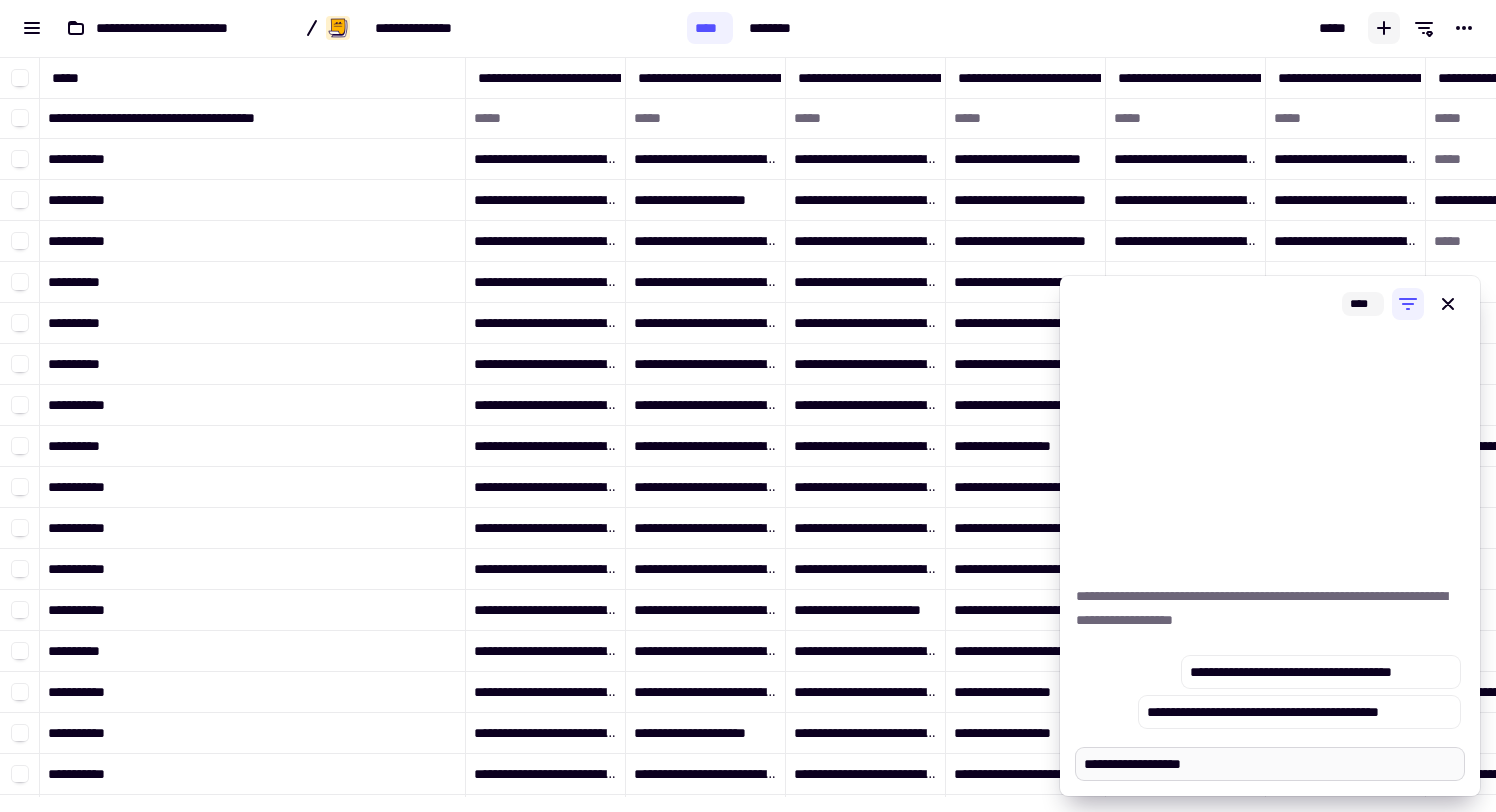 type on "*" 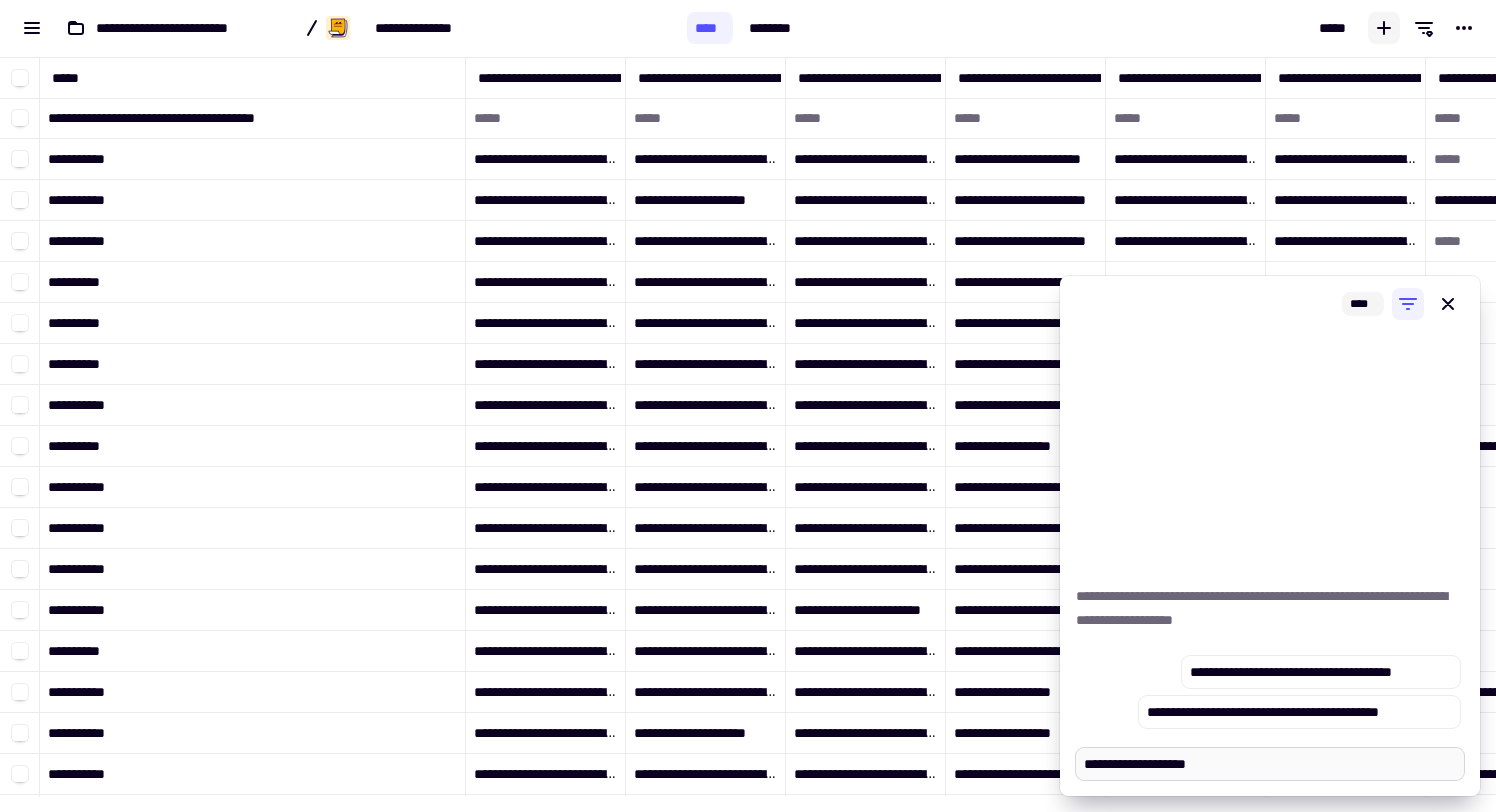 type on "*" 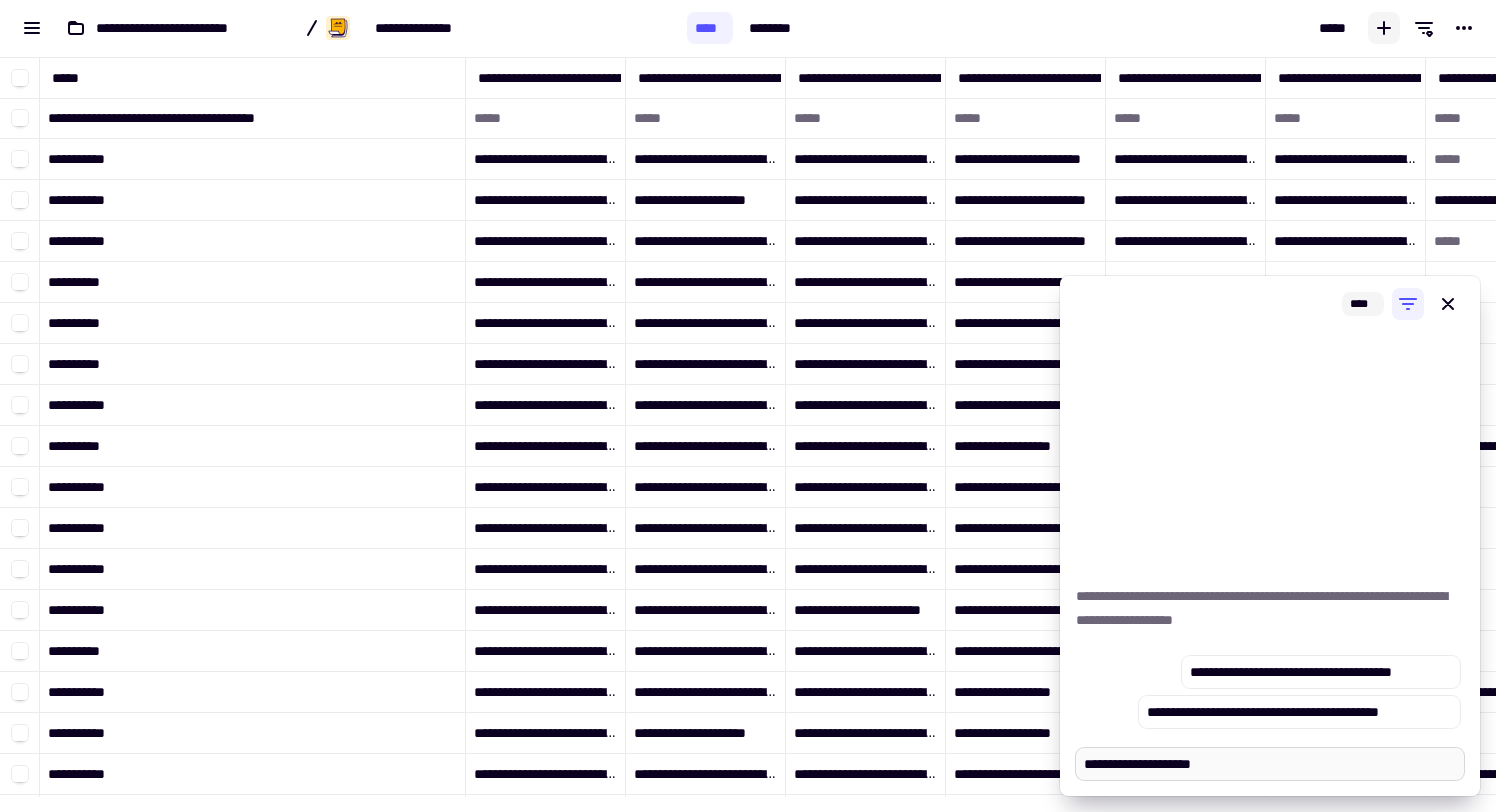 type on "*" 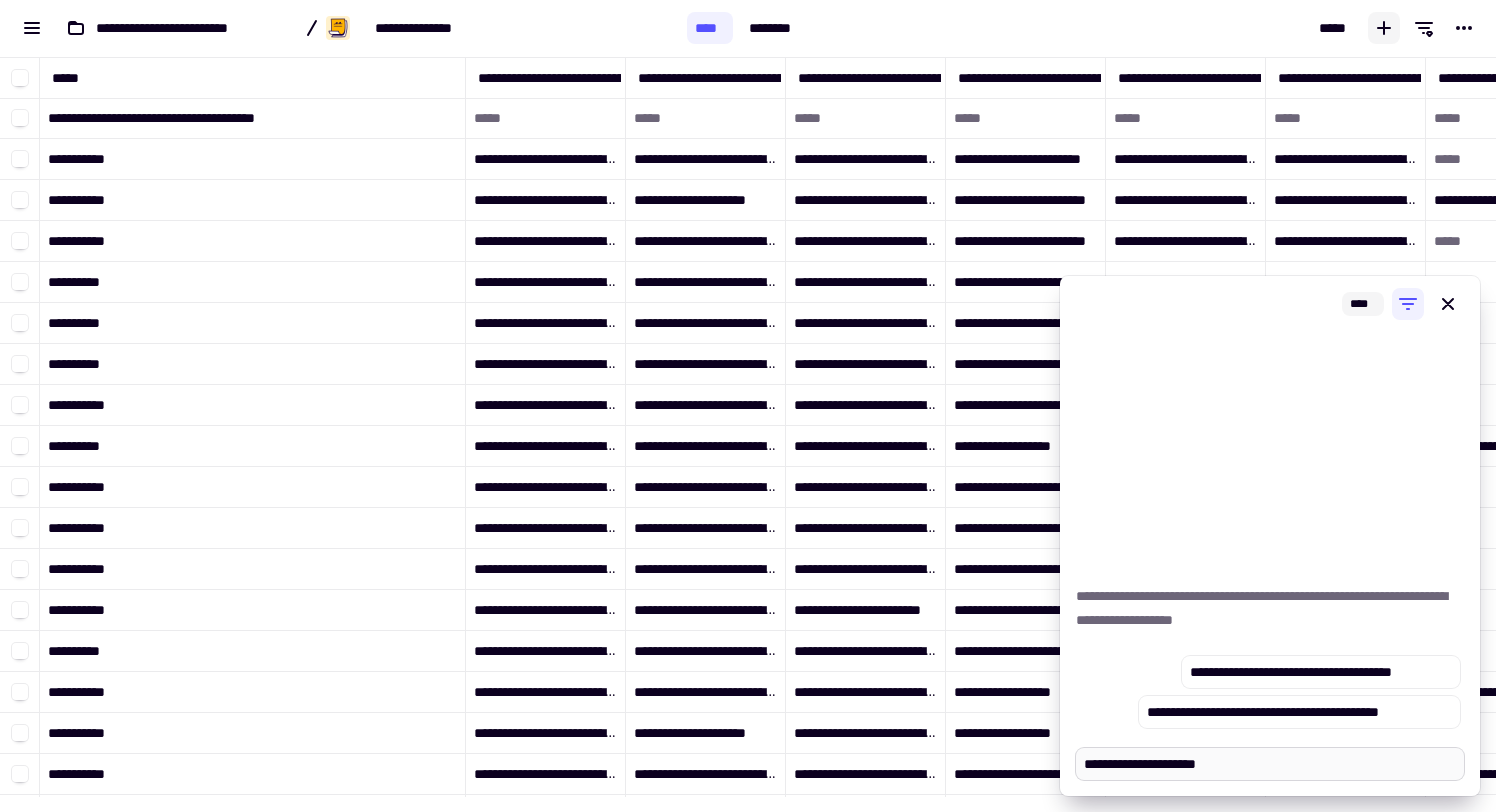 type on "*" 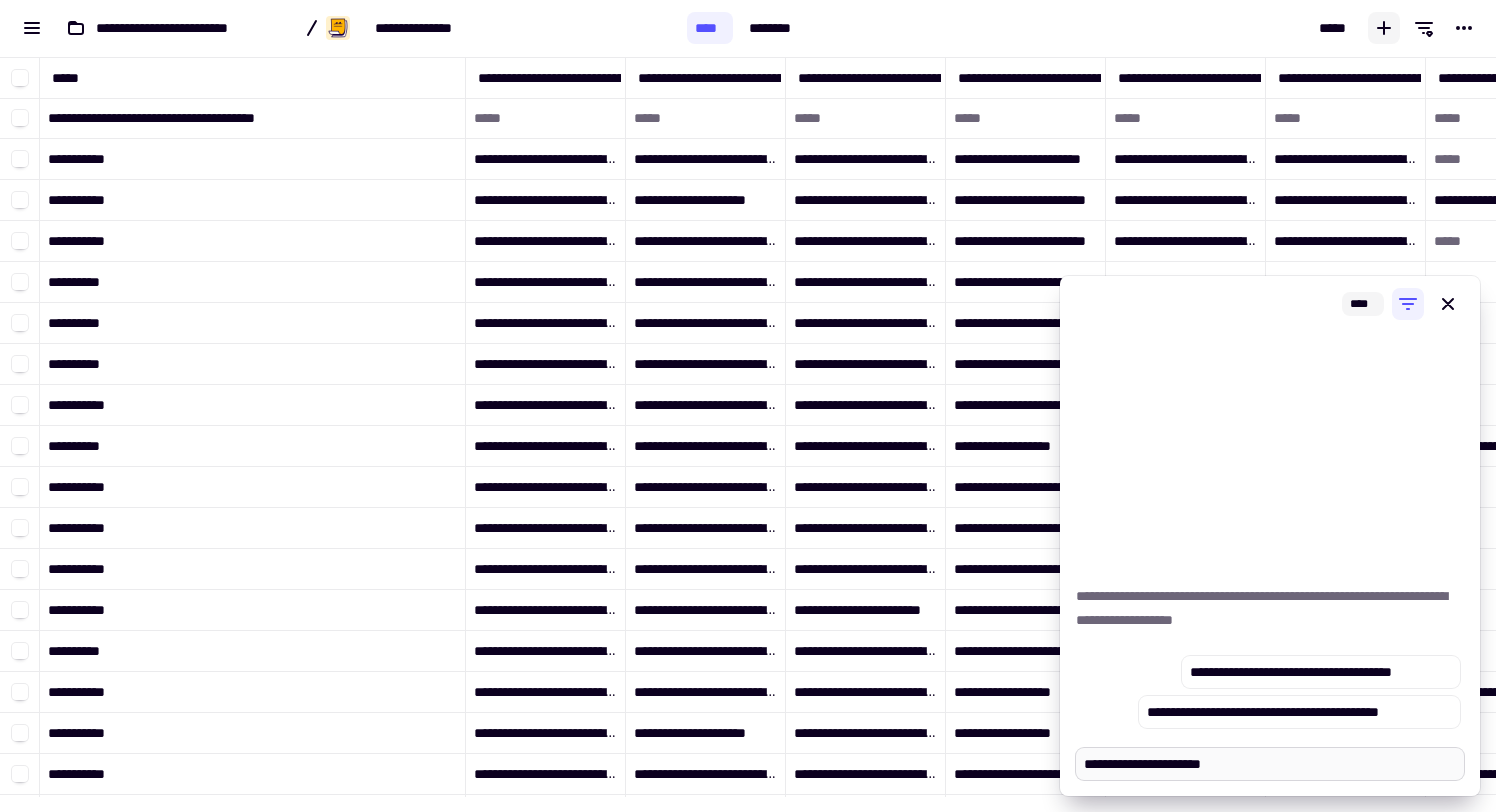 type on "*" 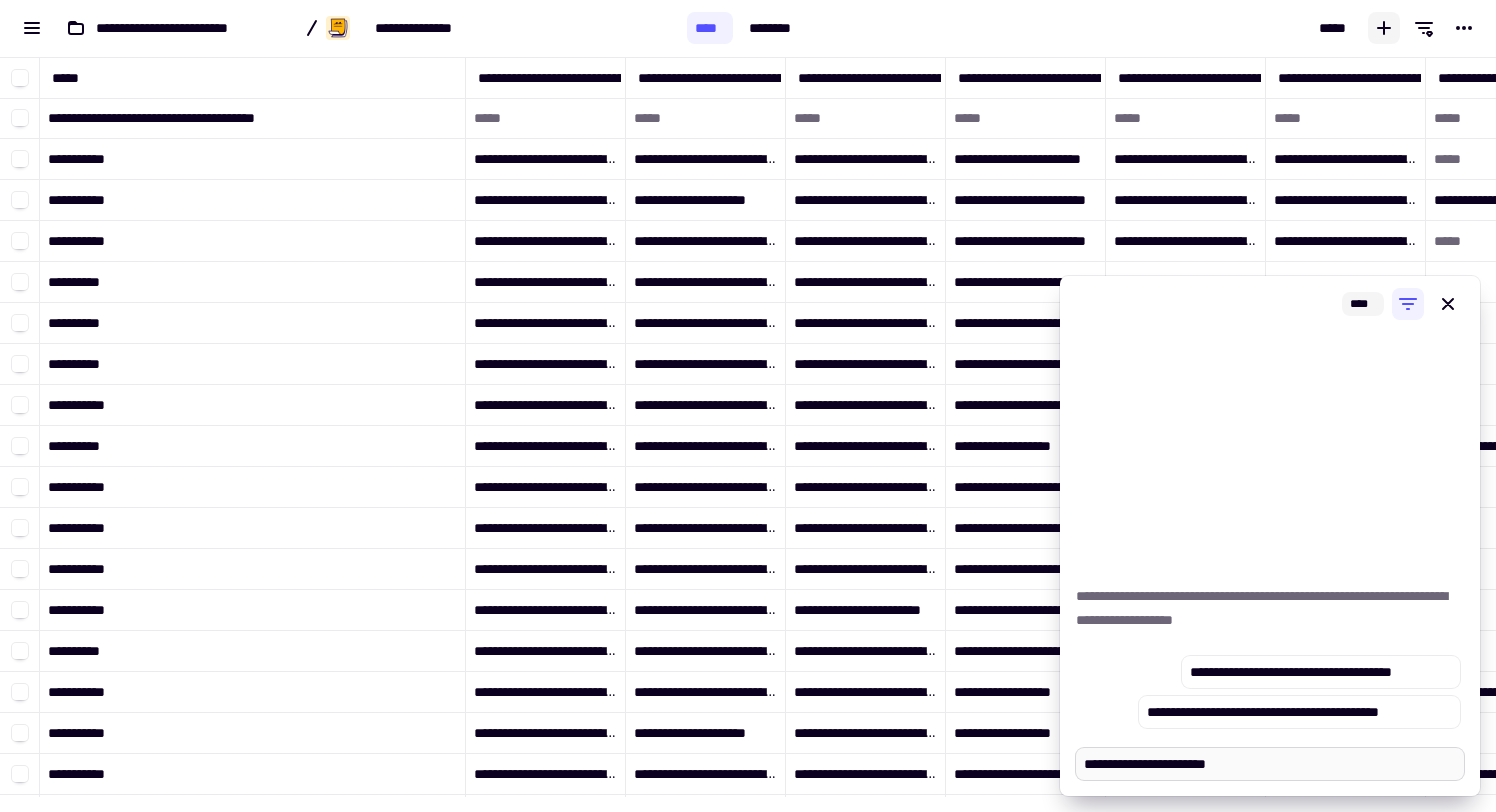 type on "*" 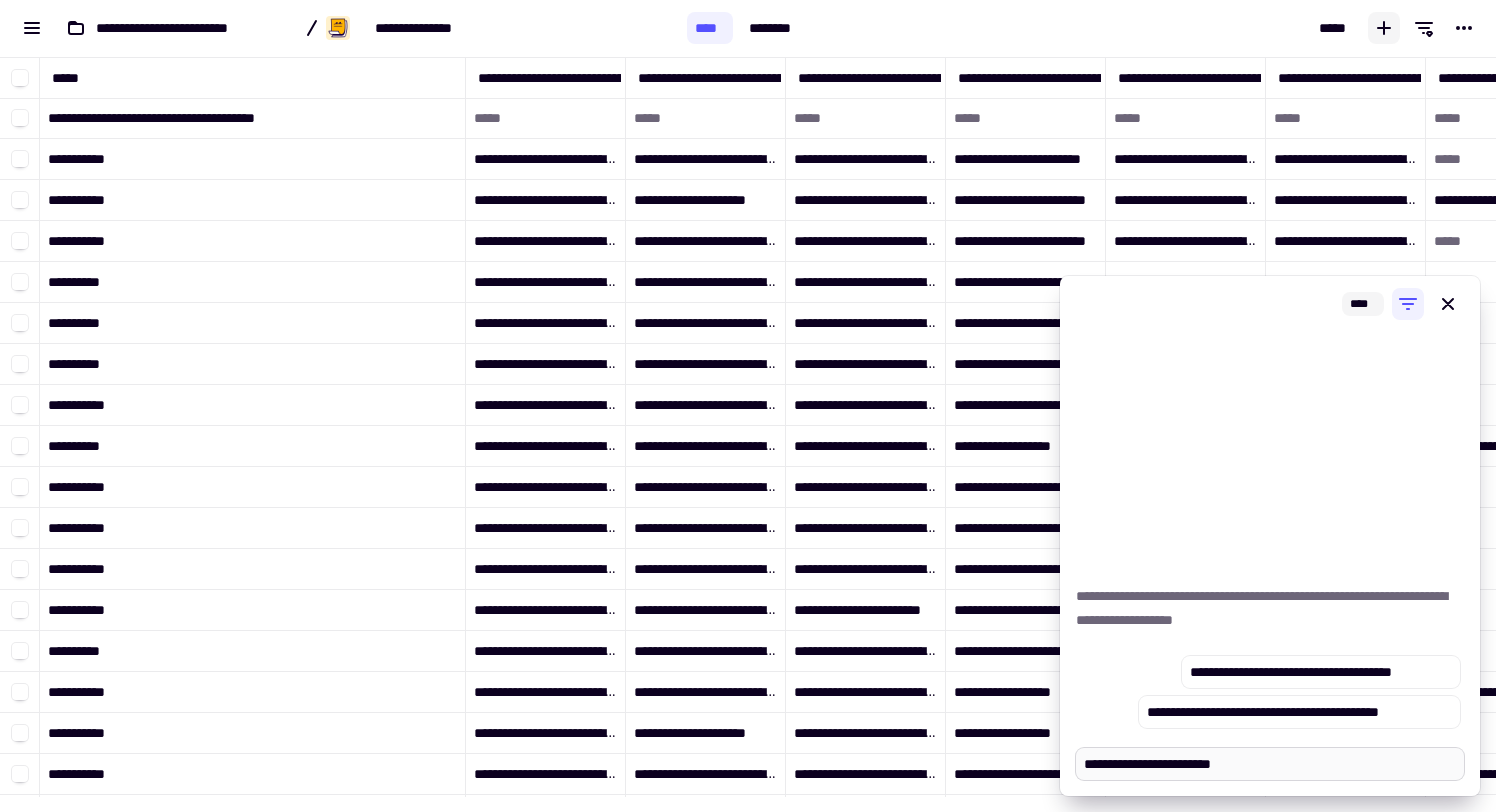 type on "*" 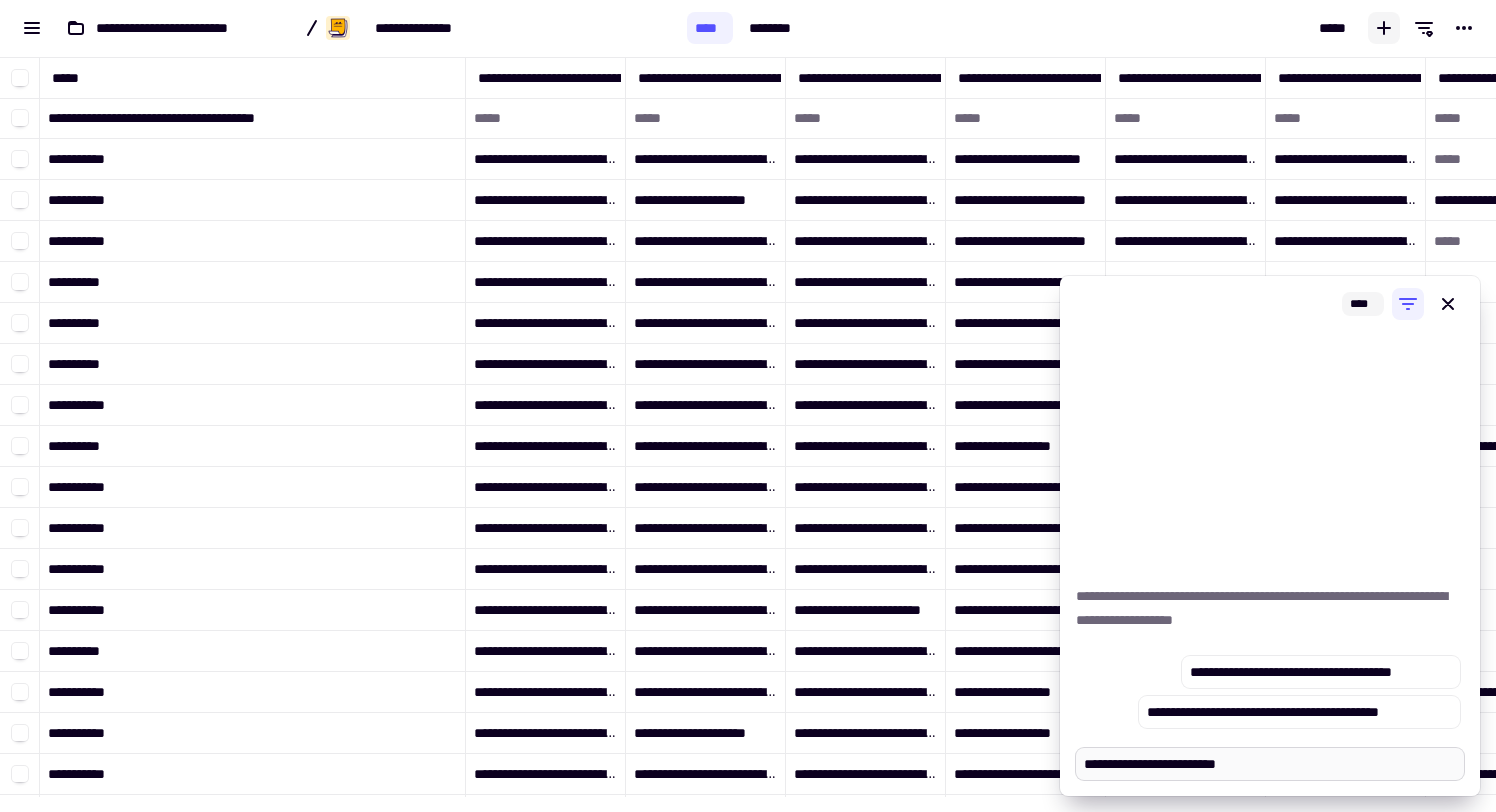 type on "*" 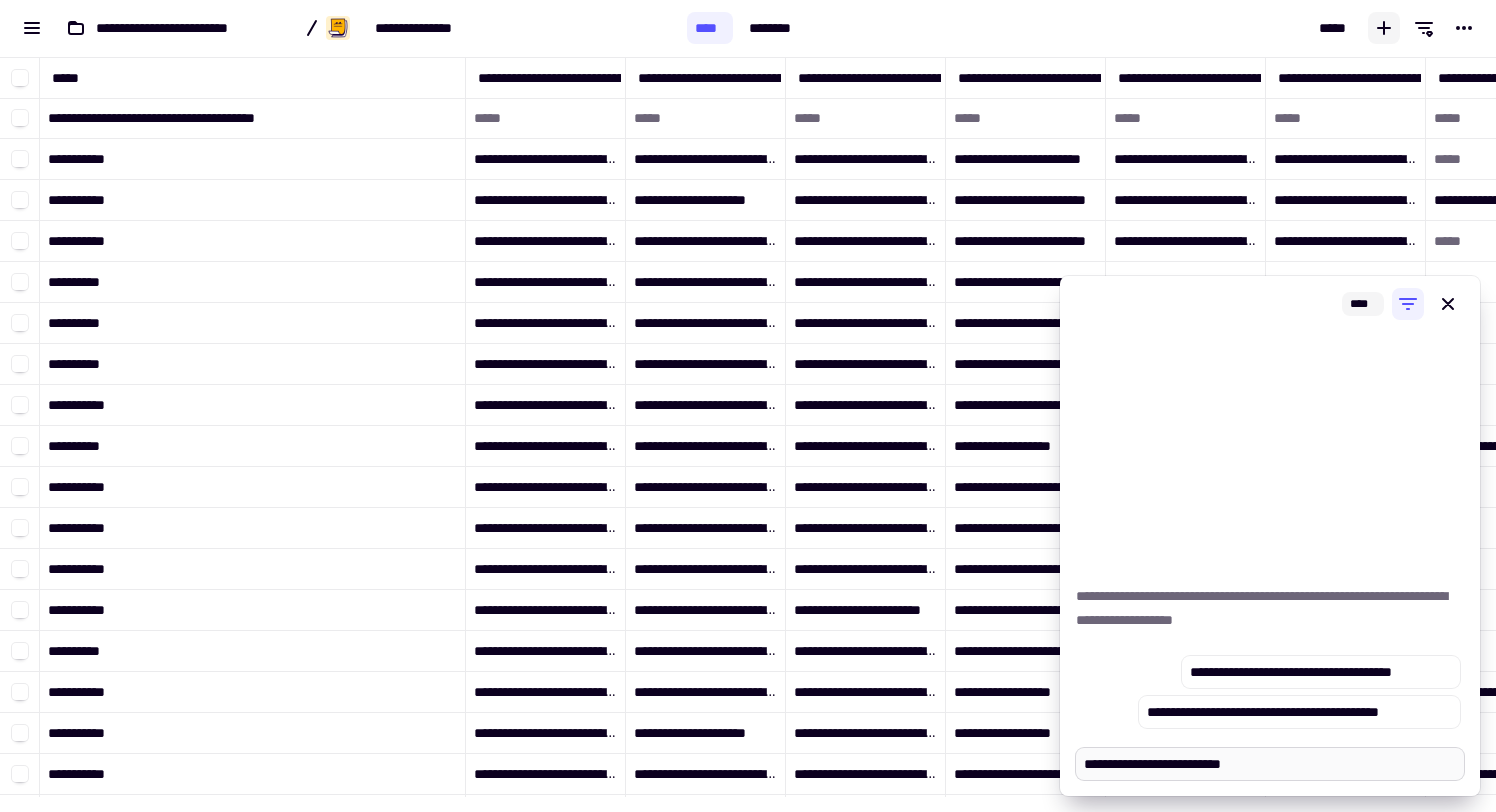 type on "*" 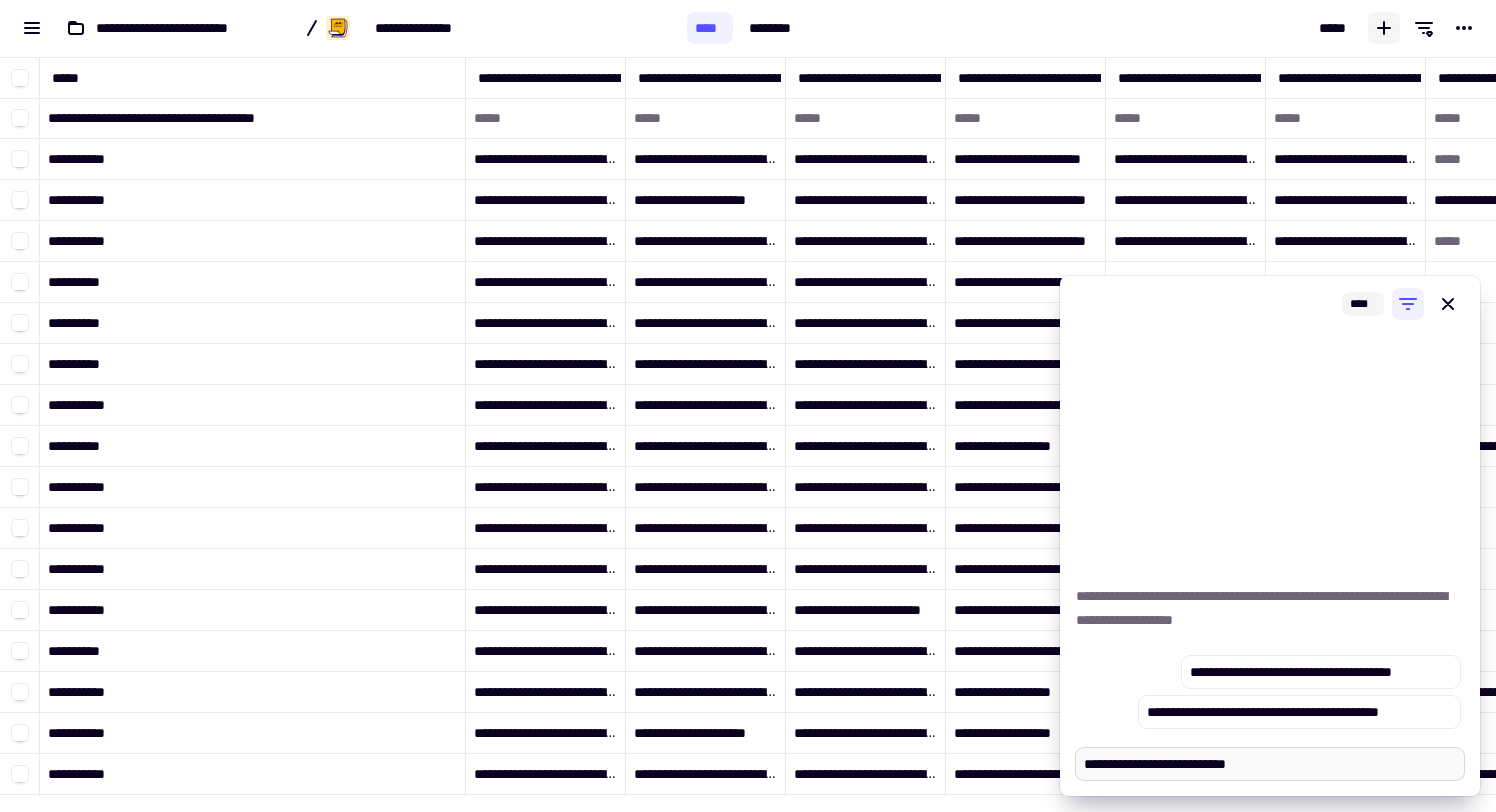 type on "**********" 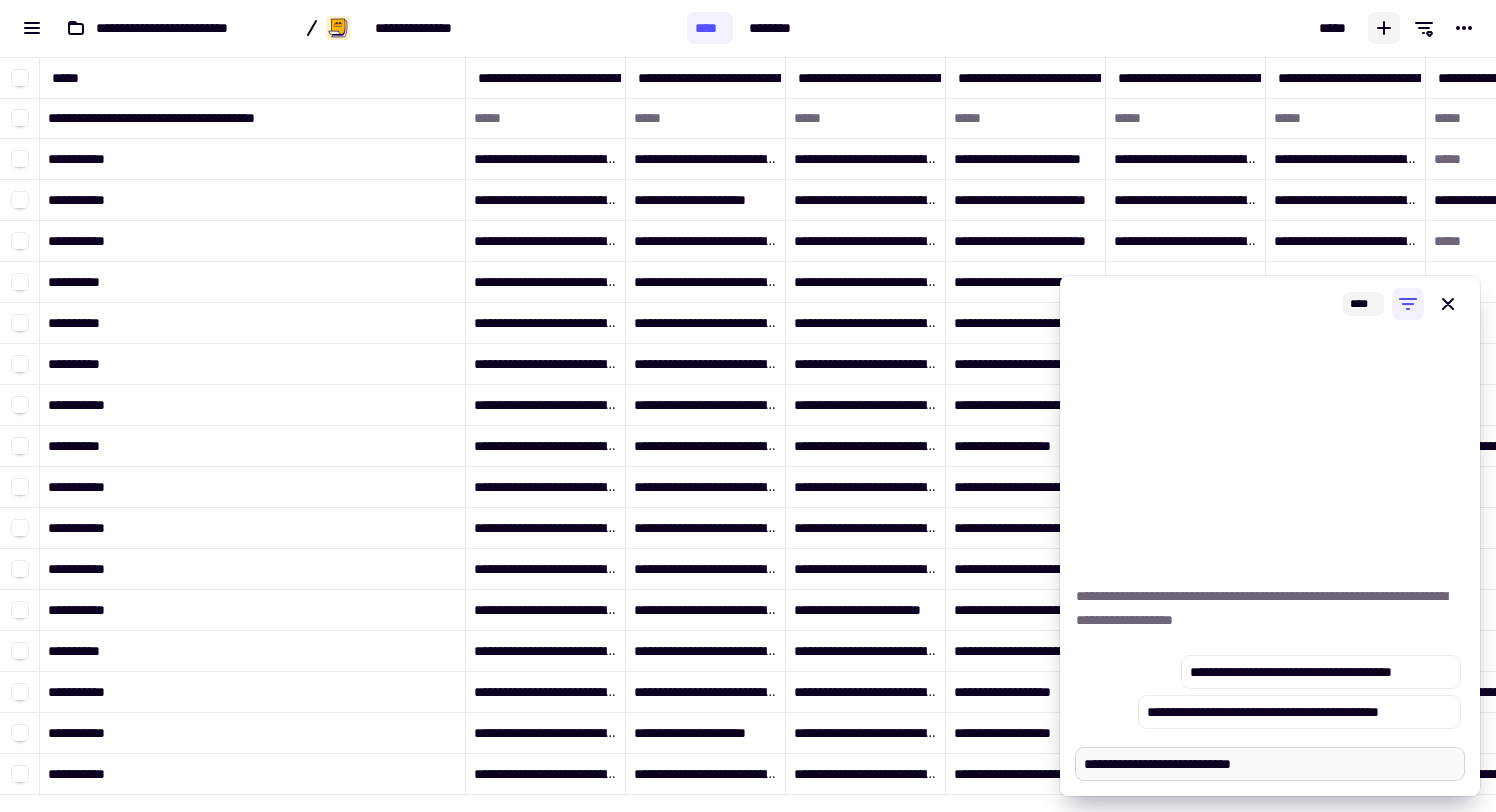 type on "*" 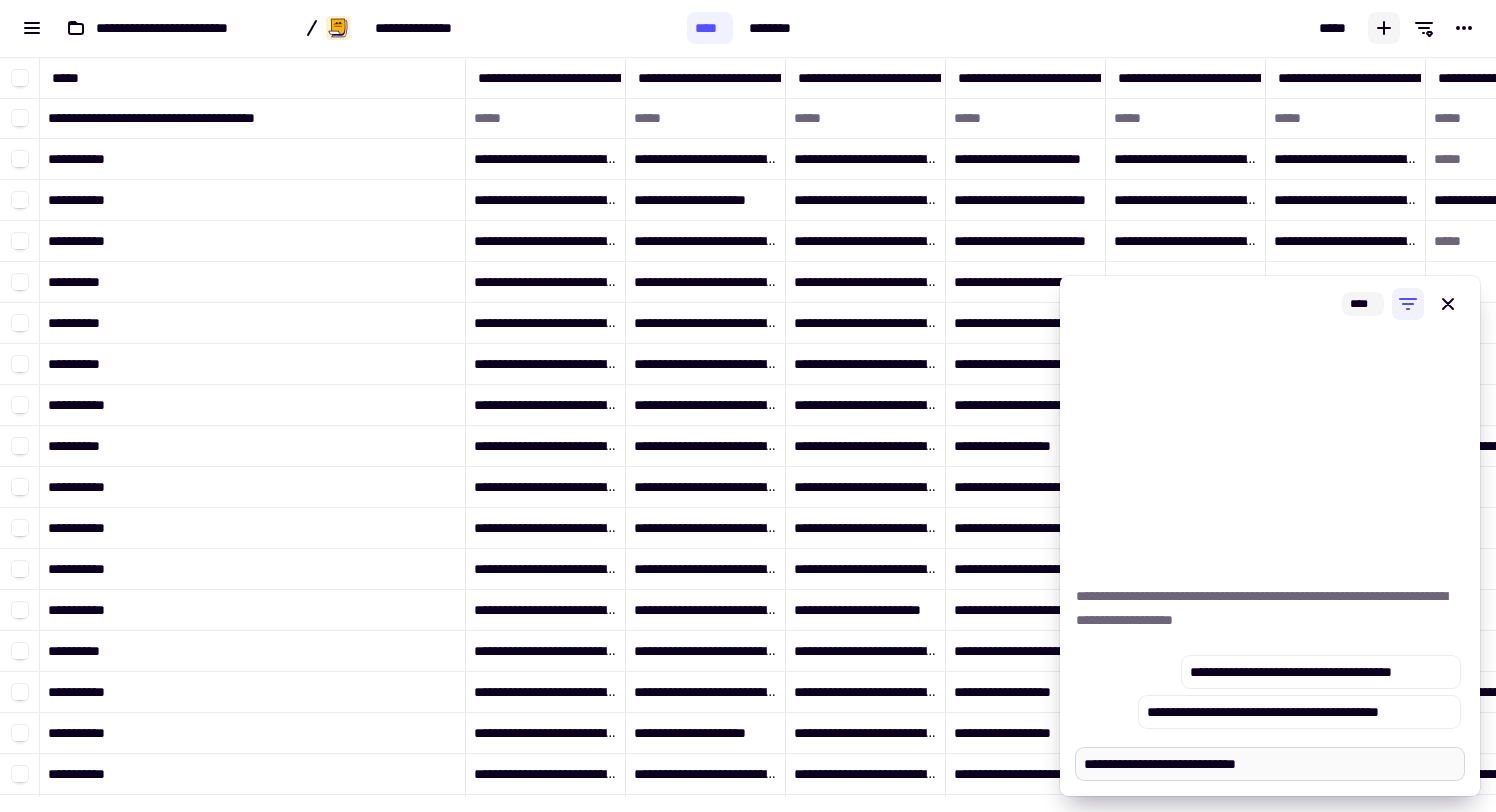 type on "*" 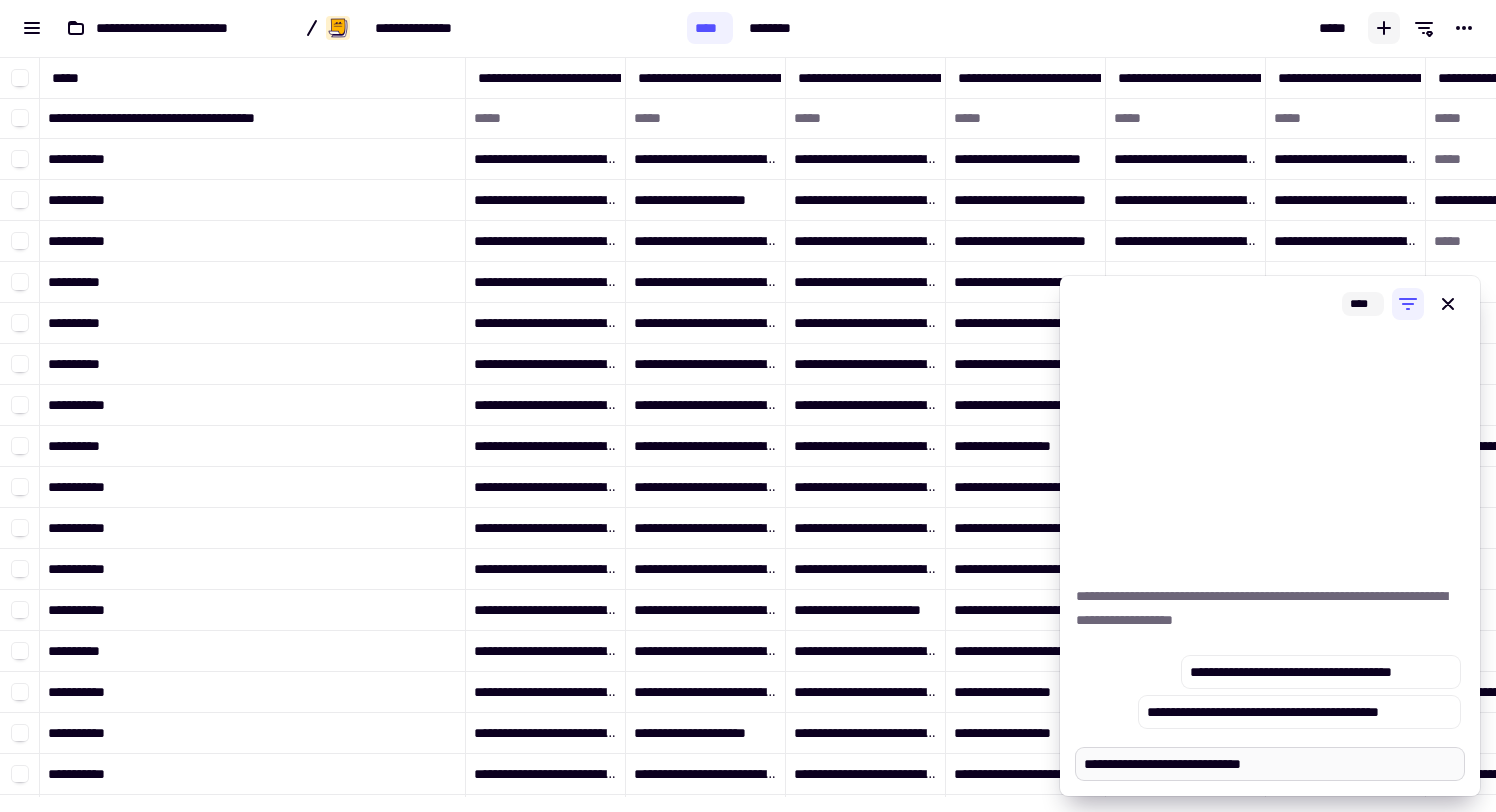 type on "*" 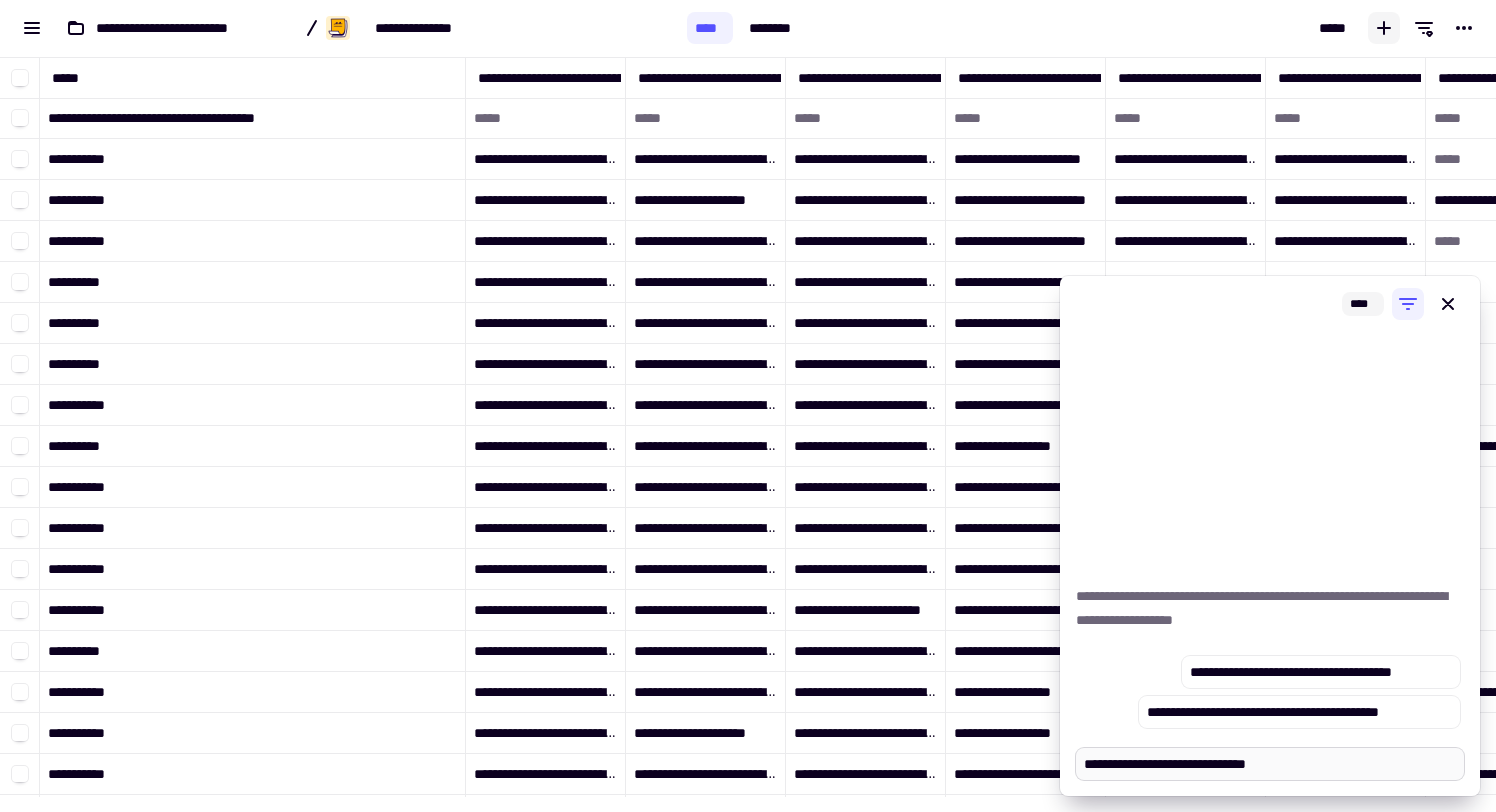 type on "*" 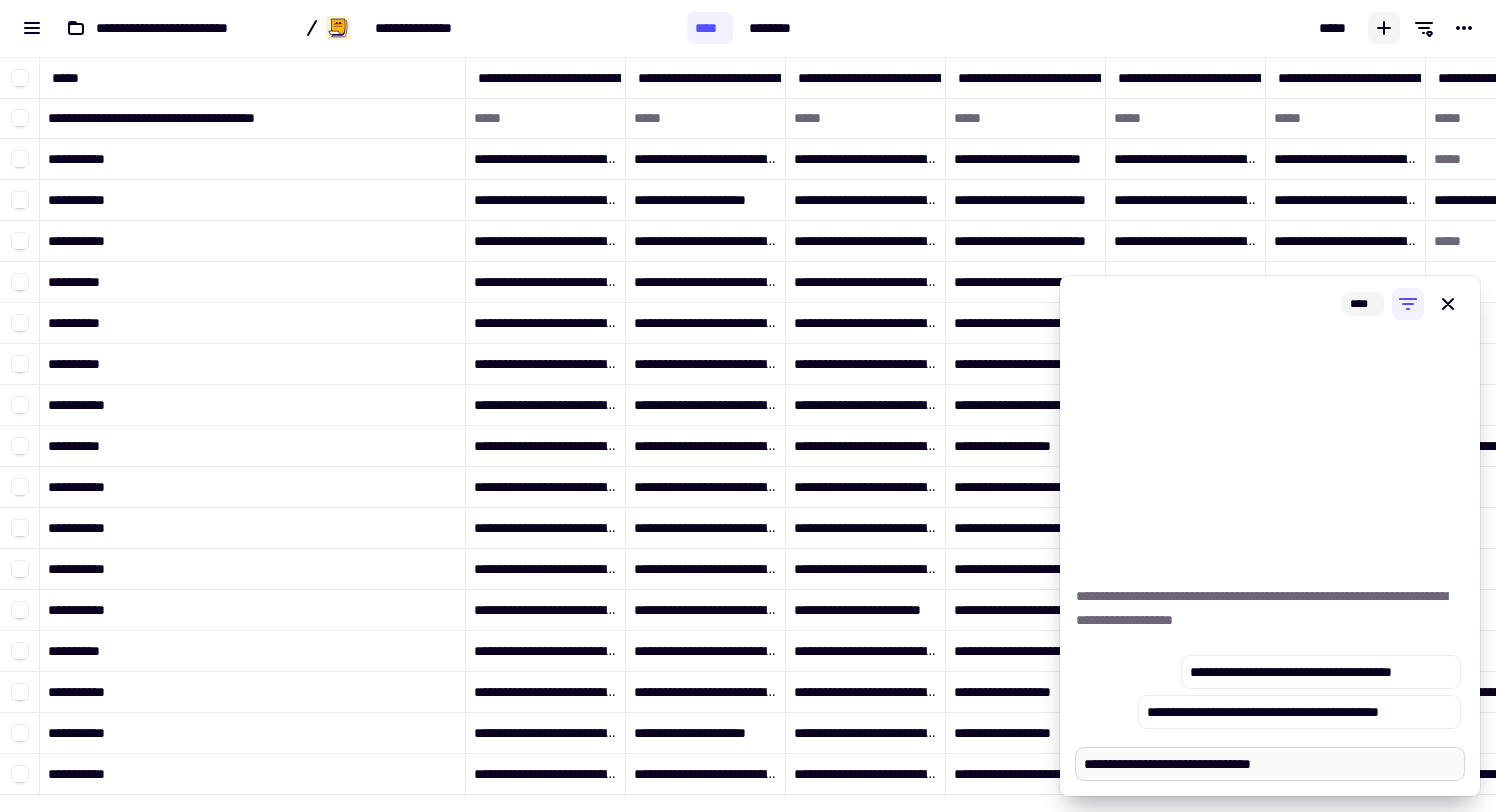 type on "*" 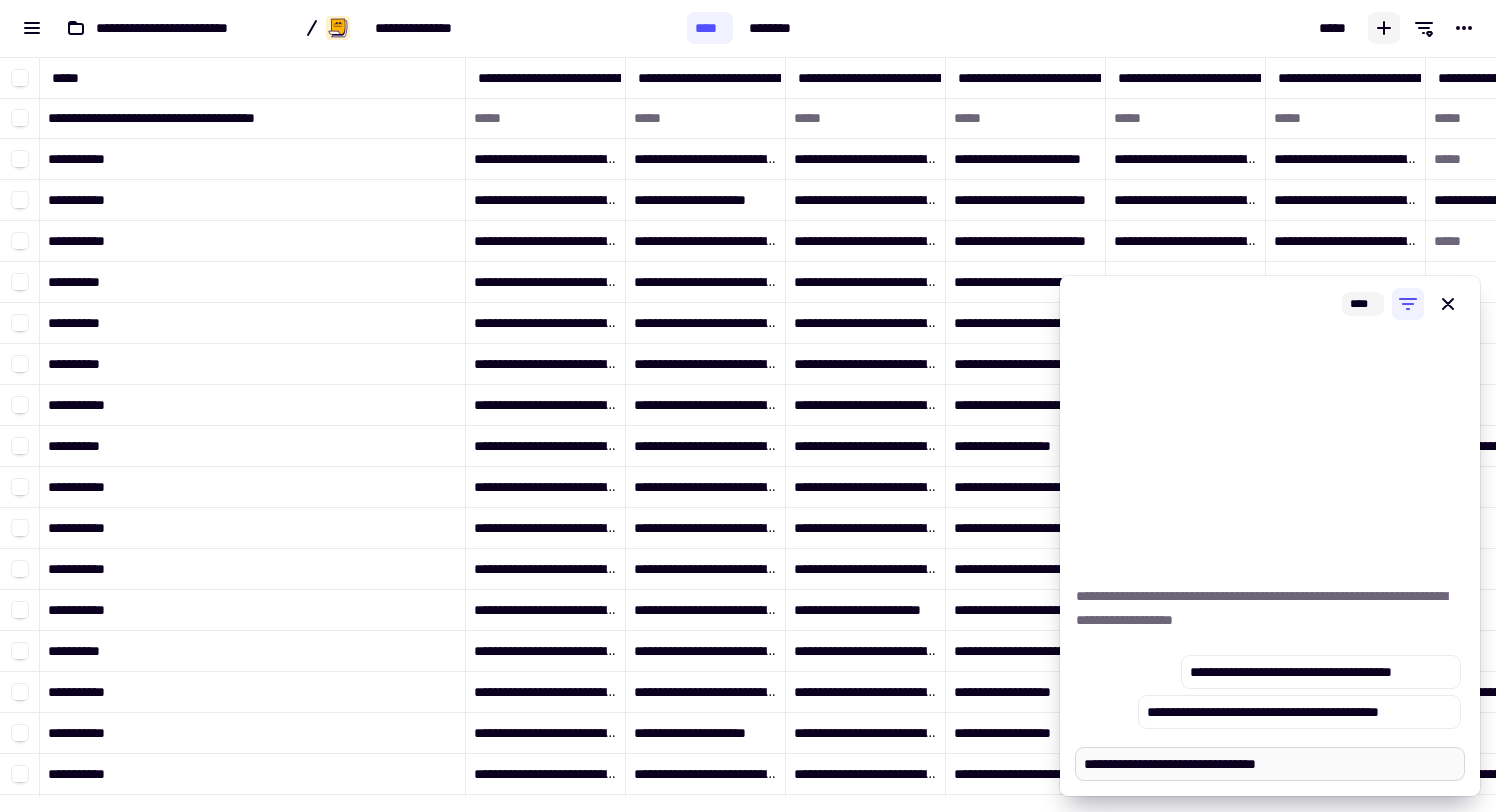 type on "*" 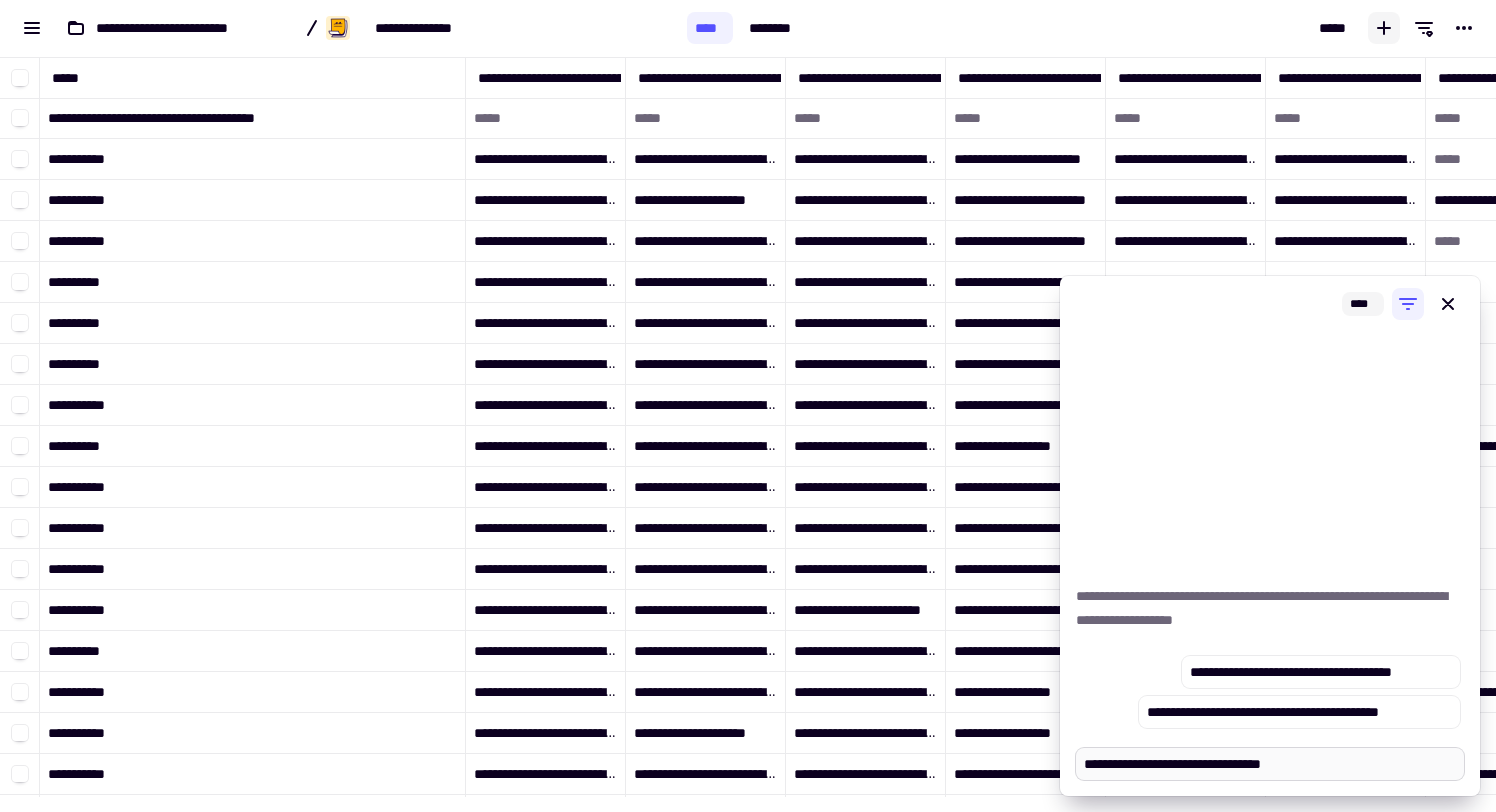 type on "*" 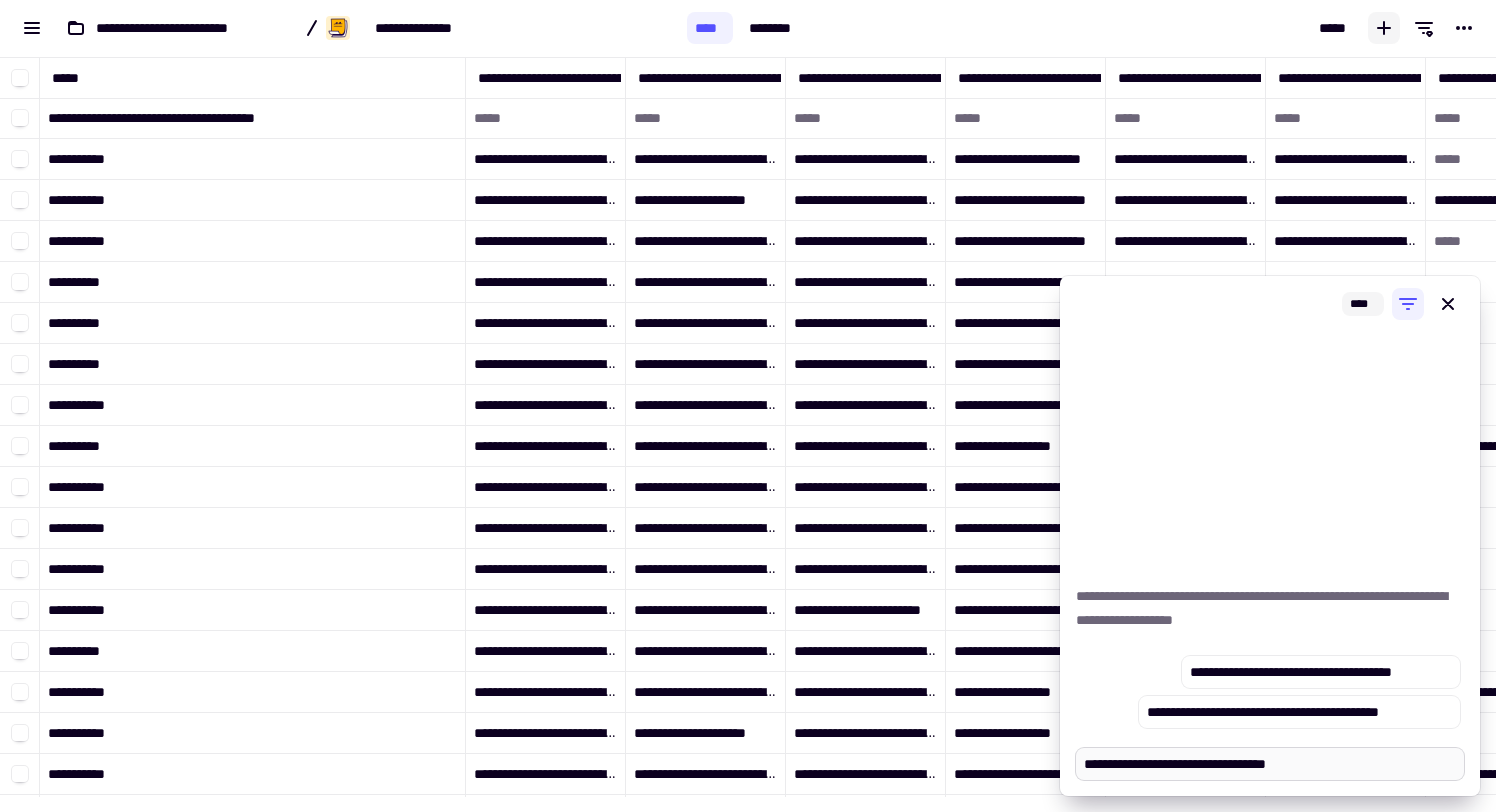 type on "*" 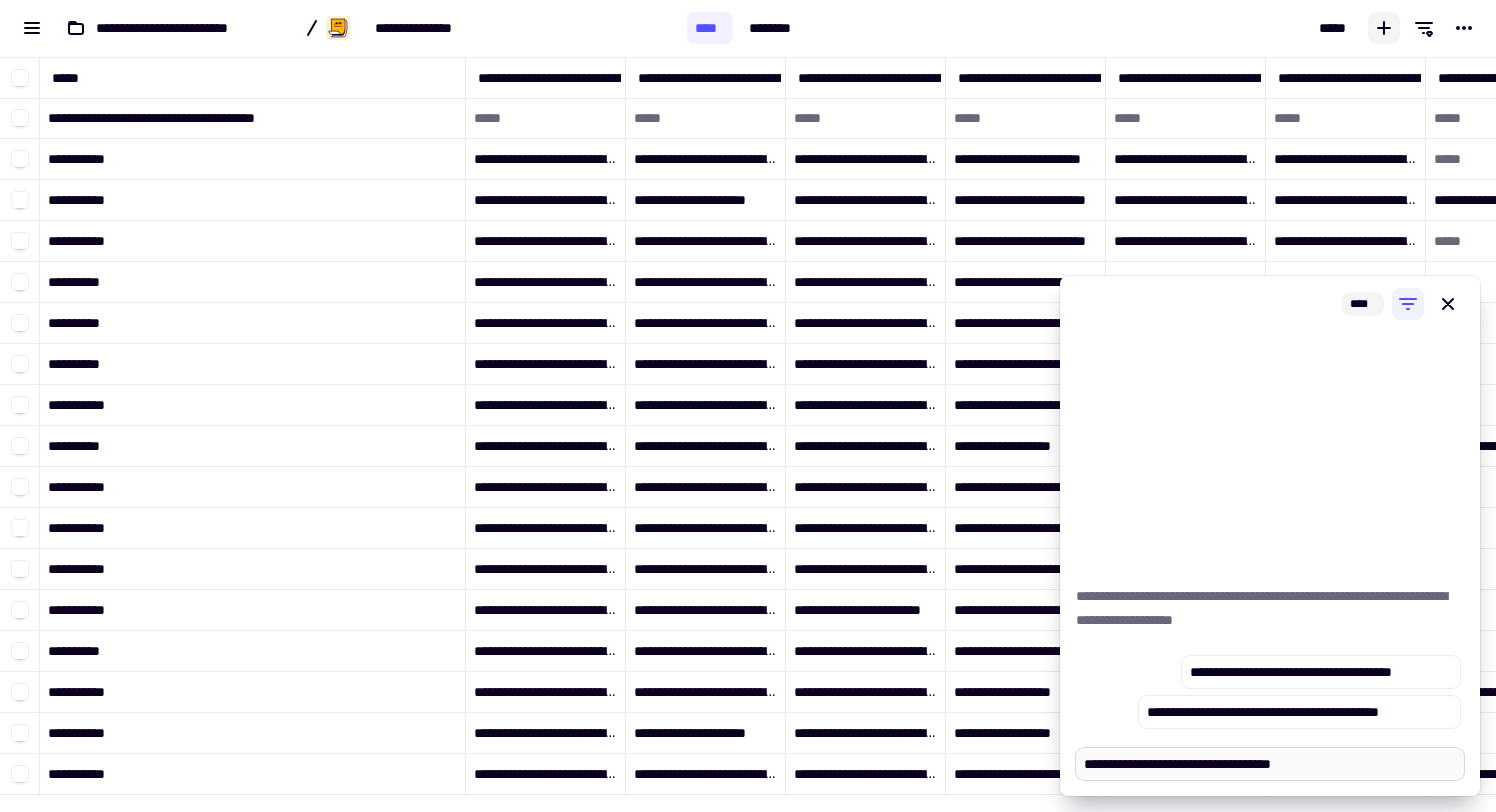 type on "*" 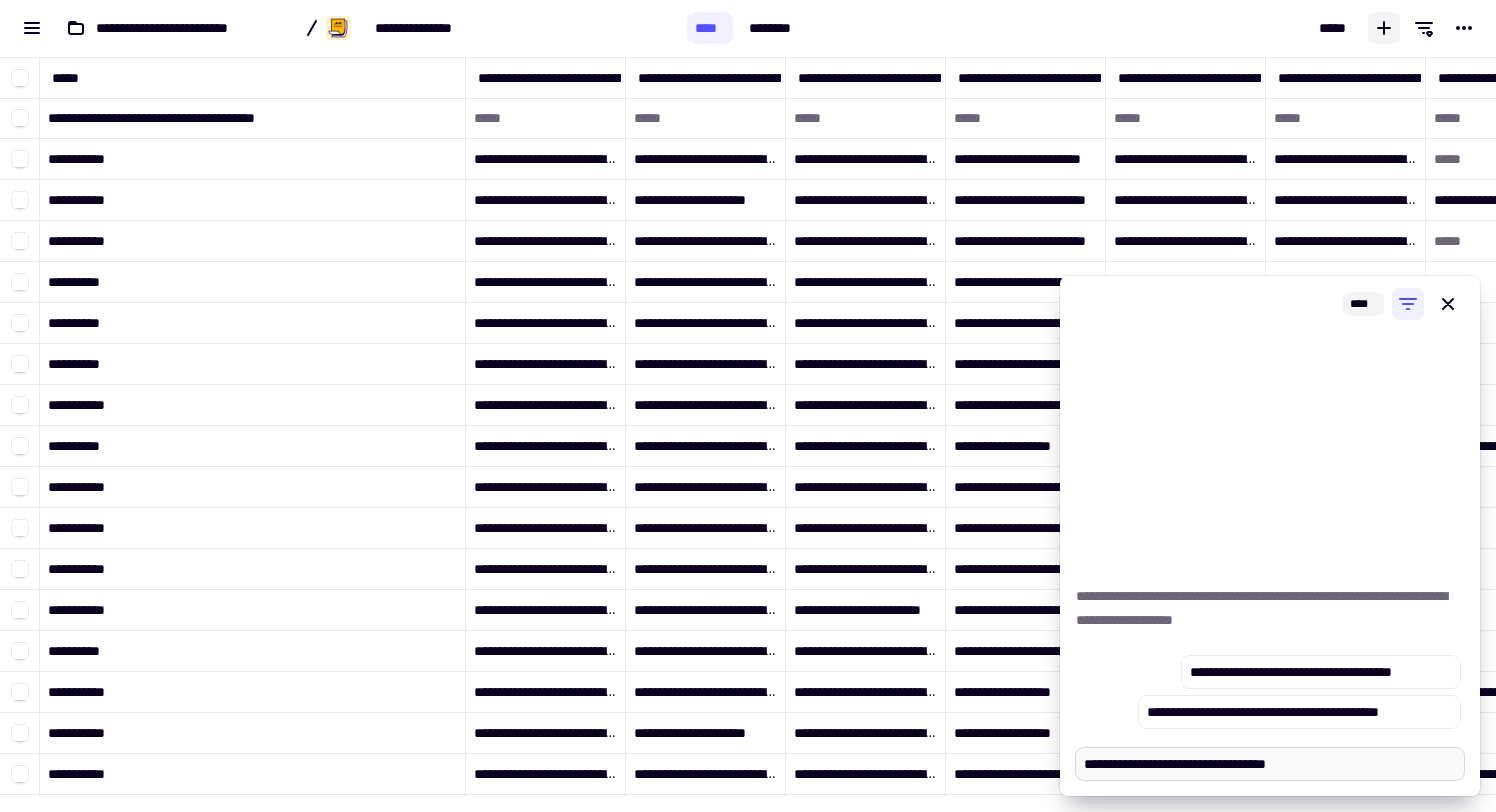 type on "*" 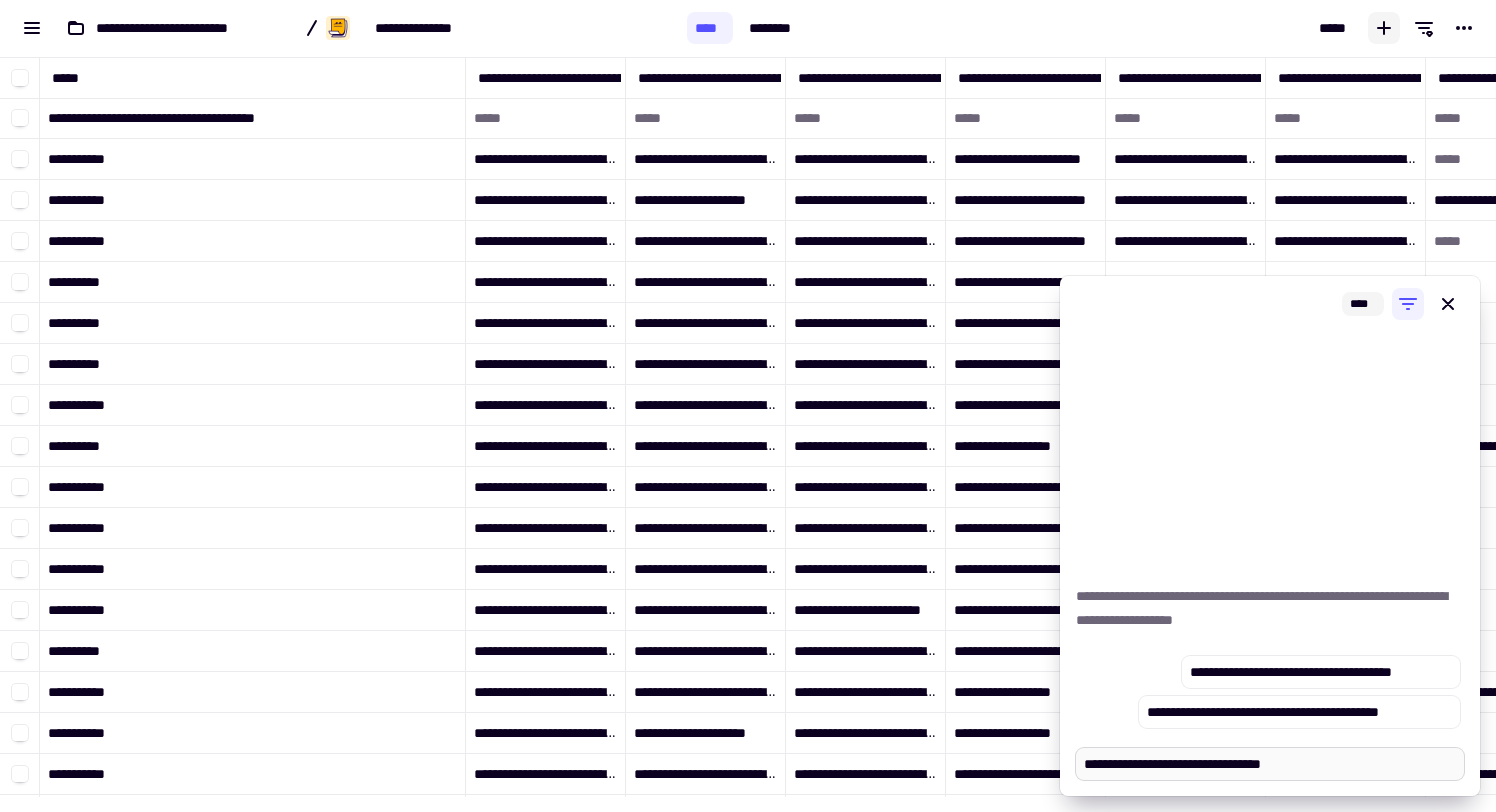 type on "*" 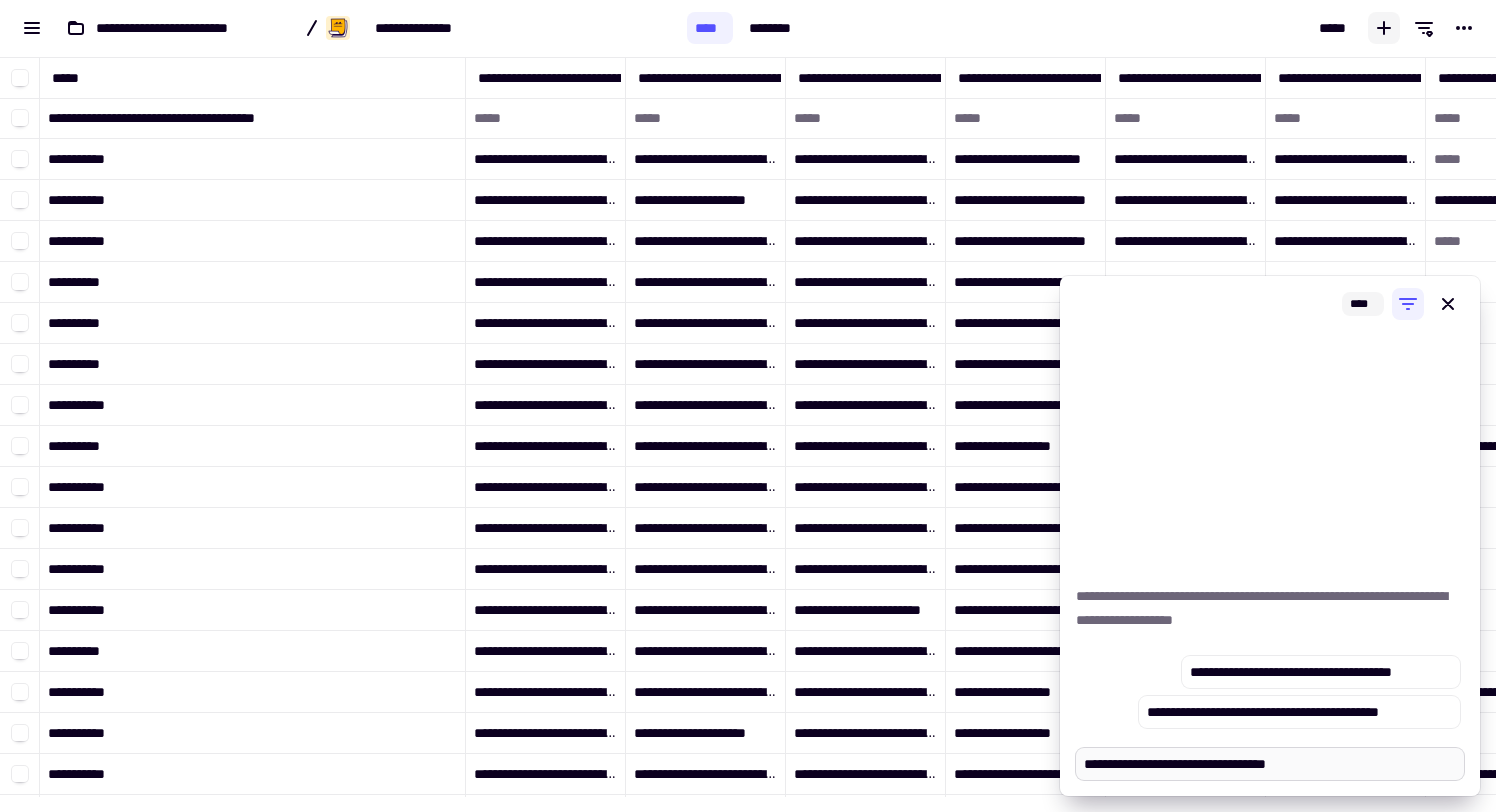 type on "*" 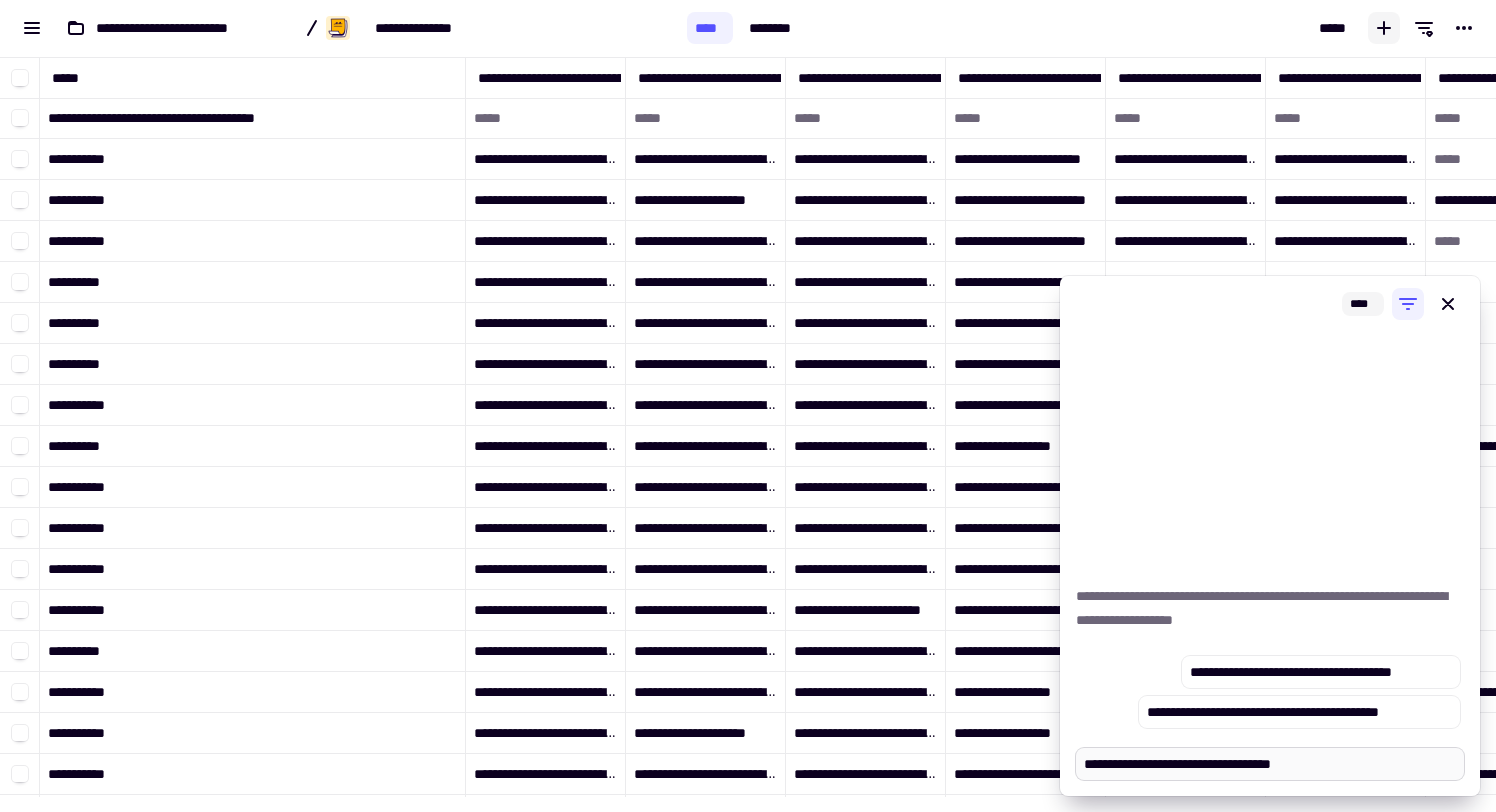type on "*" 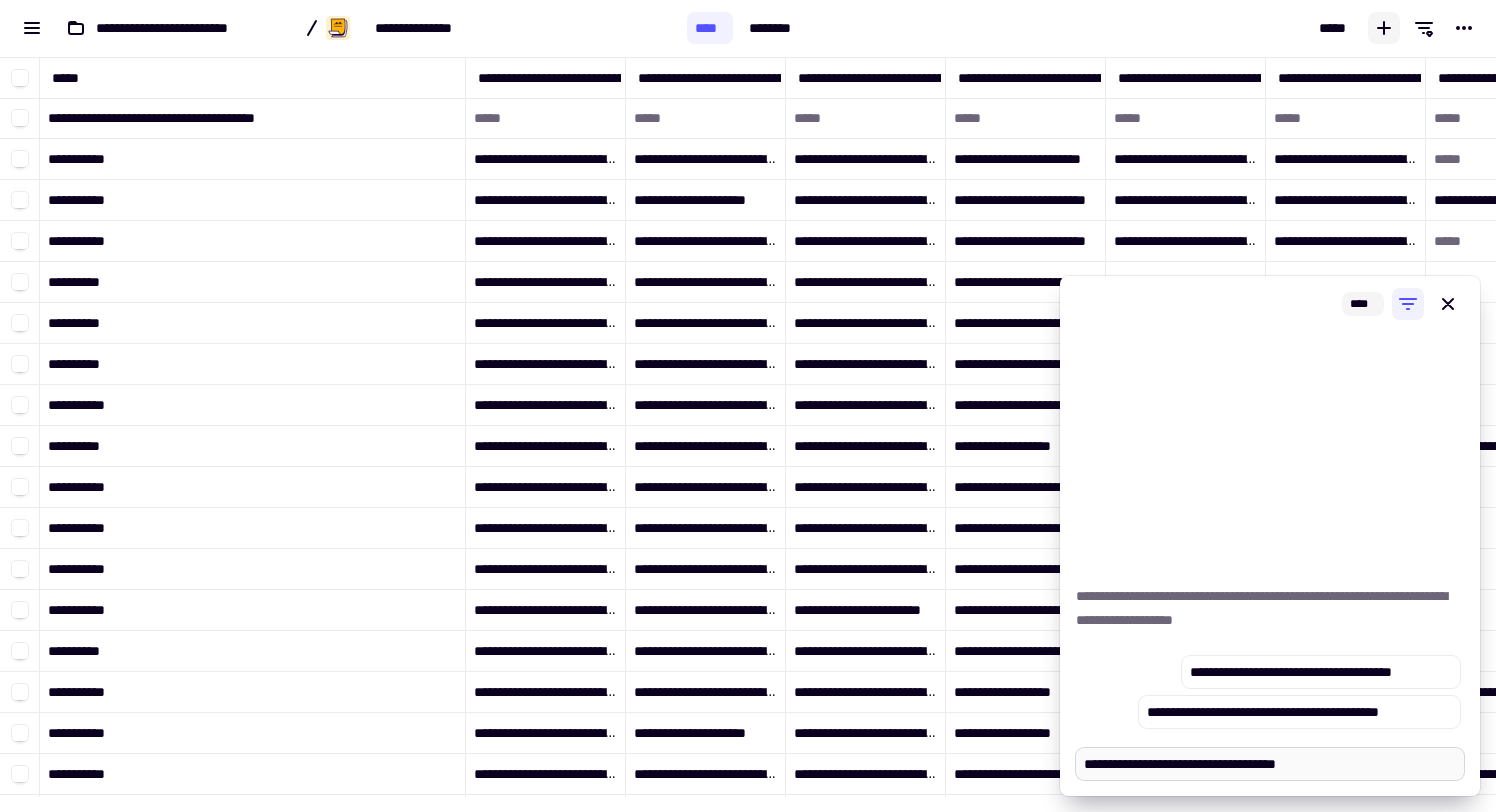 type on "*" 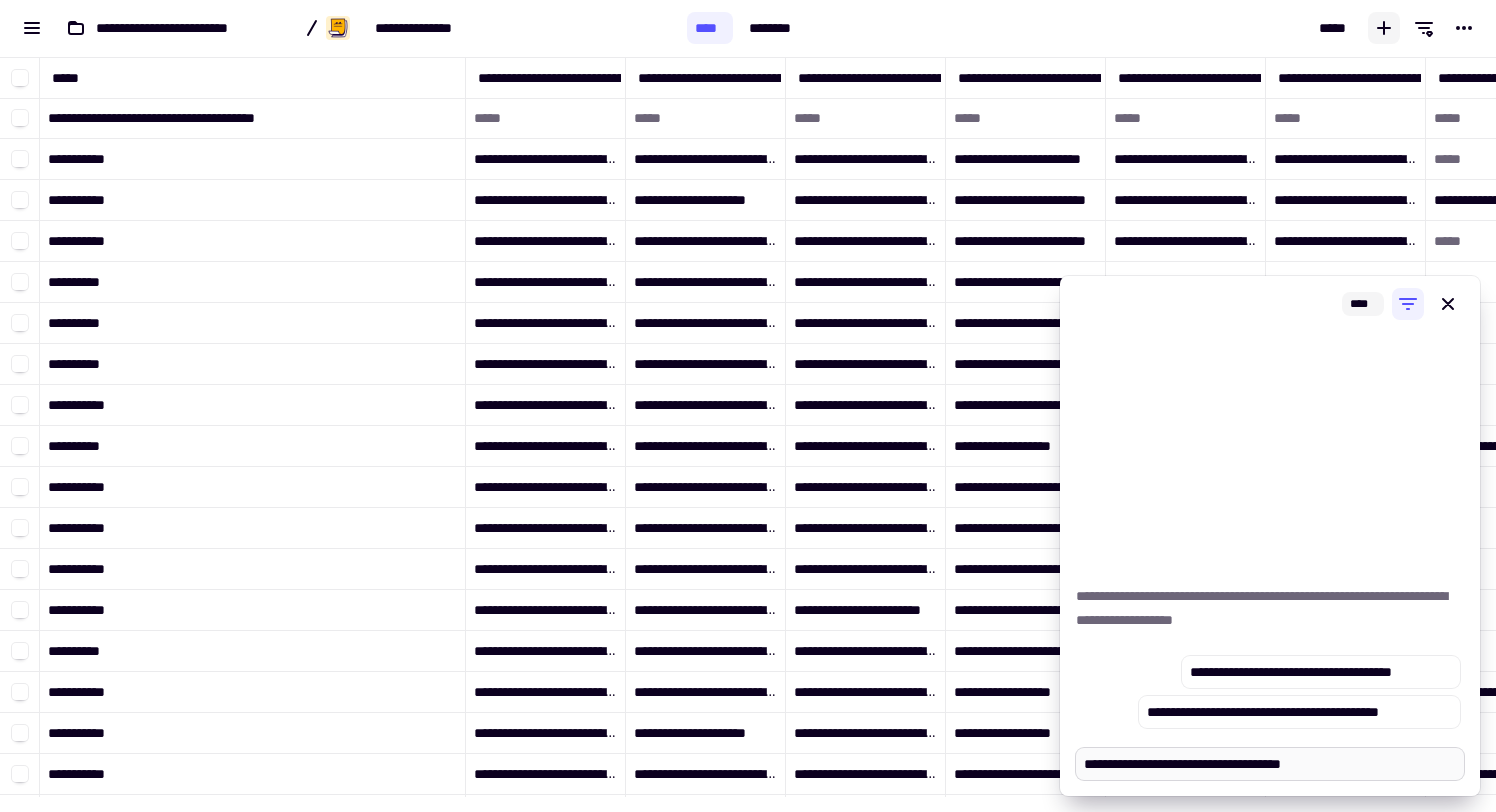 type on "*" 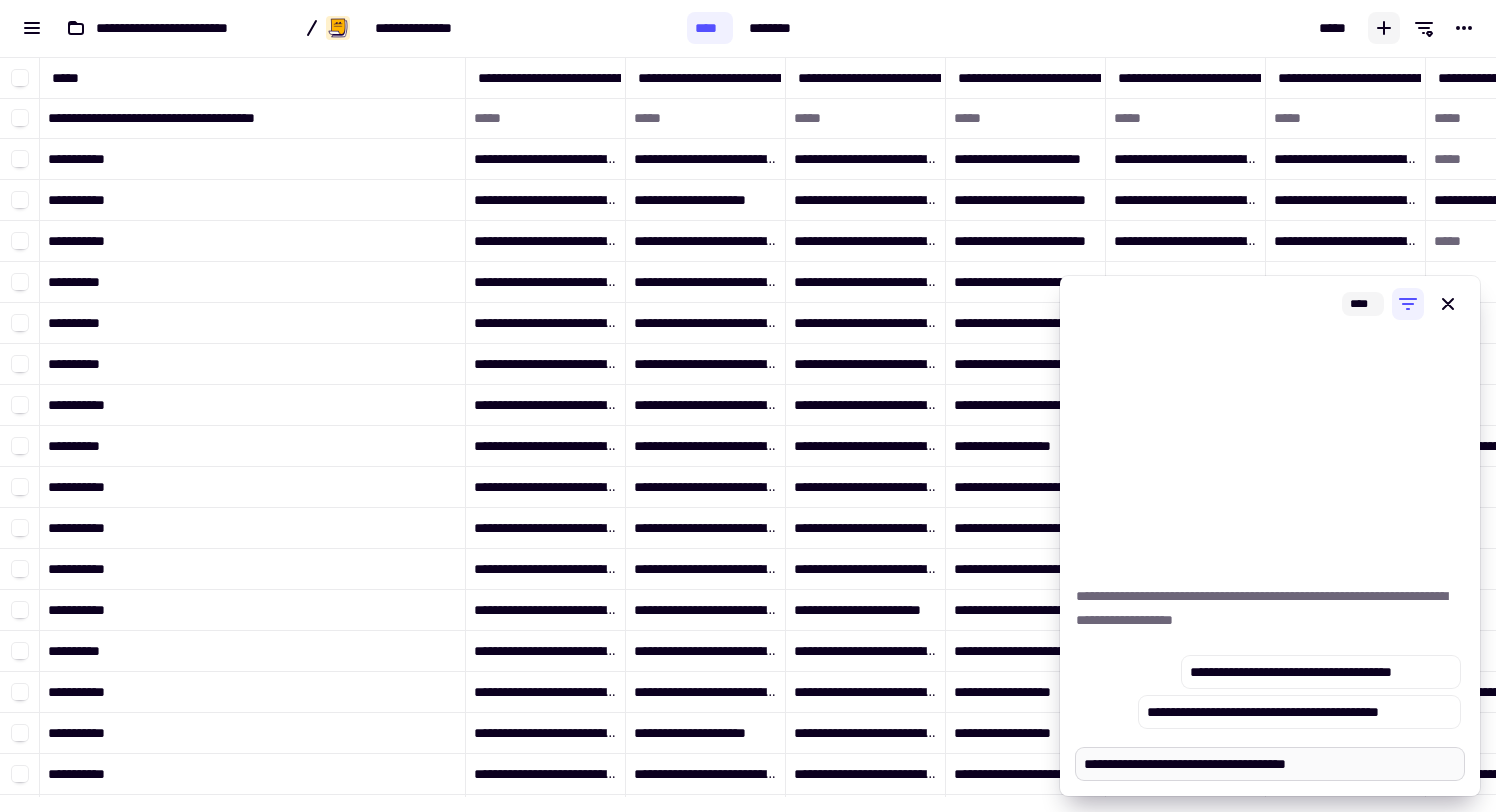 type on "*" 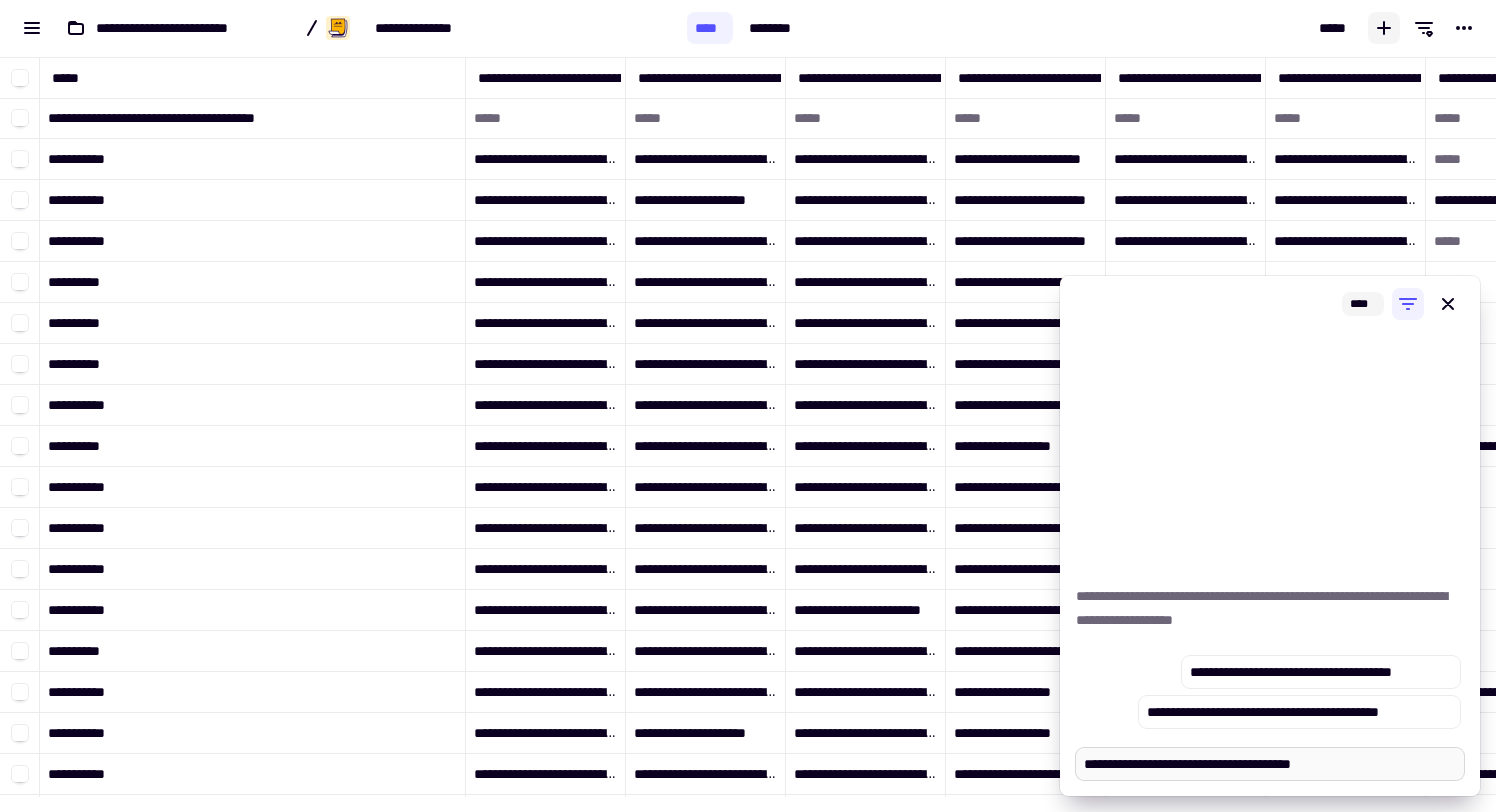 type on "*" 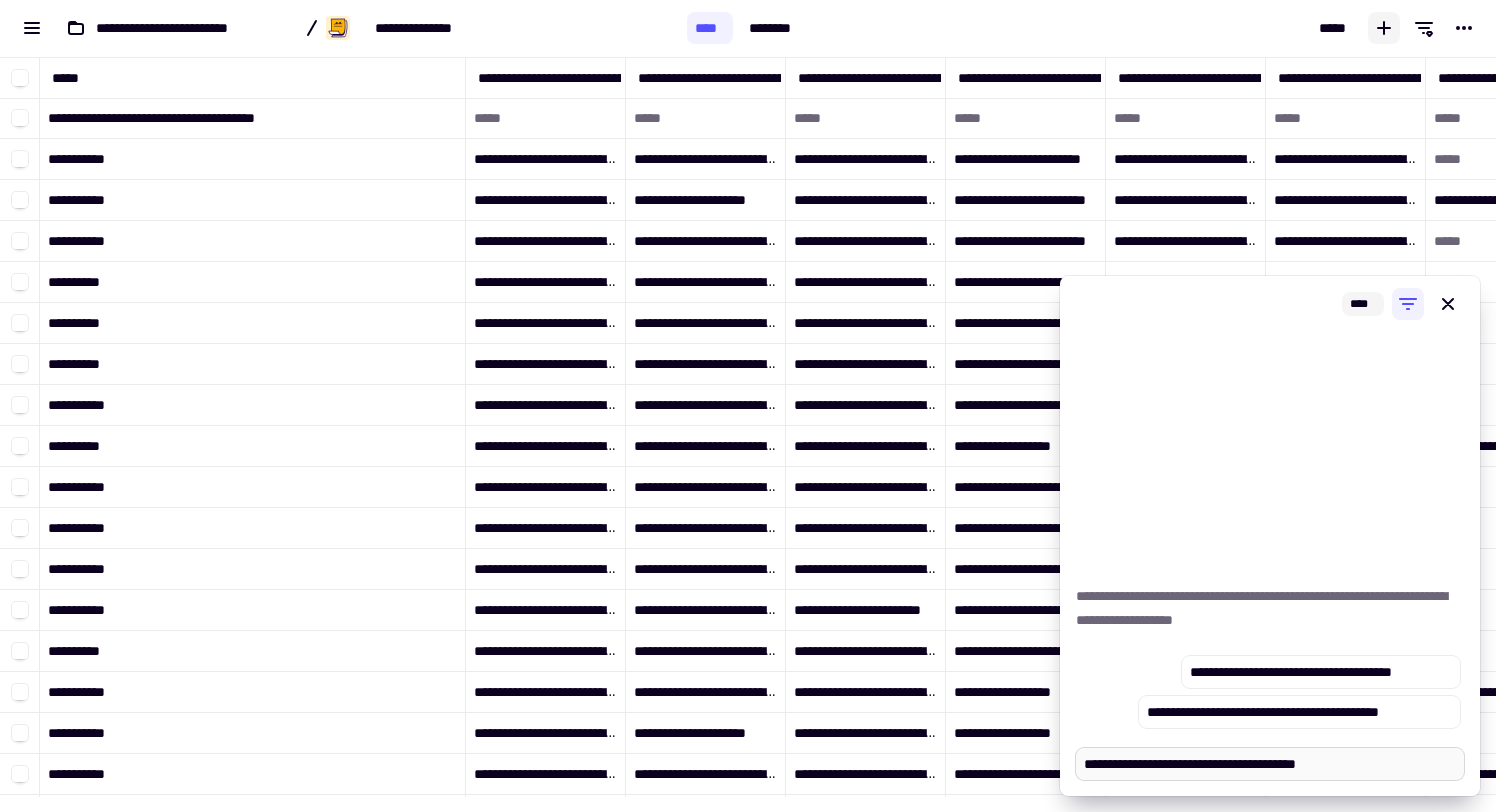 type on "*" 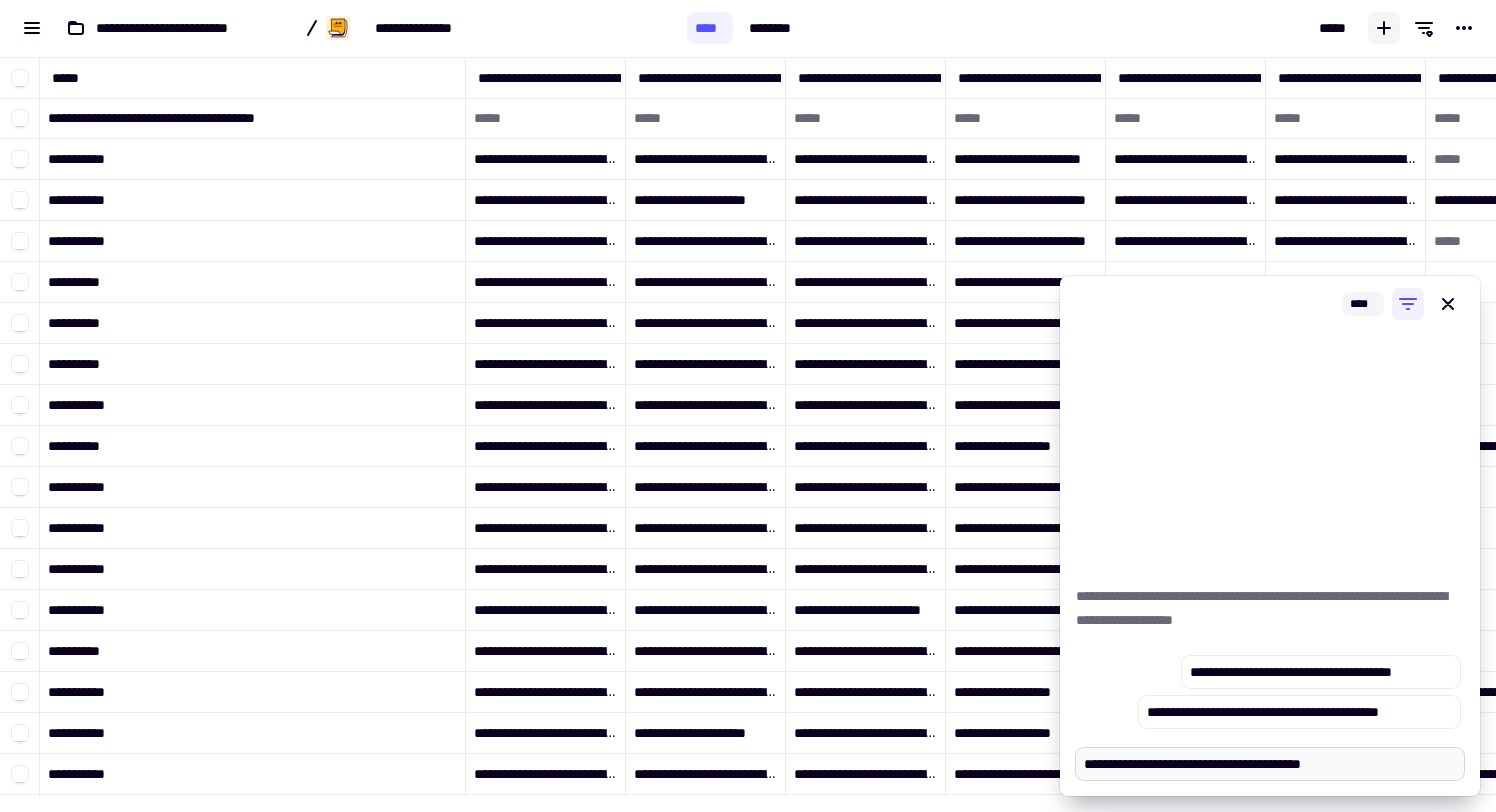 type on "*" 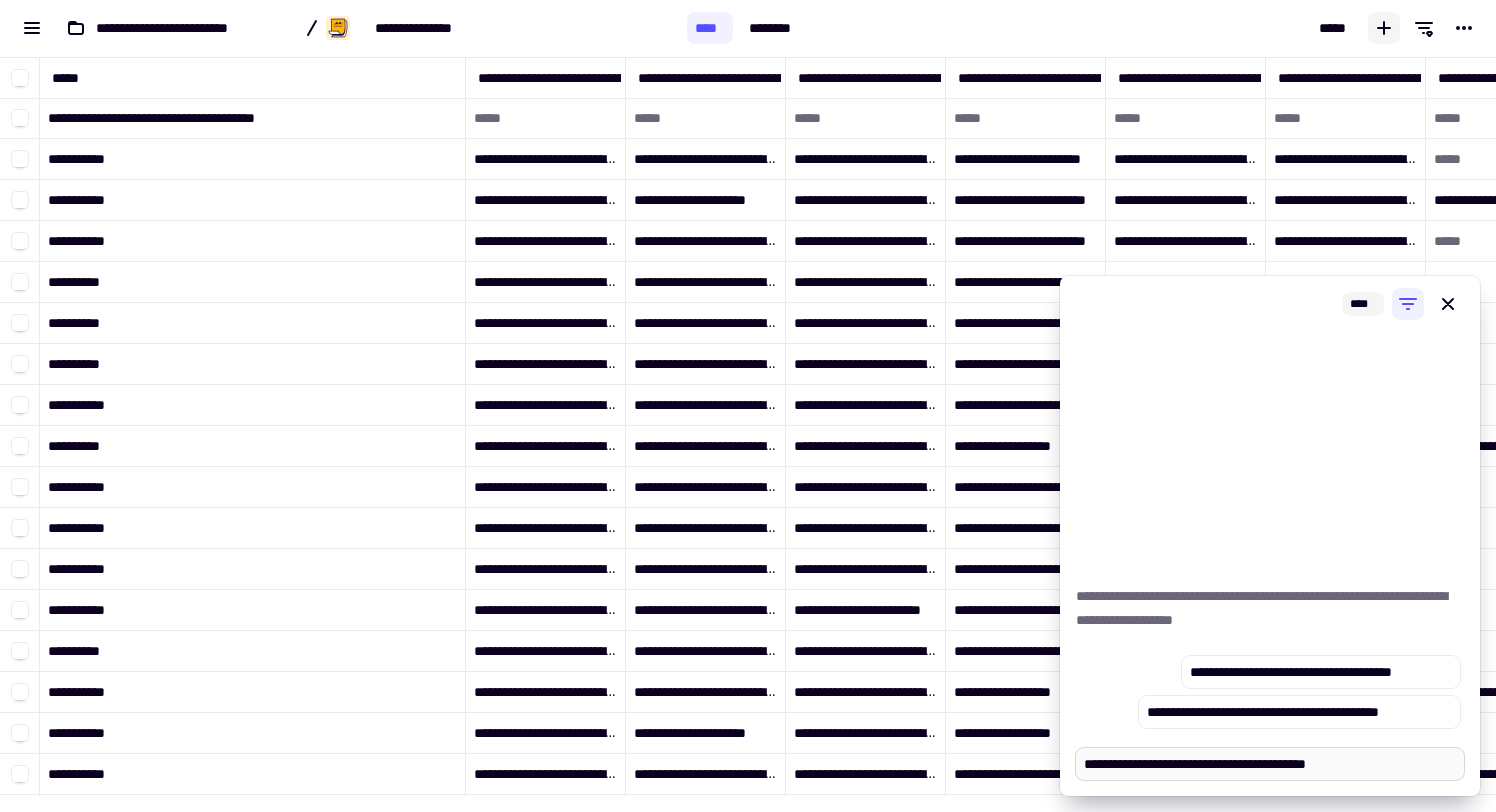 type on "*" 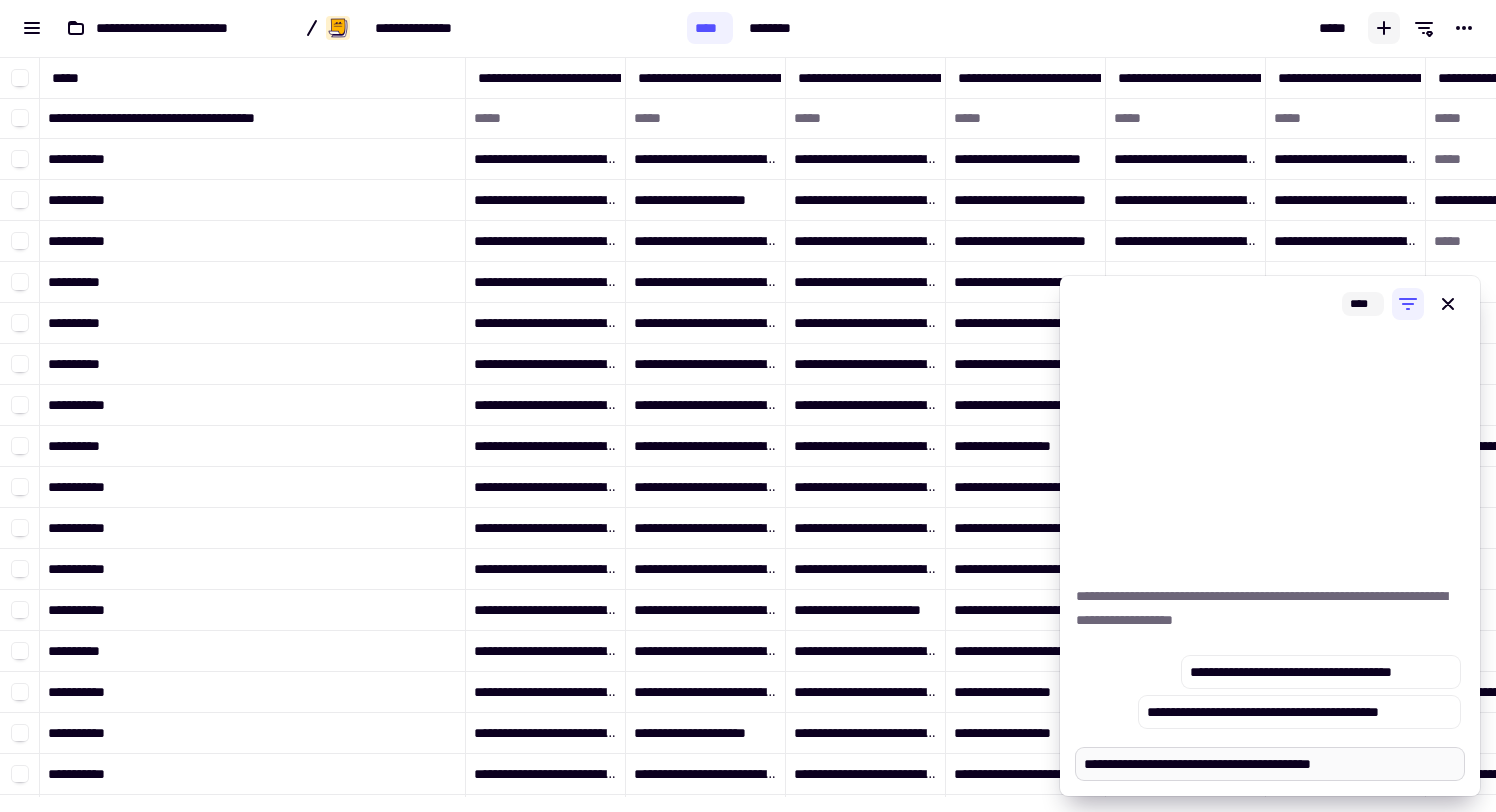 type on "*" 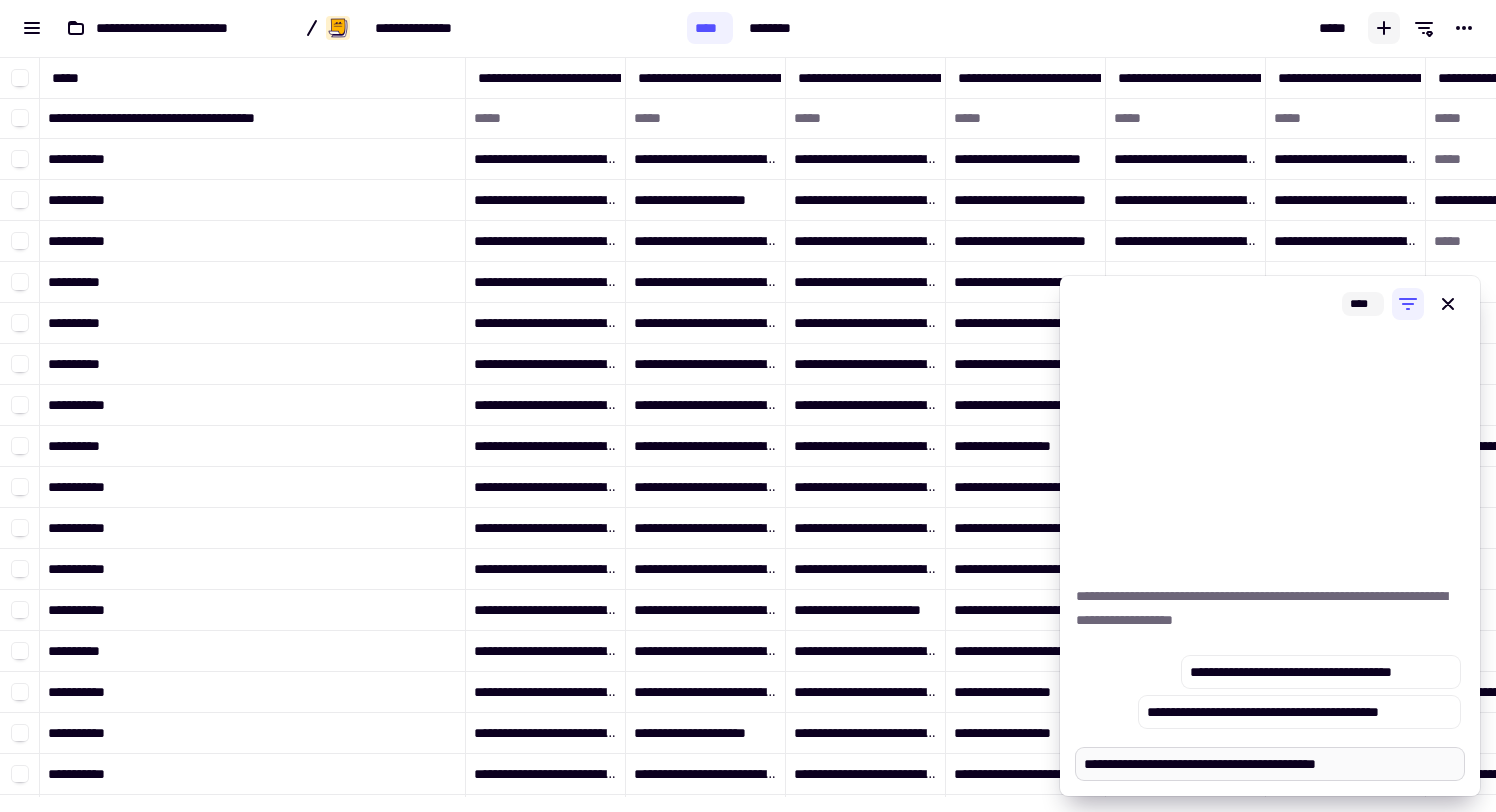 type on "*" 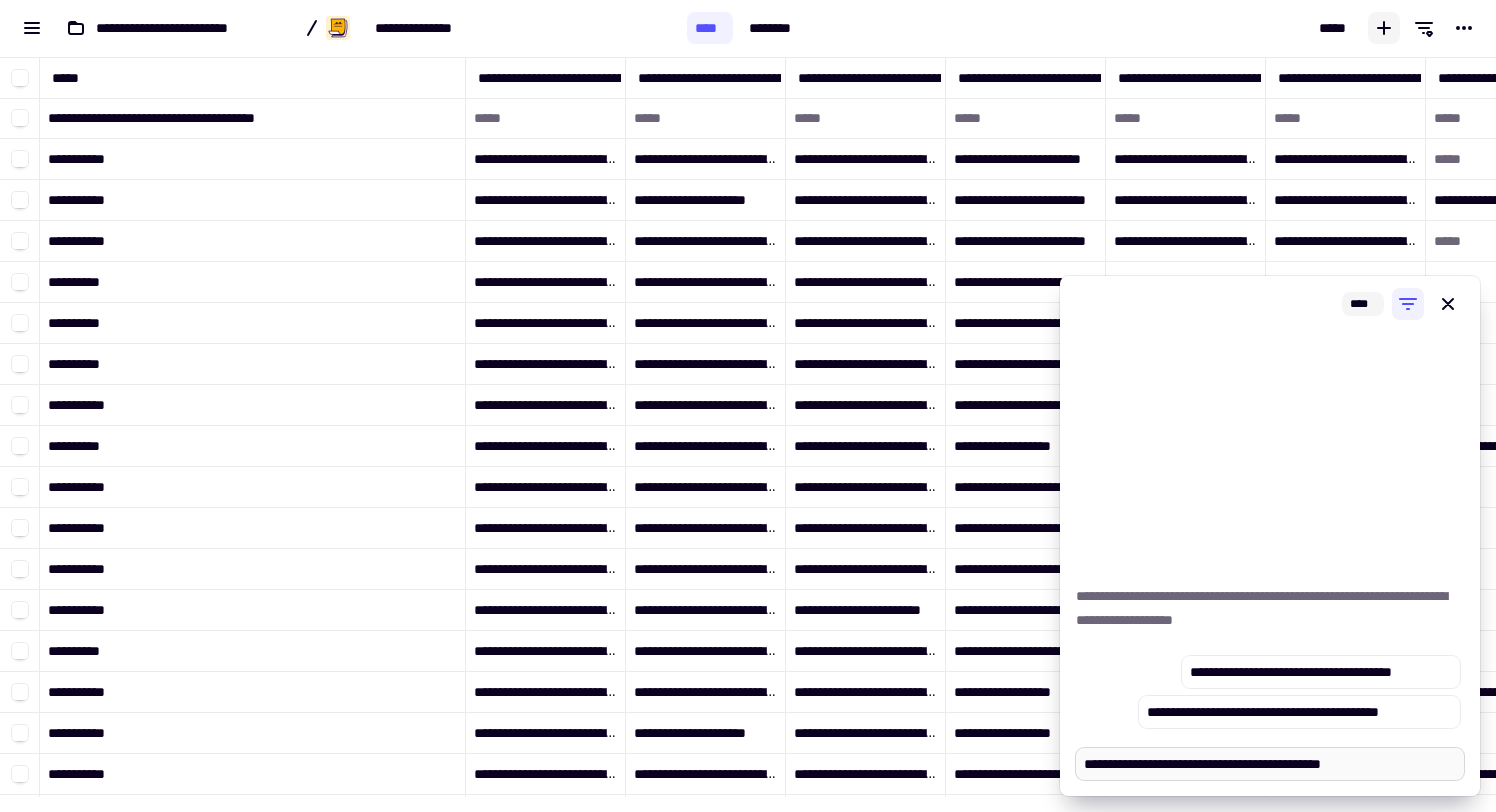 type on "*" 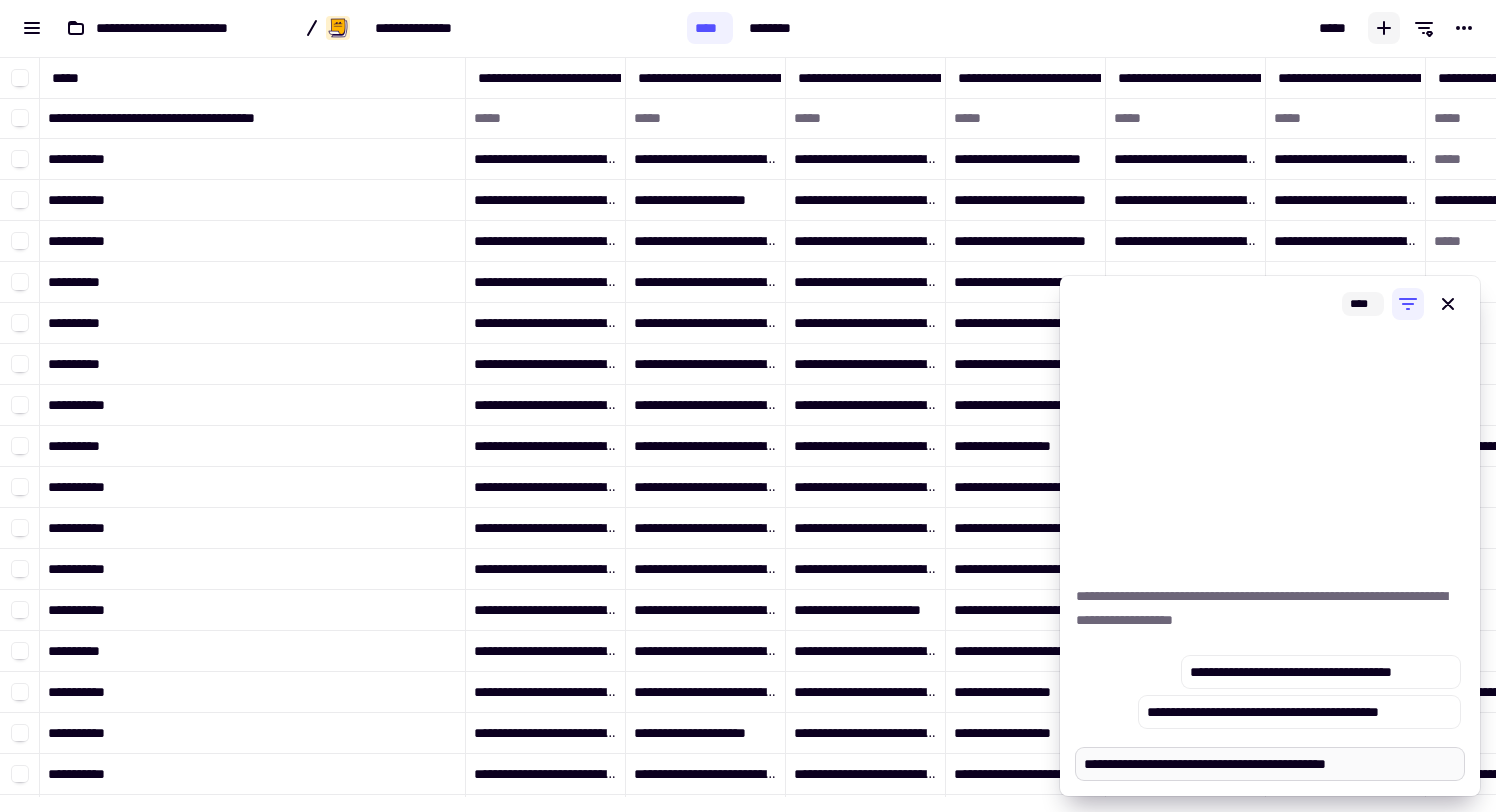 type on "*" 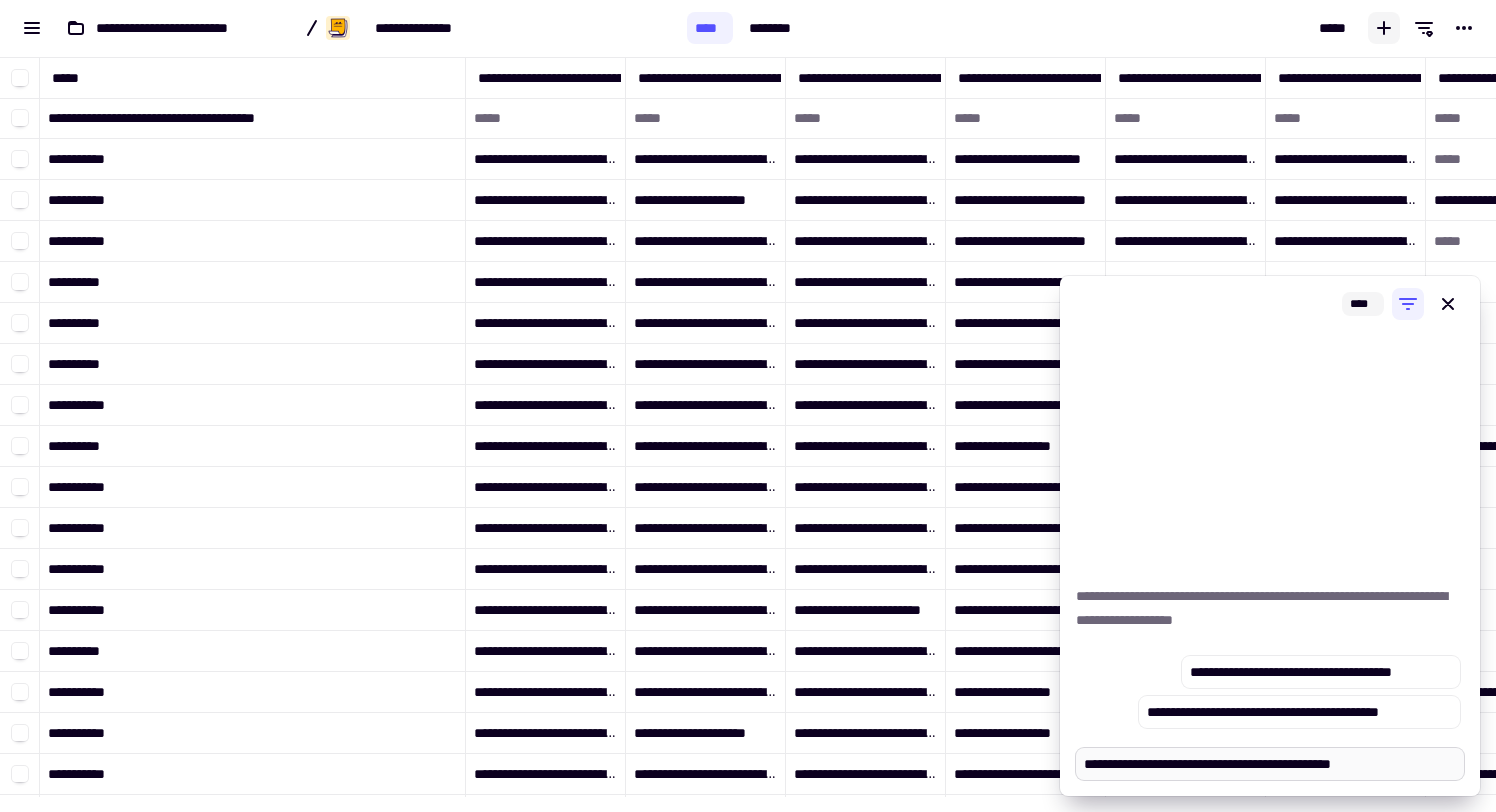 type on "*" 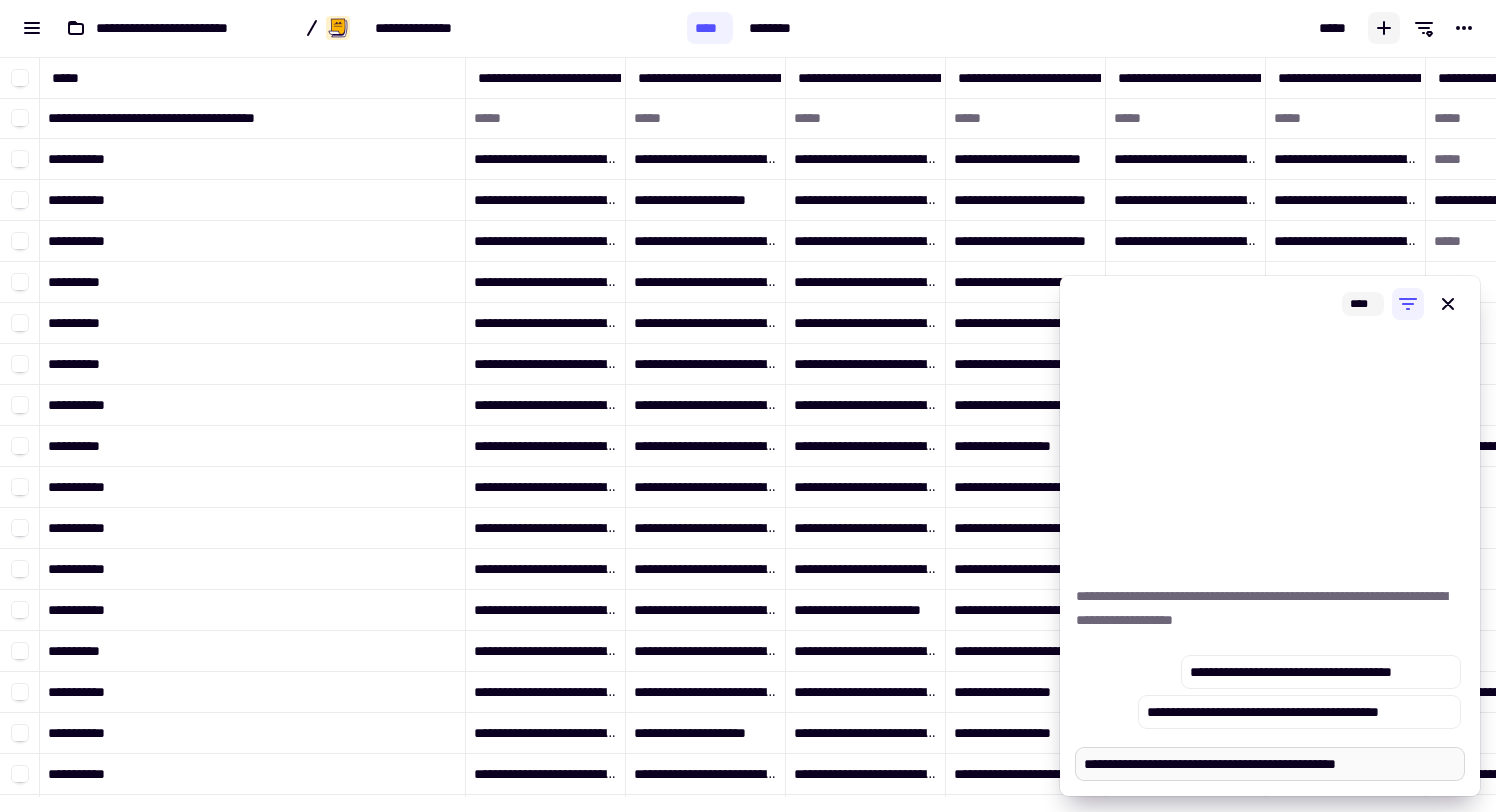 type on "*" 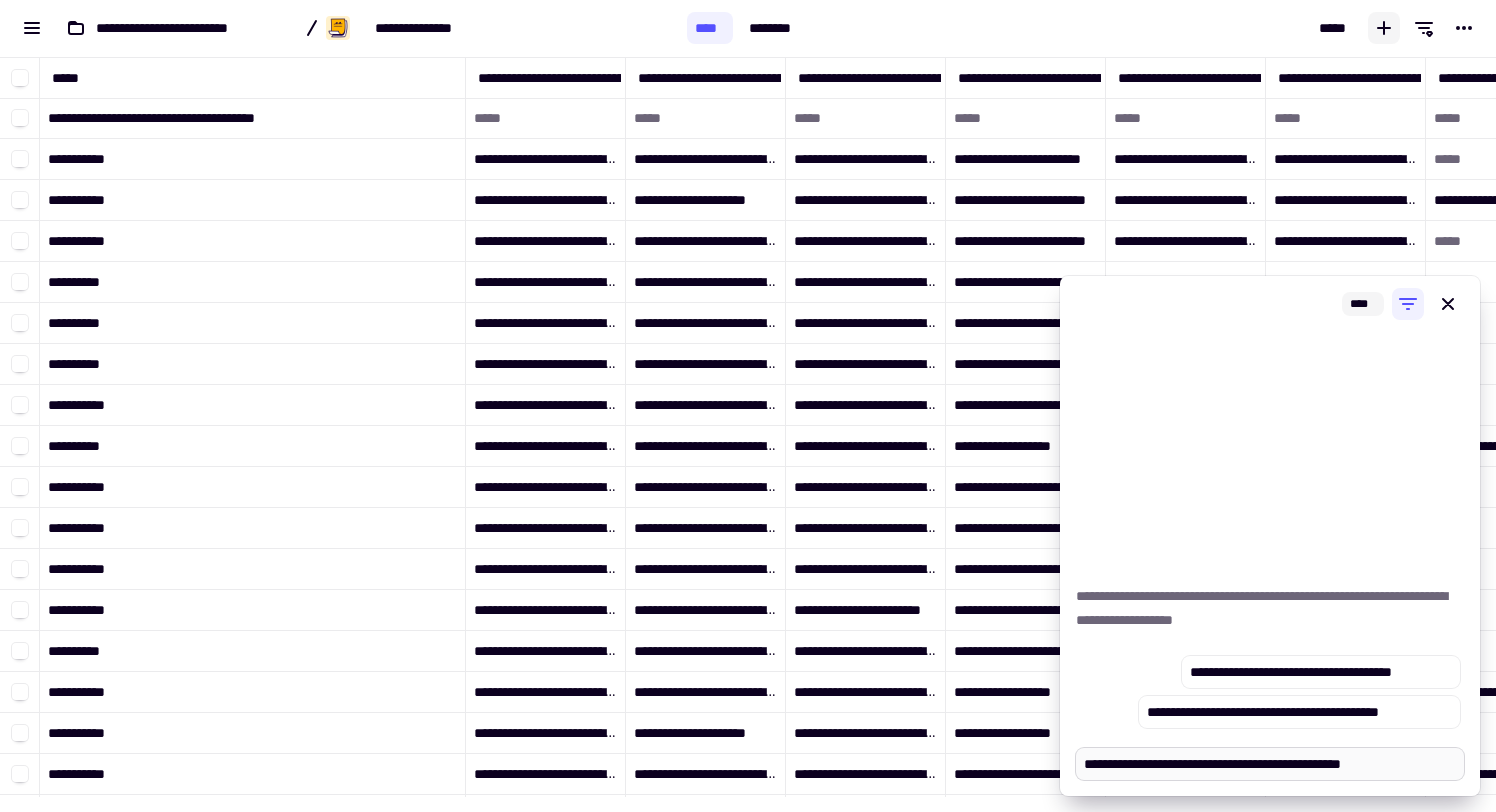 type on "*" 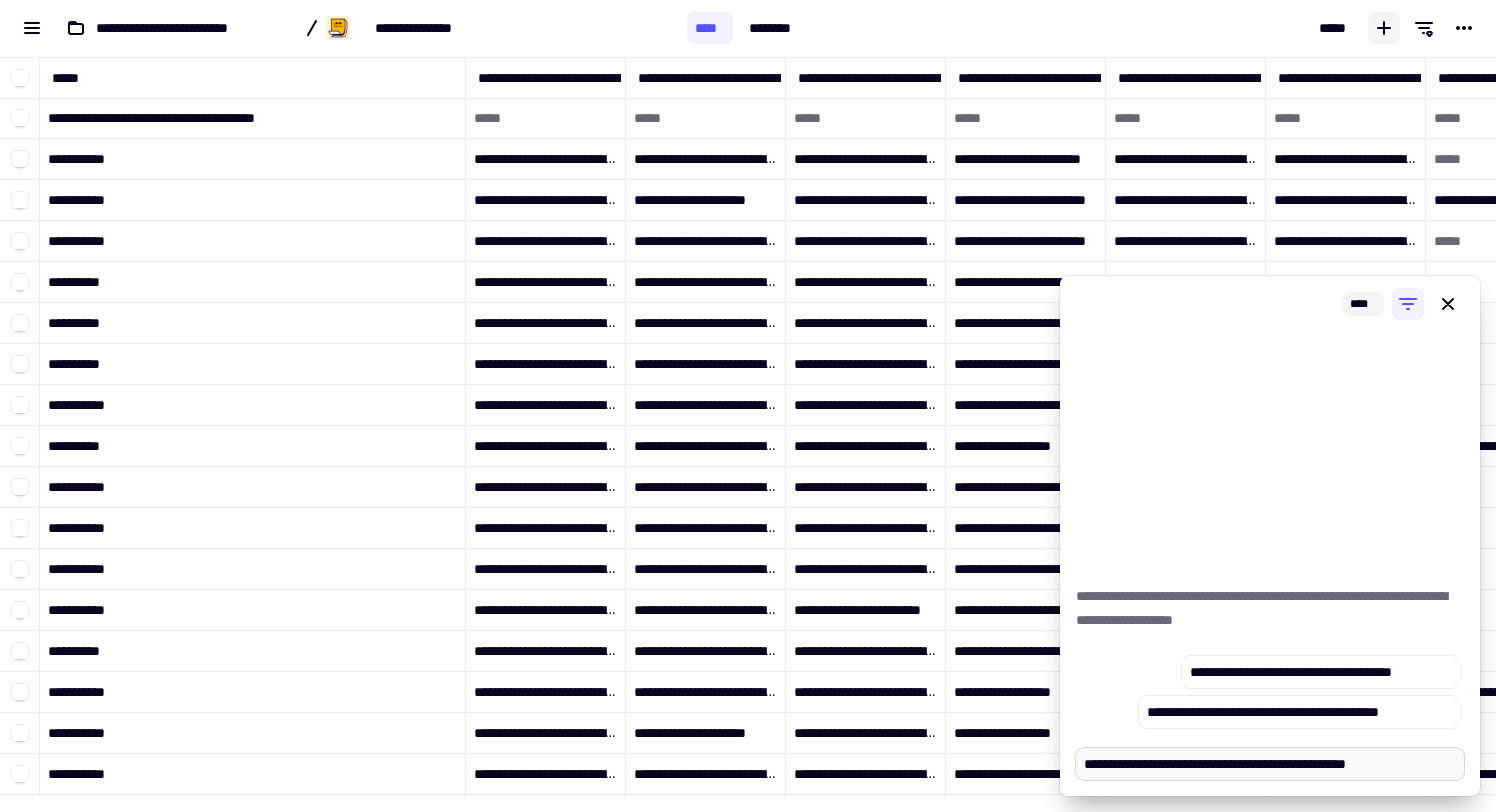 type on "*" 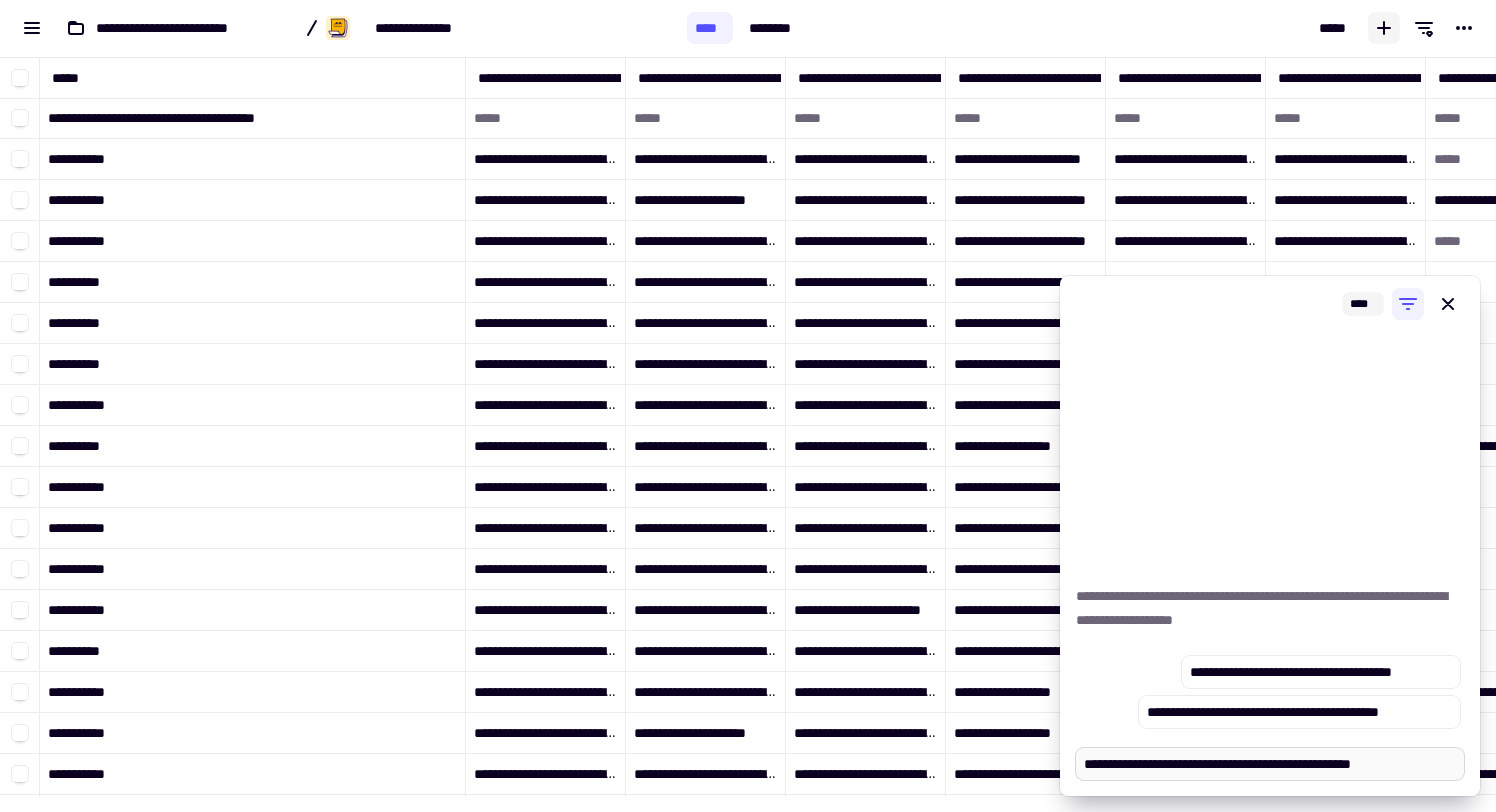 type on "*" 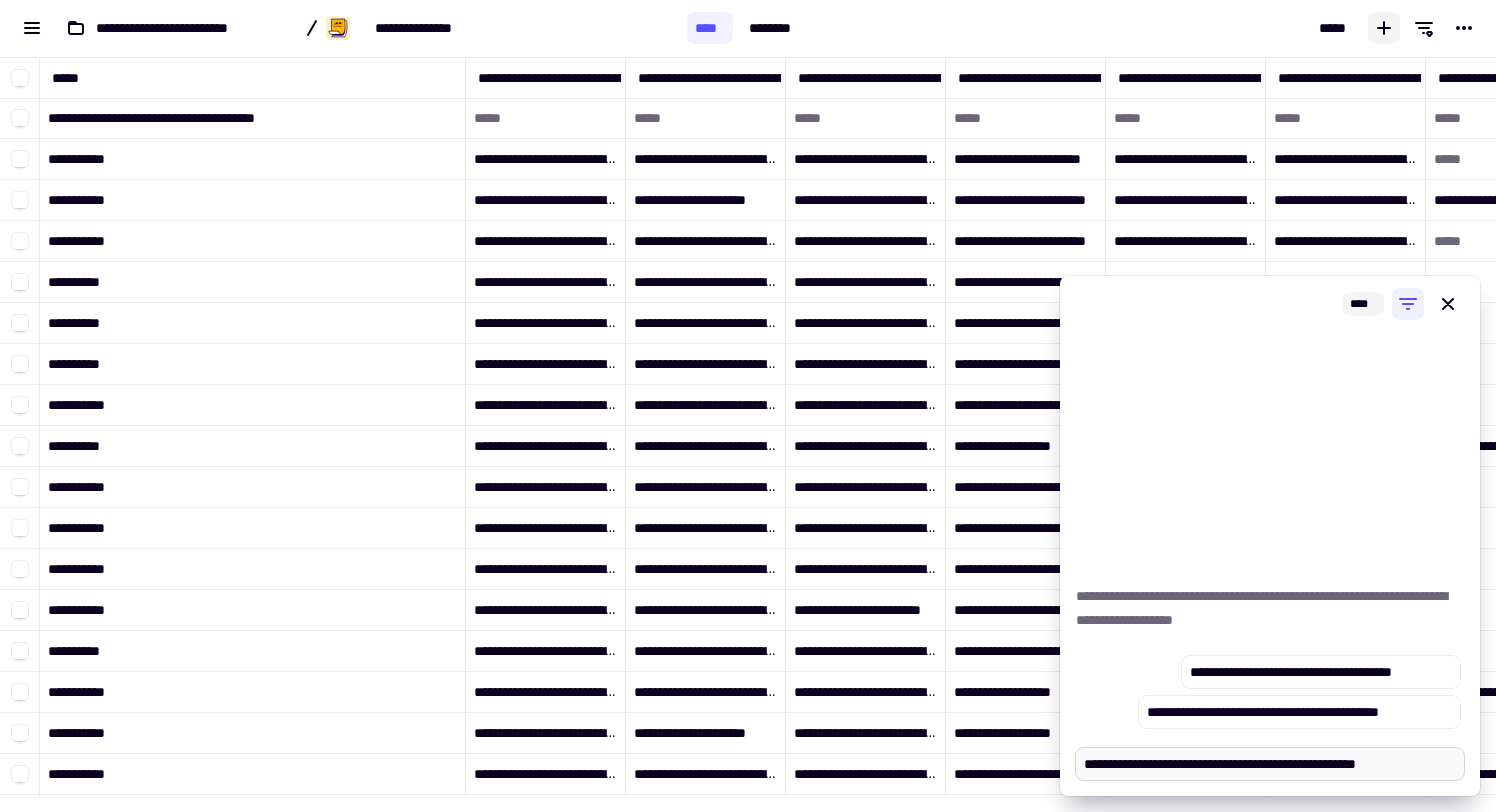type on "*" 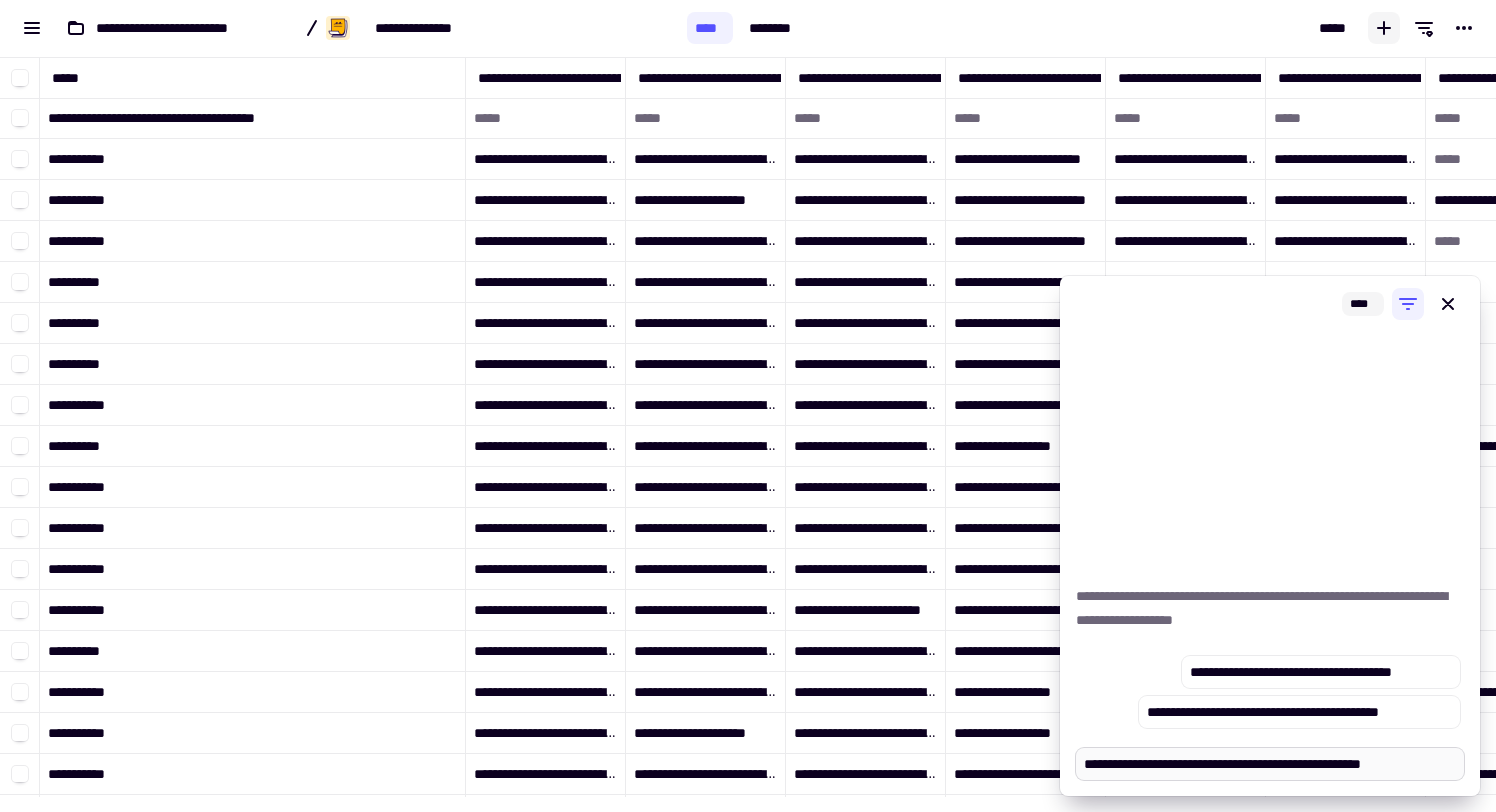 type on "*" 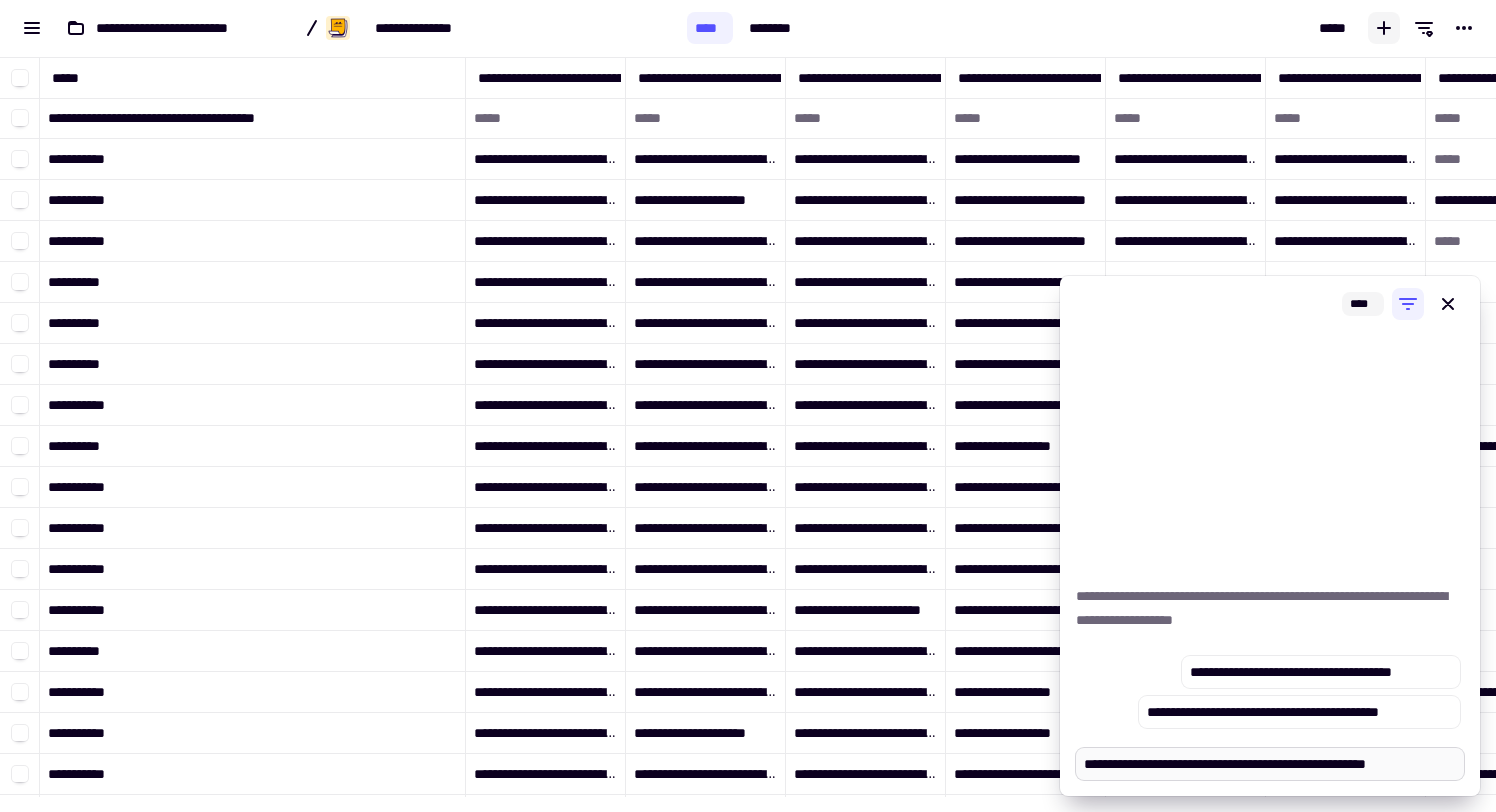 type on "*" 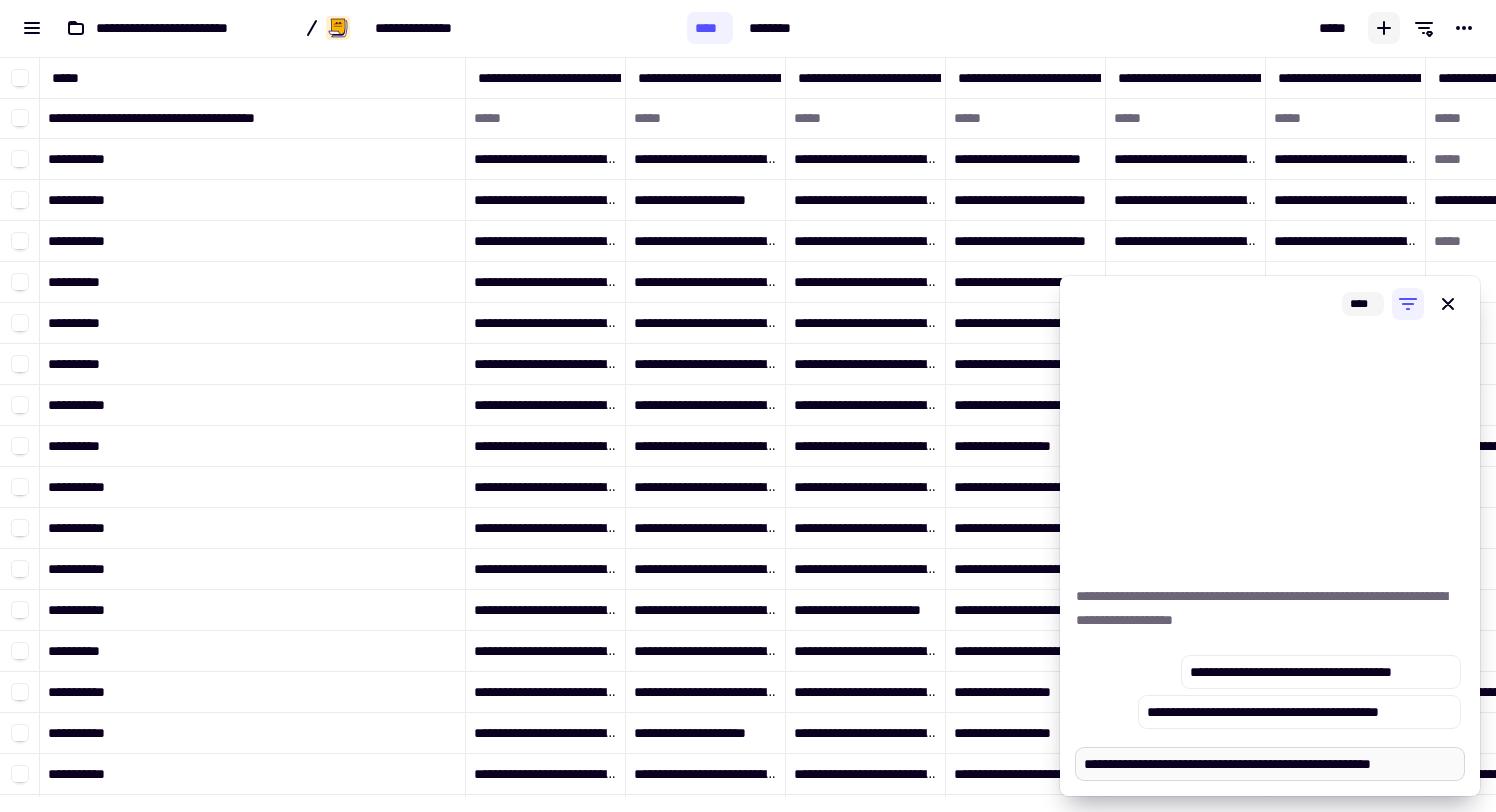 type on "*" 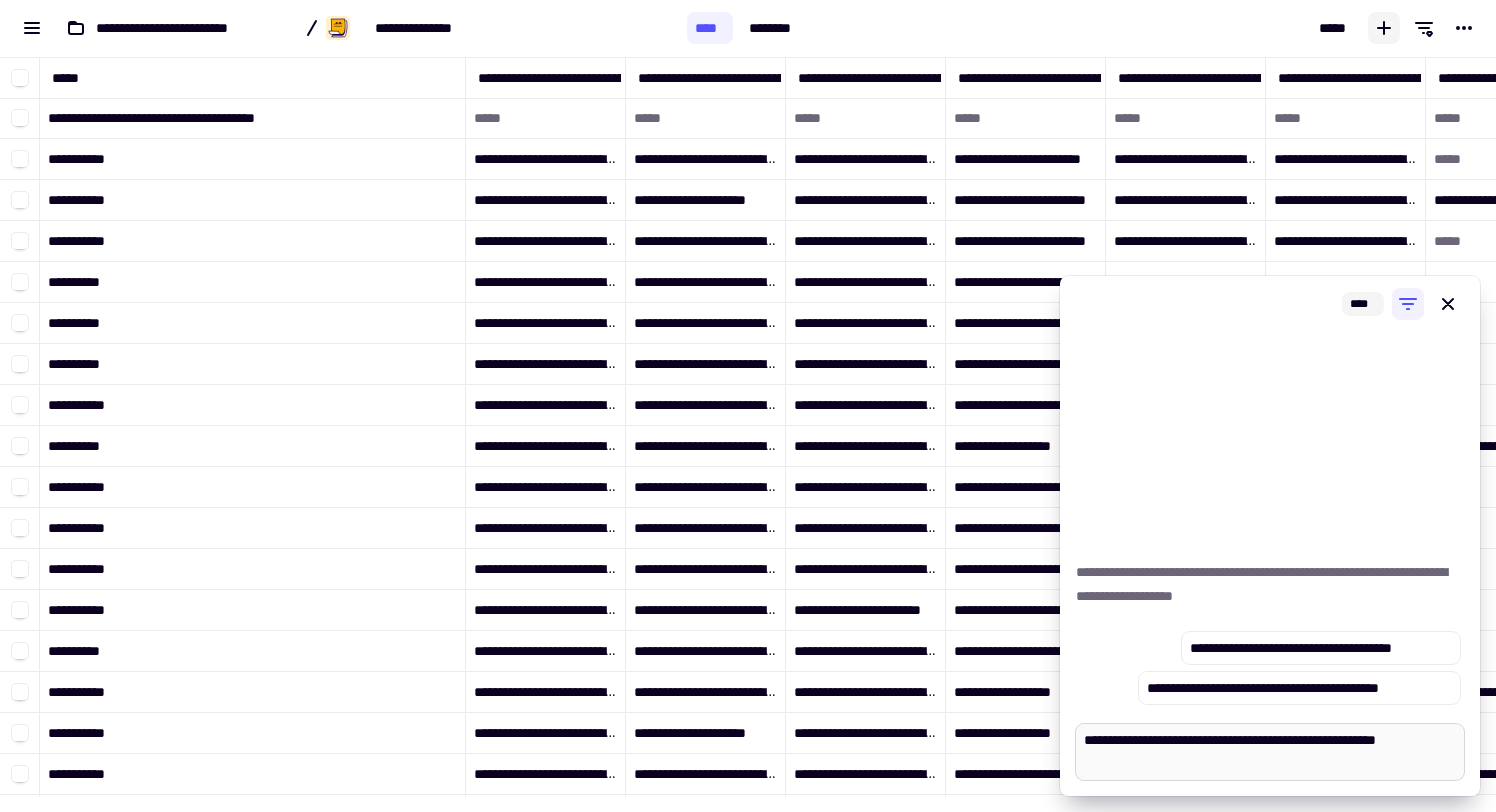 type on "*" 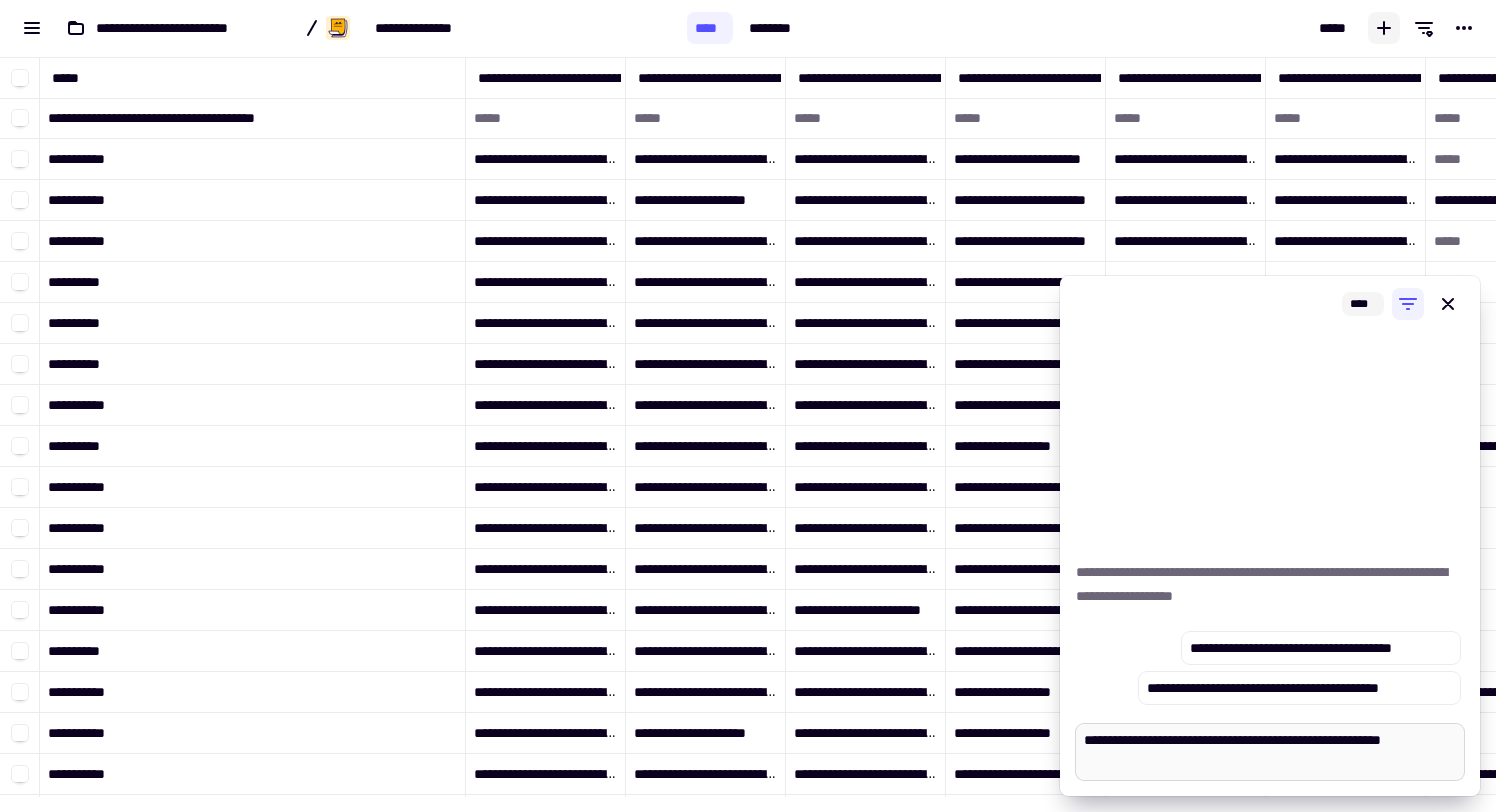 type on "*" 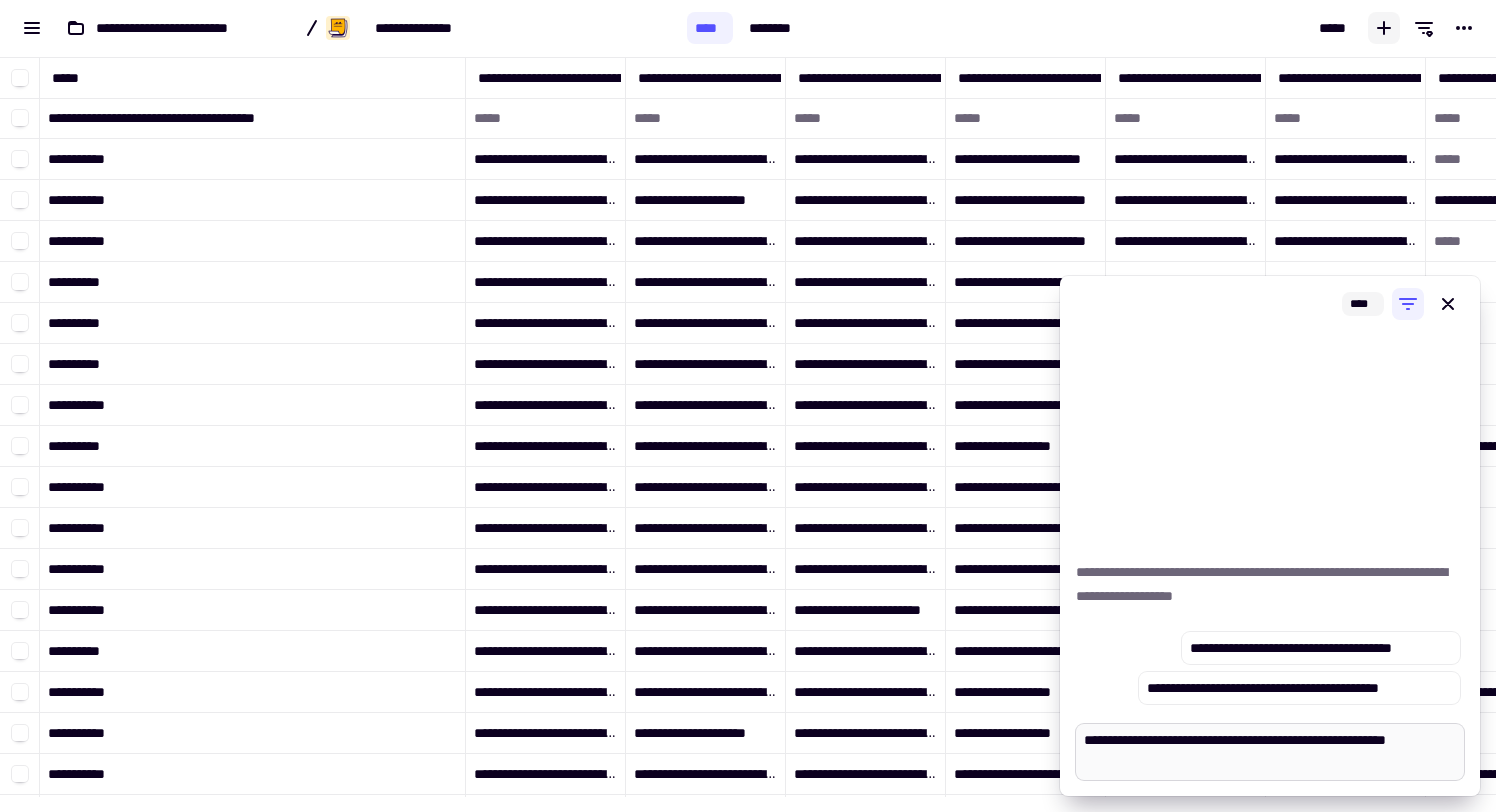 type on "*" 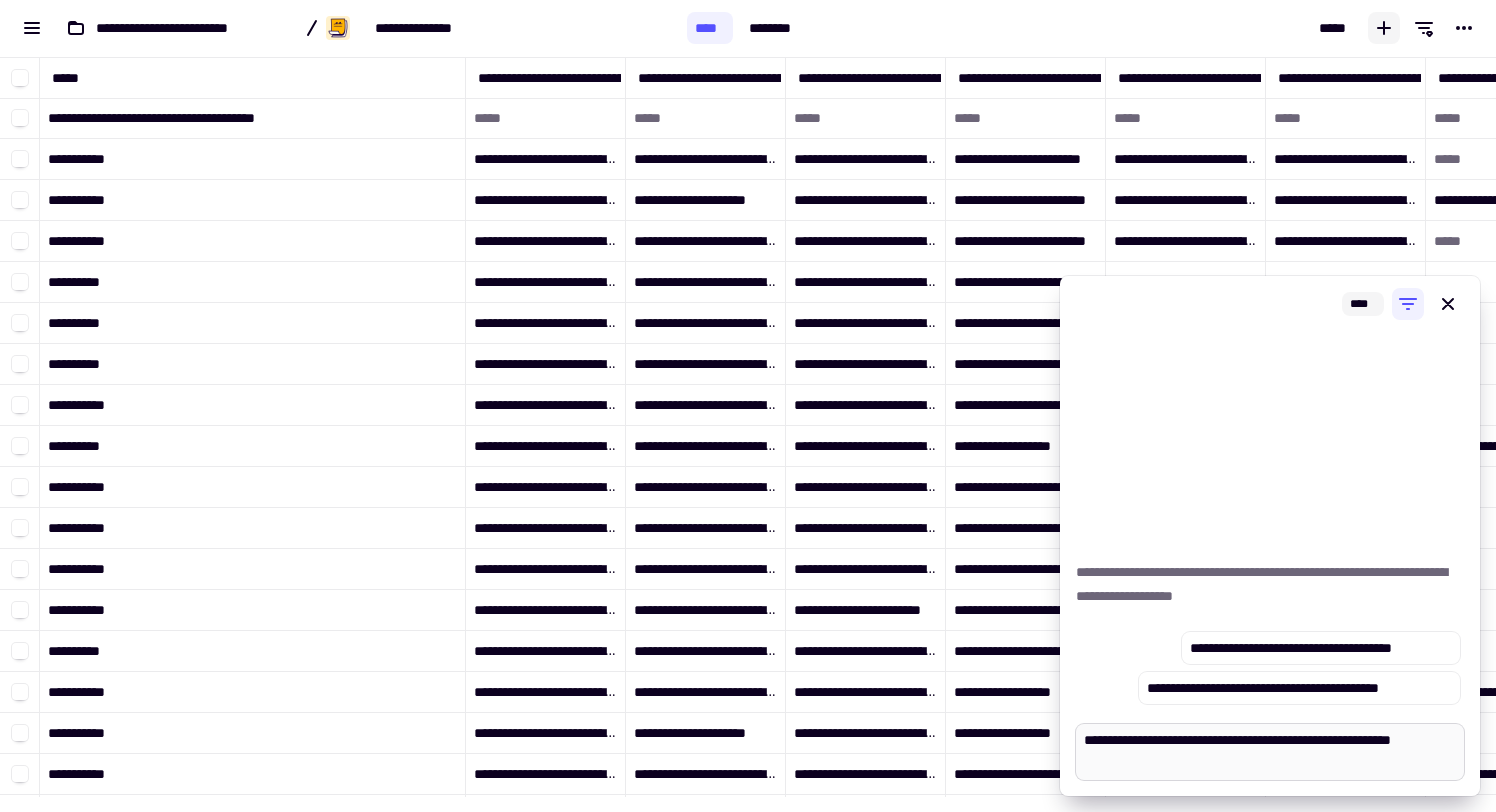 type on "*" 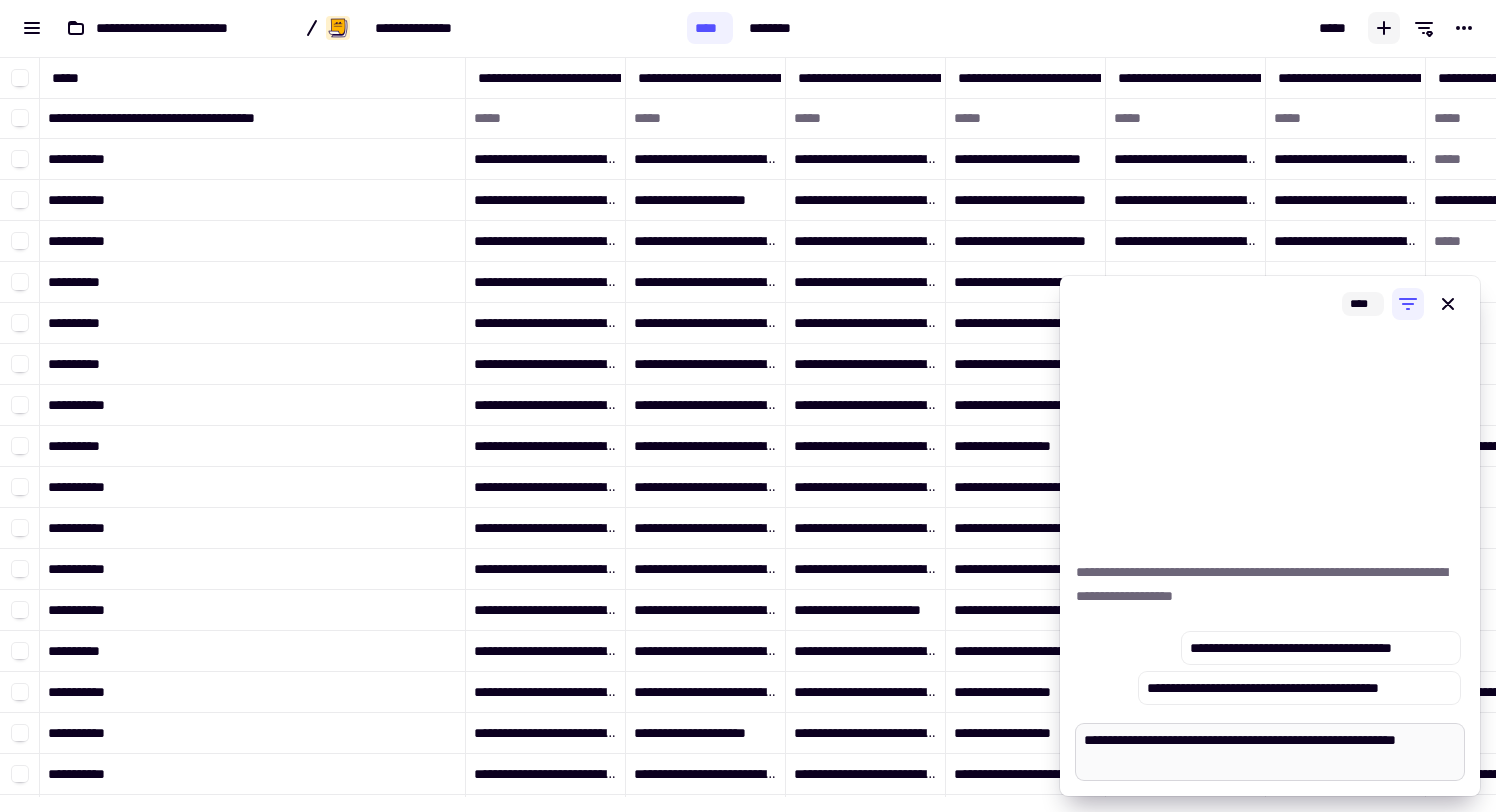 type on "*" 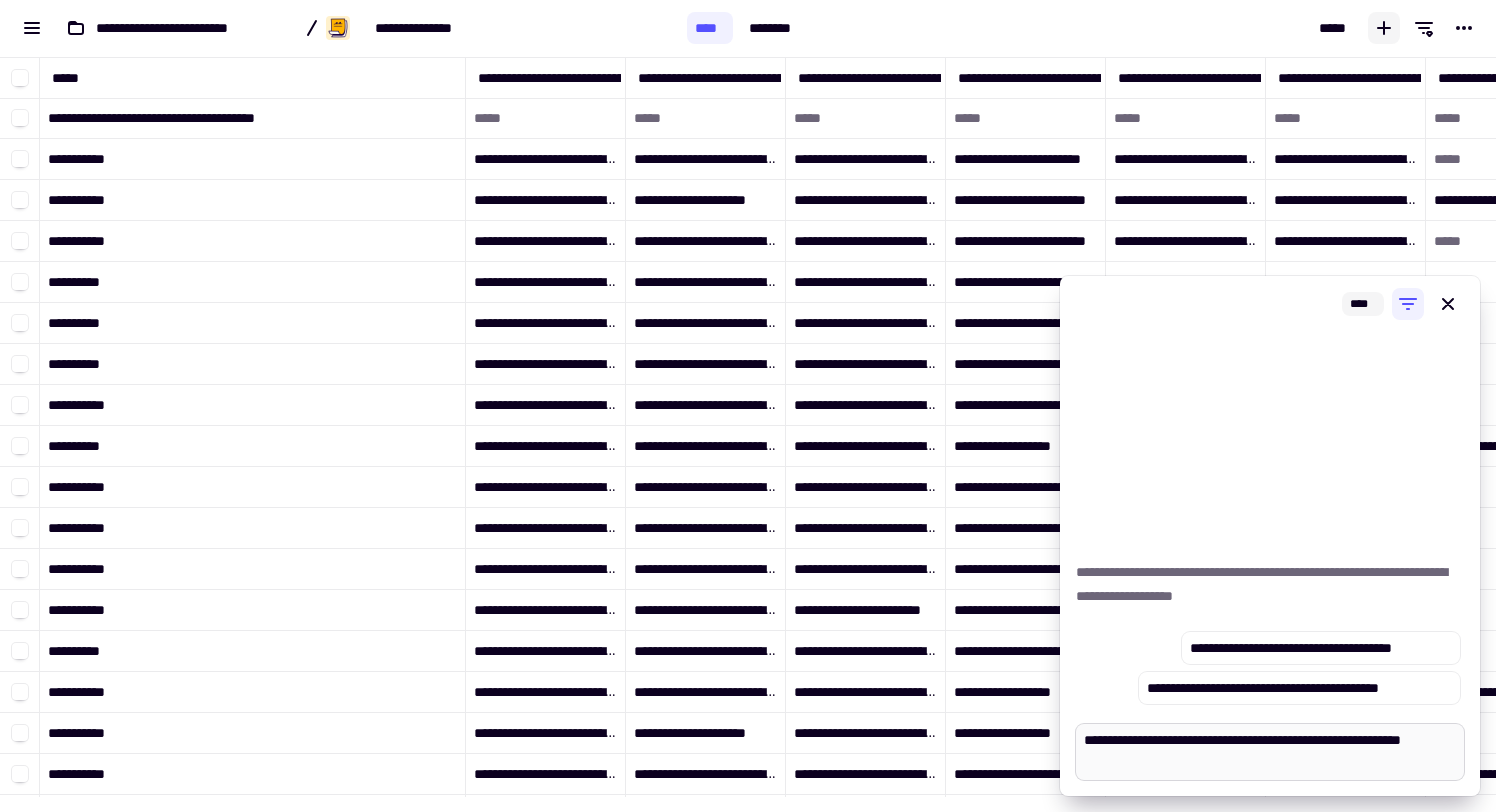 type on "*" 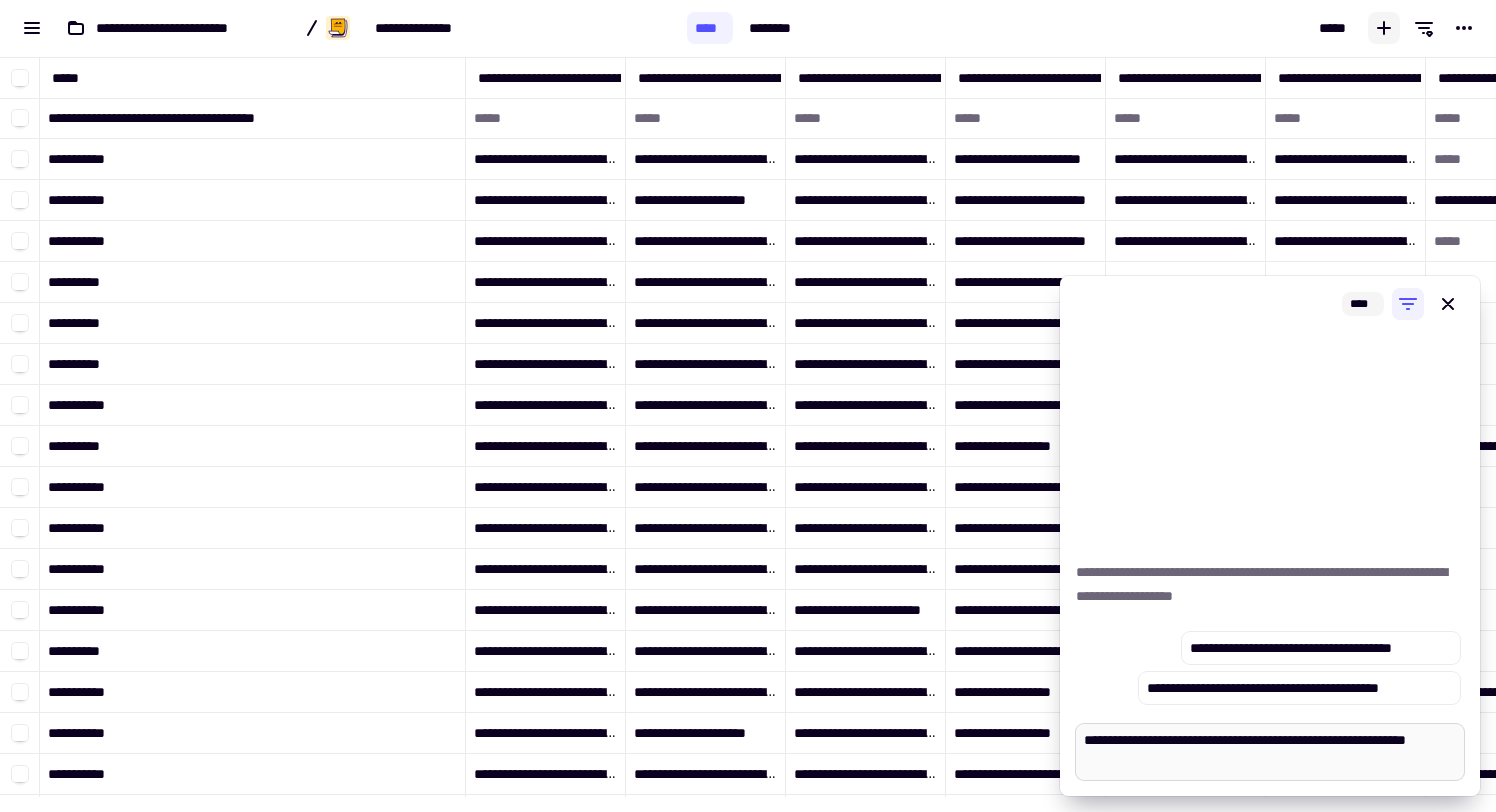type on "*" 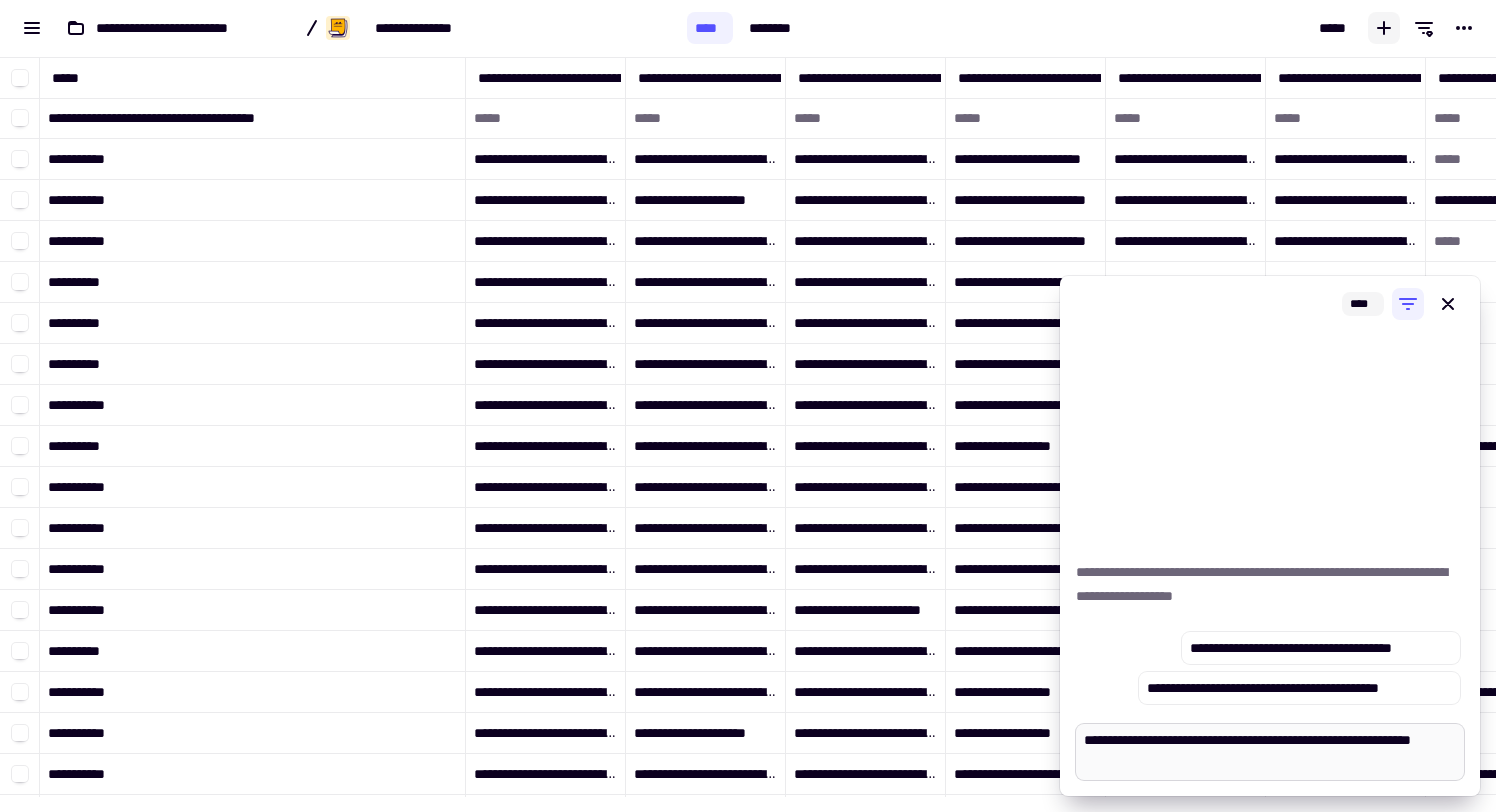 type on "*" 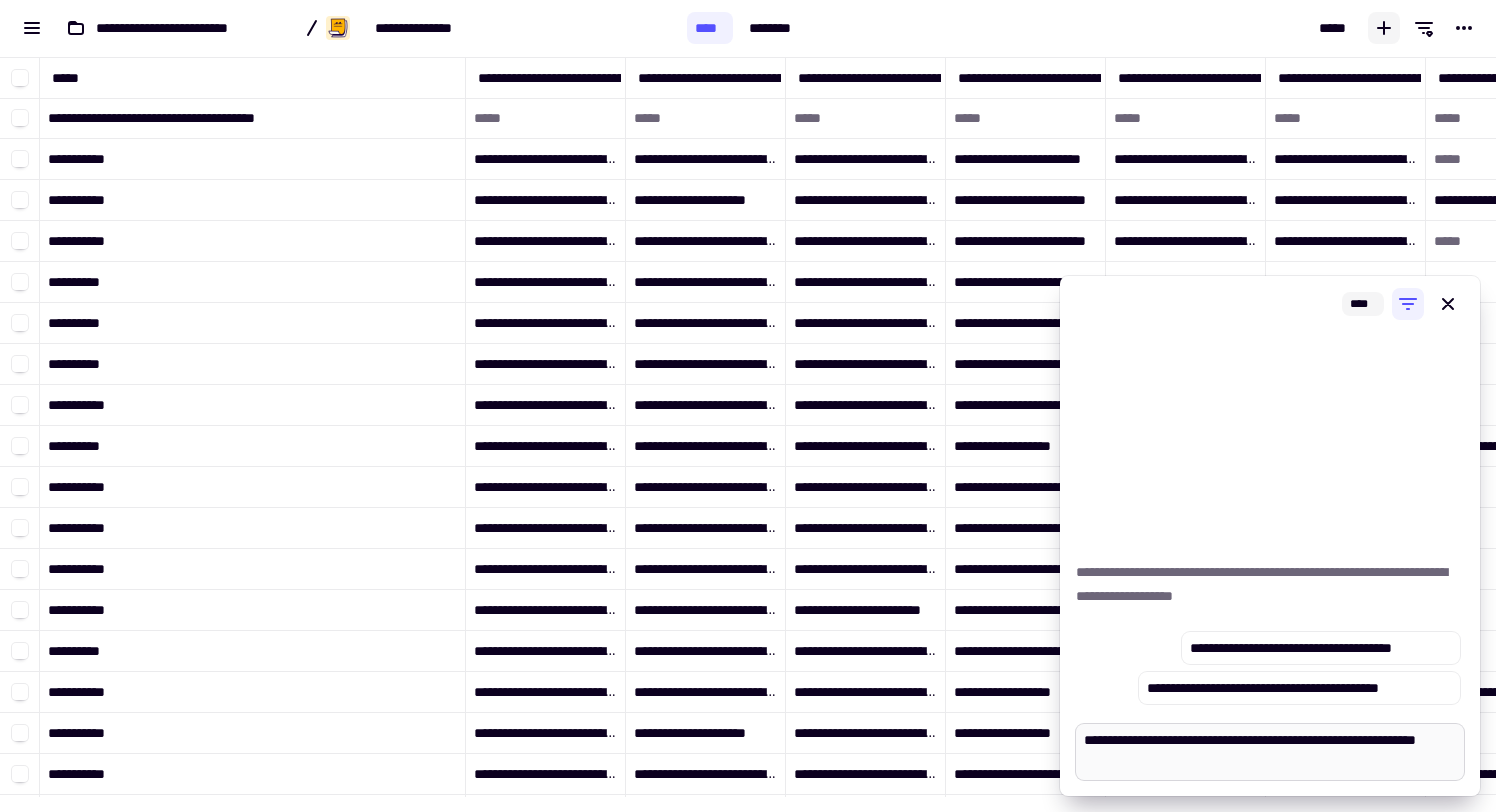type on "*" 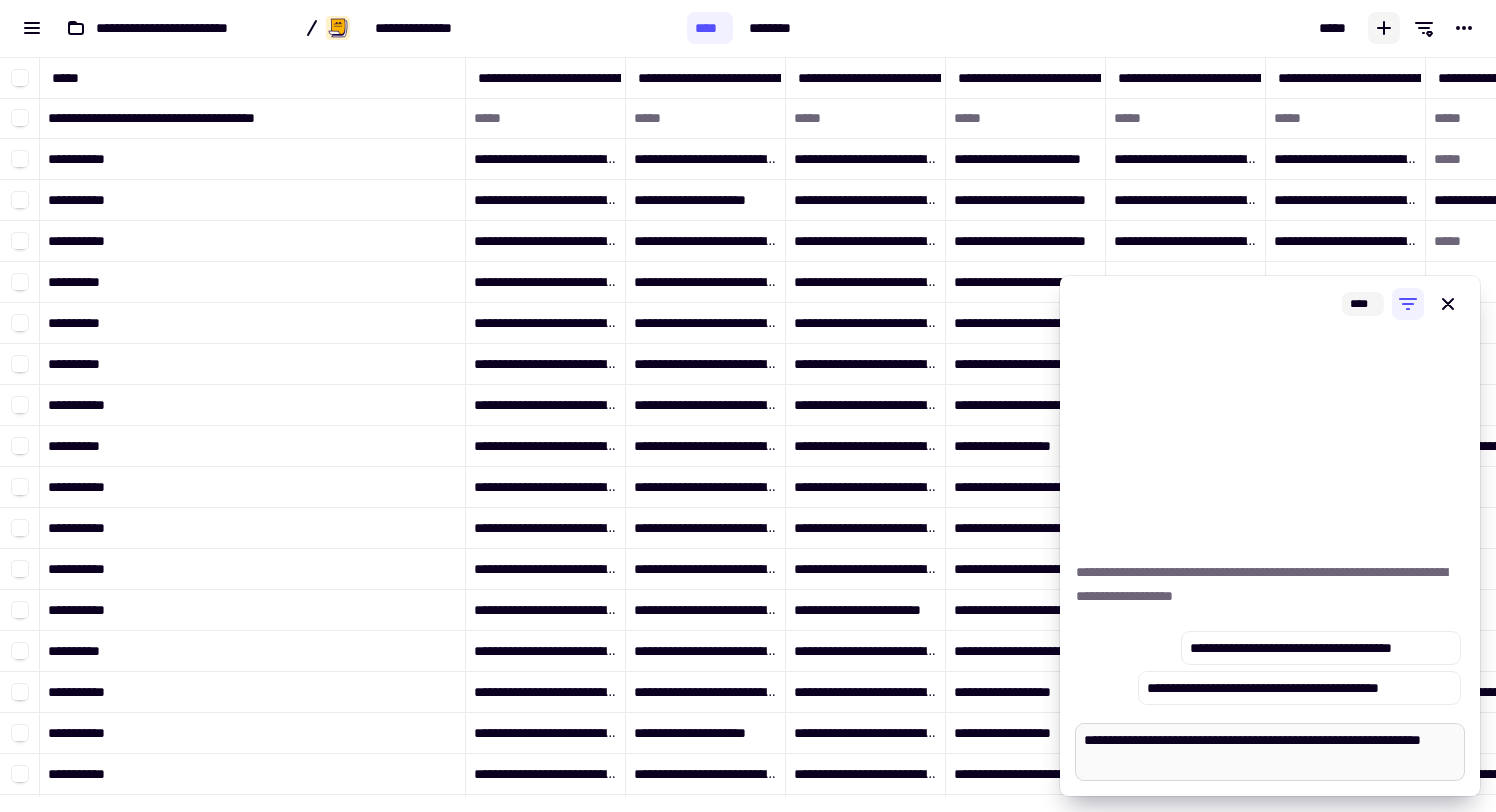 type on "*" 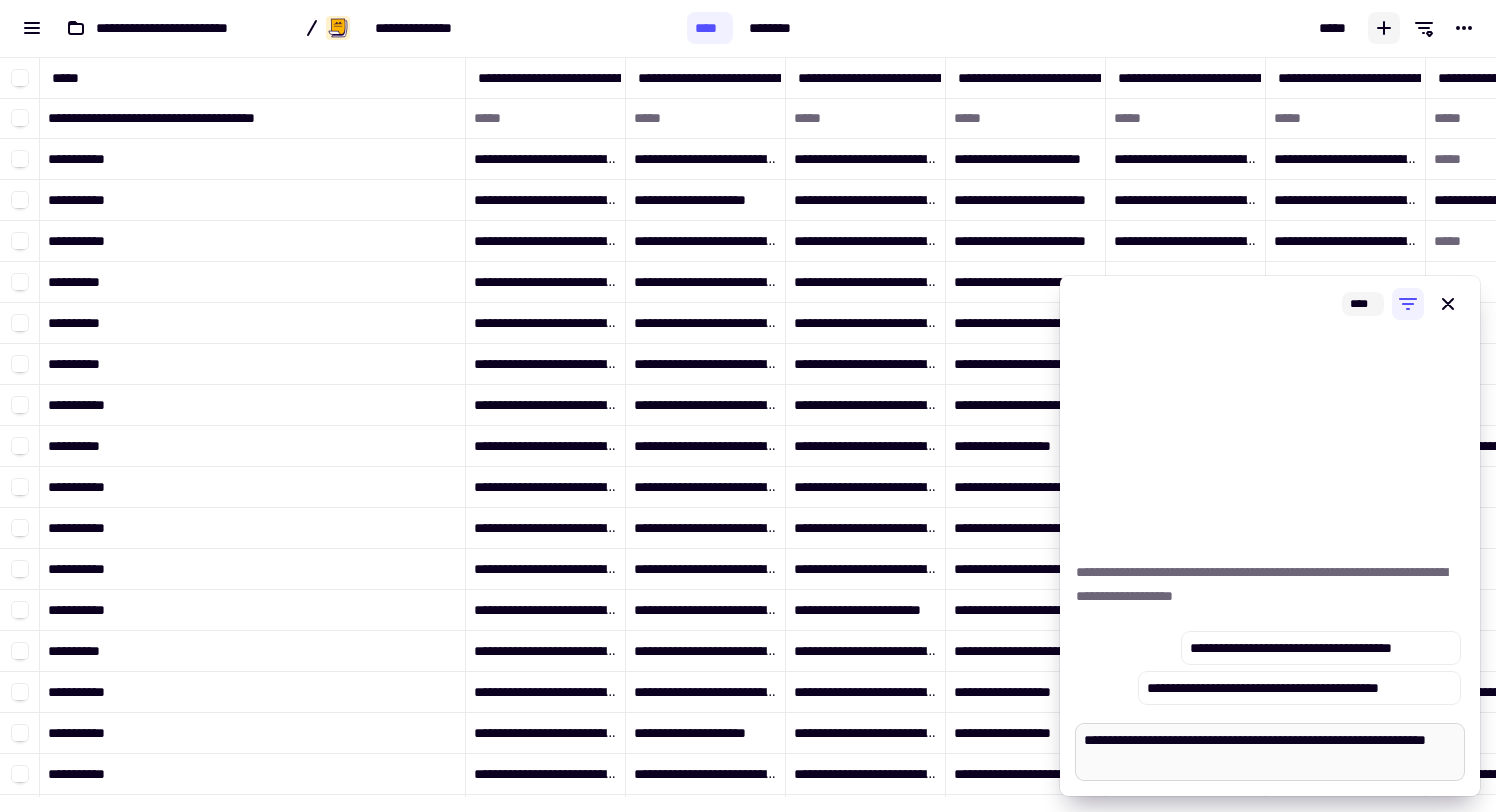 type on "*" 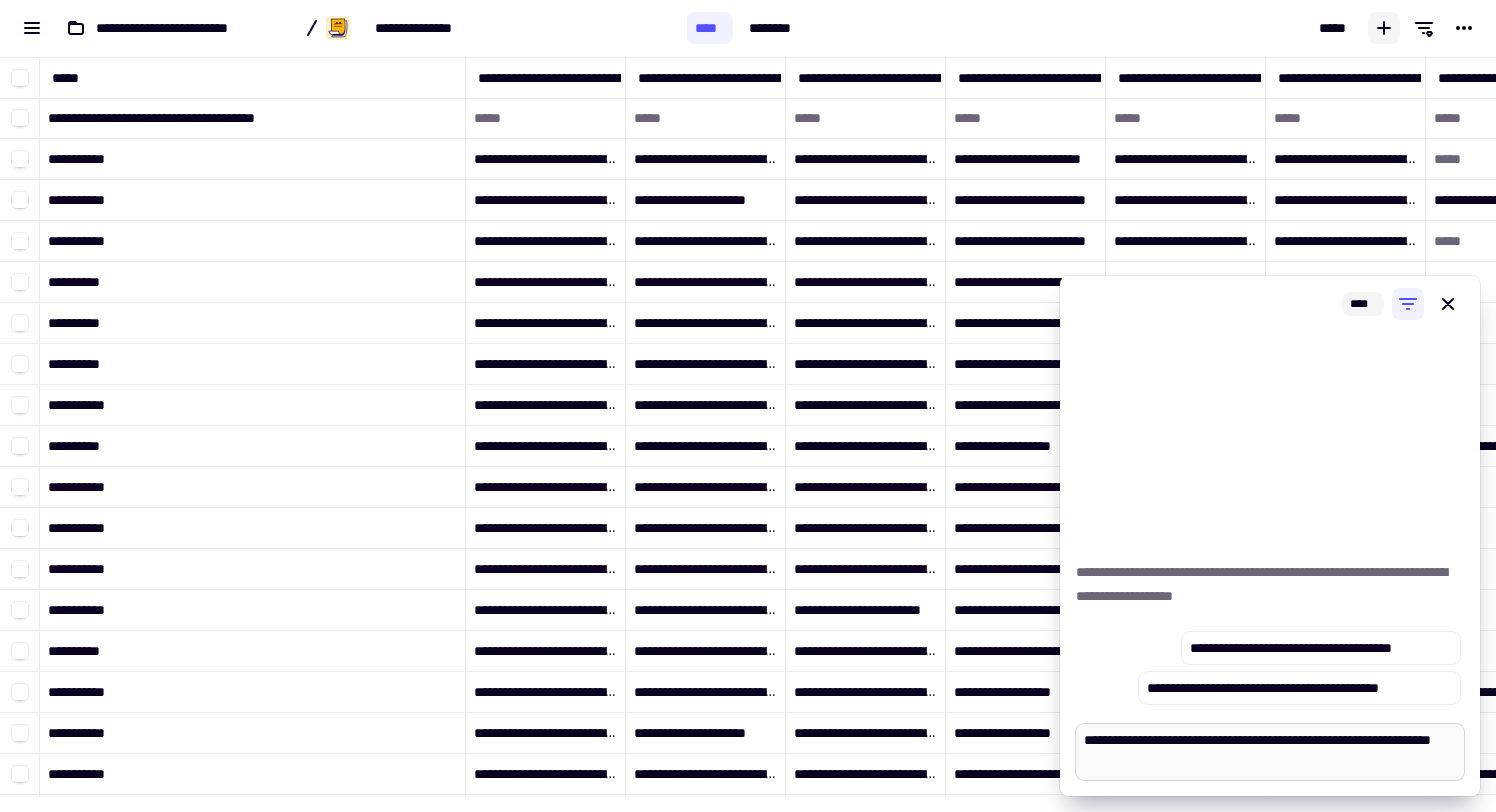 type on "*" 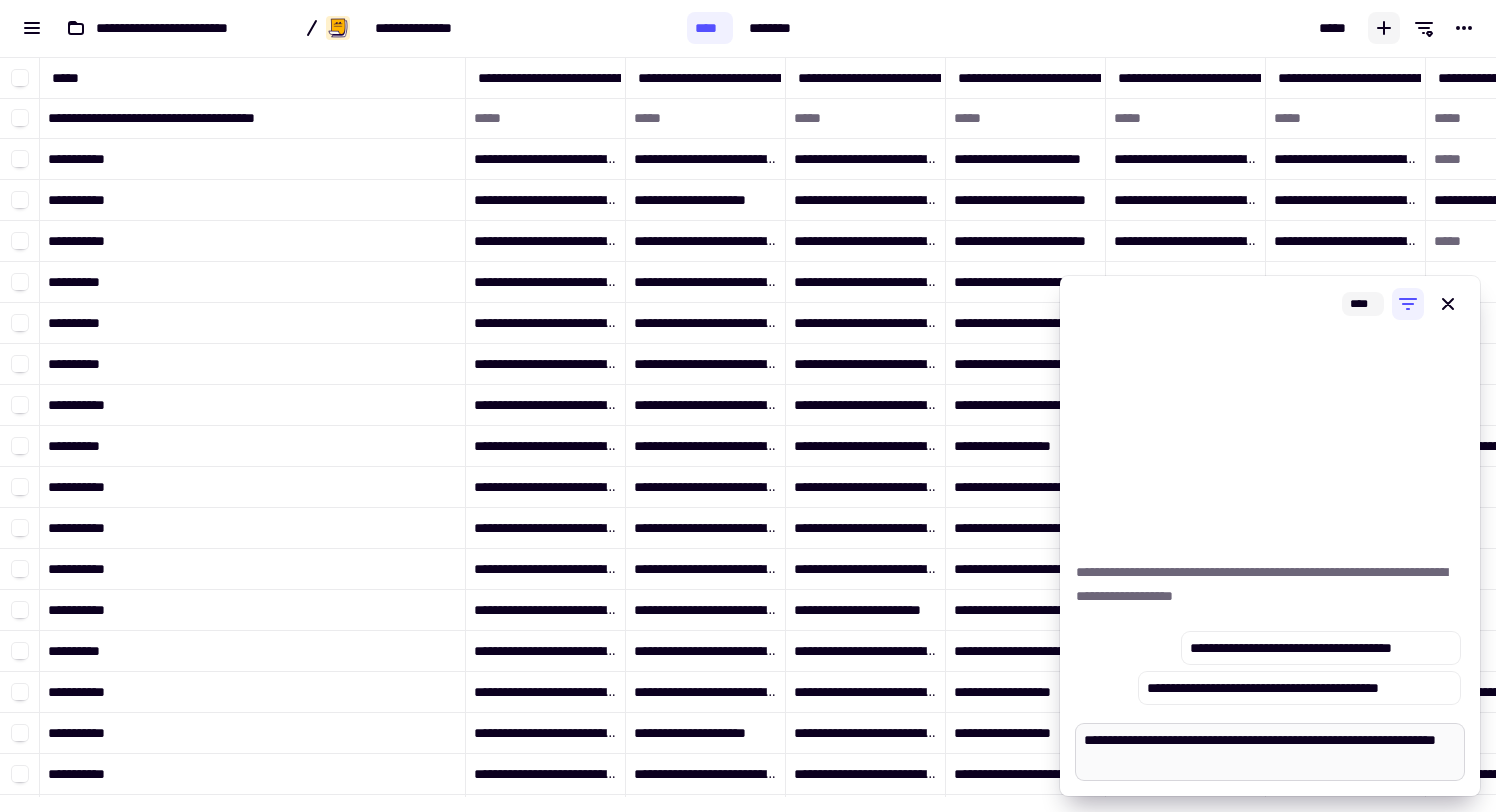 type on "*" 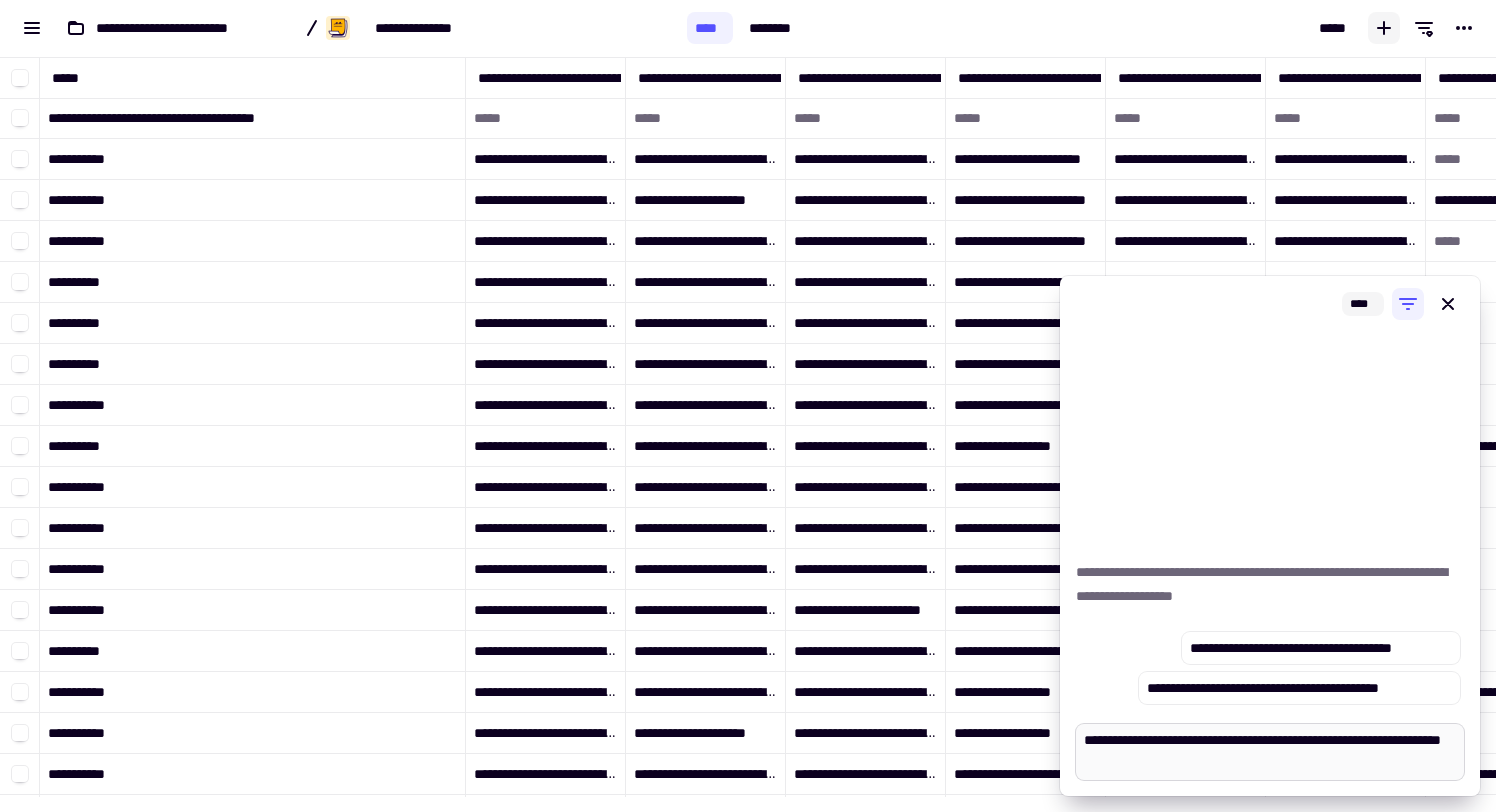 type on "*" 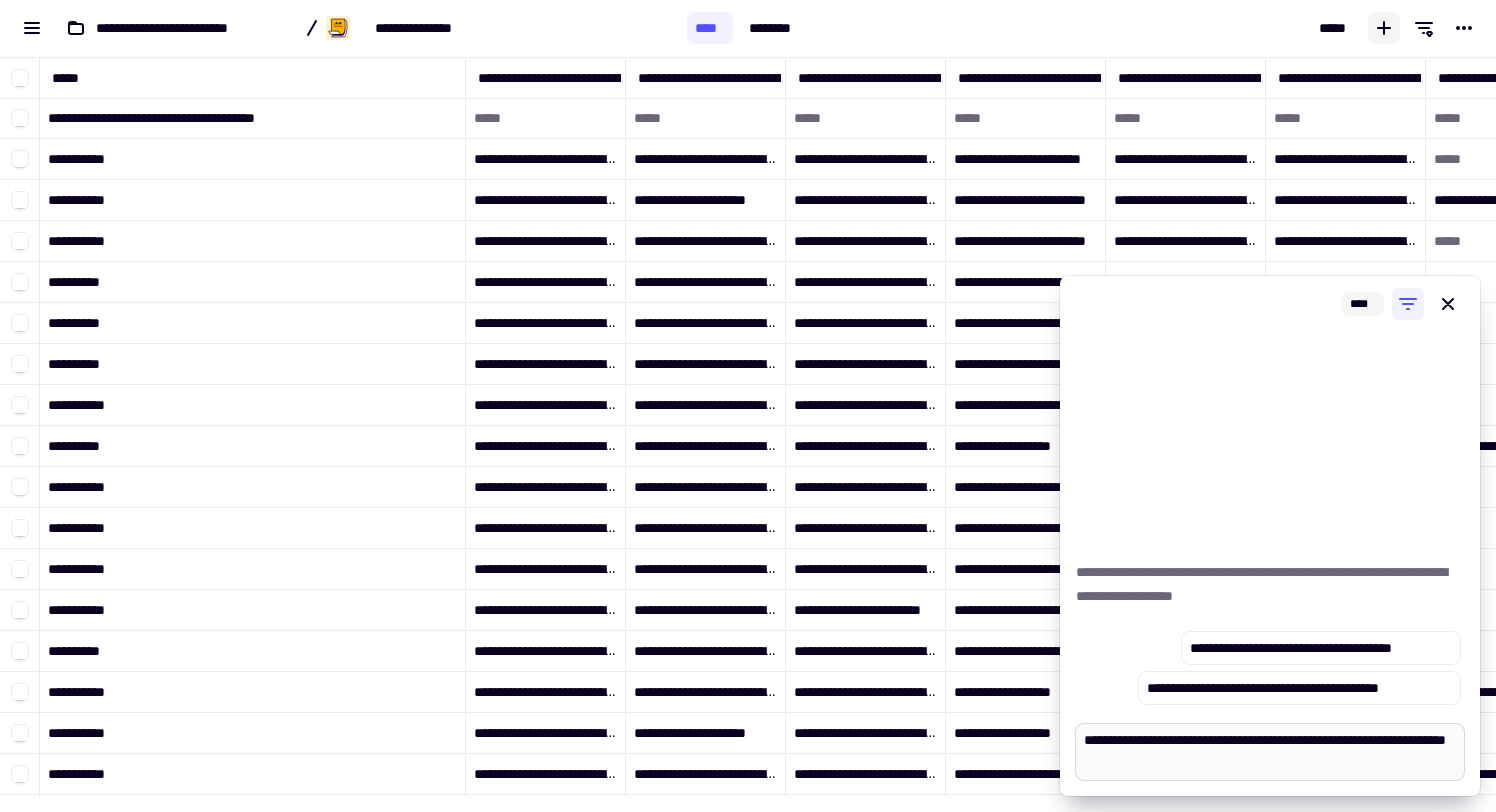 type on "*" 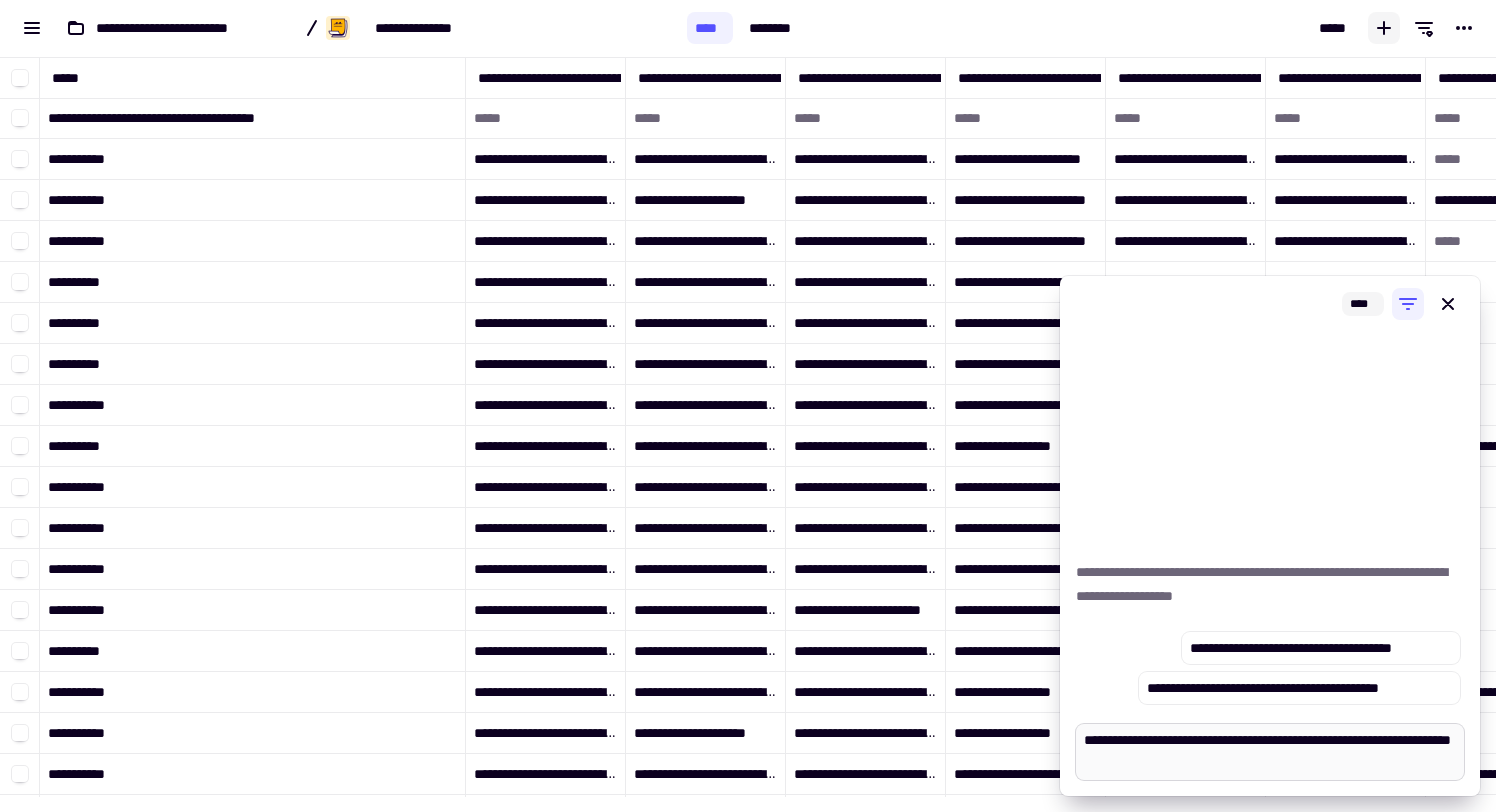 type on "**********" 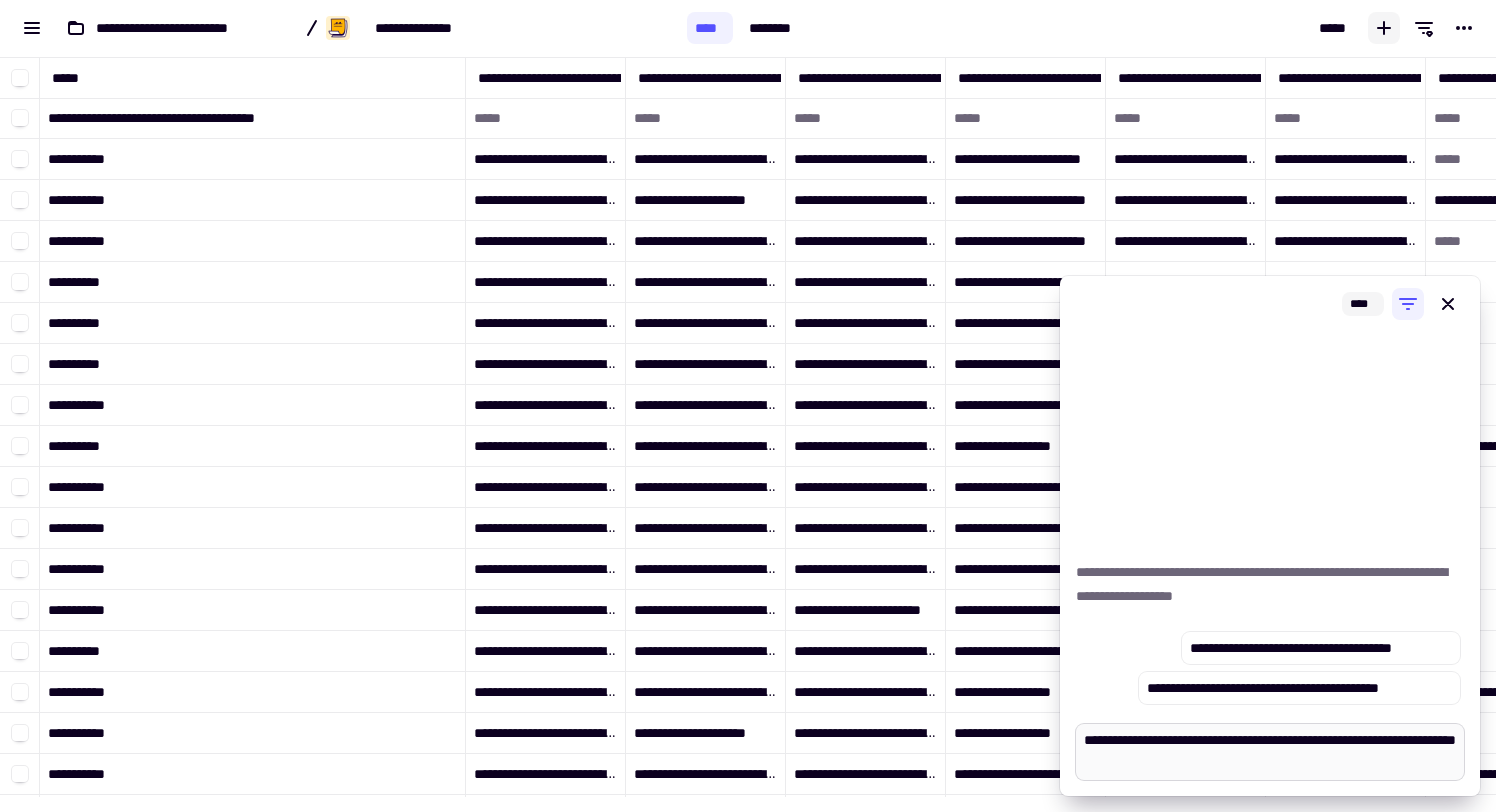 type on "*" 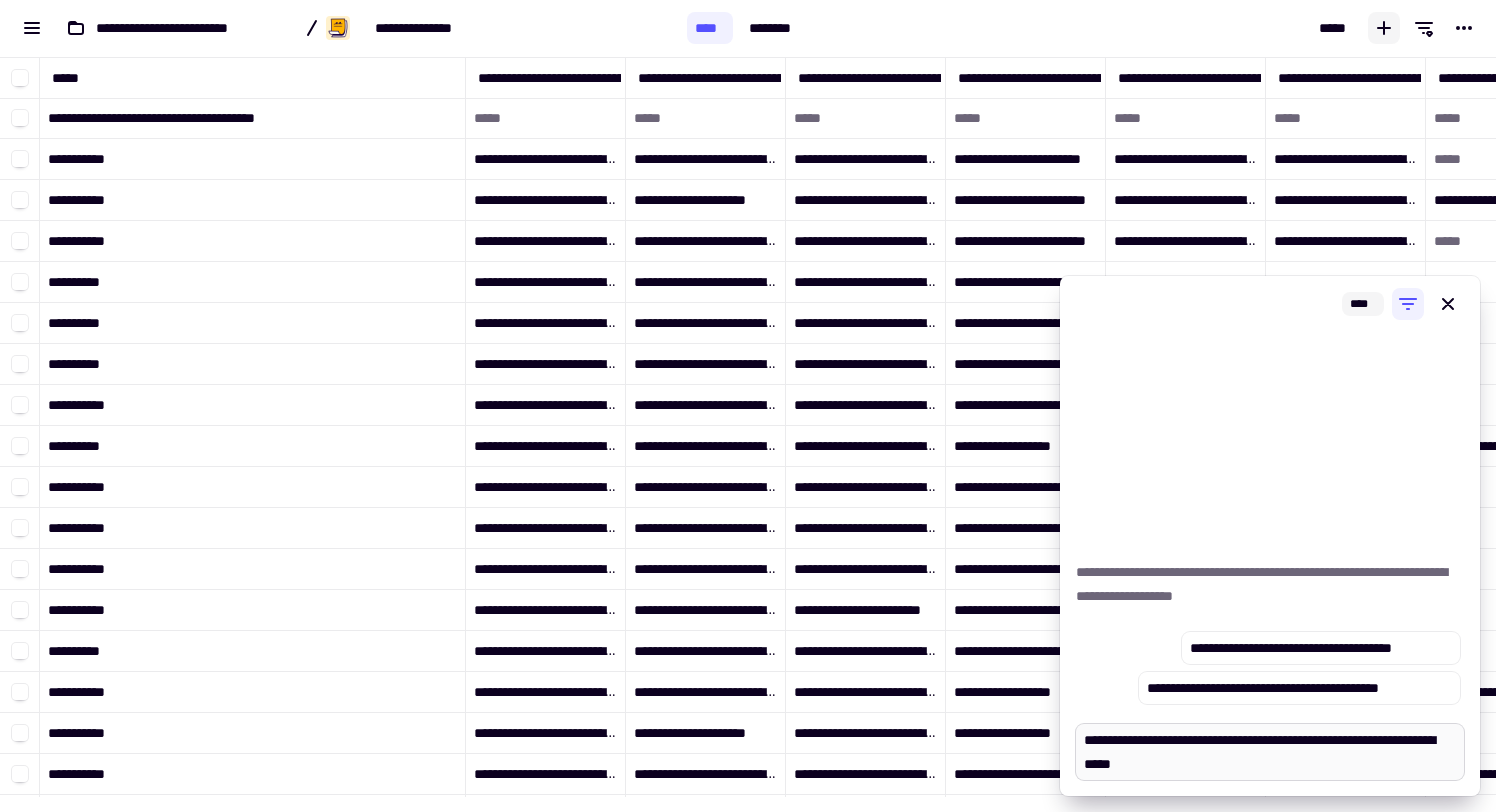 type on "*" 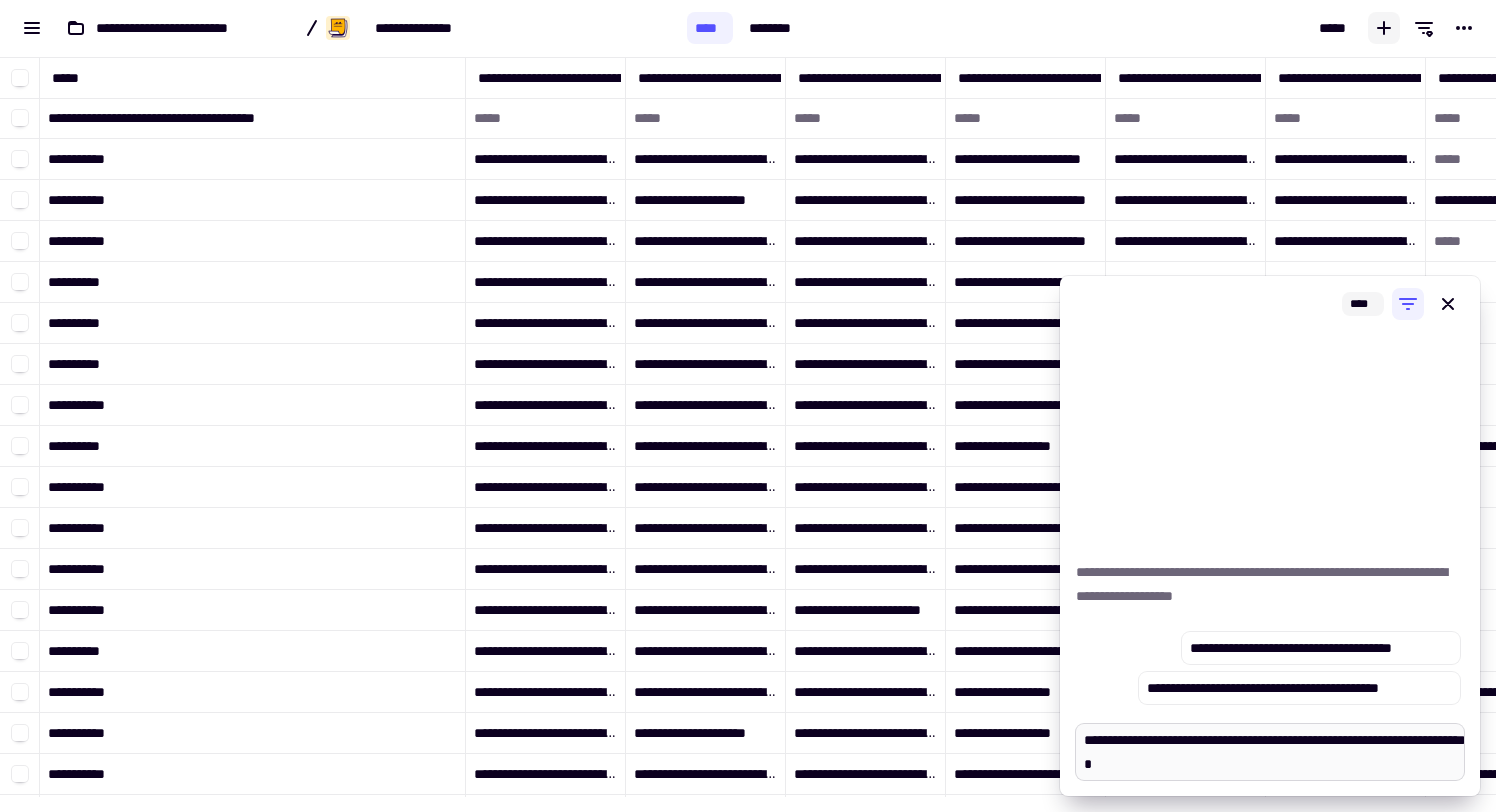 type on "*" 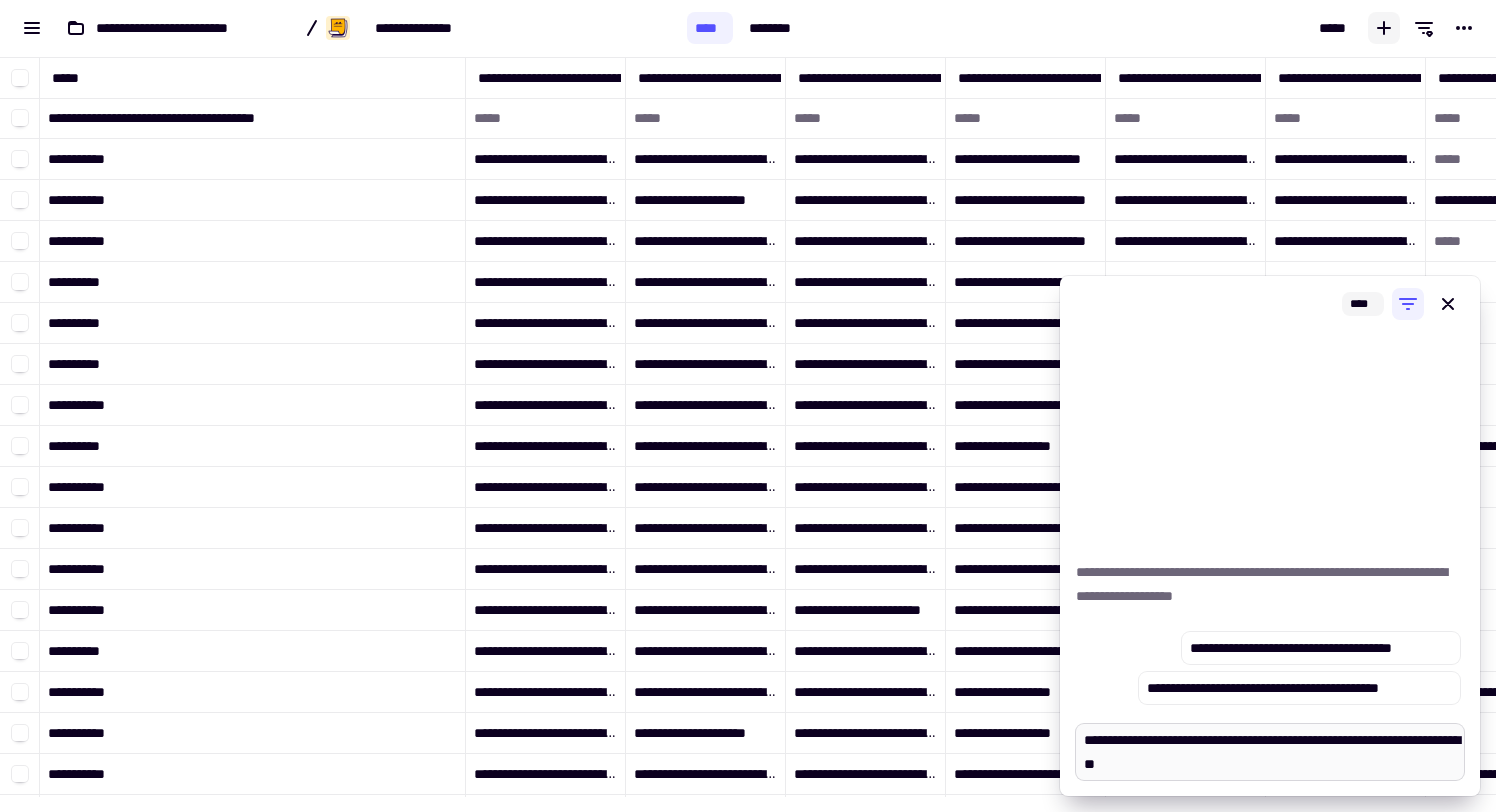 type on "*" 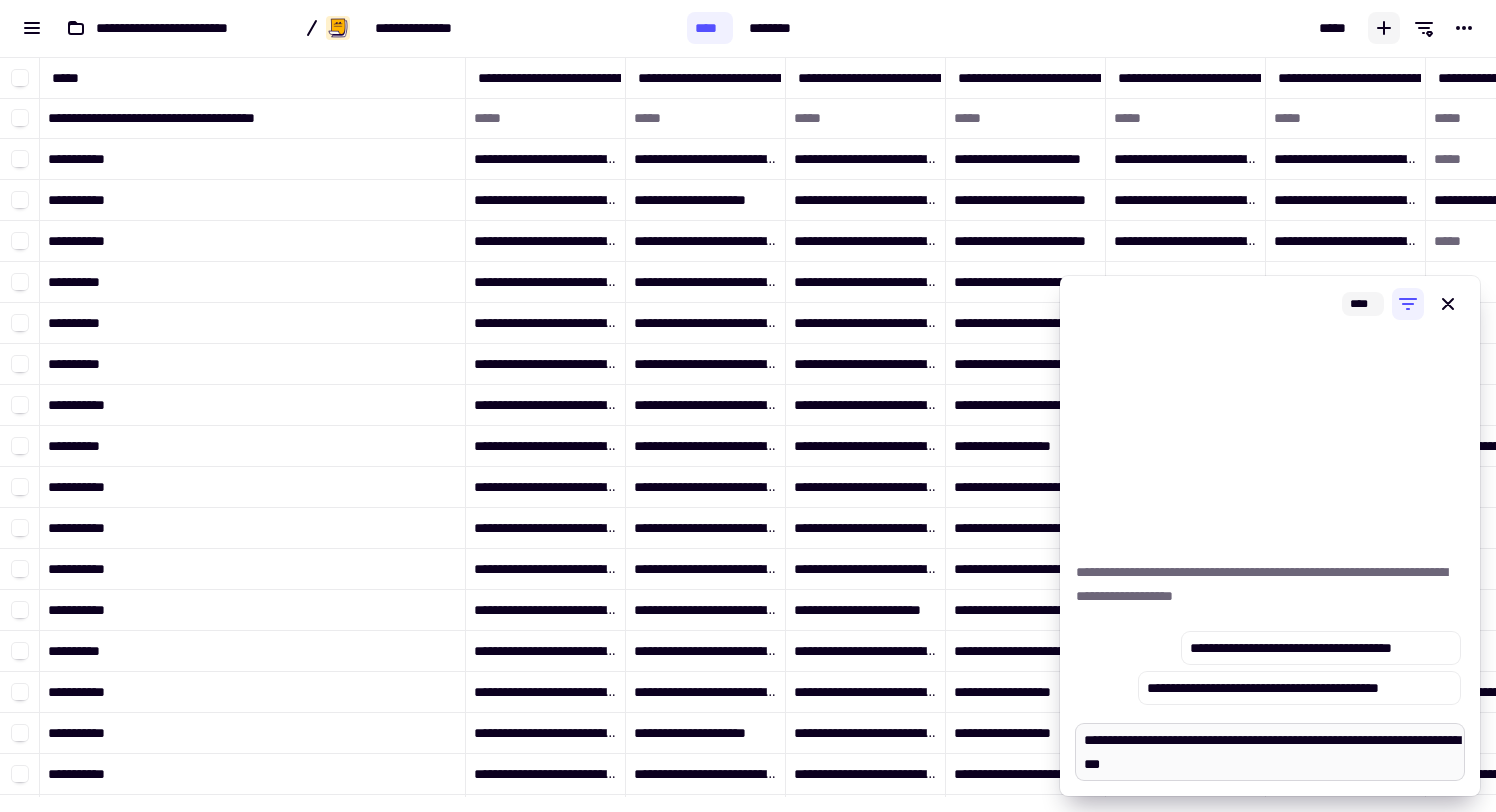 type on "*" 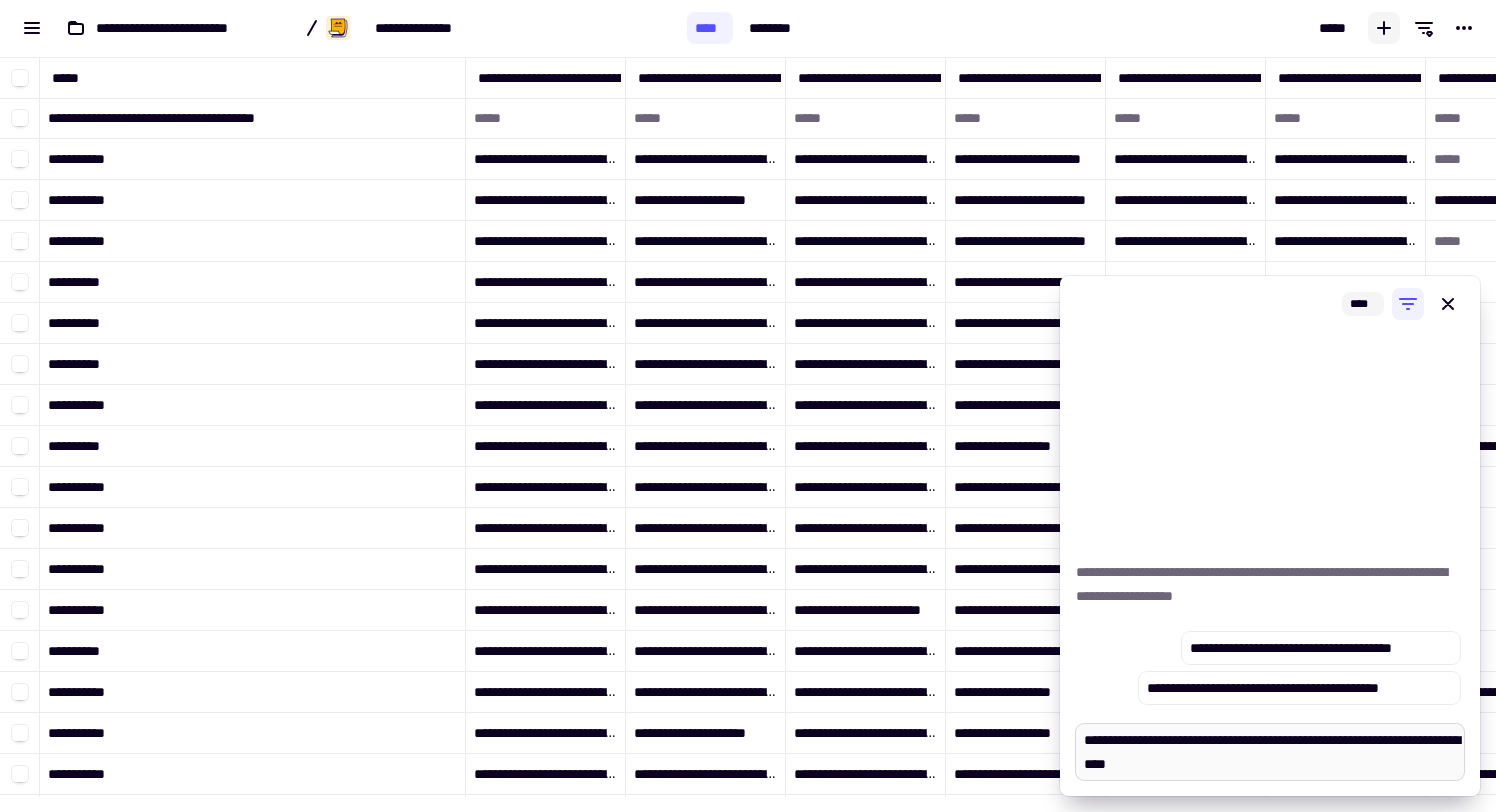 type on "*" 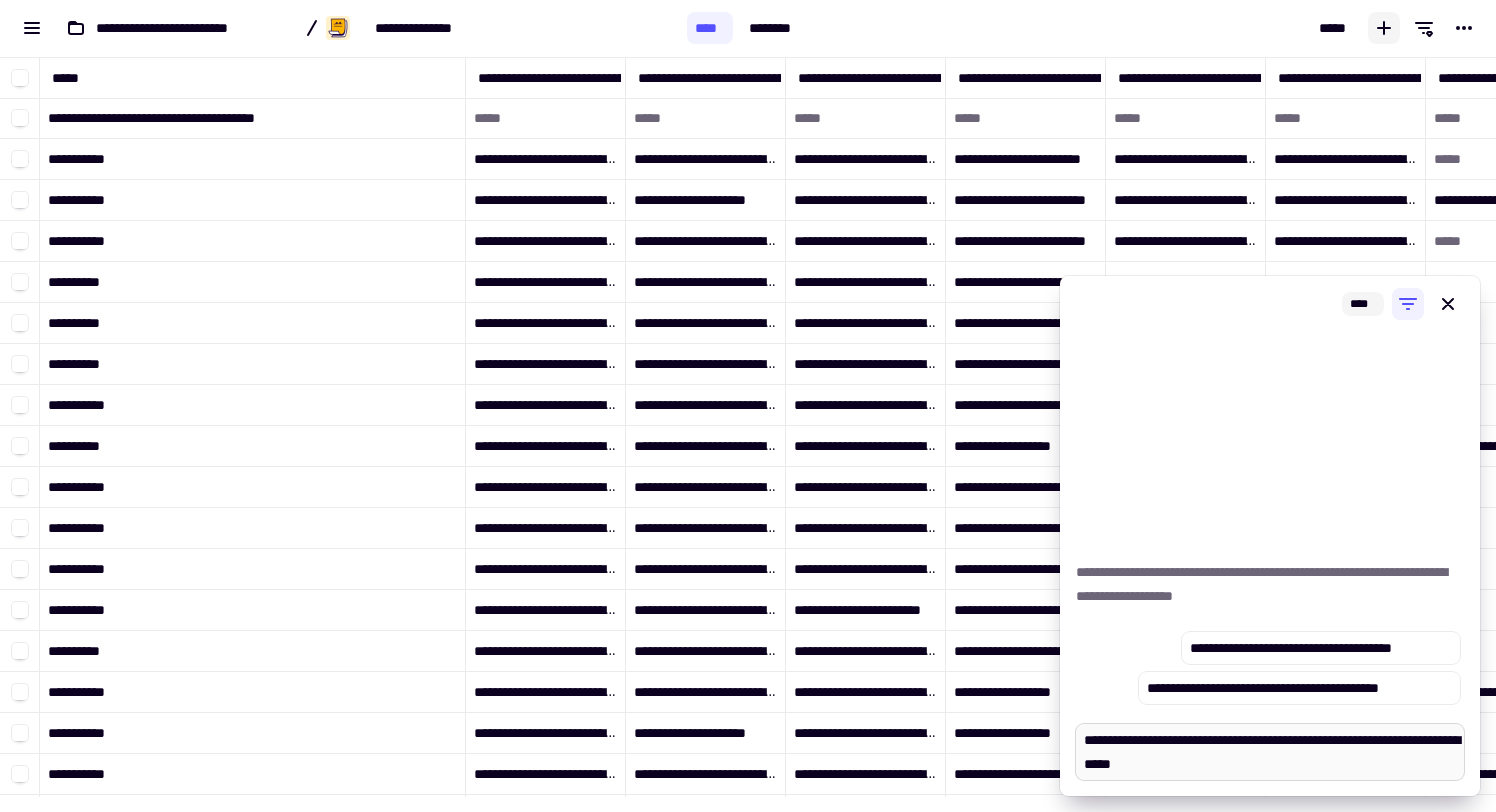 type on "*" 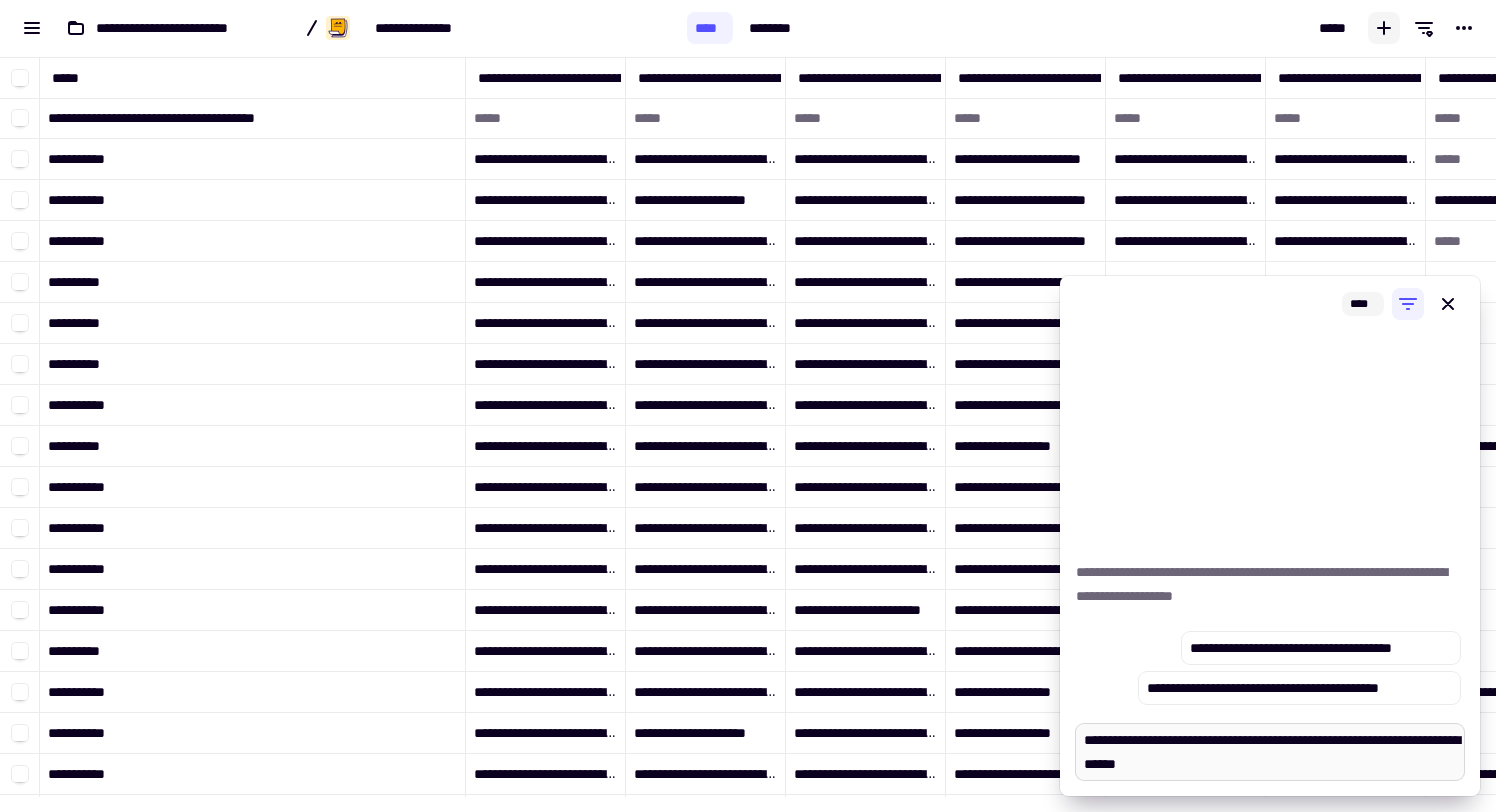 type on "*" 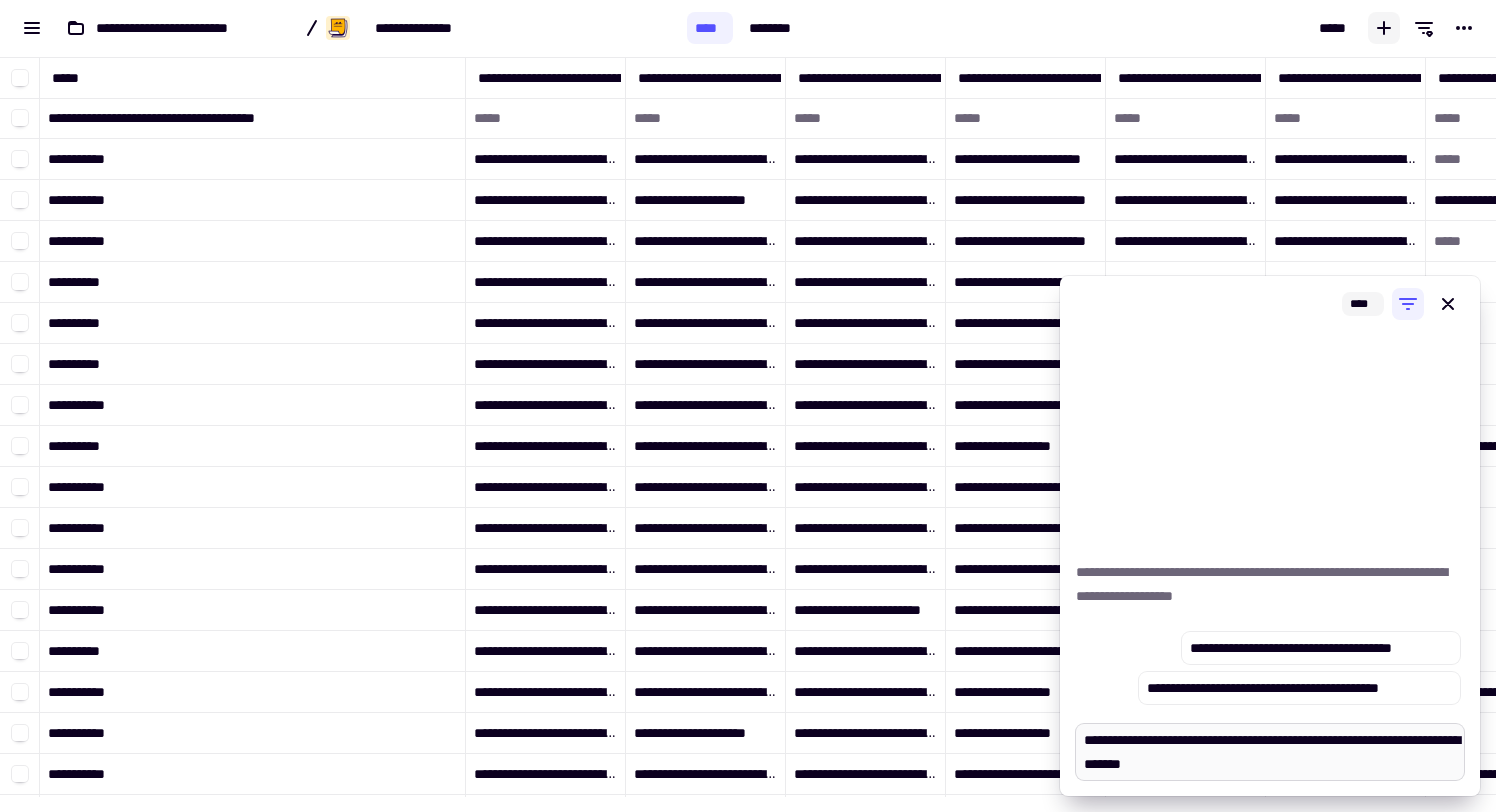 type on "*" 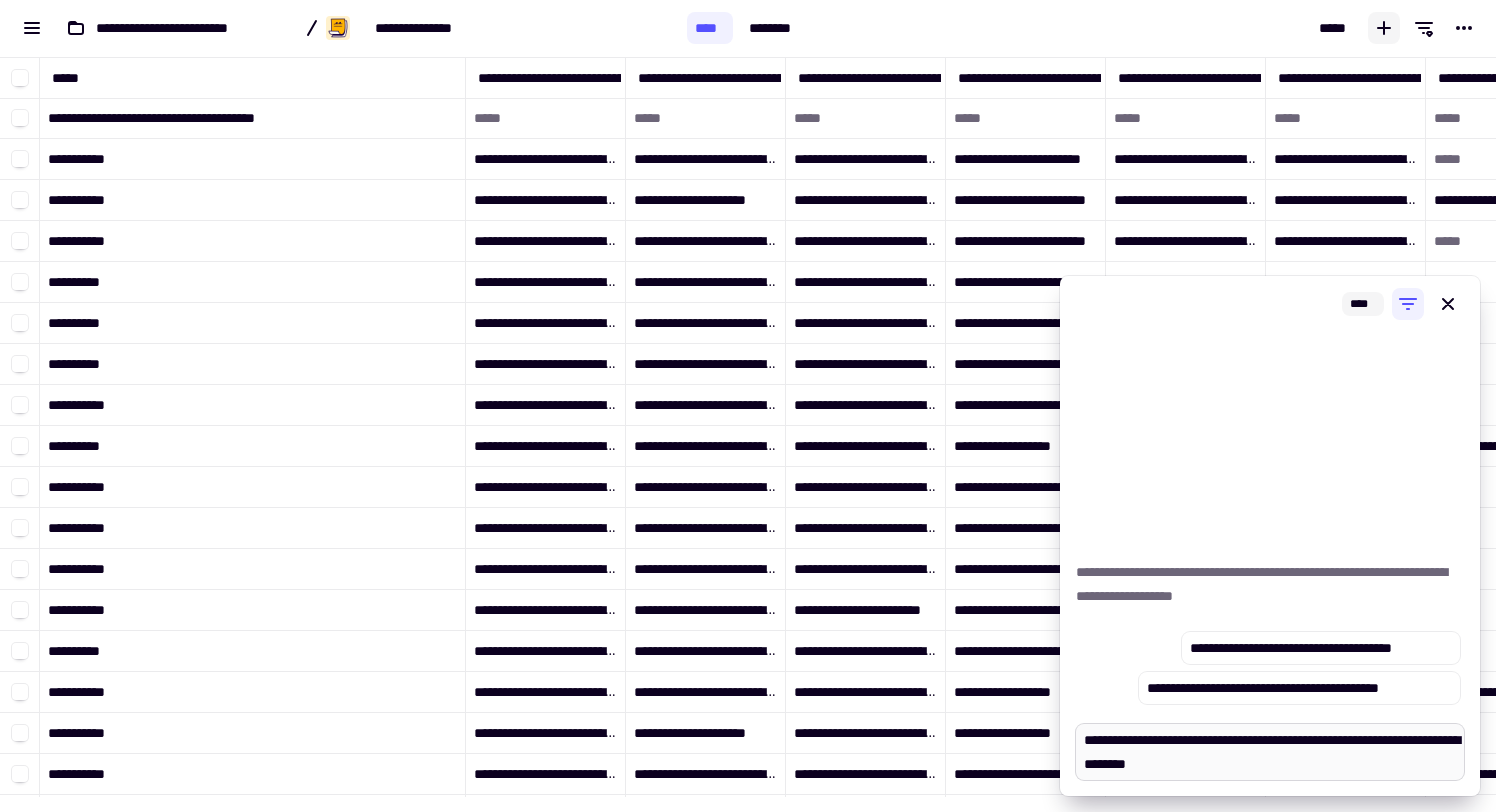 type on "*" 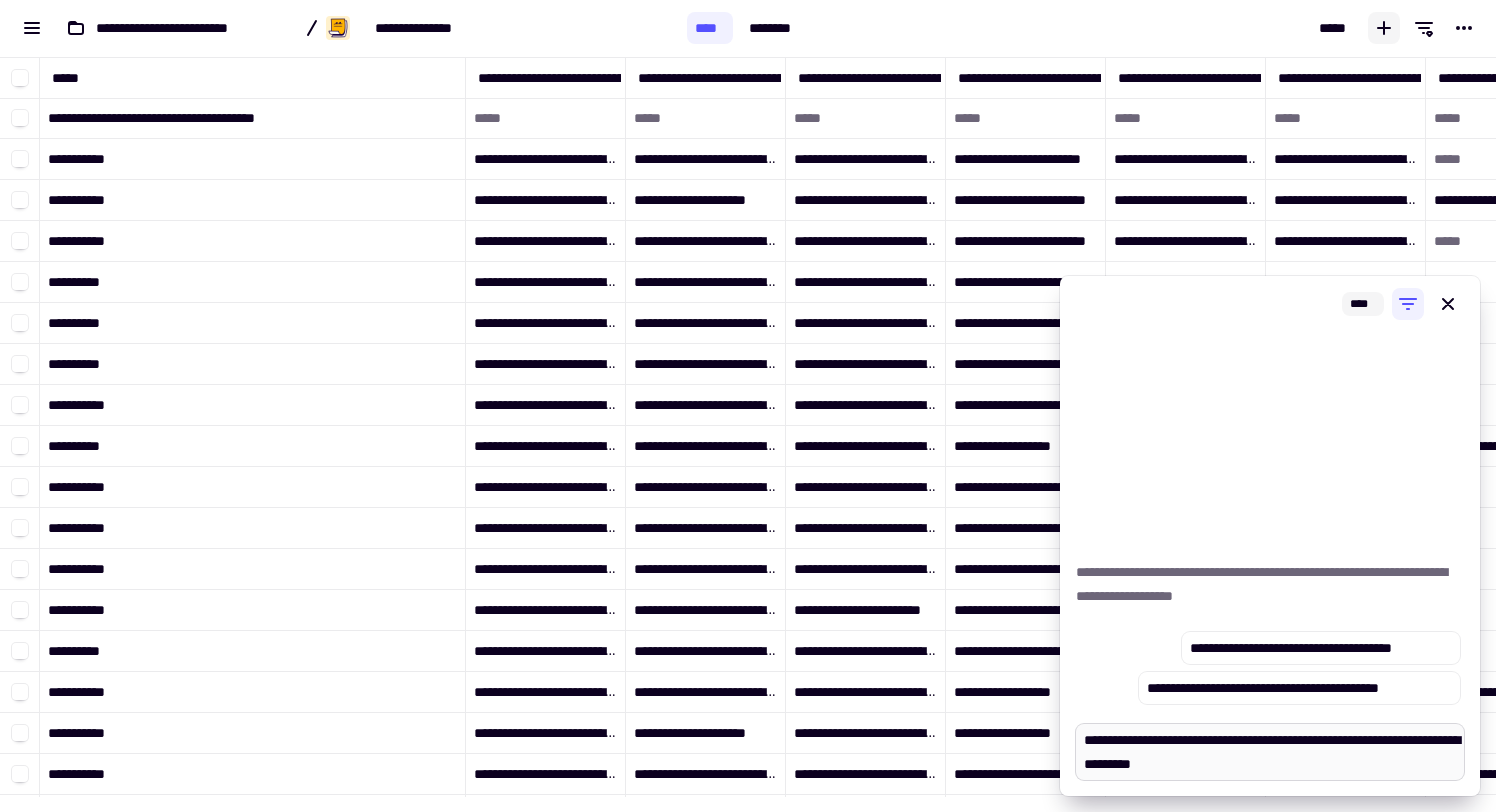 type on "*" 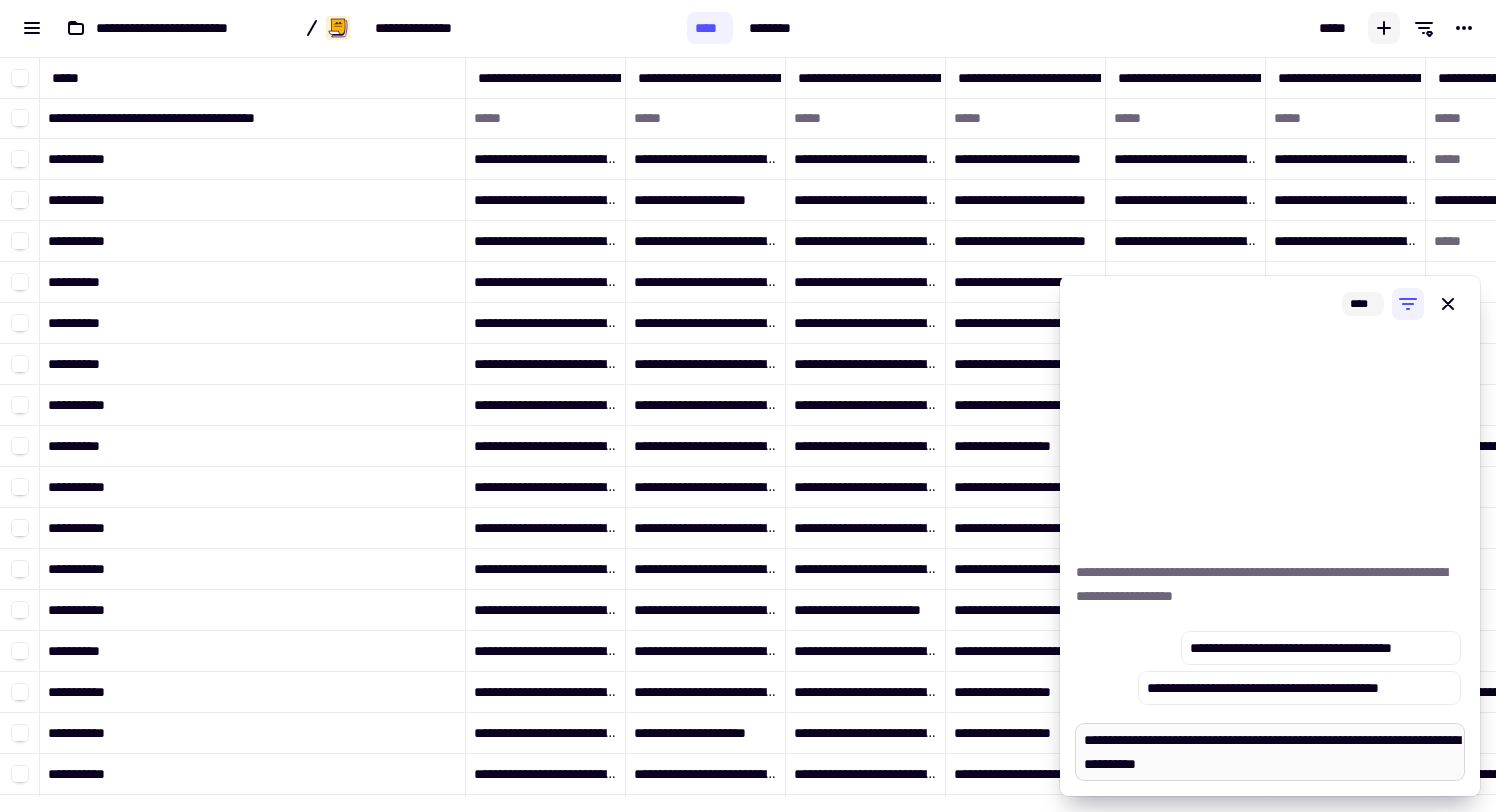 type on "*" 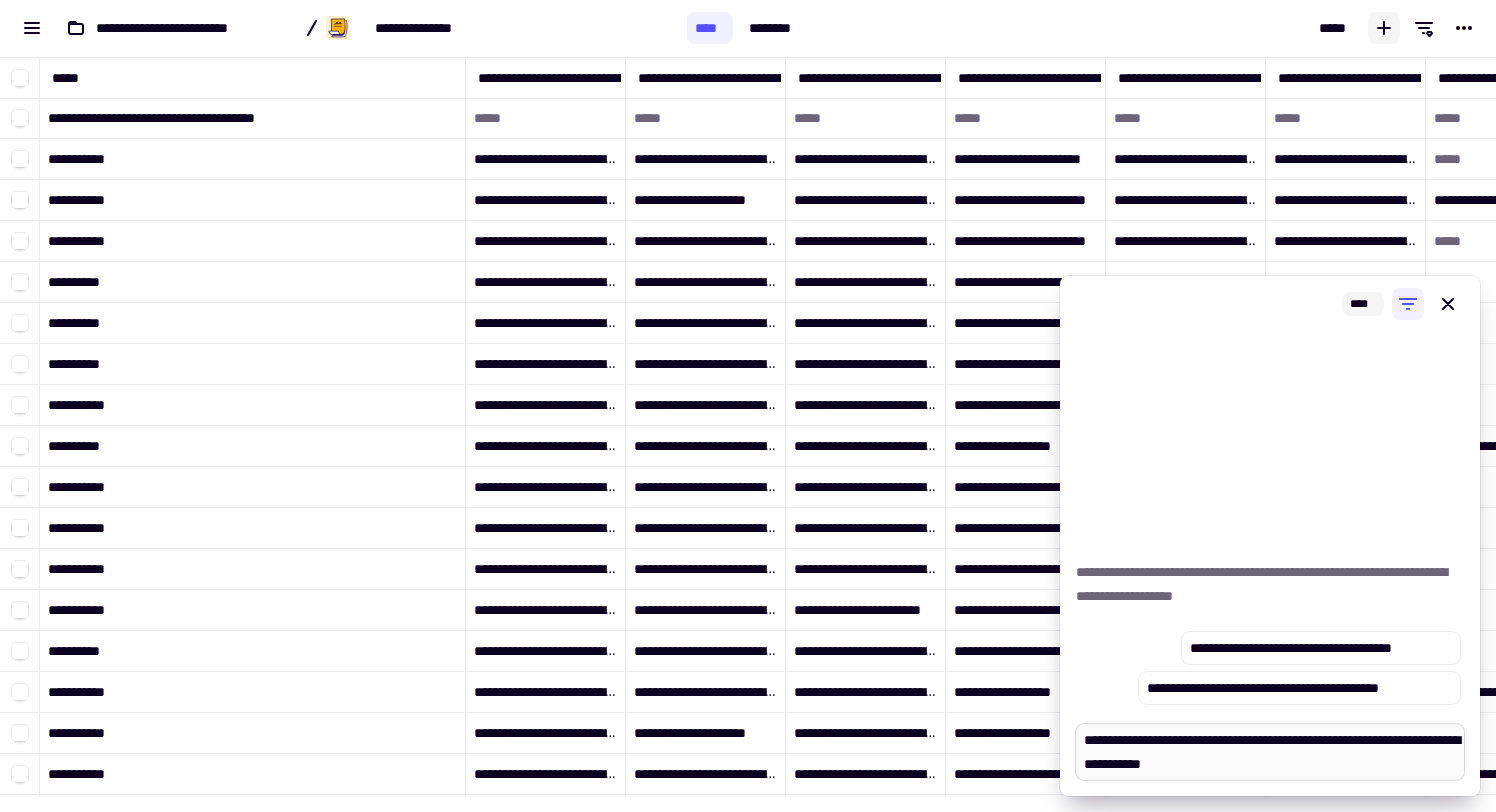 type on "*" 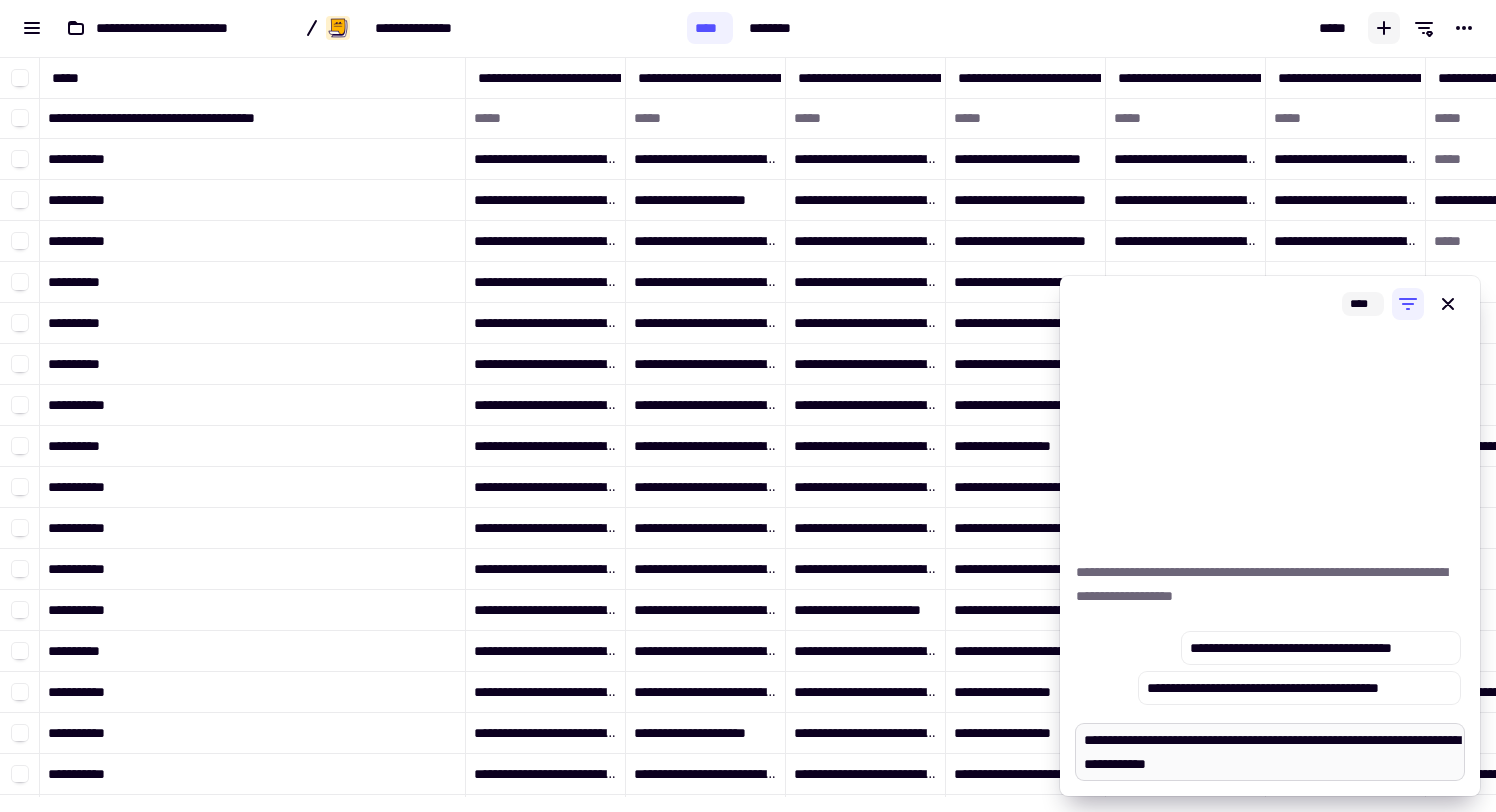 type on "*" 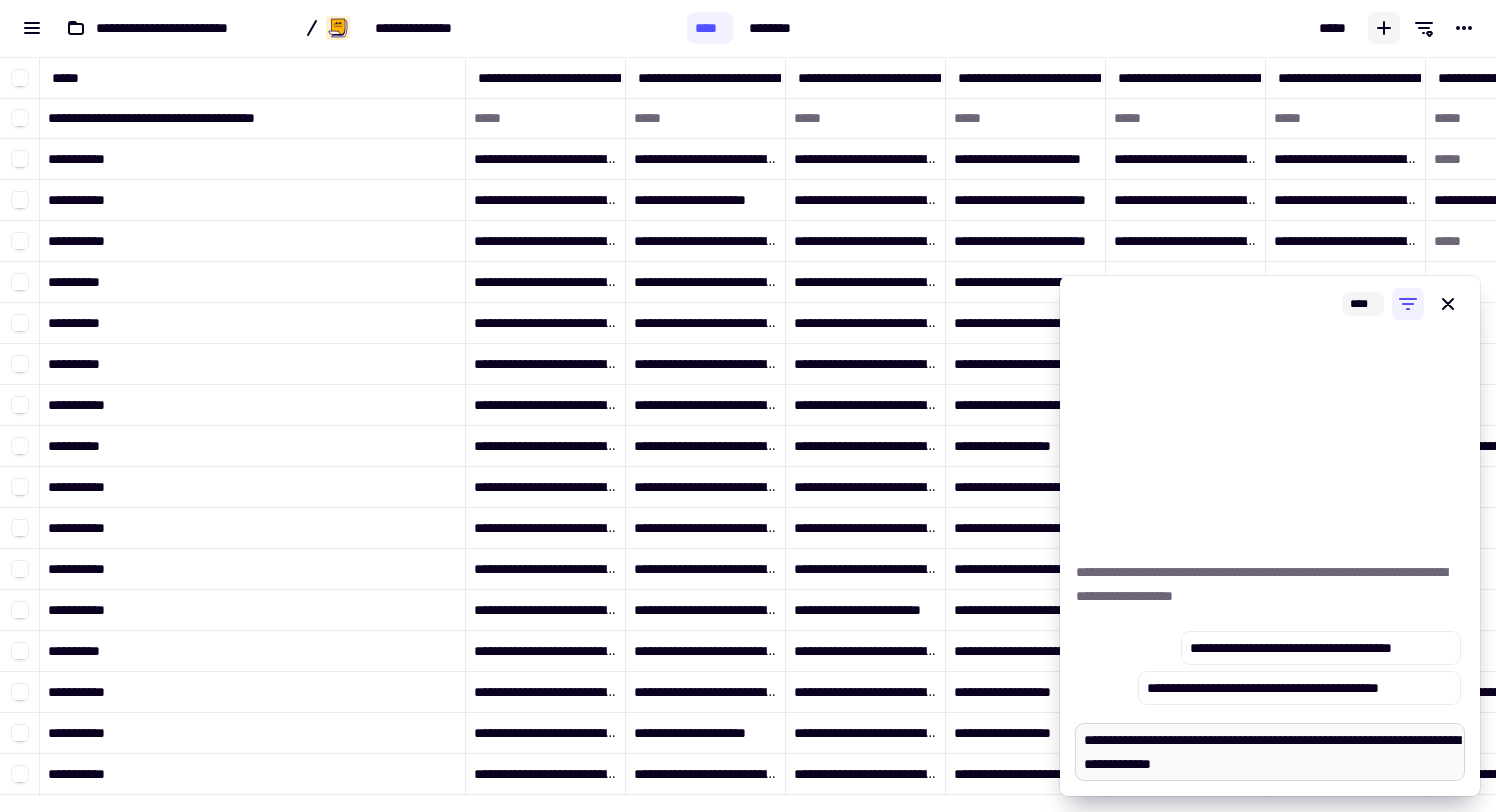 type on "*" 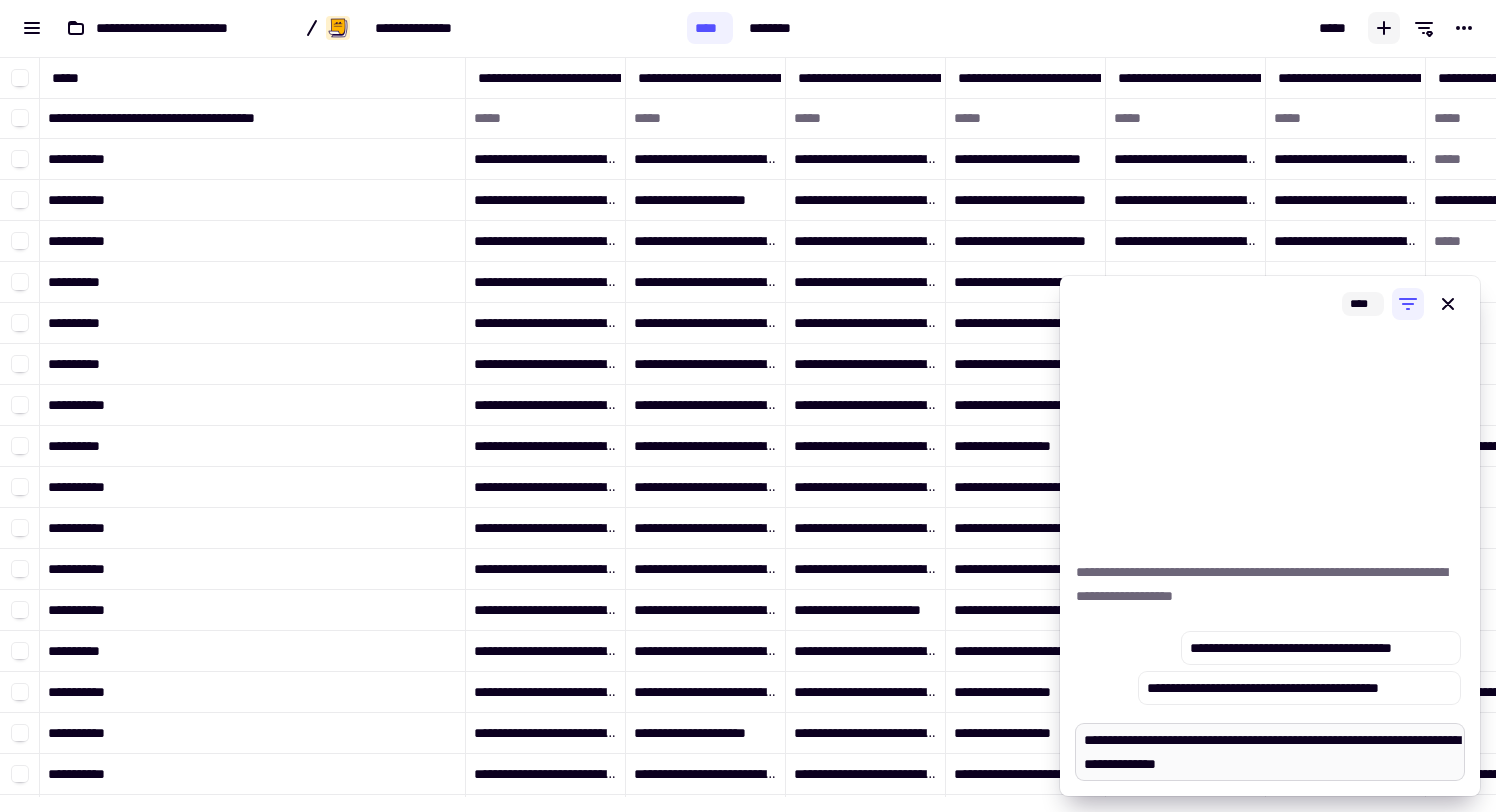type on "*" 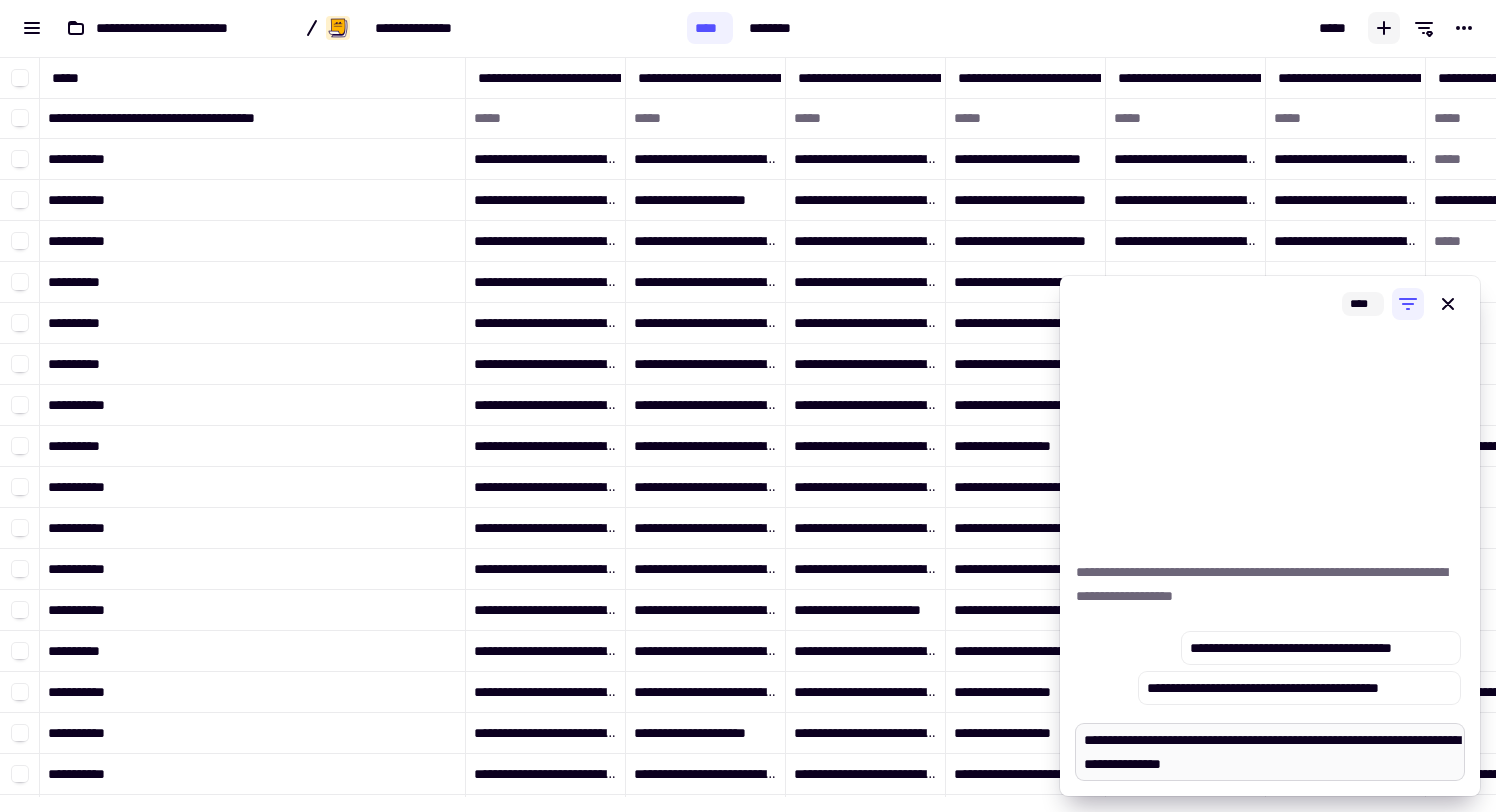 type on "*" 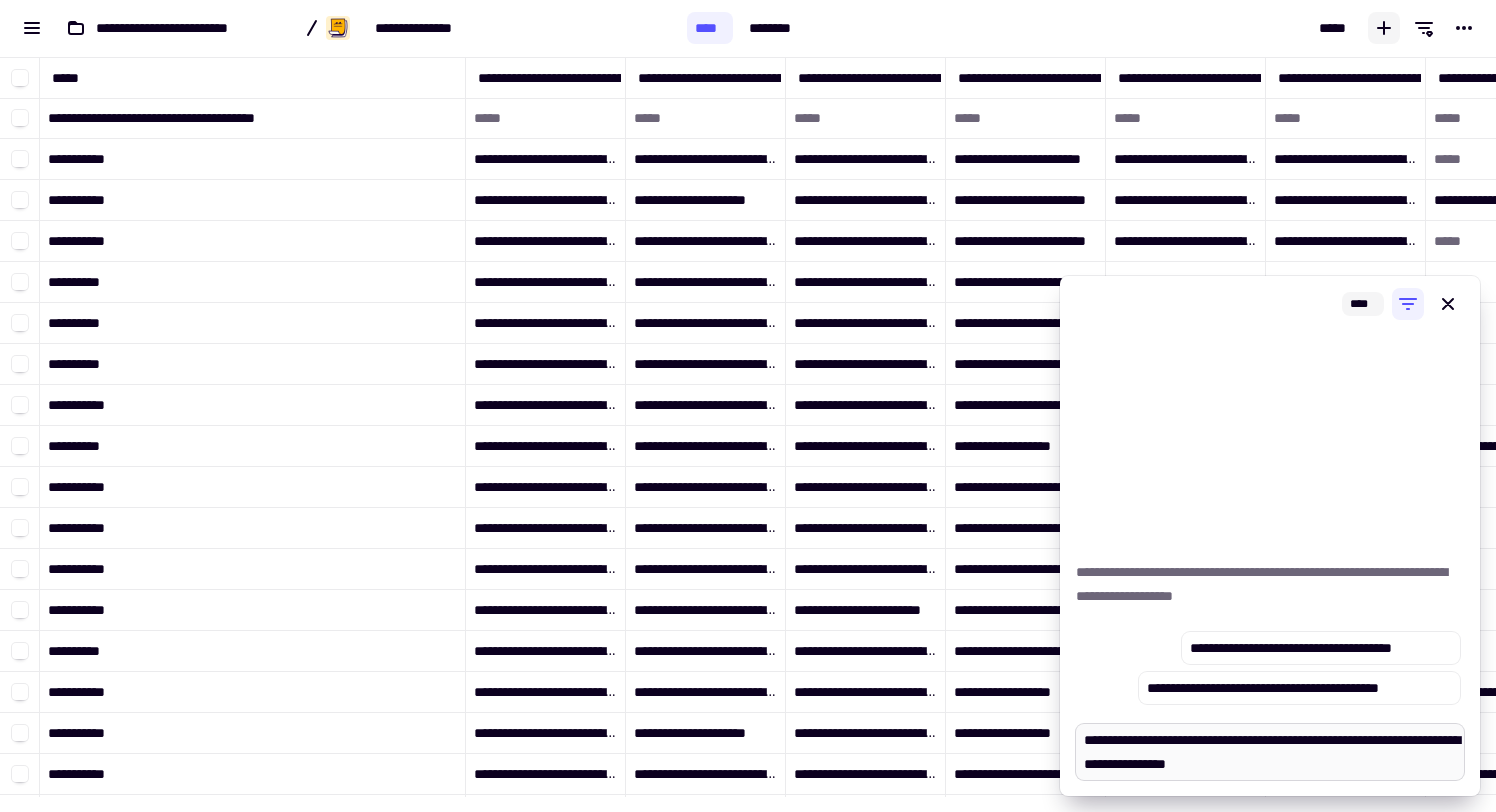 type on "*" 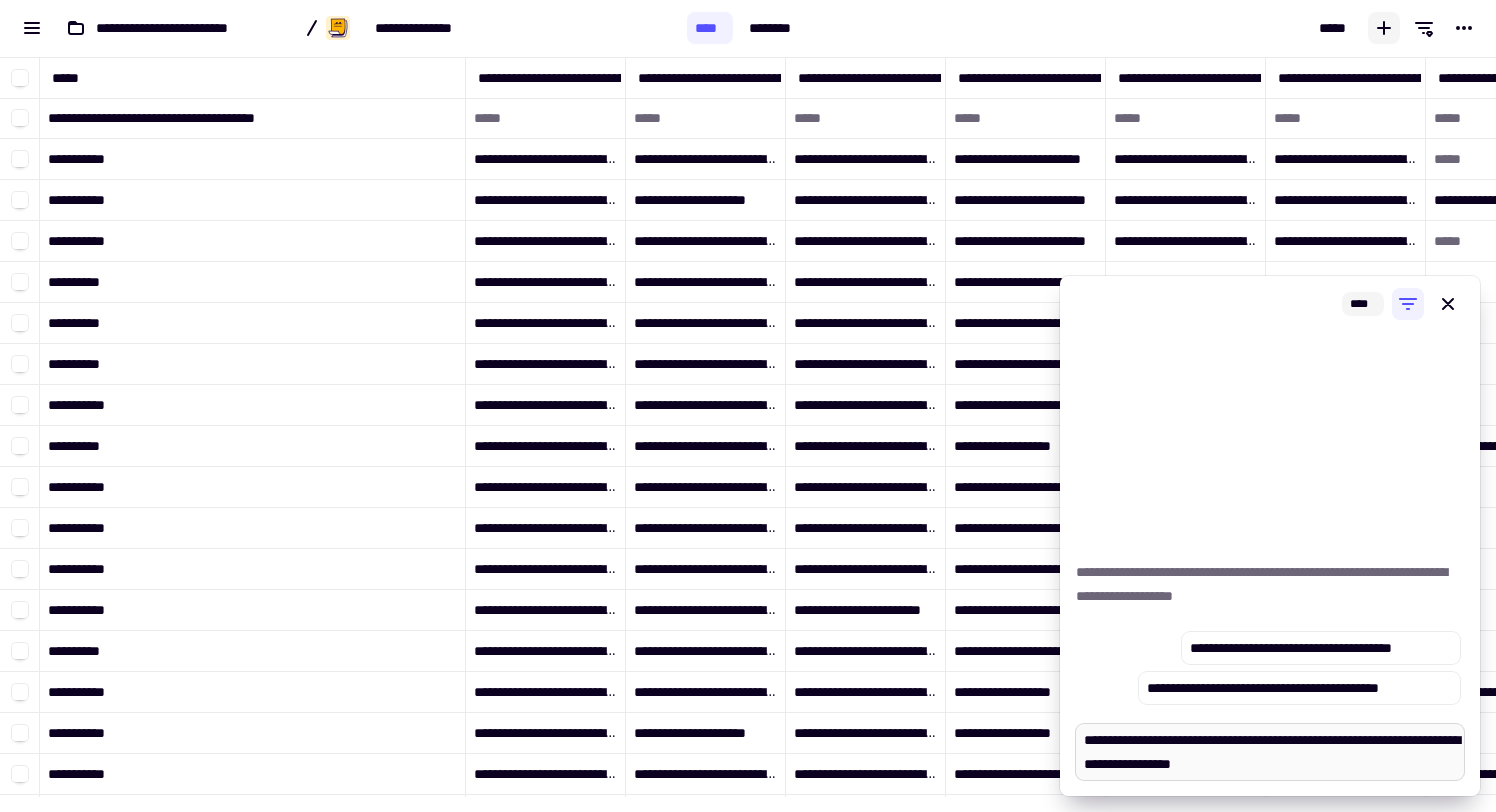 type on "*" 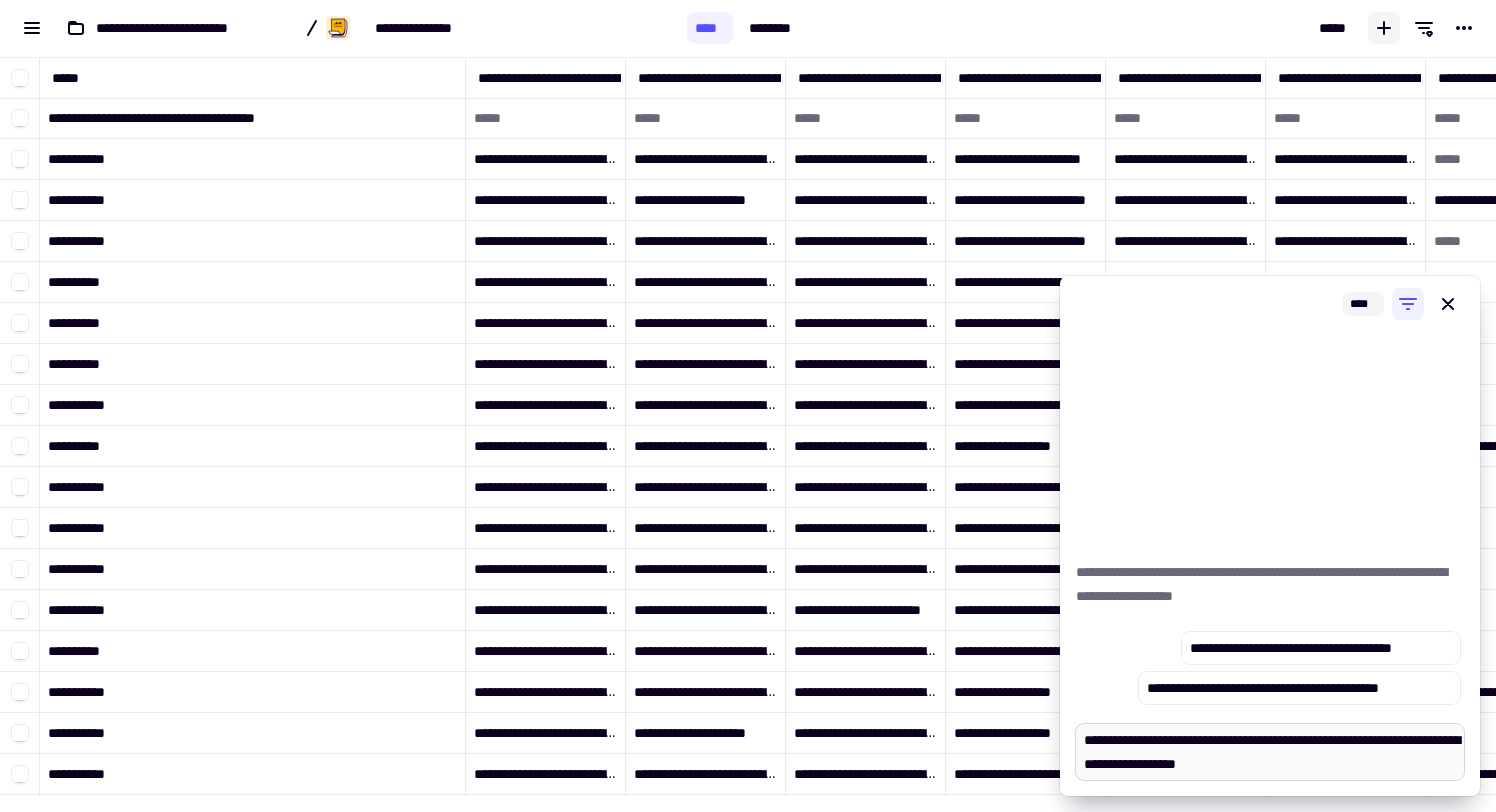 type on "*" 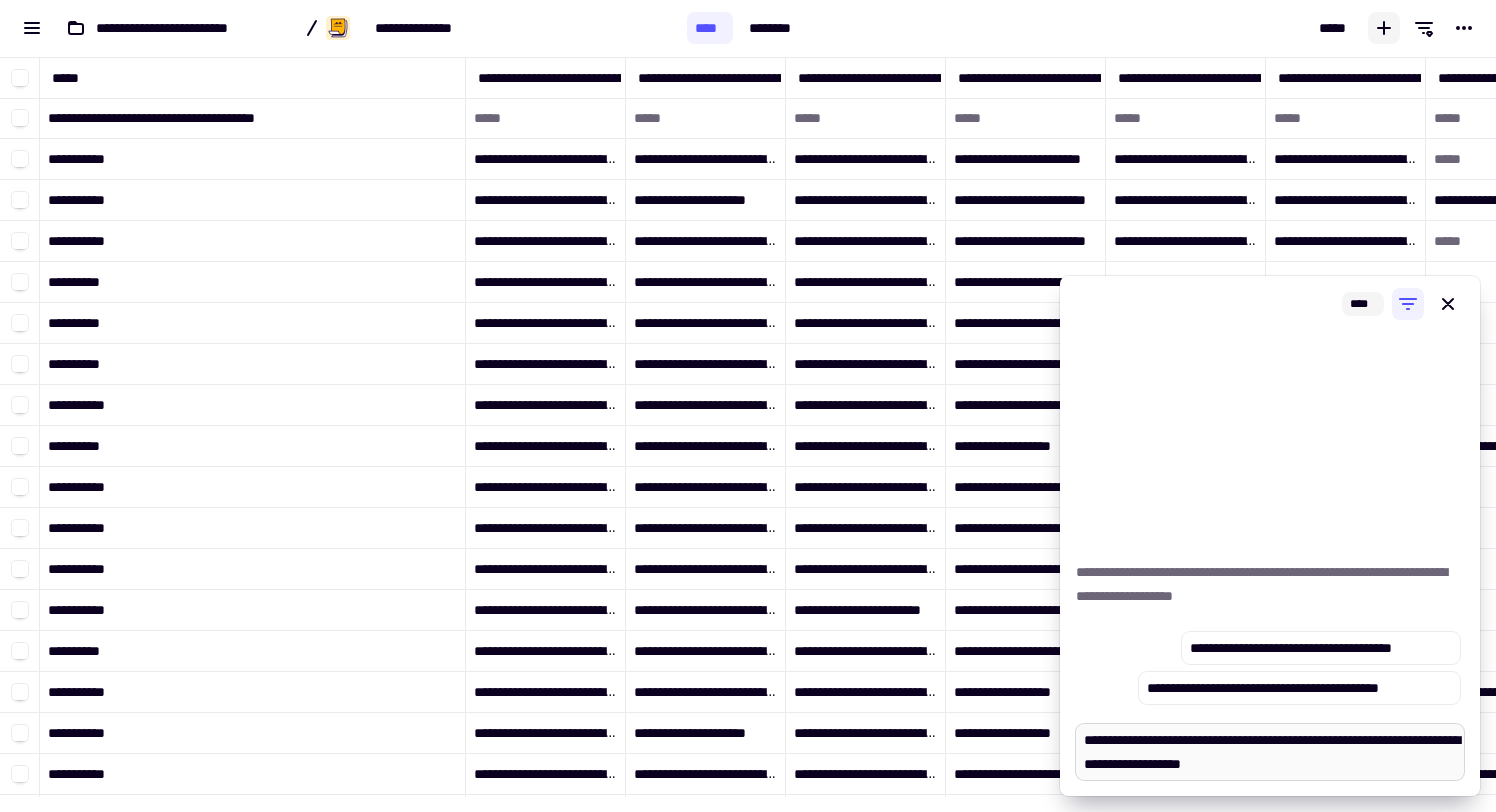 type on "*" 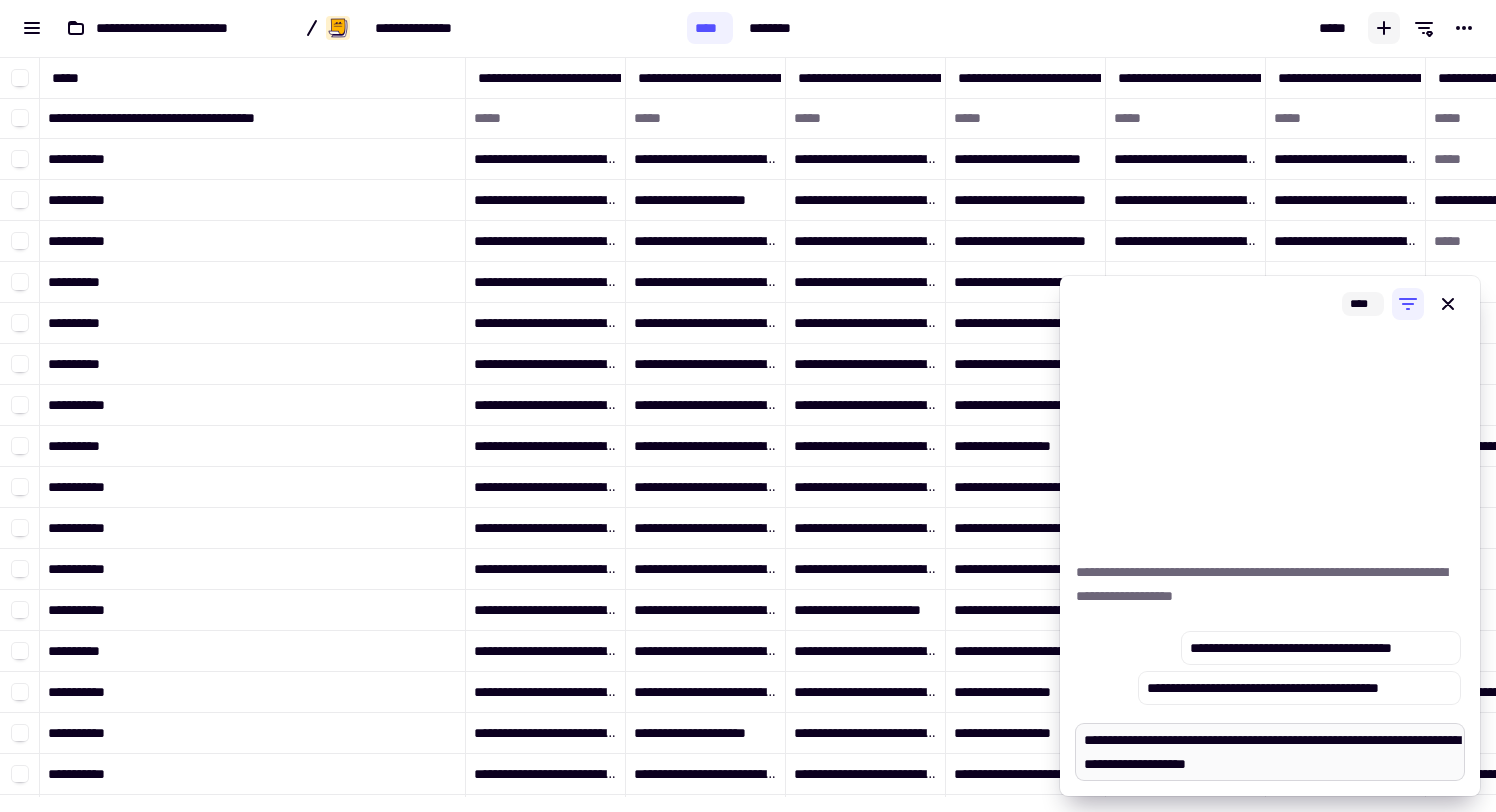 type on "*" 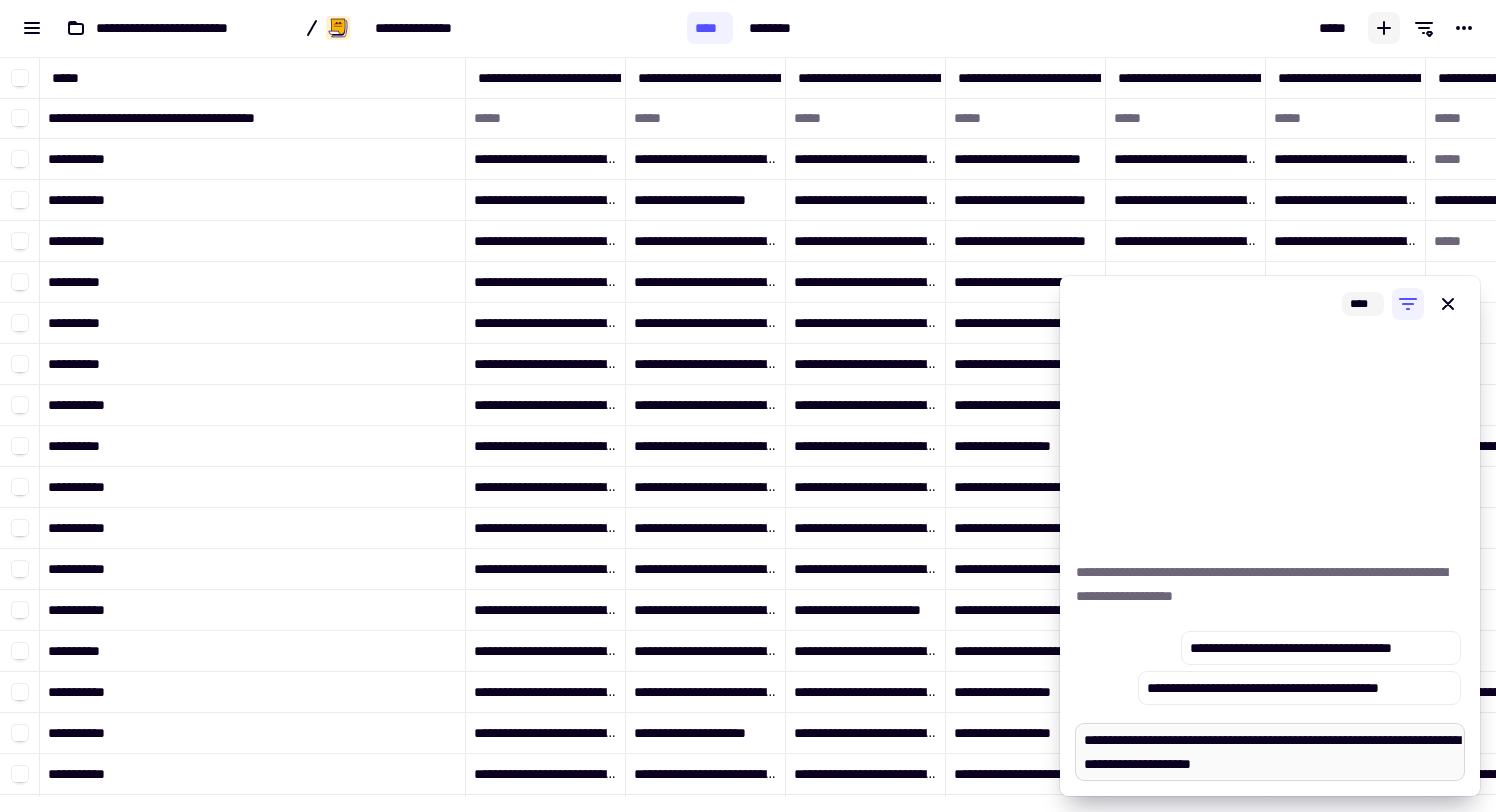 type on "*" 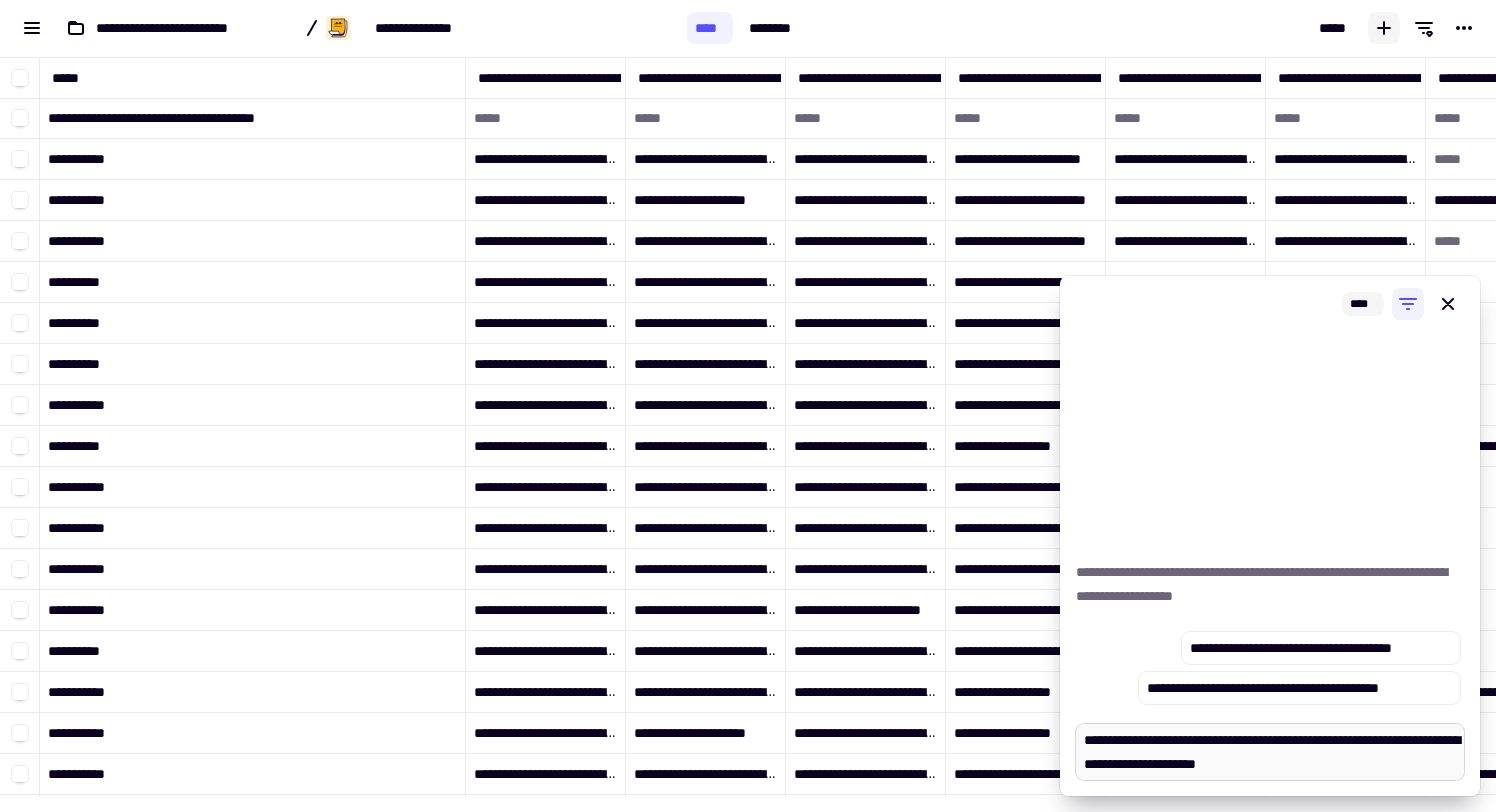 type 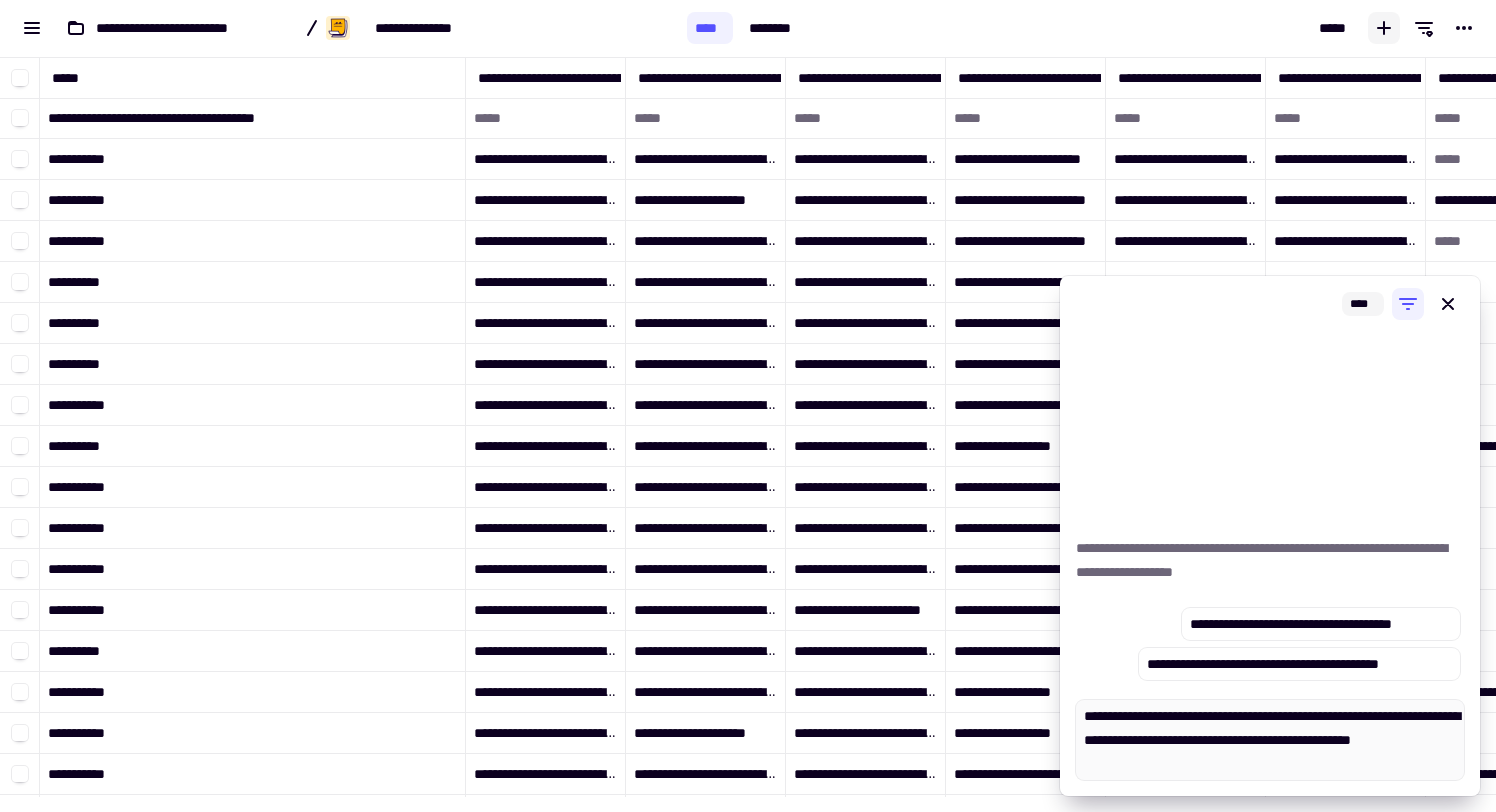 paste on "**********" 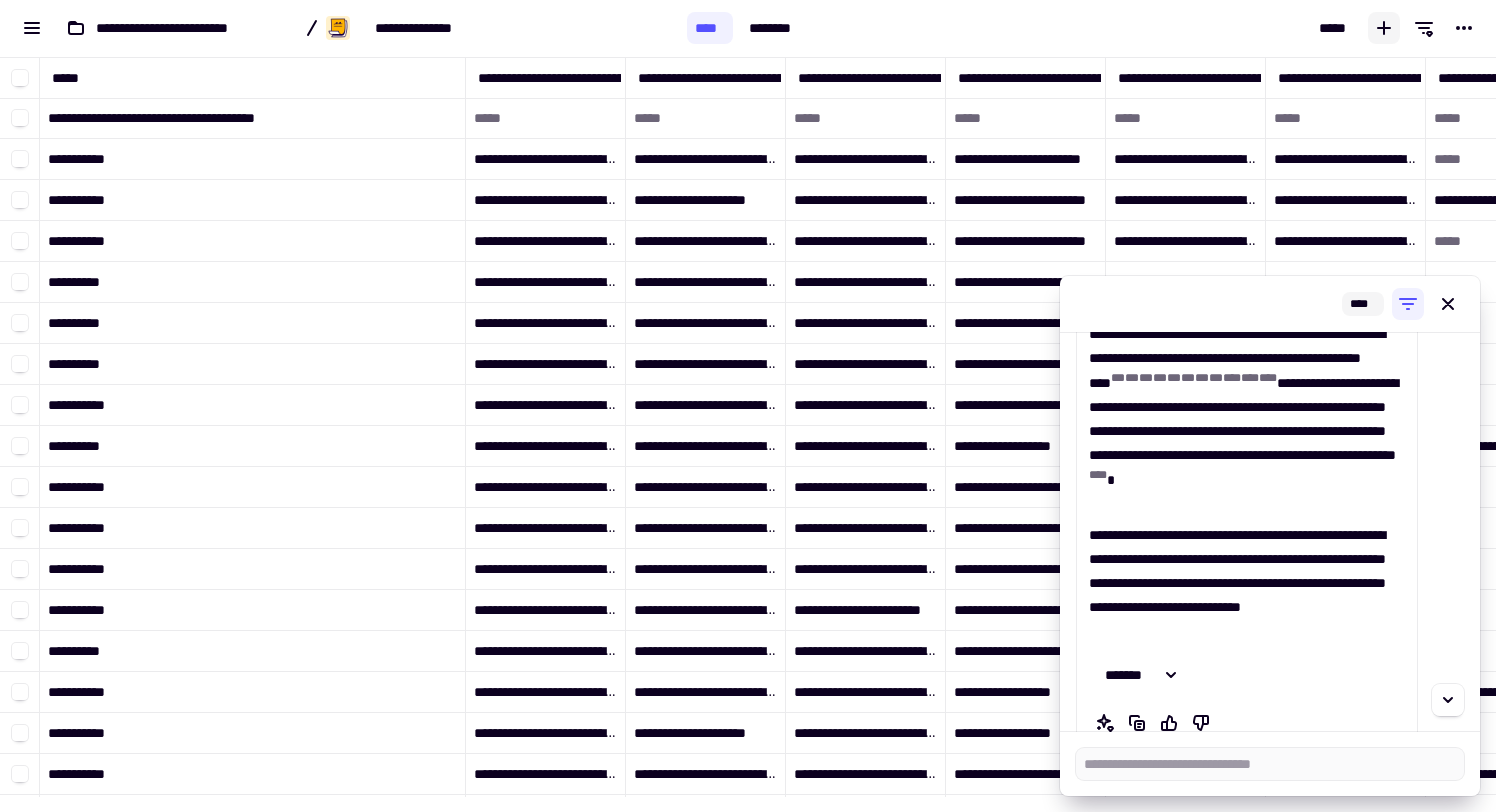 scroll, scrollTop: 225, scrollLeft: 0, axis: vertical 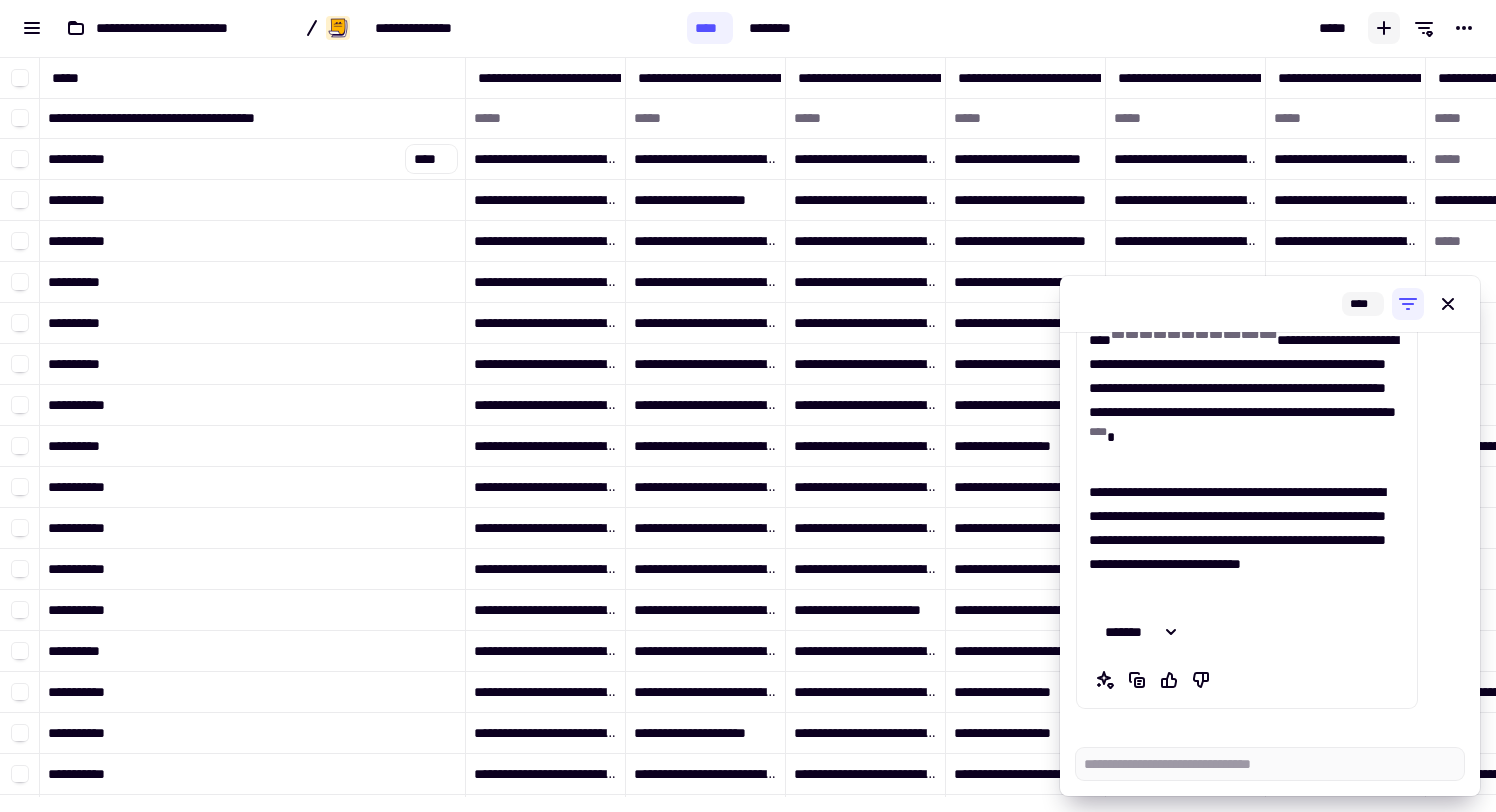 click on "**********" 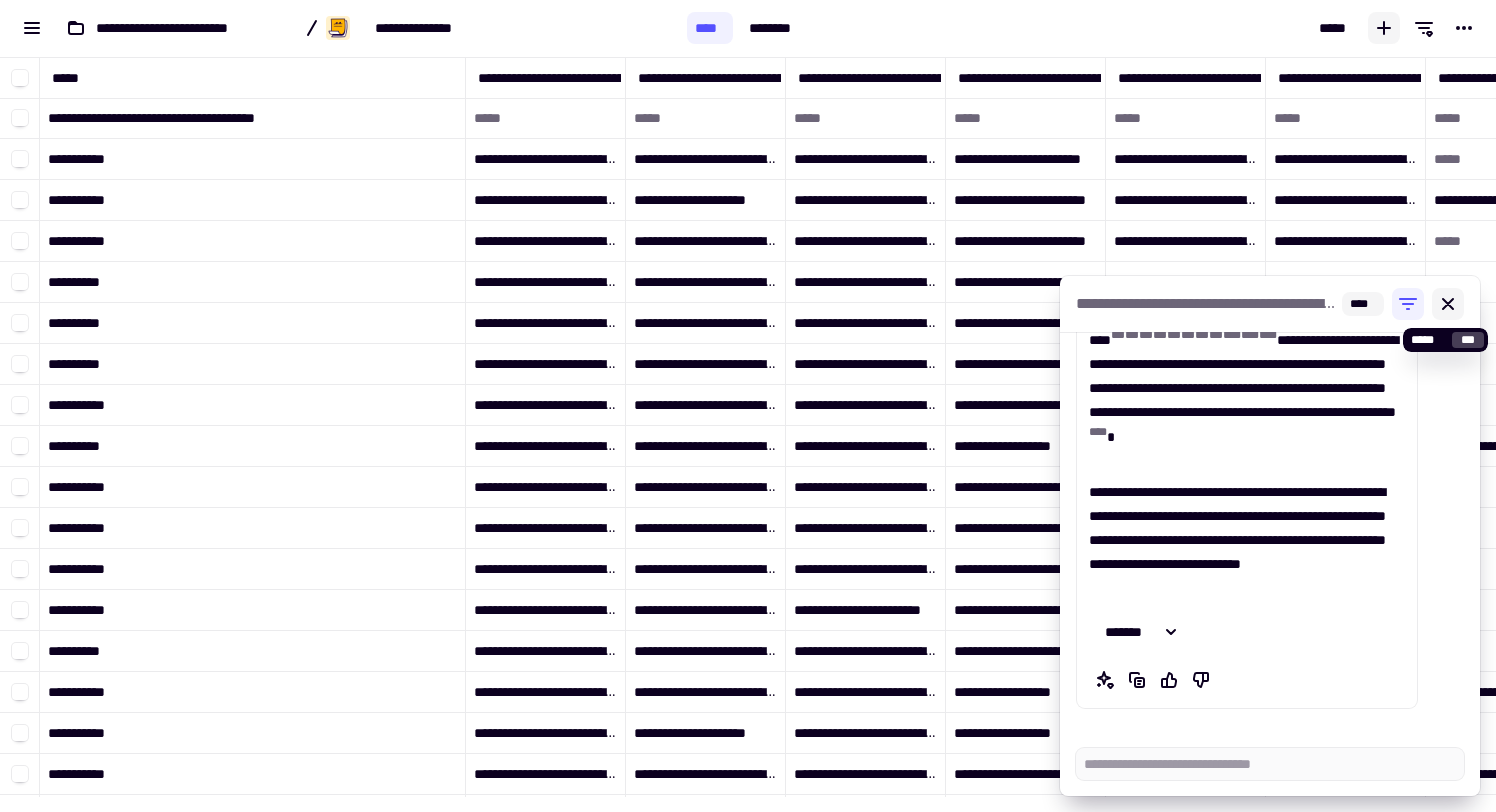 click 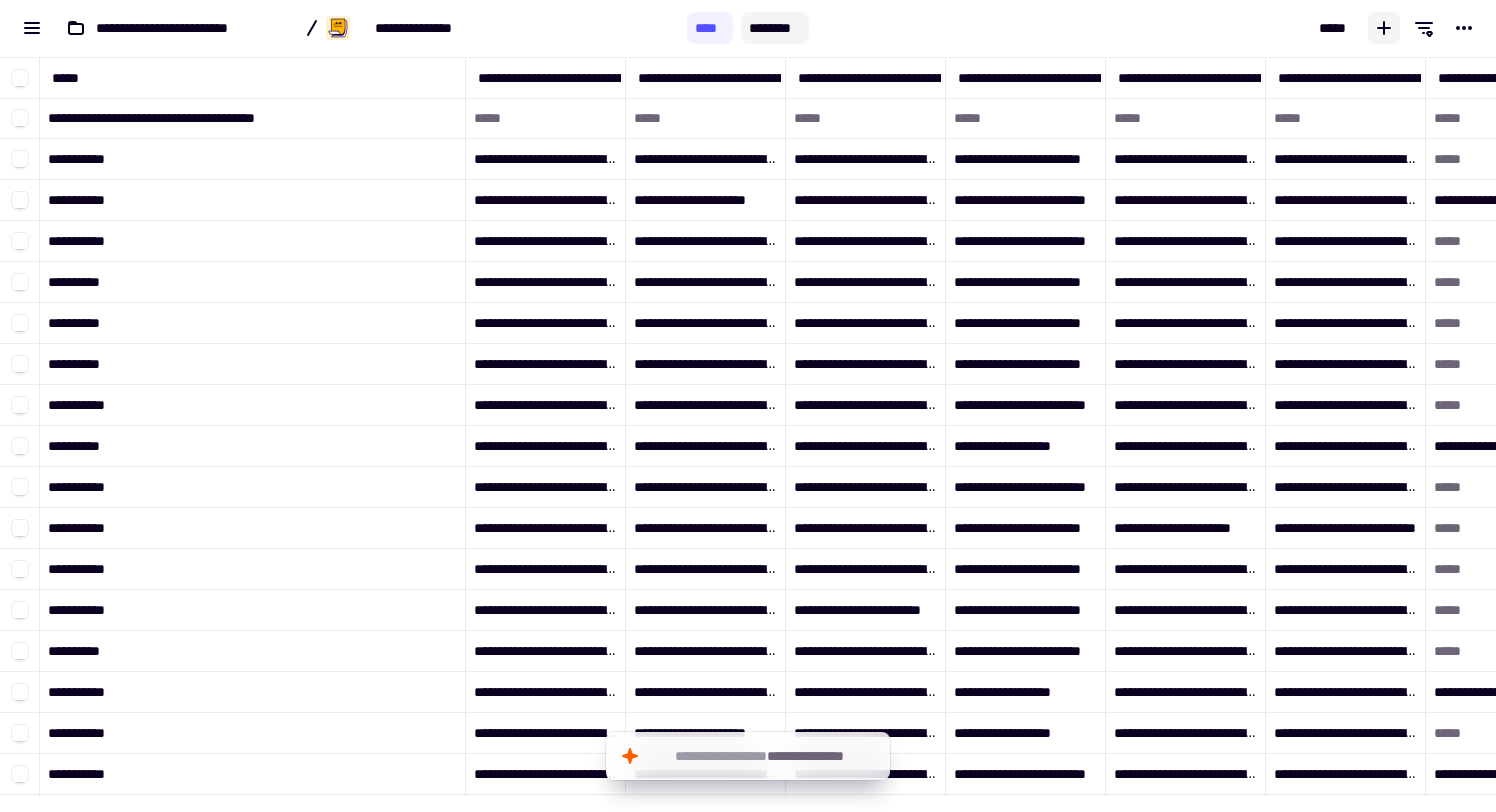 click on "********" 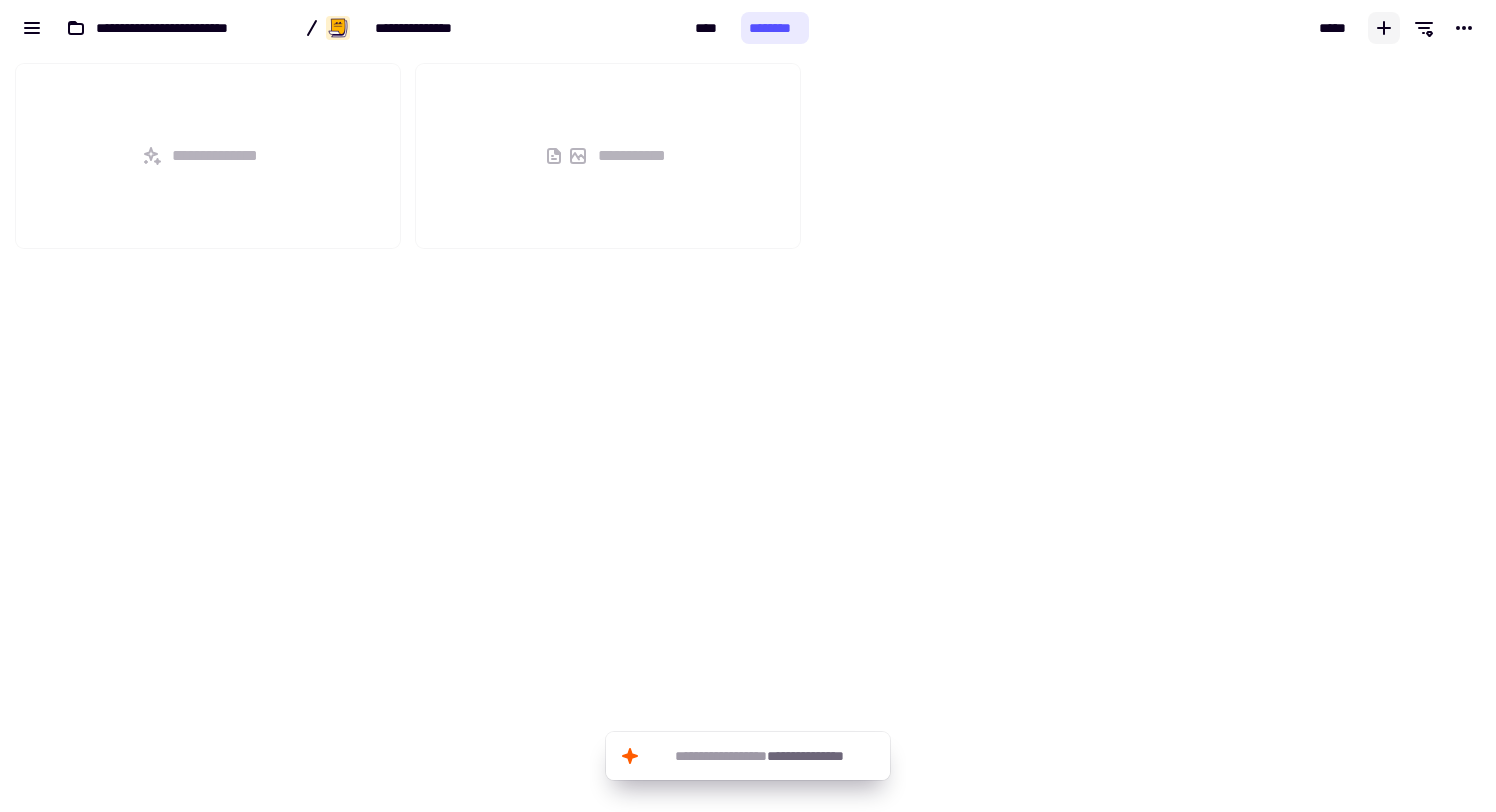 scroll, scrollTop: 16, scrollLeft: 16, axis: both 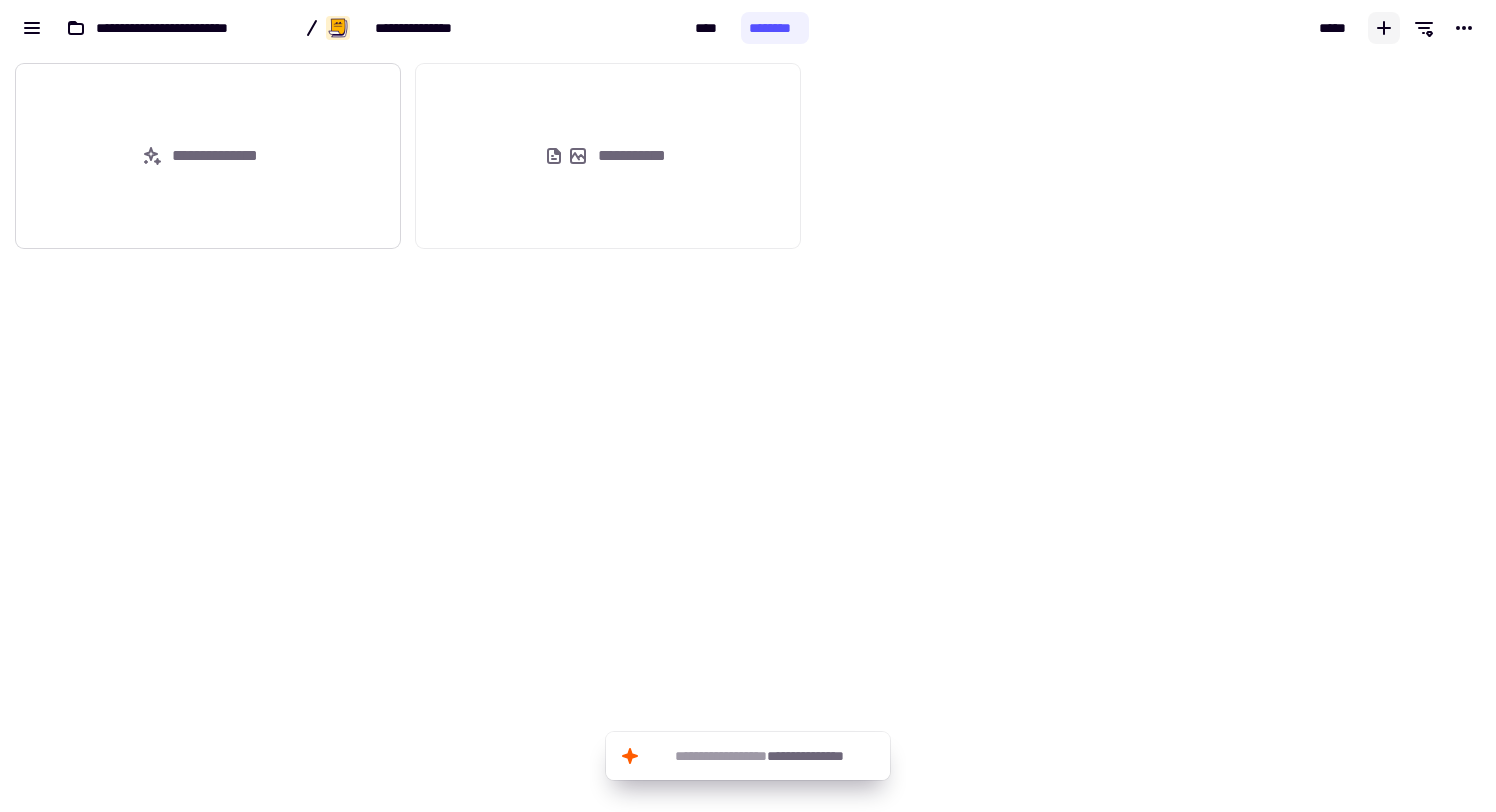 click on "**********" 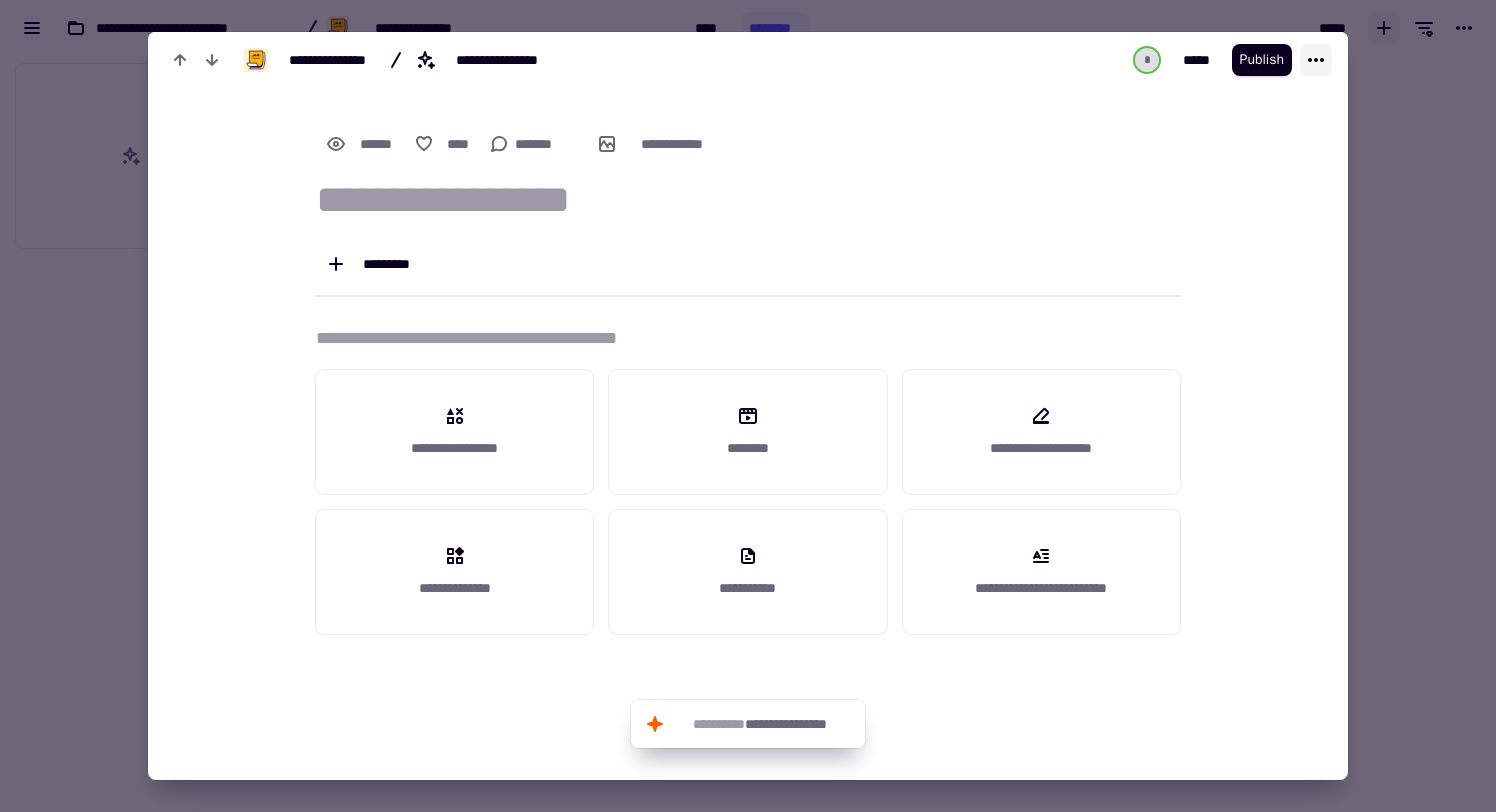 click 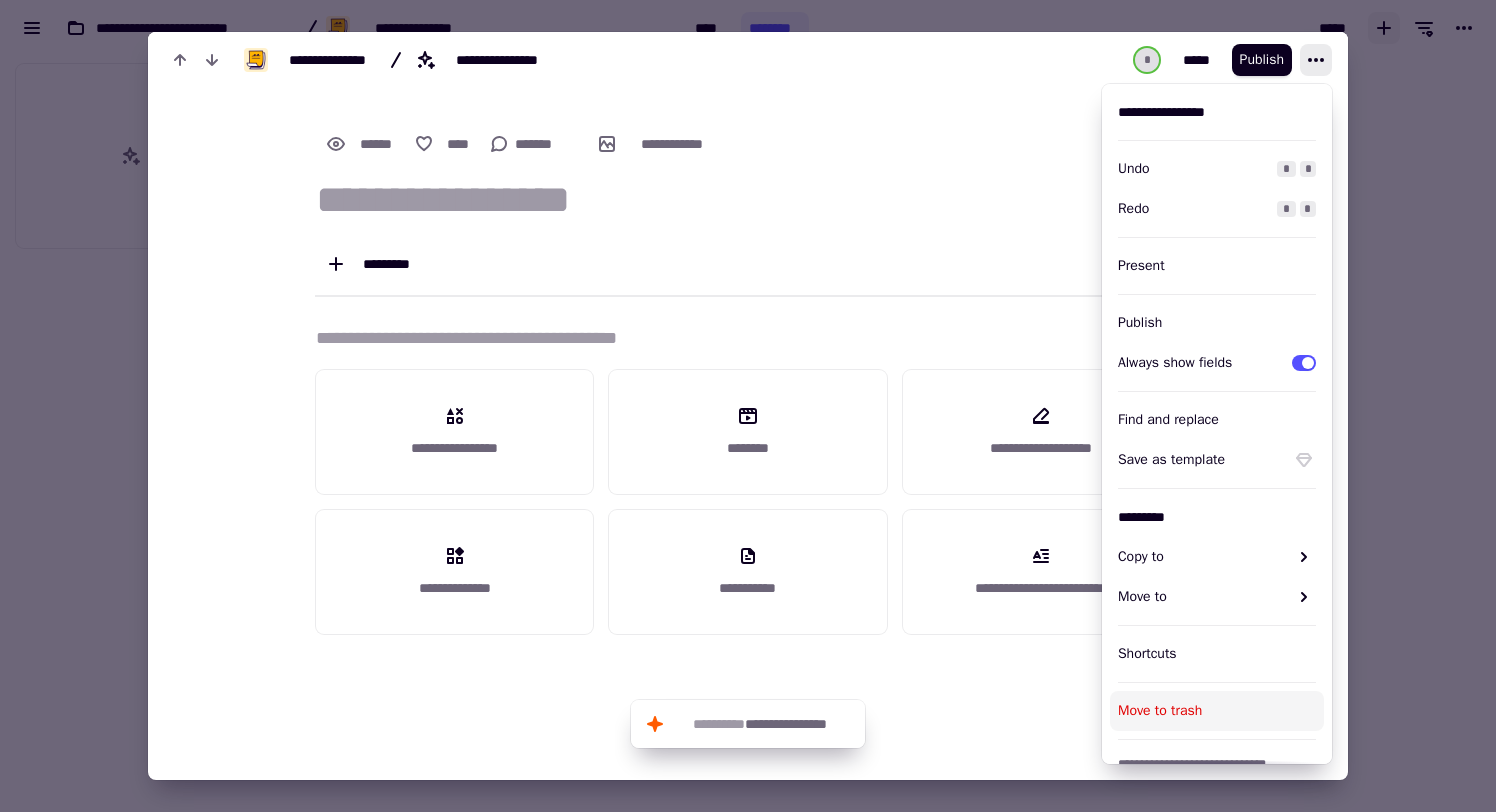 click on "Move to trash" at bounding box center [1217, 711] 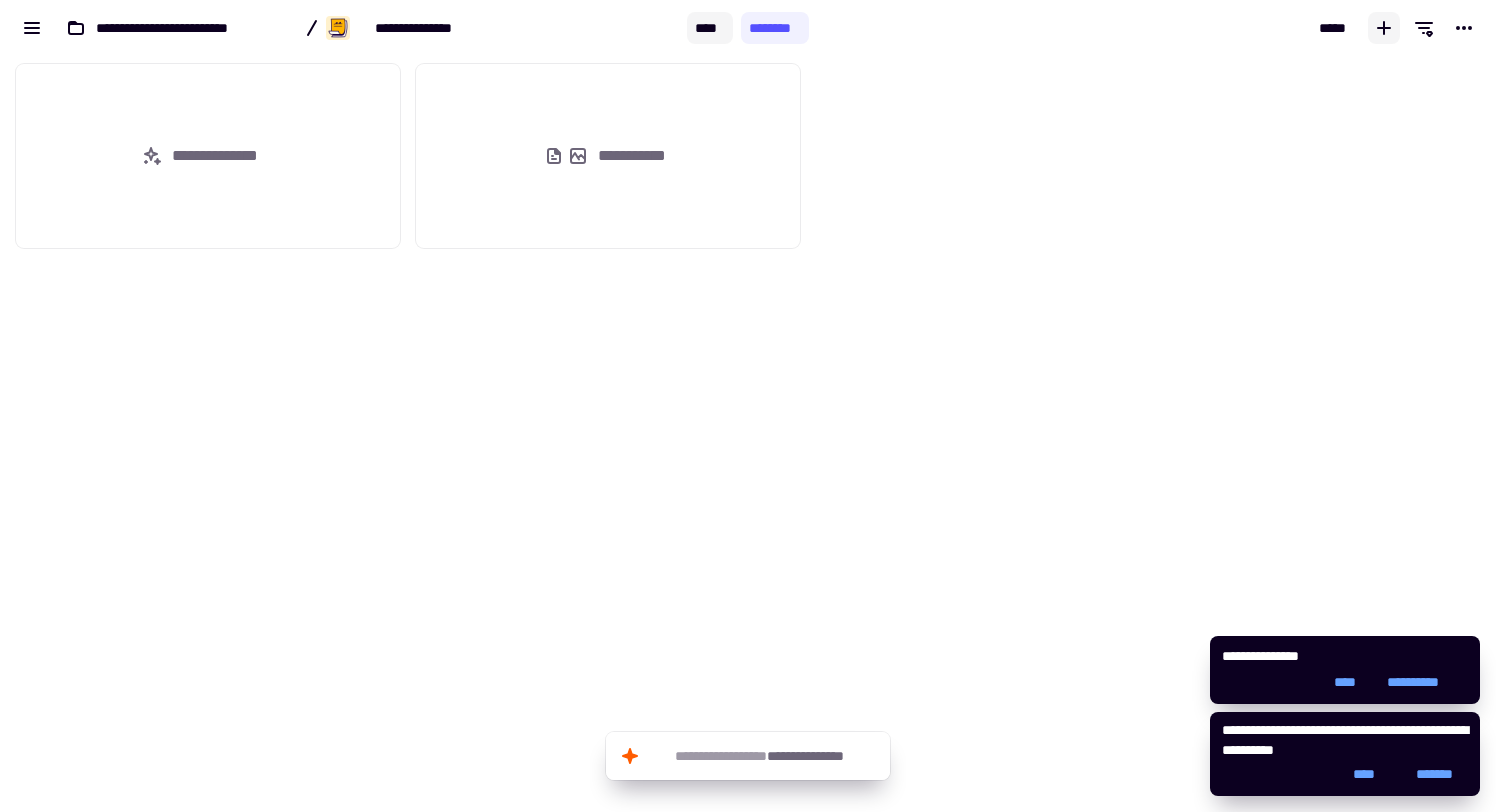 click on "****" 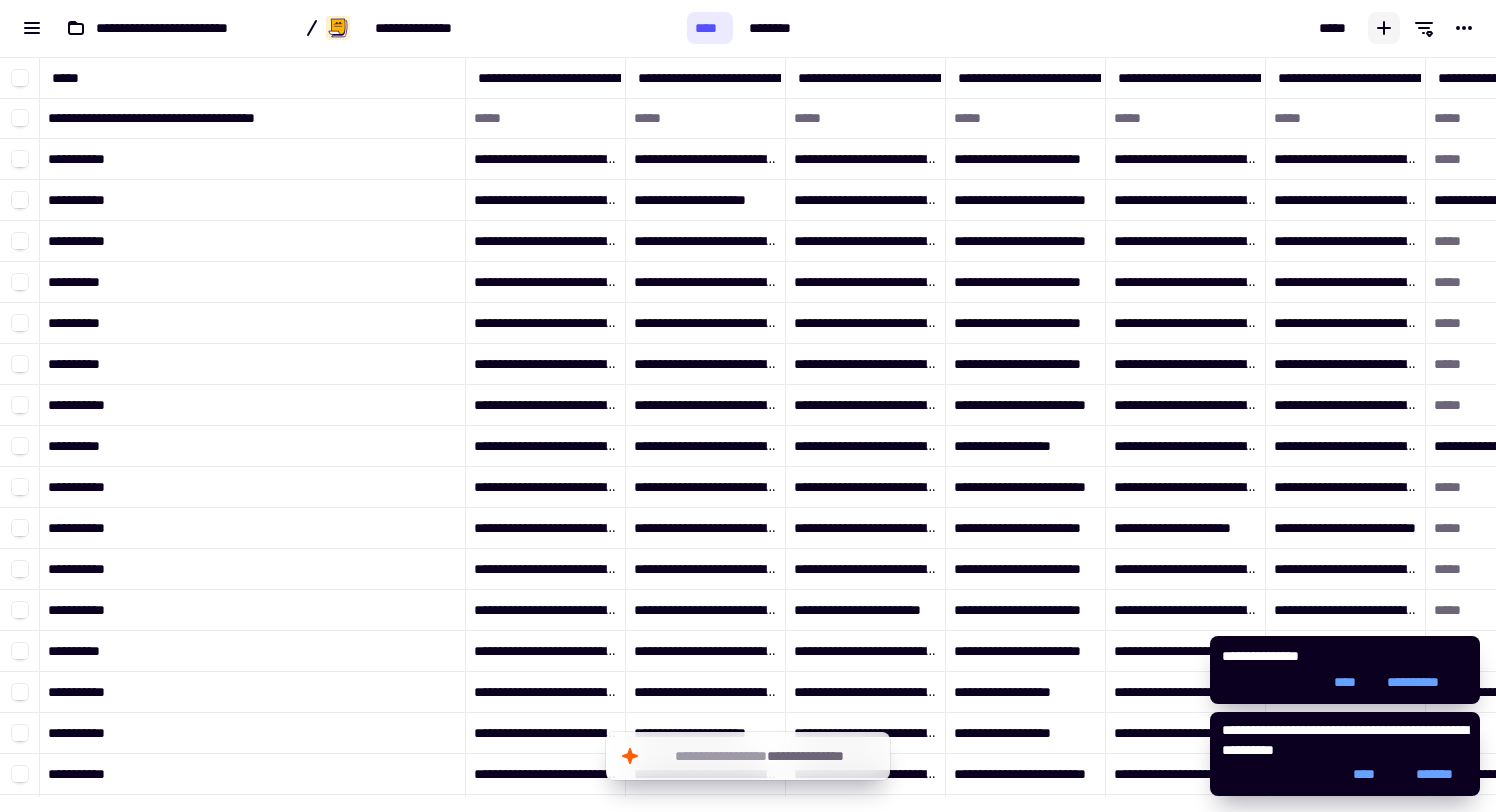 scroll, scrollTop: 16, scrollLeft: 16, axis: both 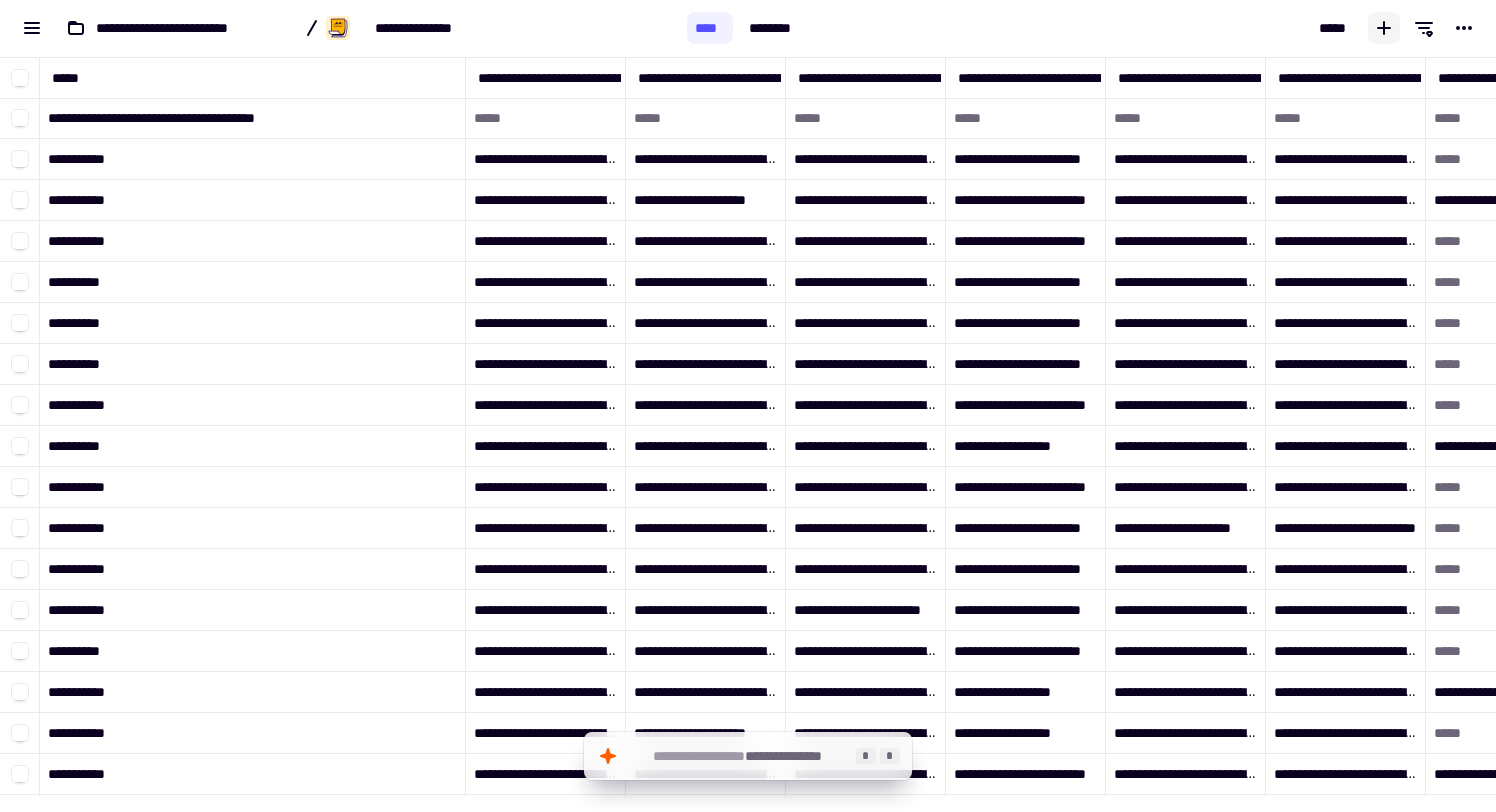 click on "**********" 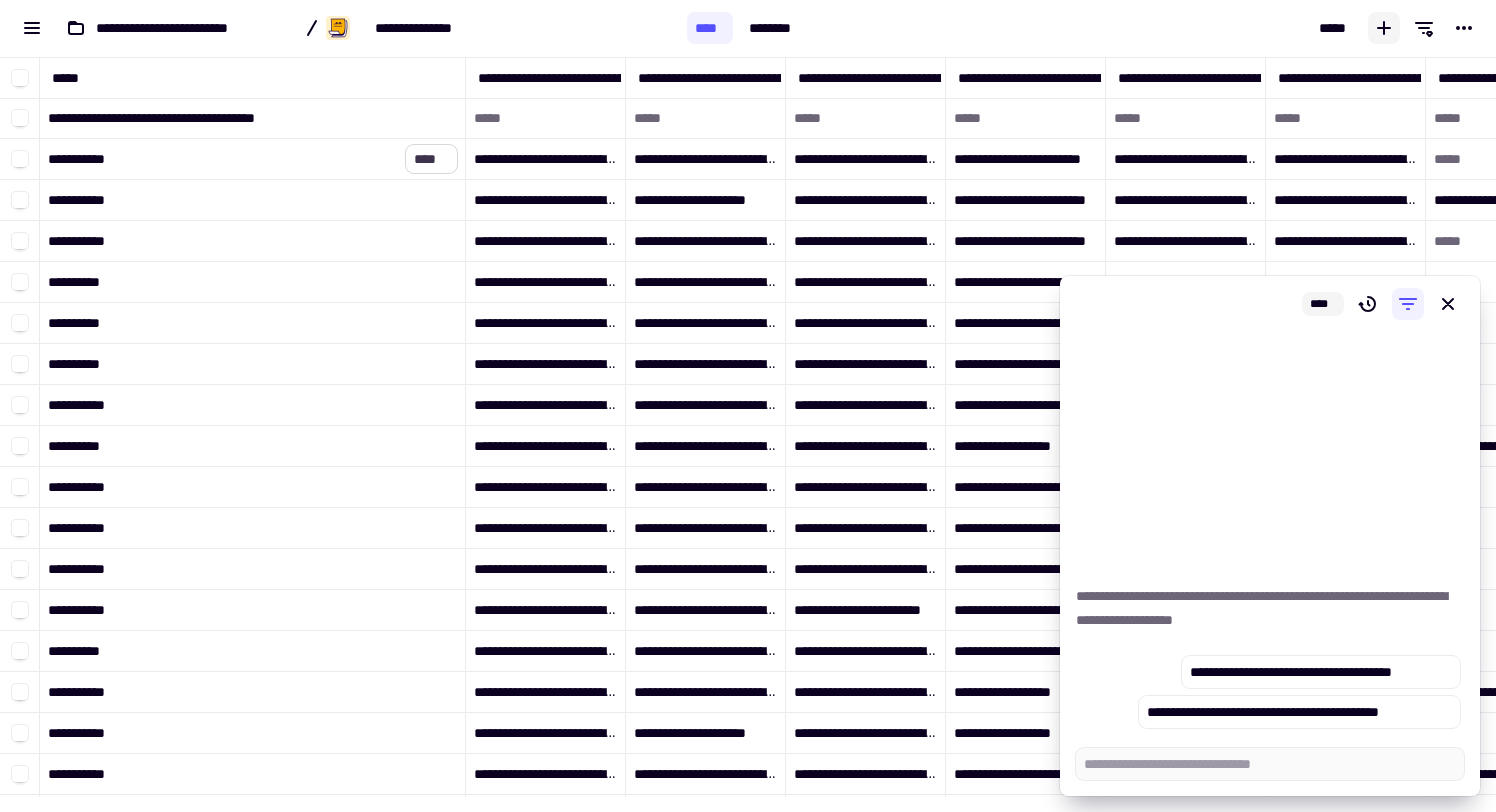 click on "****" 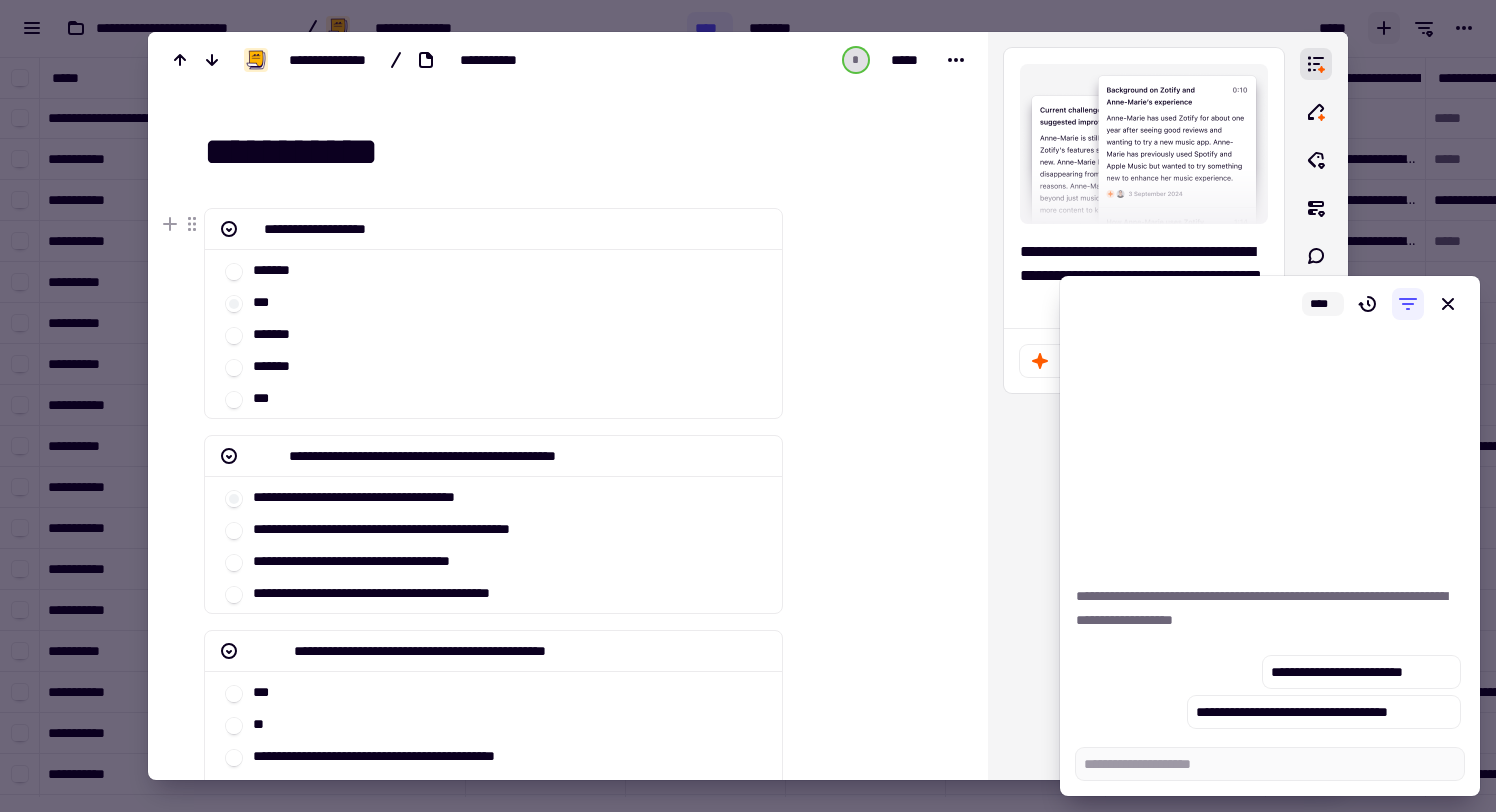 click at bounding box center (748, 406) 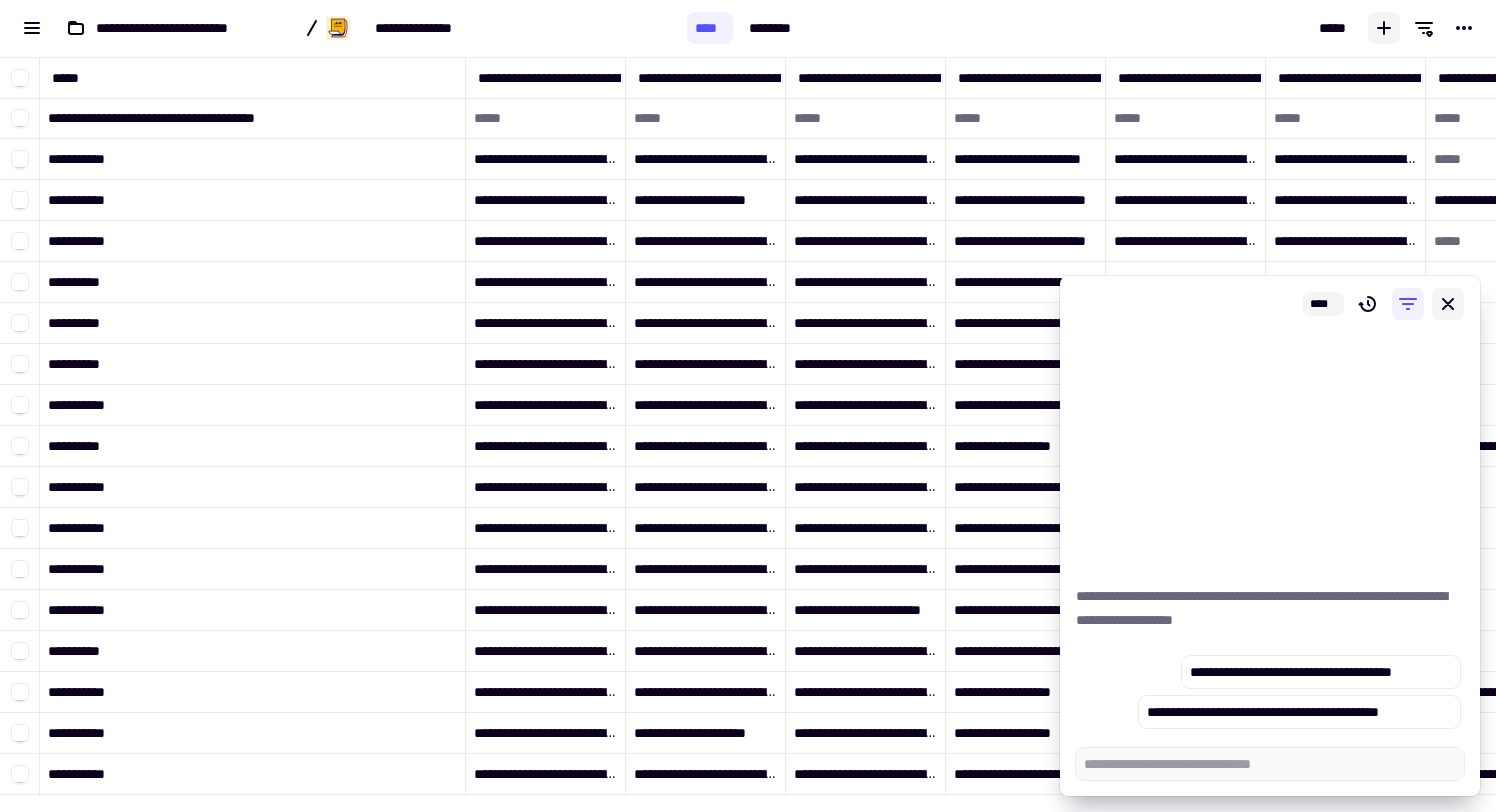 click 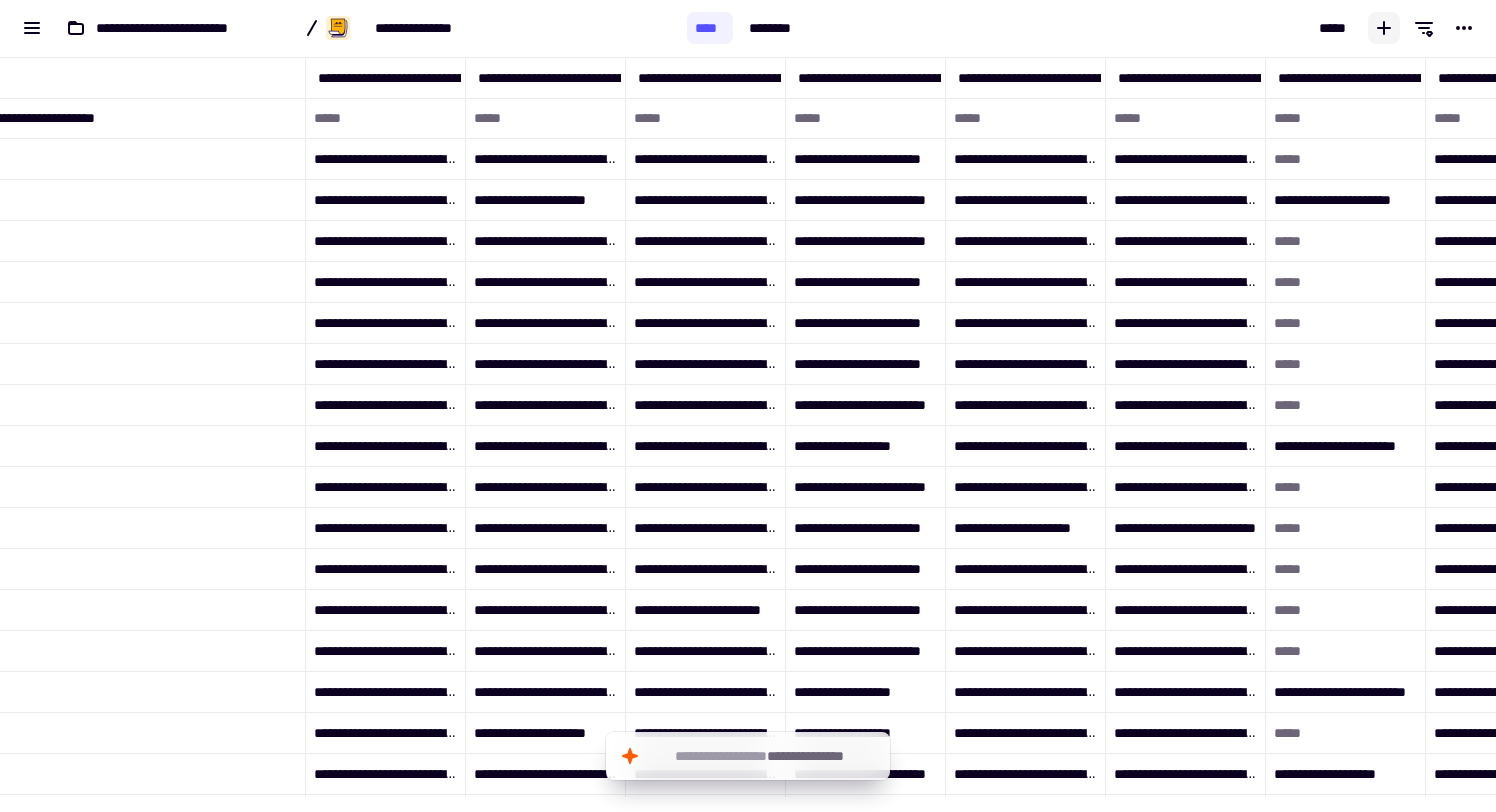 scroll, scrollTop: 0, scrollLeft: 0, axis: both 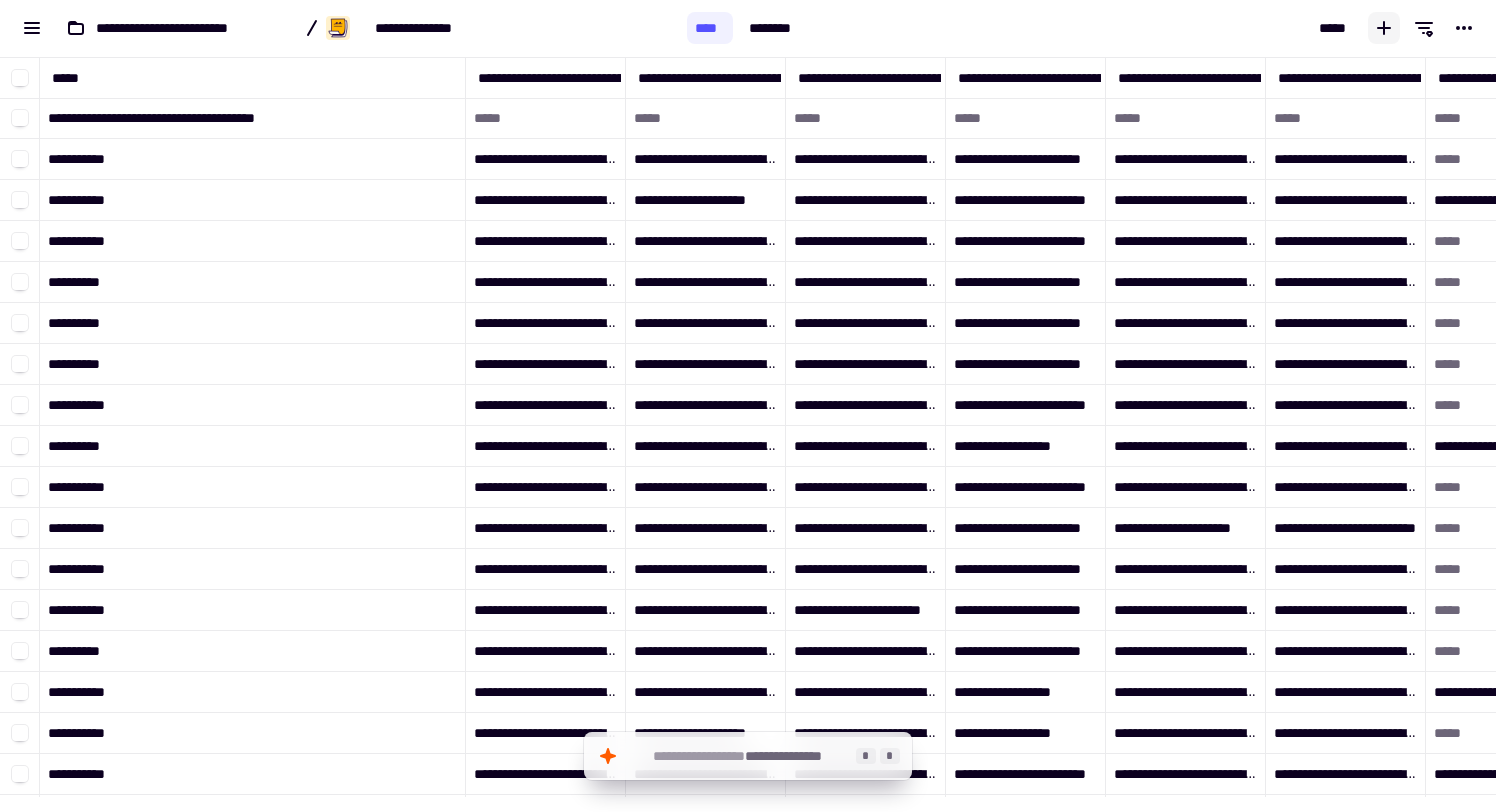click on "**********" 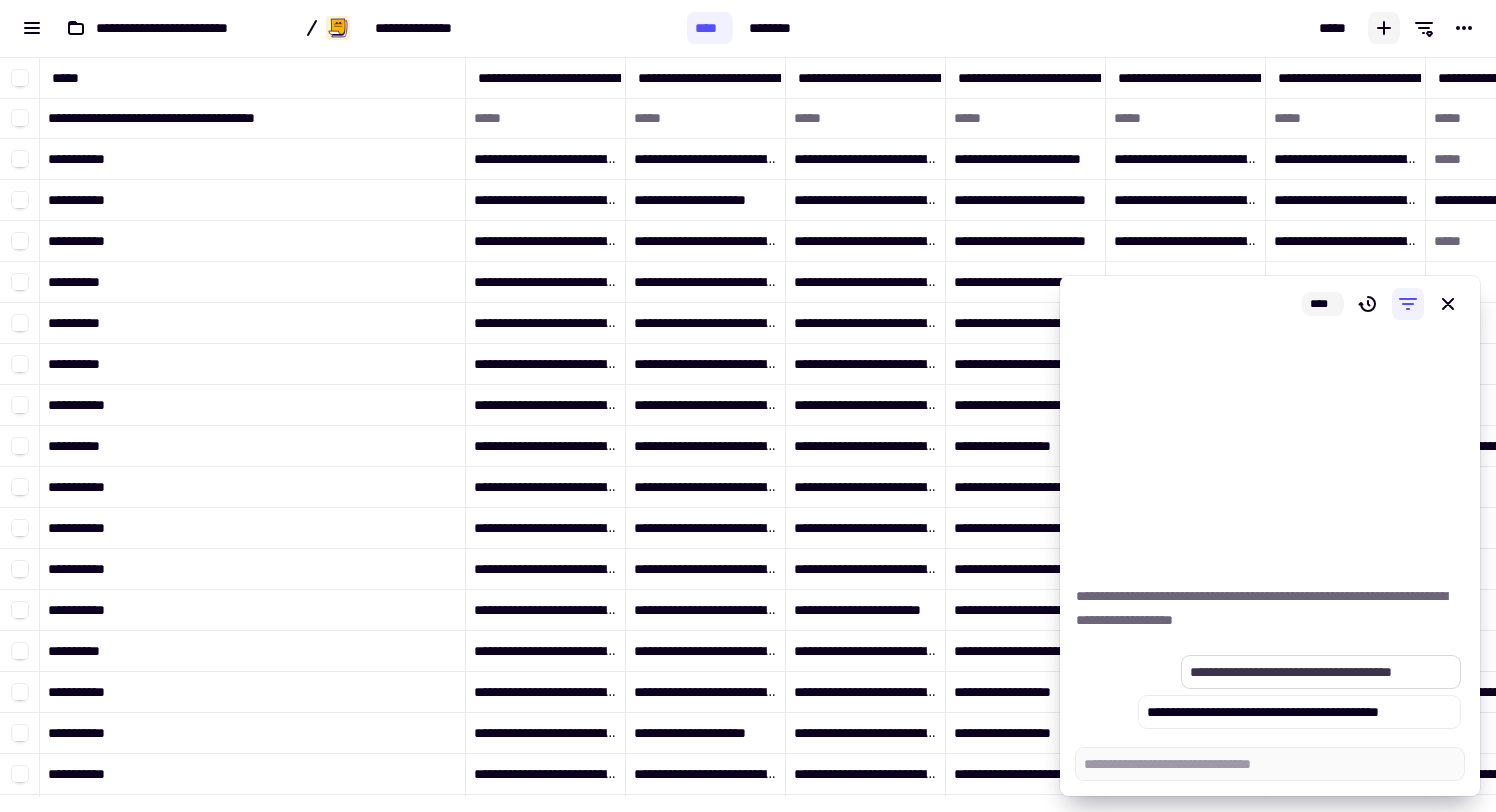 click on "**********" at bounding box center (1321, 672) 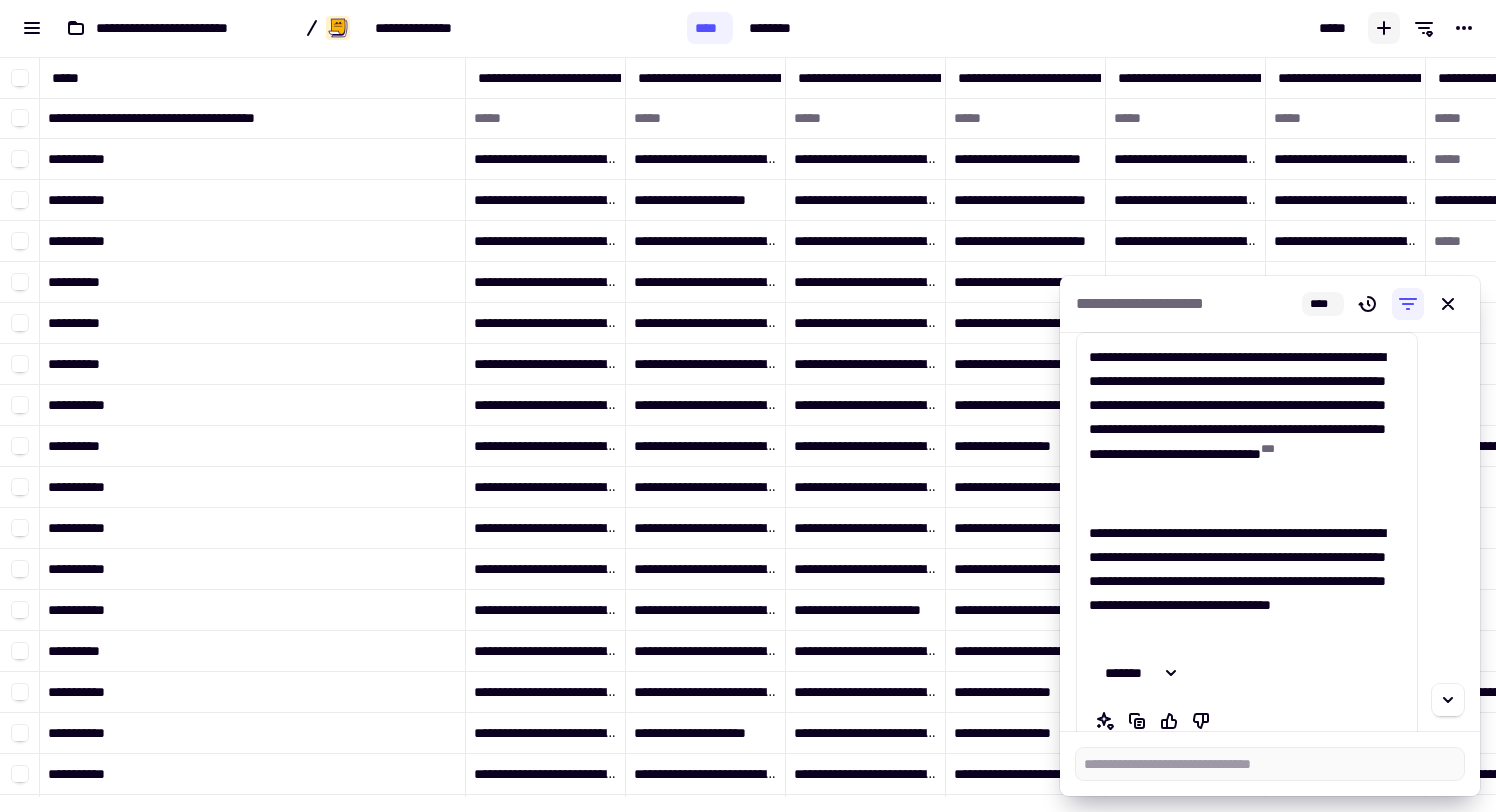 scroll, scrollTop: 127, scrollLeft: 0, axis: vertical 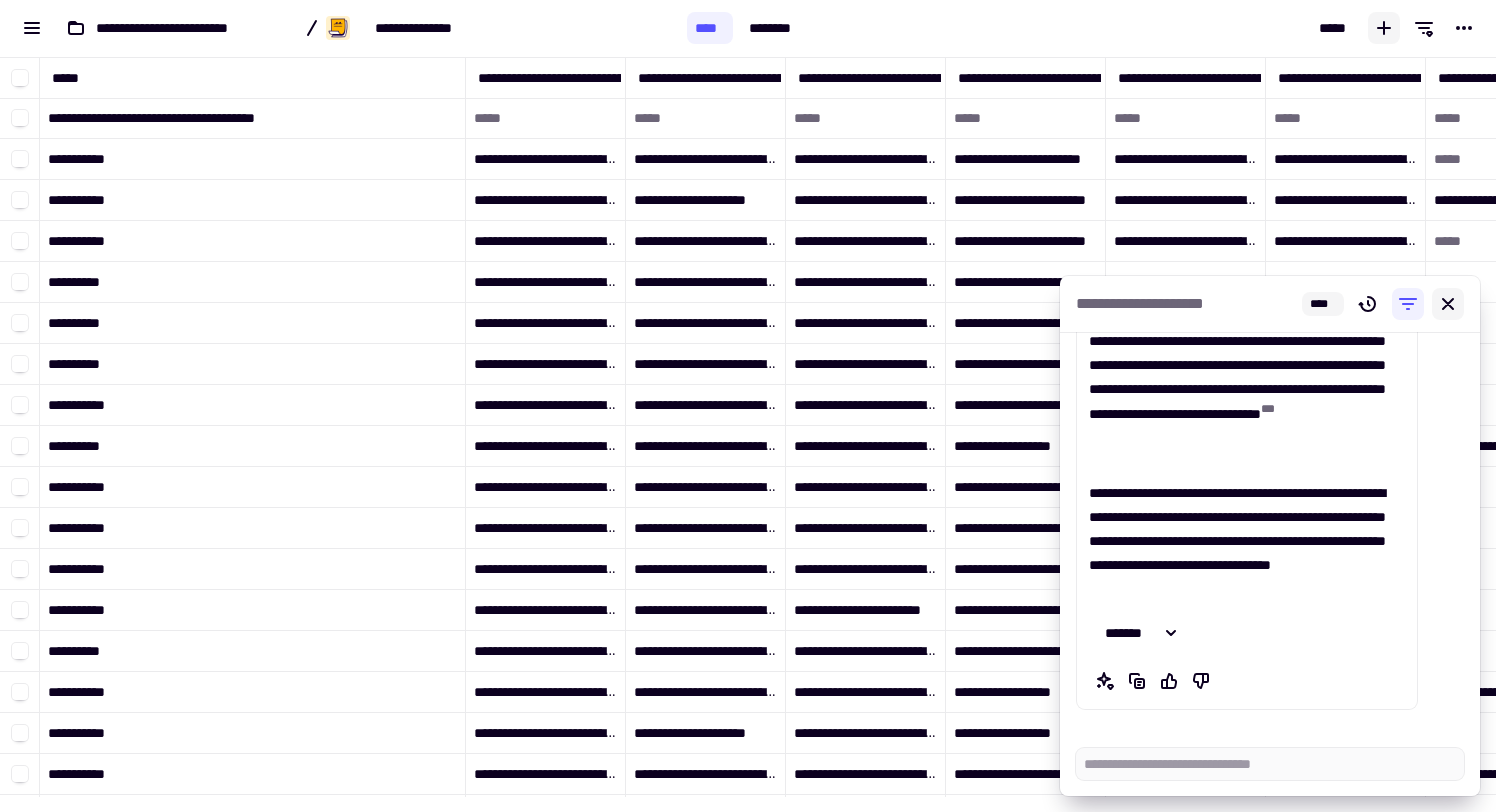 click 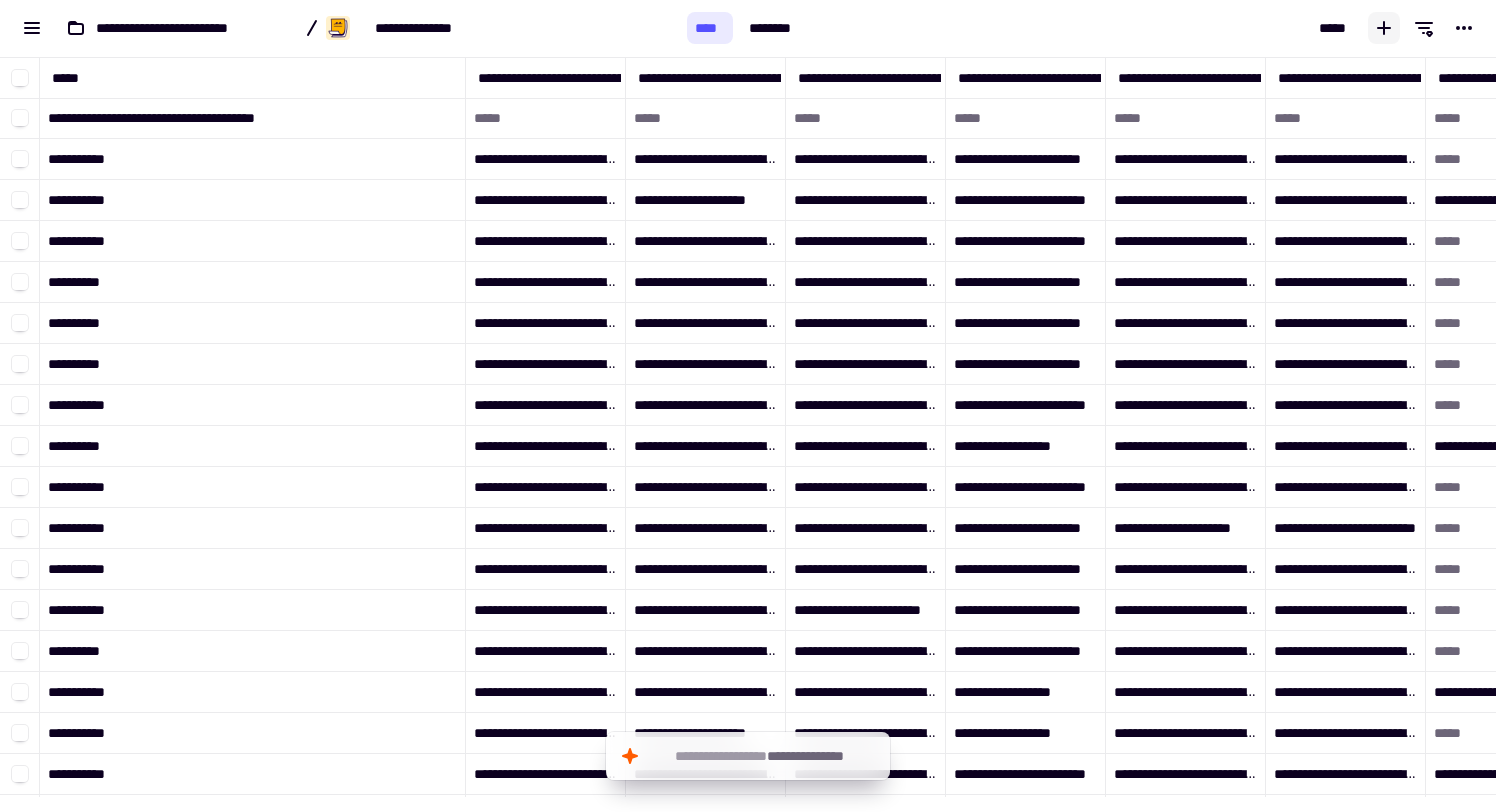 click on "****" 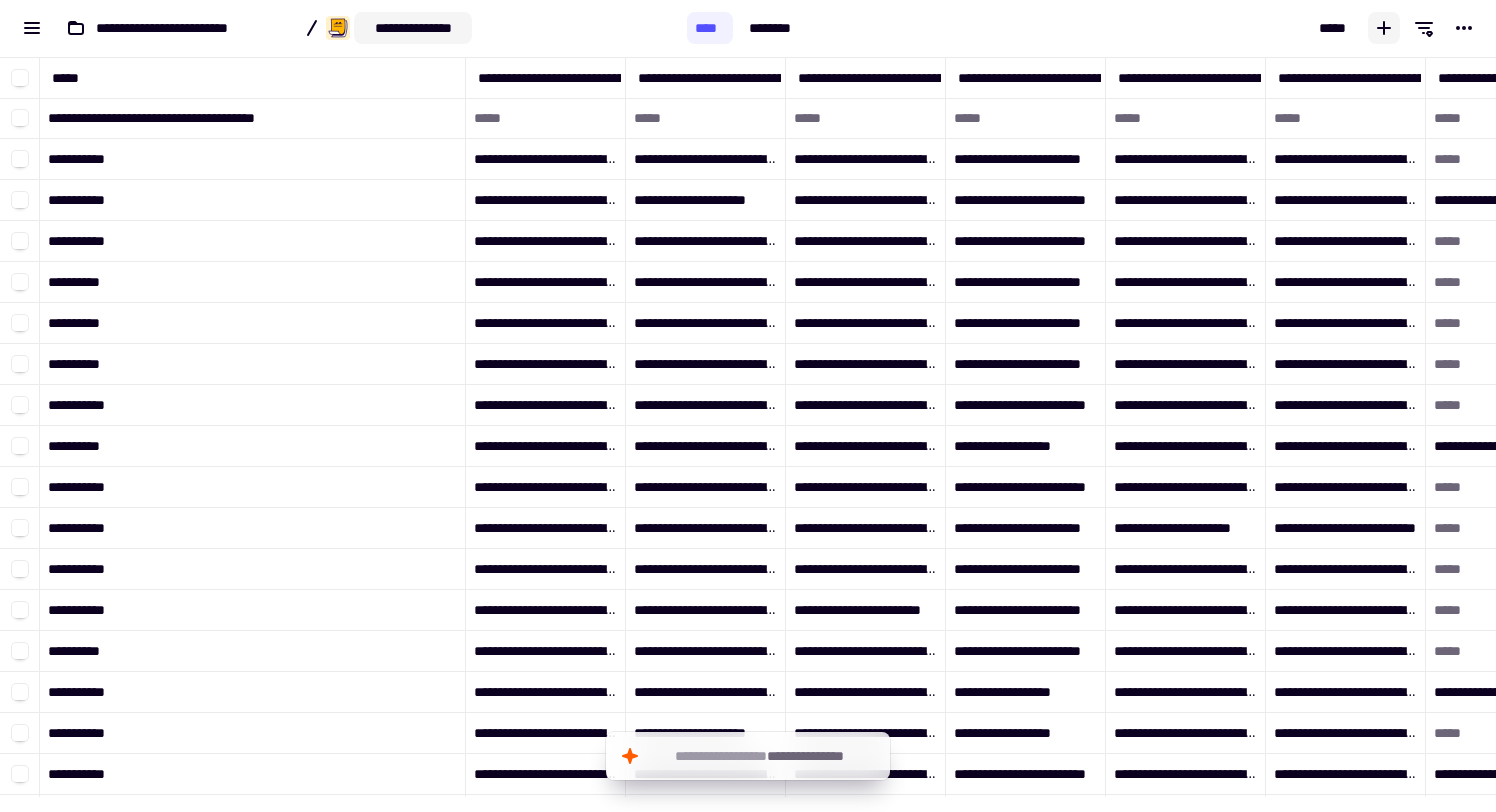 click on "**********" 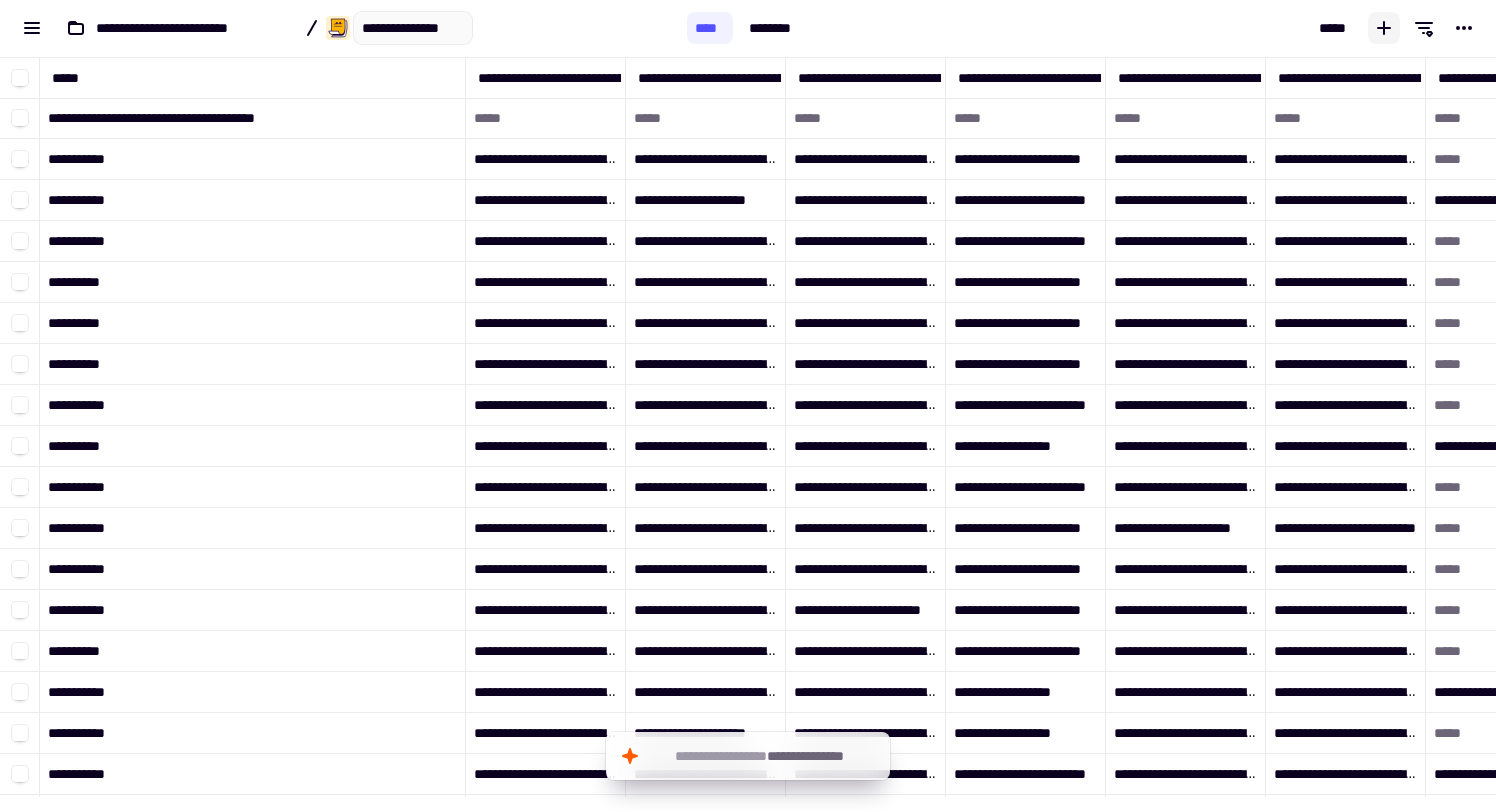 click on "**********" at bounding box center [343, 28] 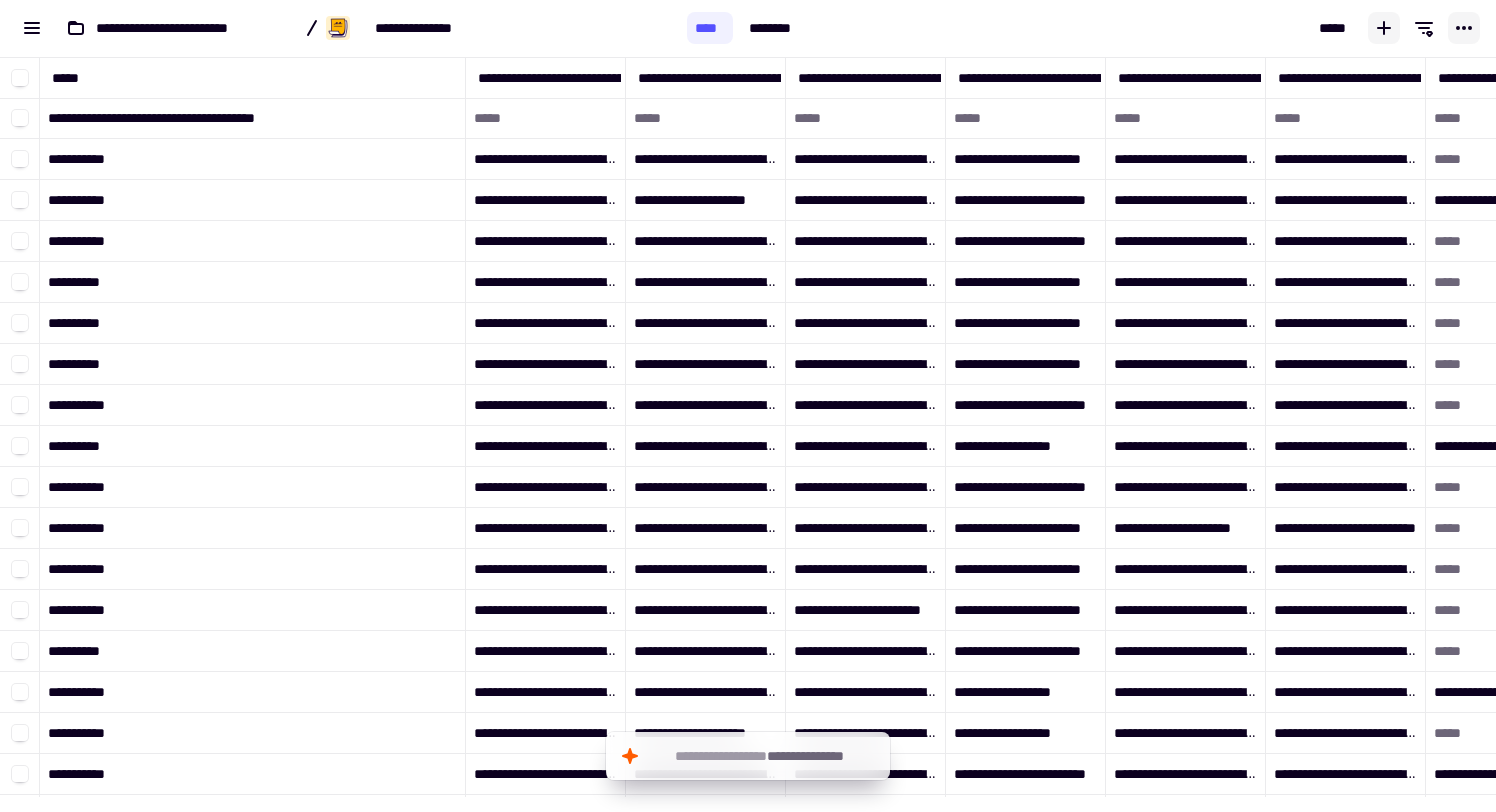 click 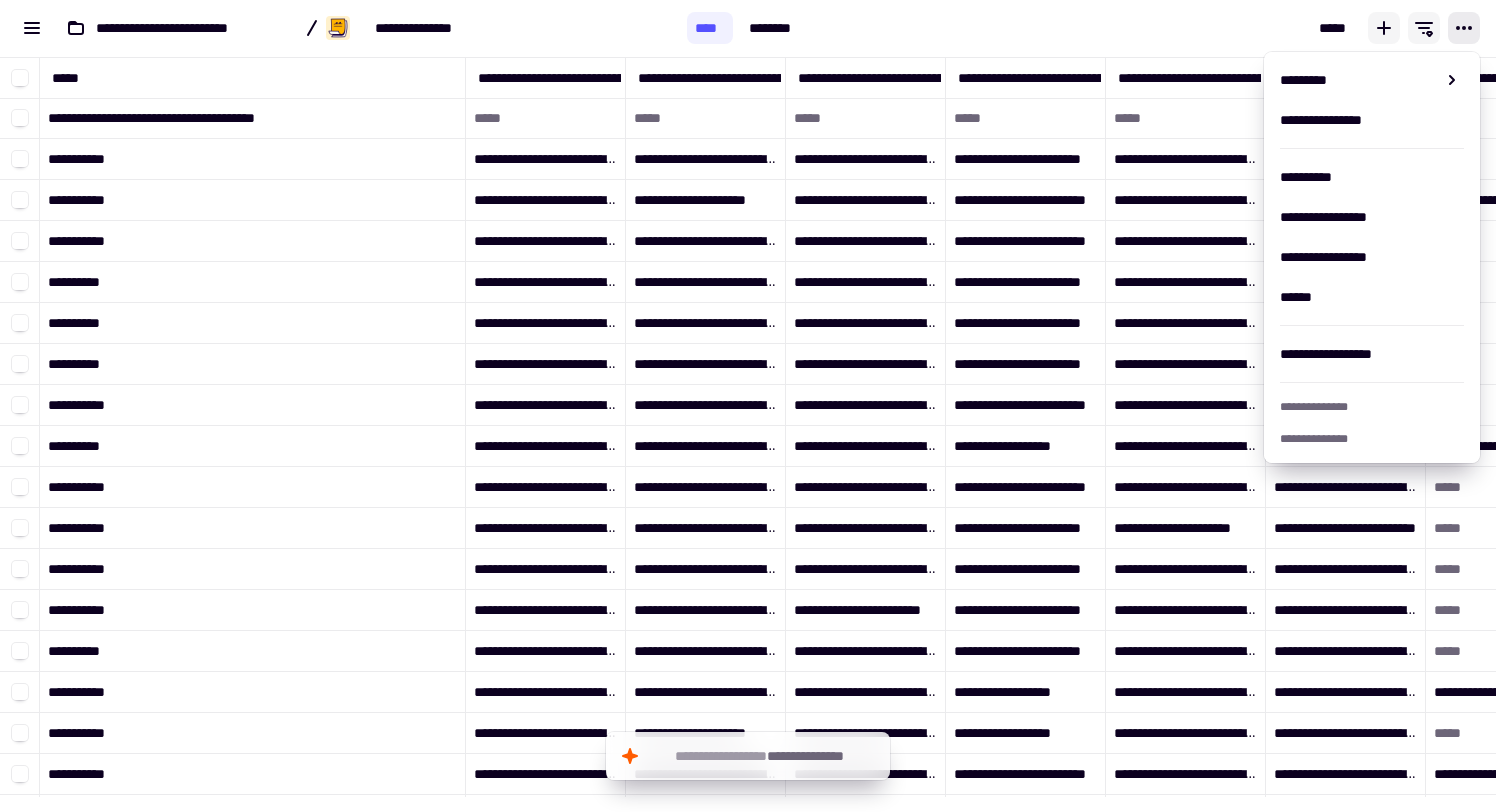 click 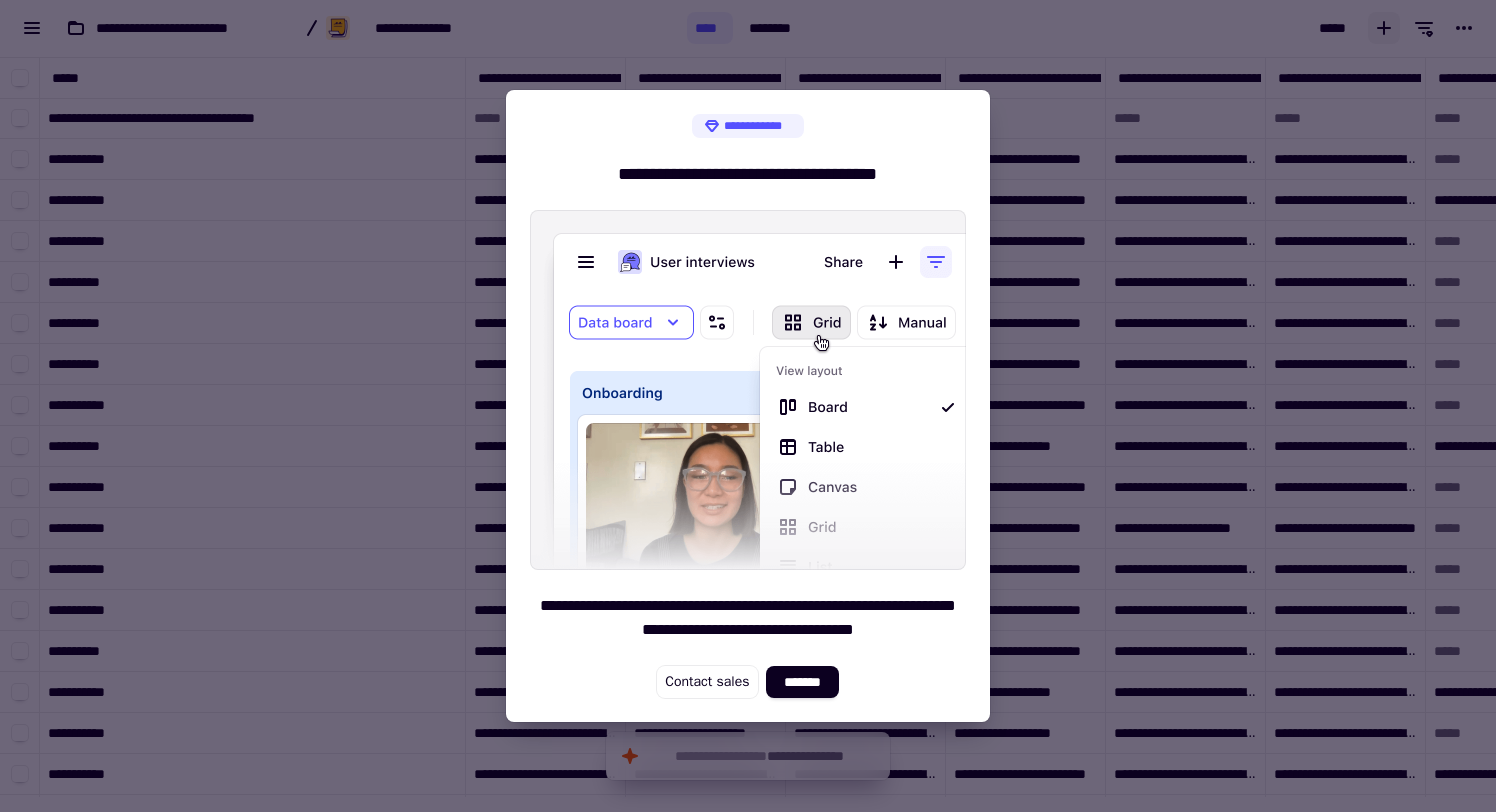 click at bounding box center [748, 406] 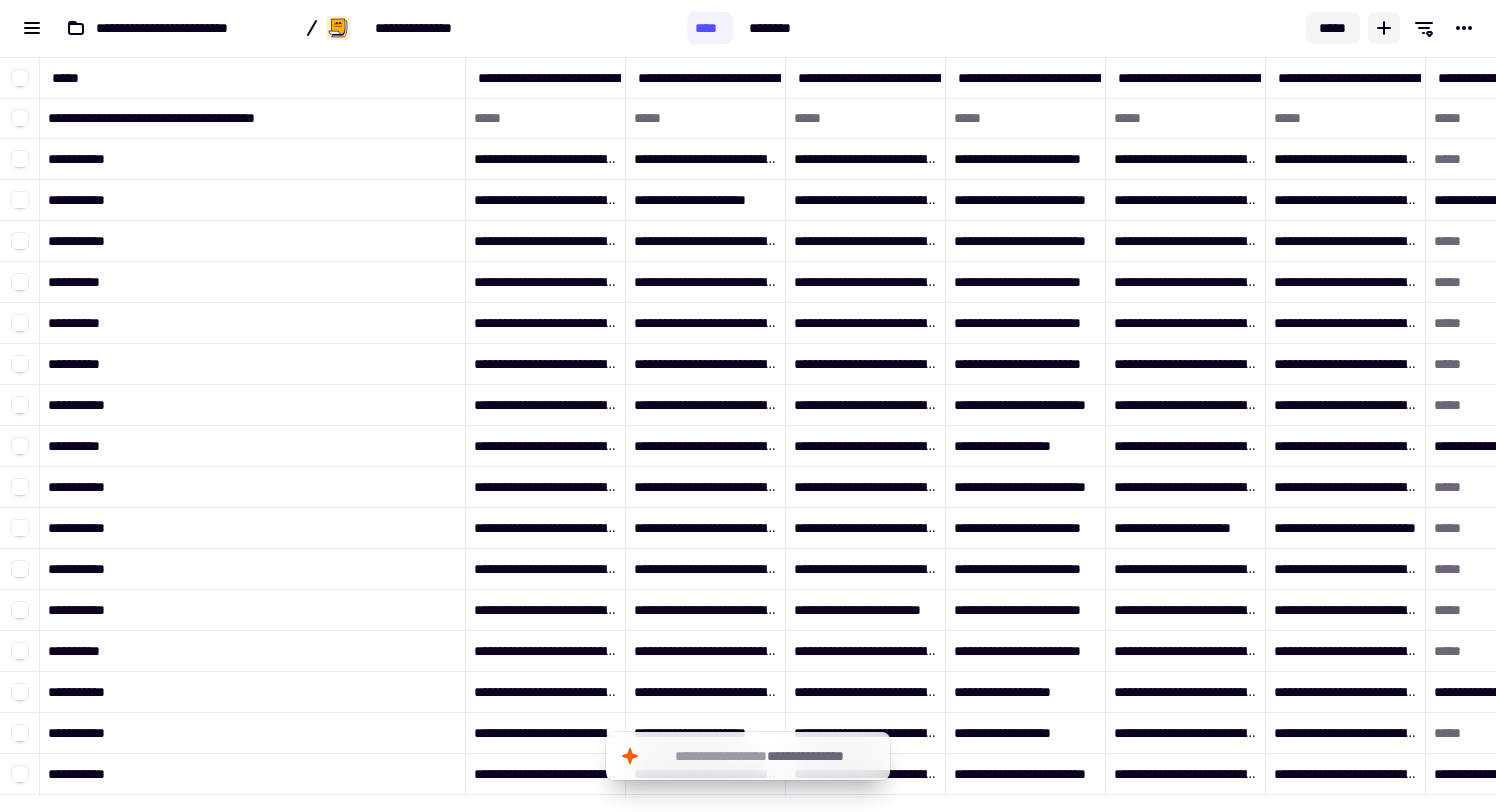 click on "*****" 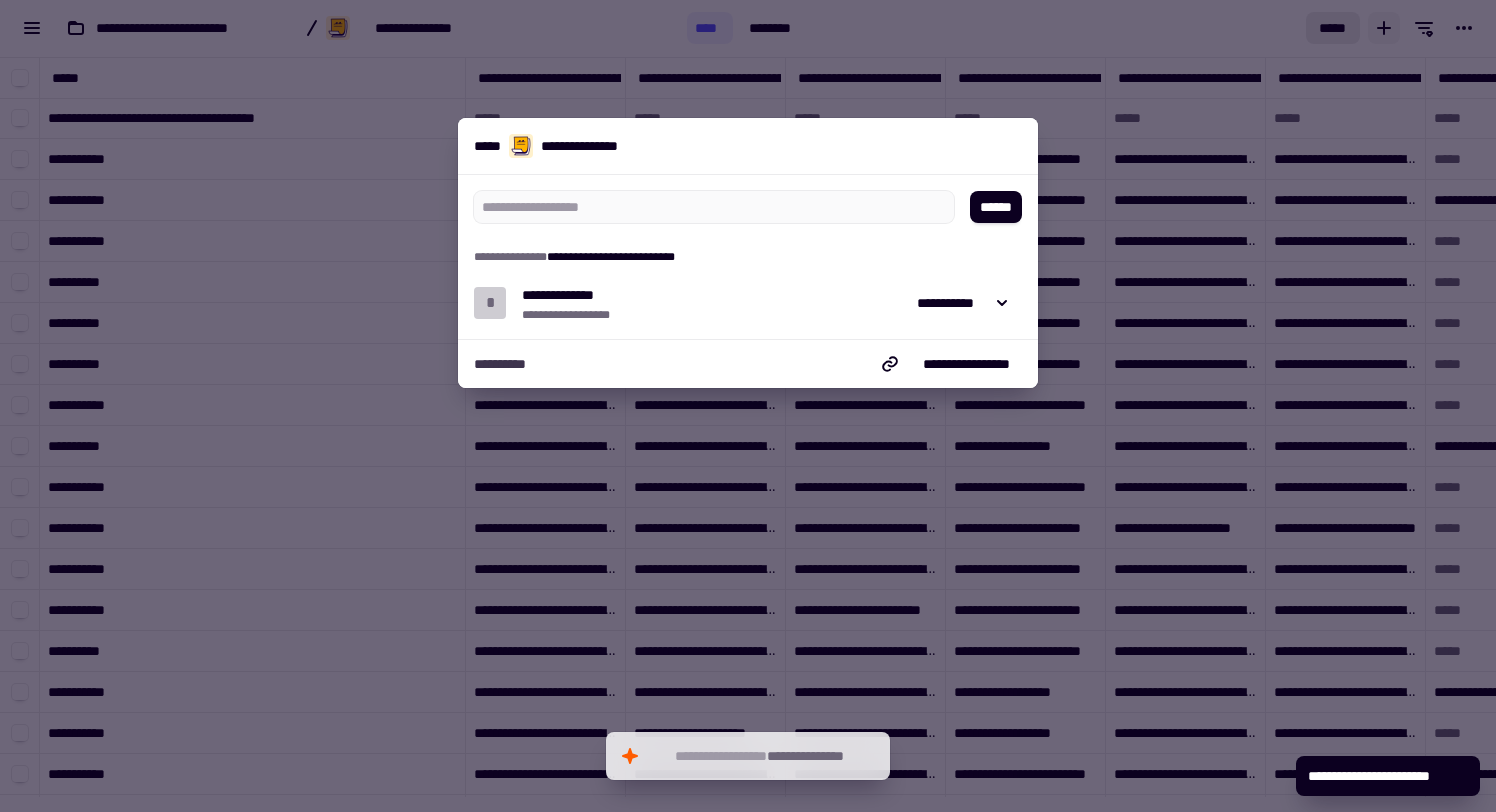 click at bounding box center (748, 406) 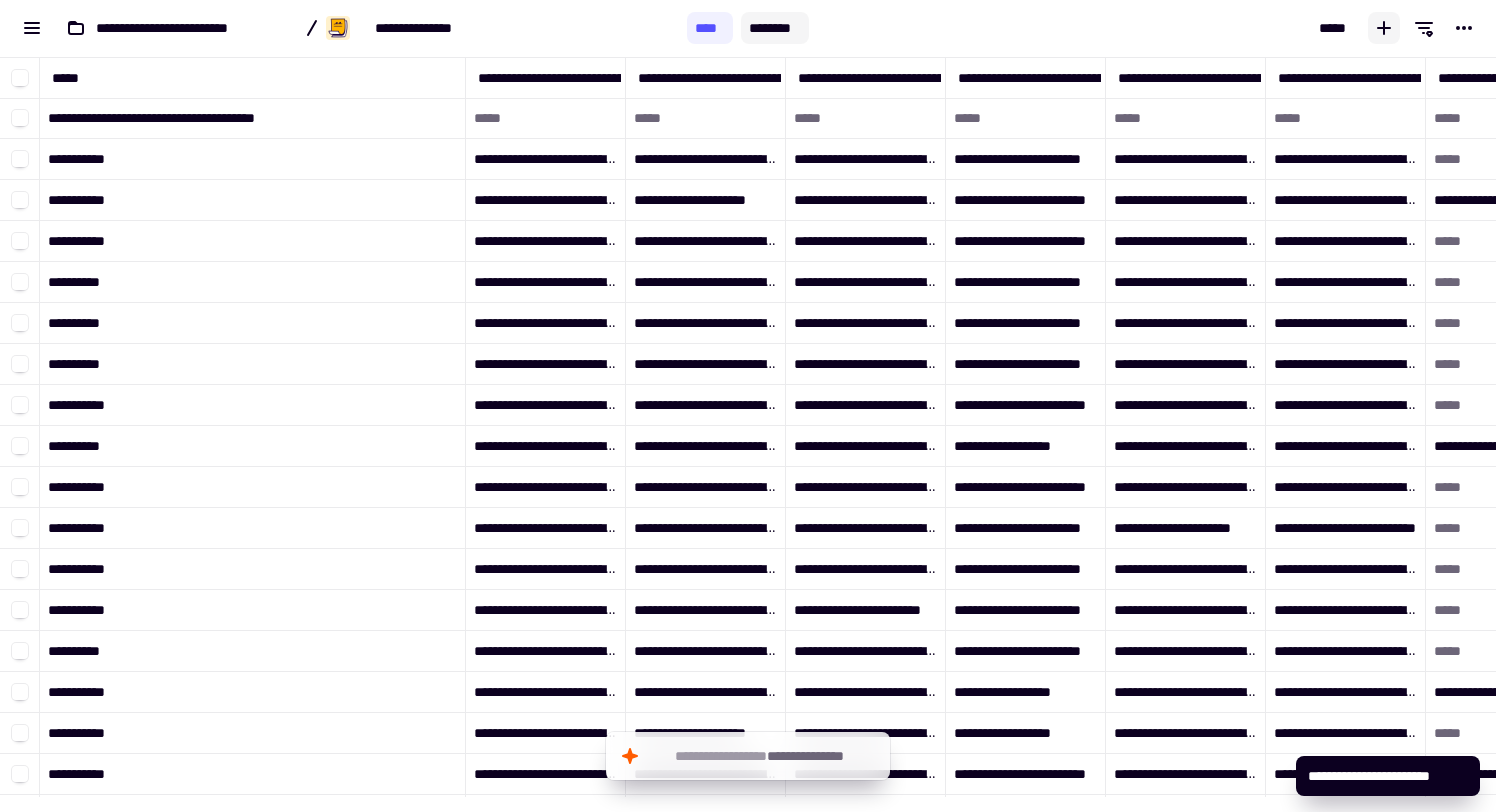 click on "********" 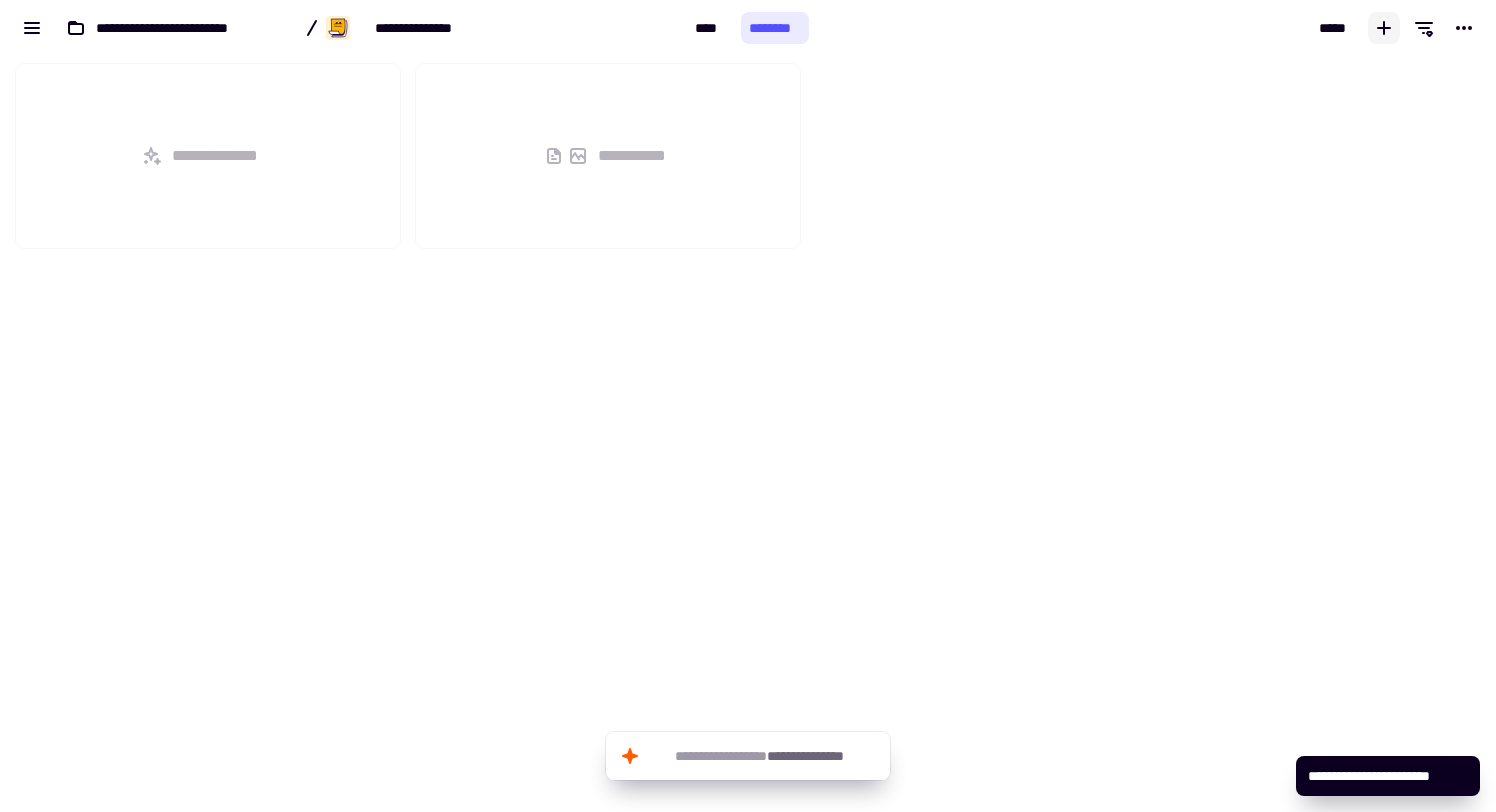 scroll, scrollTop: 16, scrollLeft: 16, axis: both 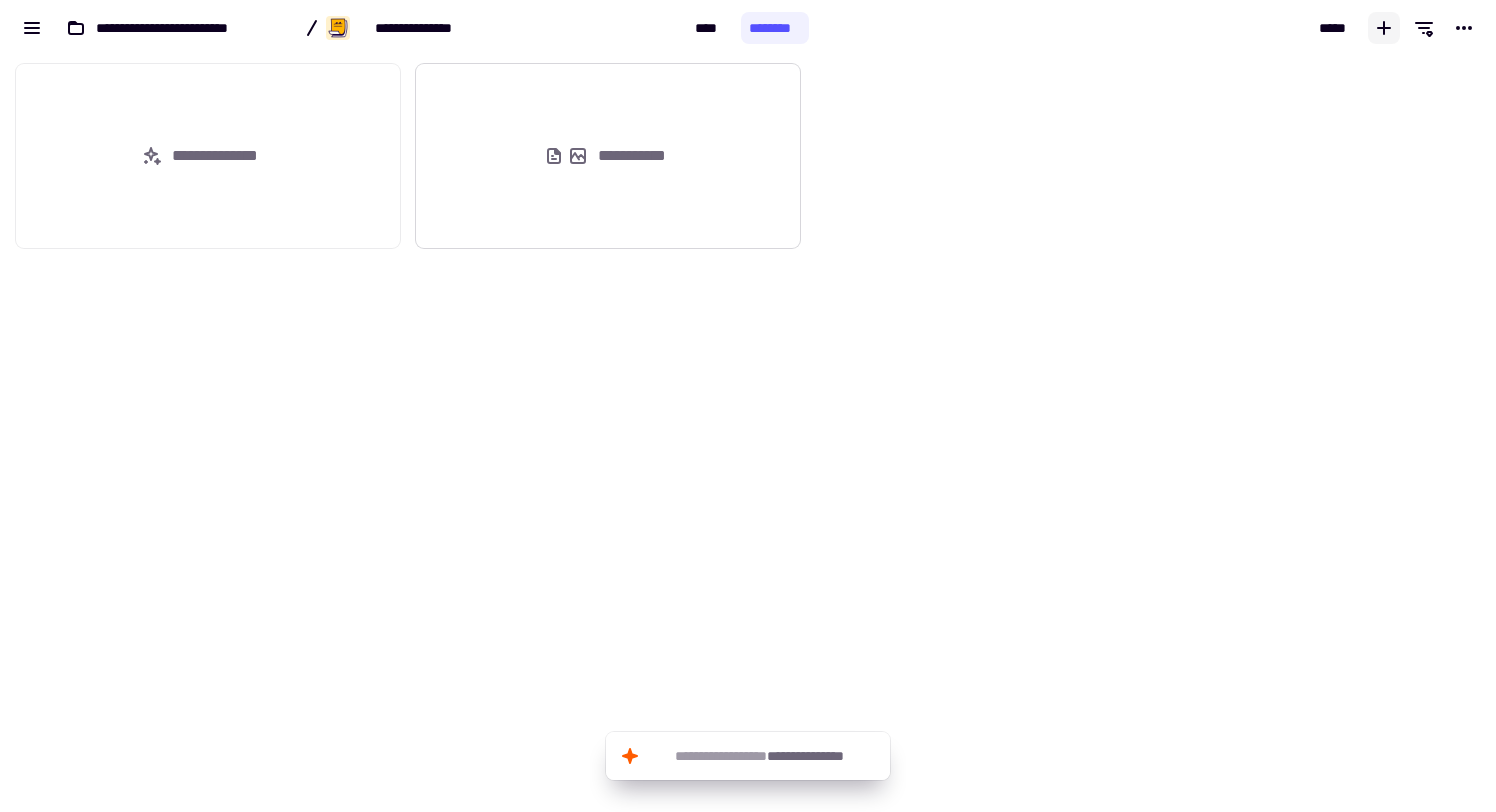 click on "**********" 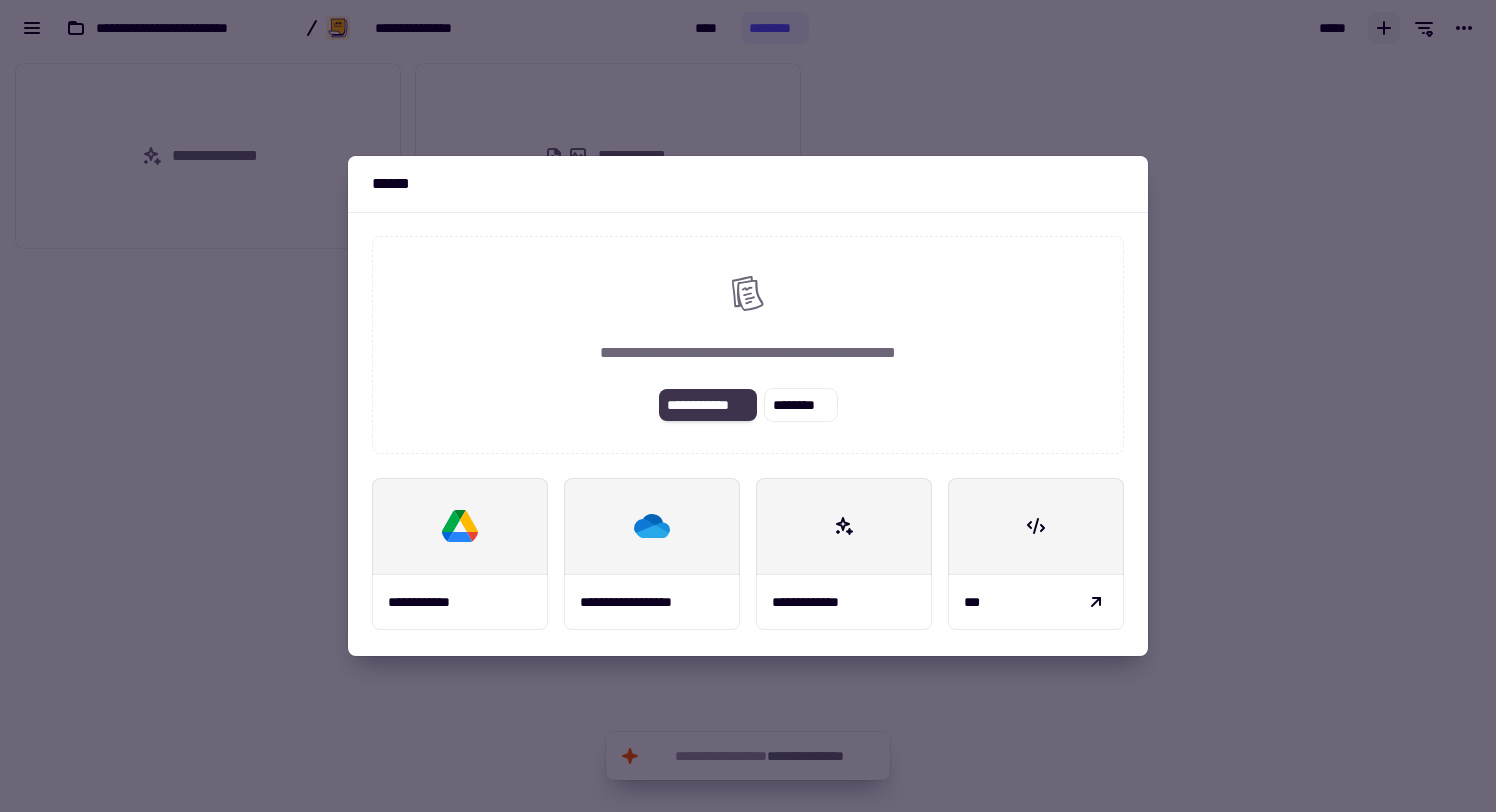 click on "**********" 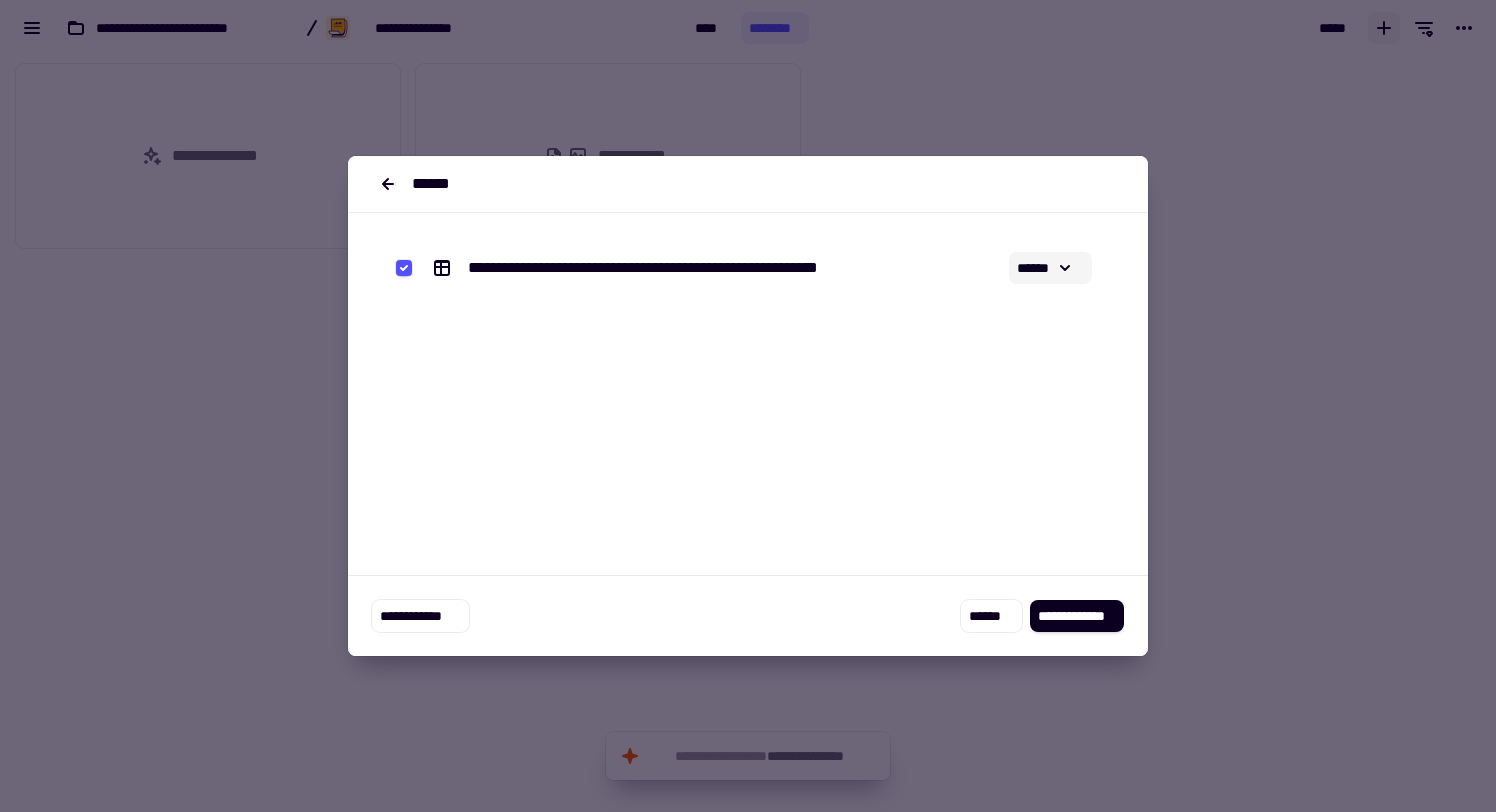 click on "******" 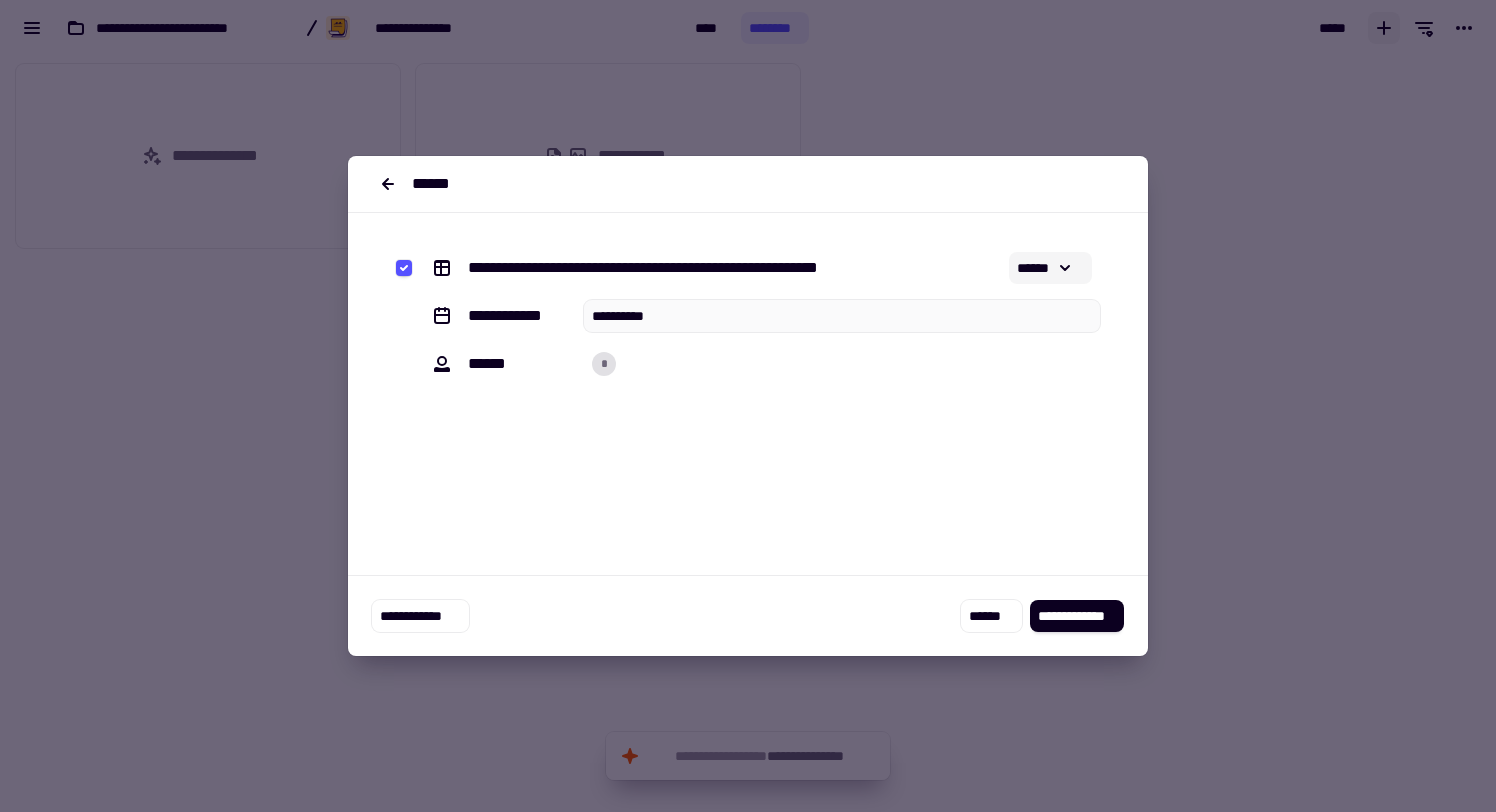 click on "******" 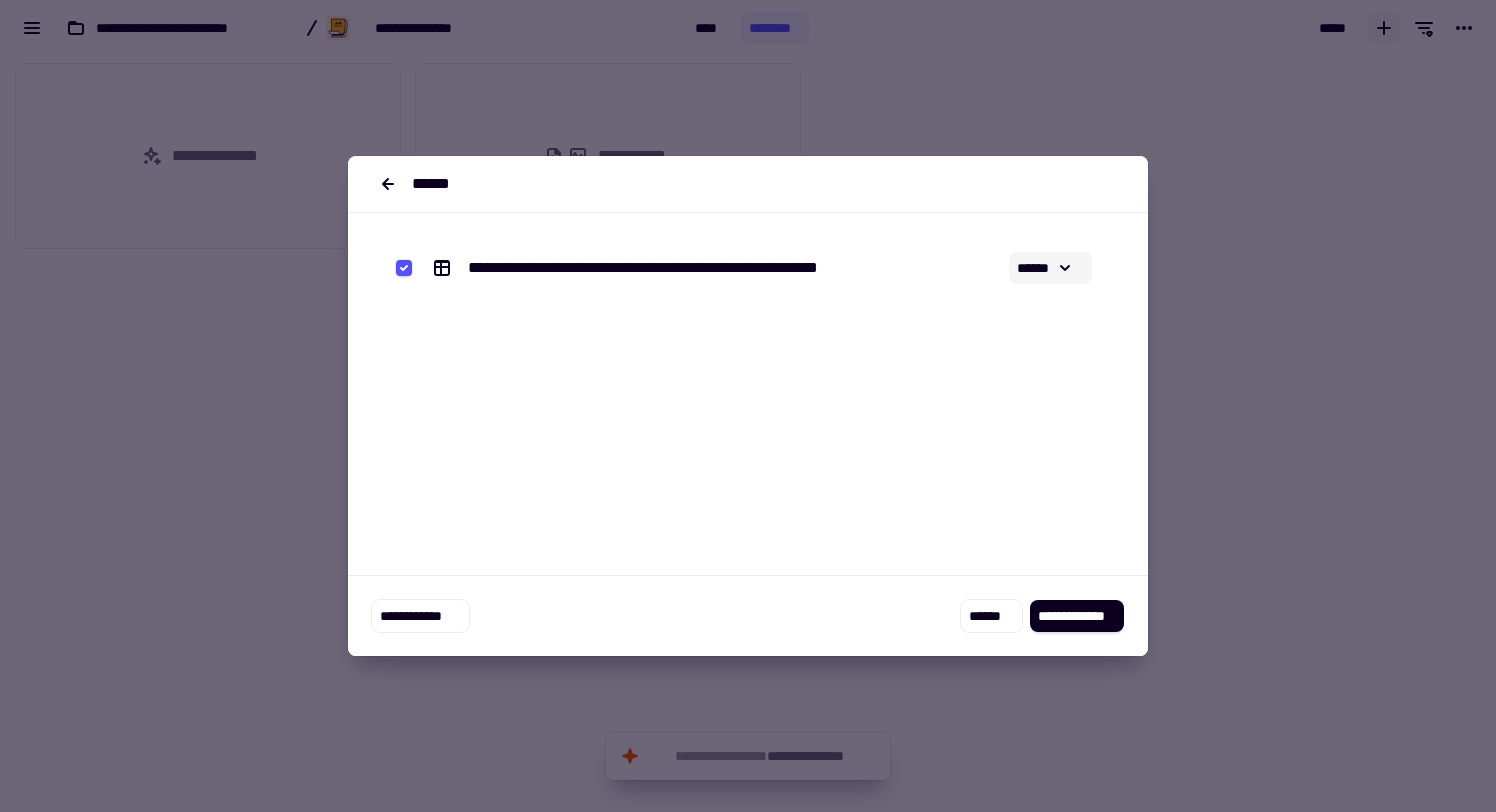 click 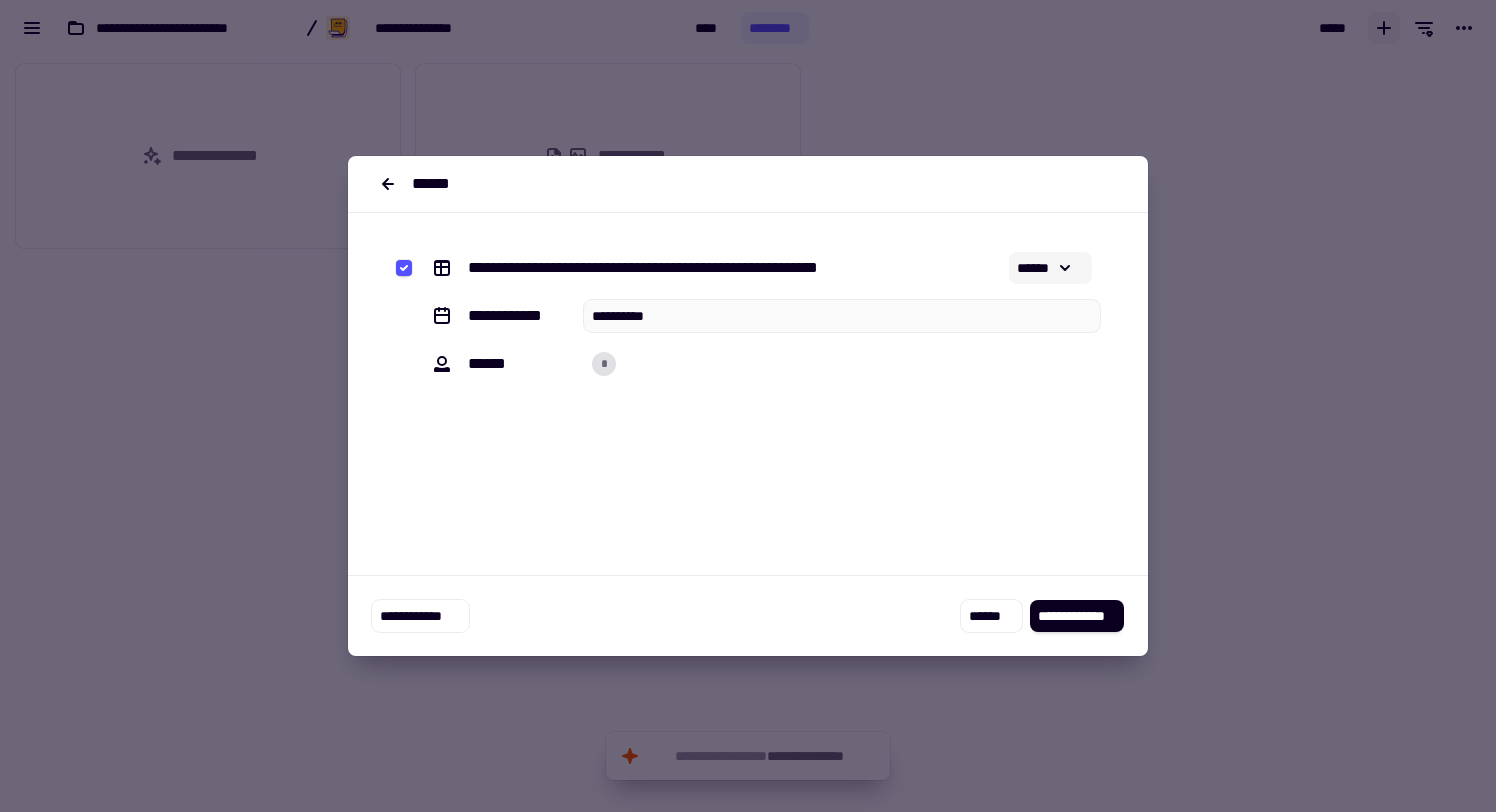 click 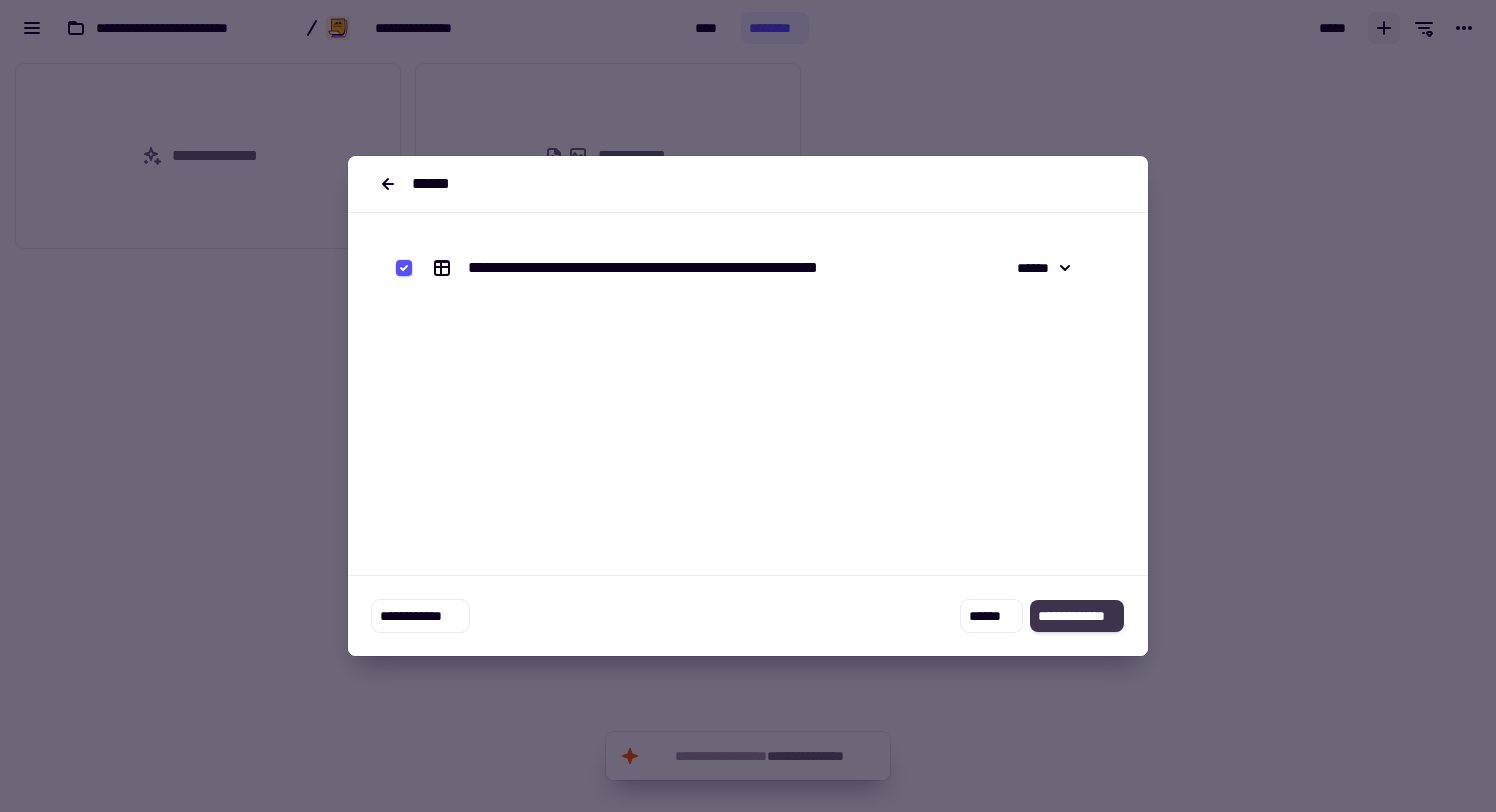 click on "**********" 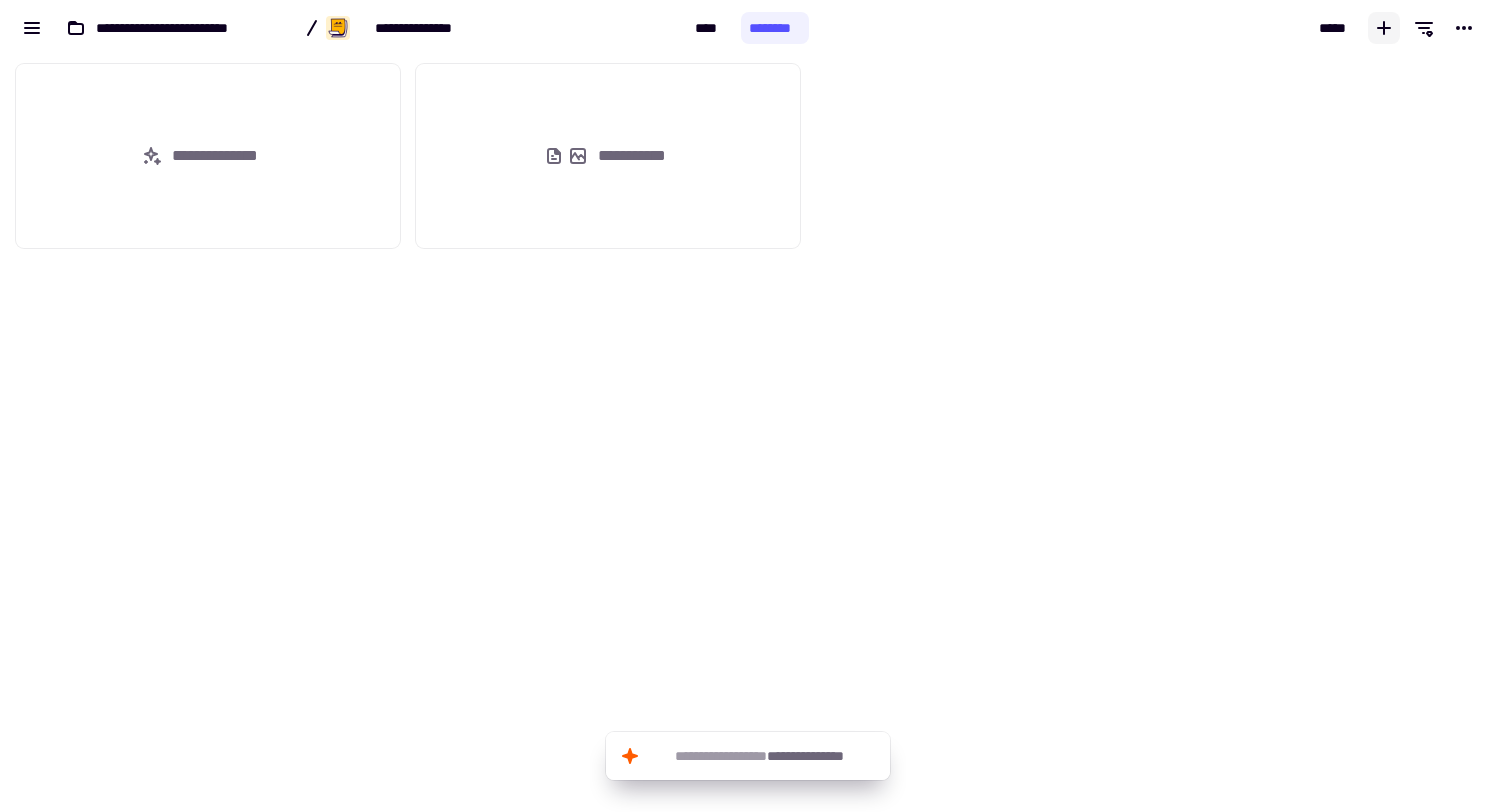 click on "**********" at bounding box center (748, 434) 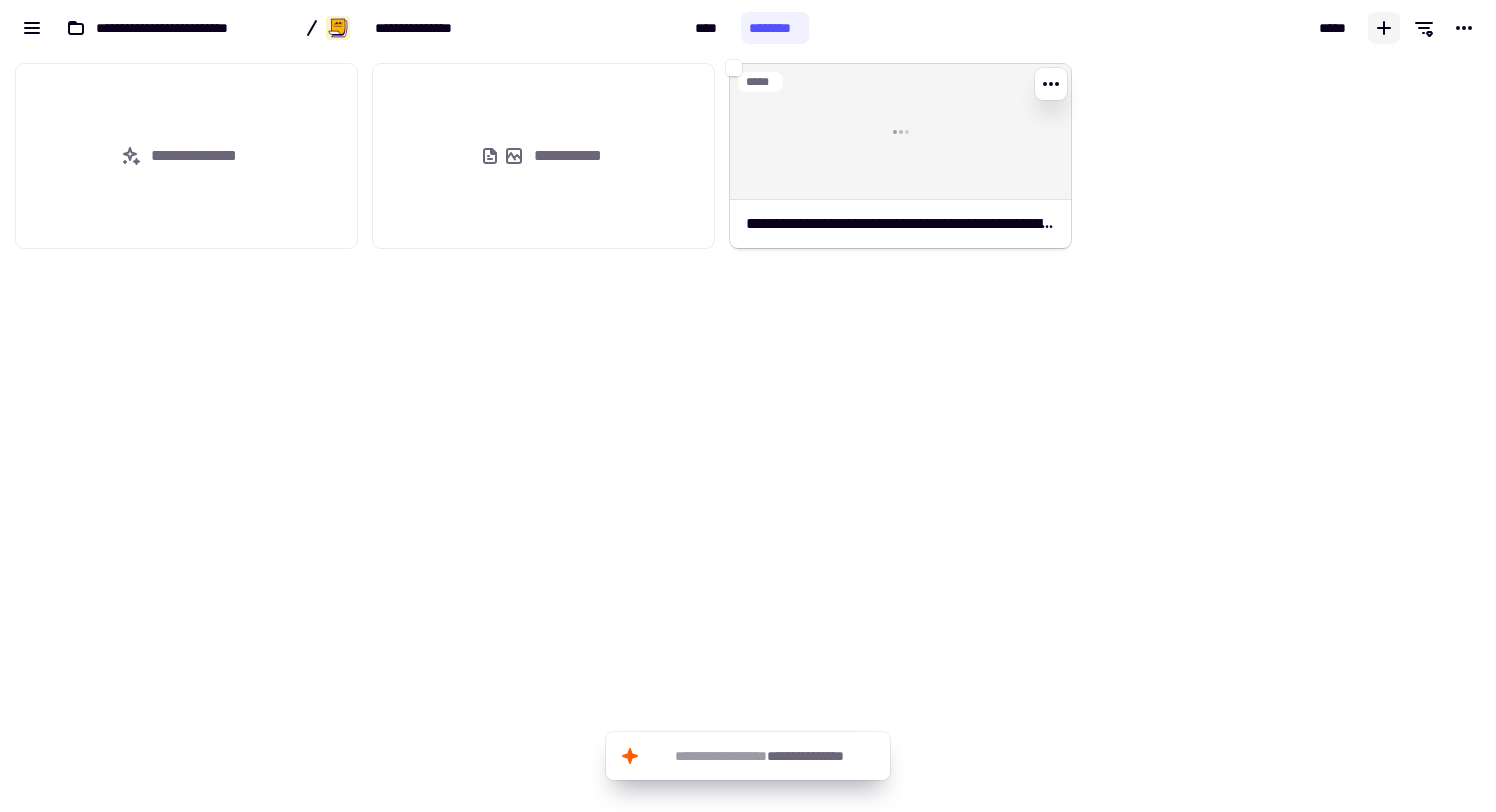 click 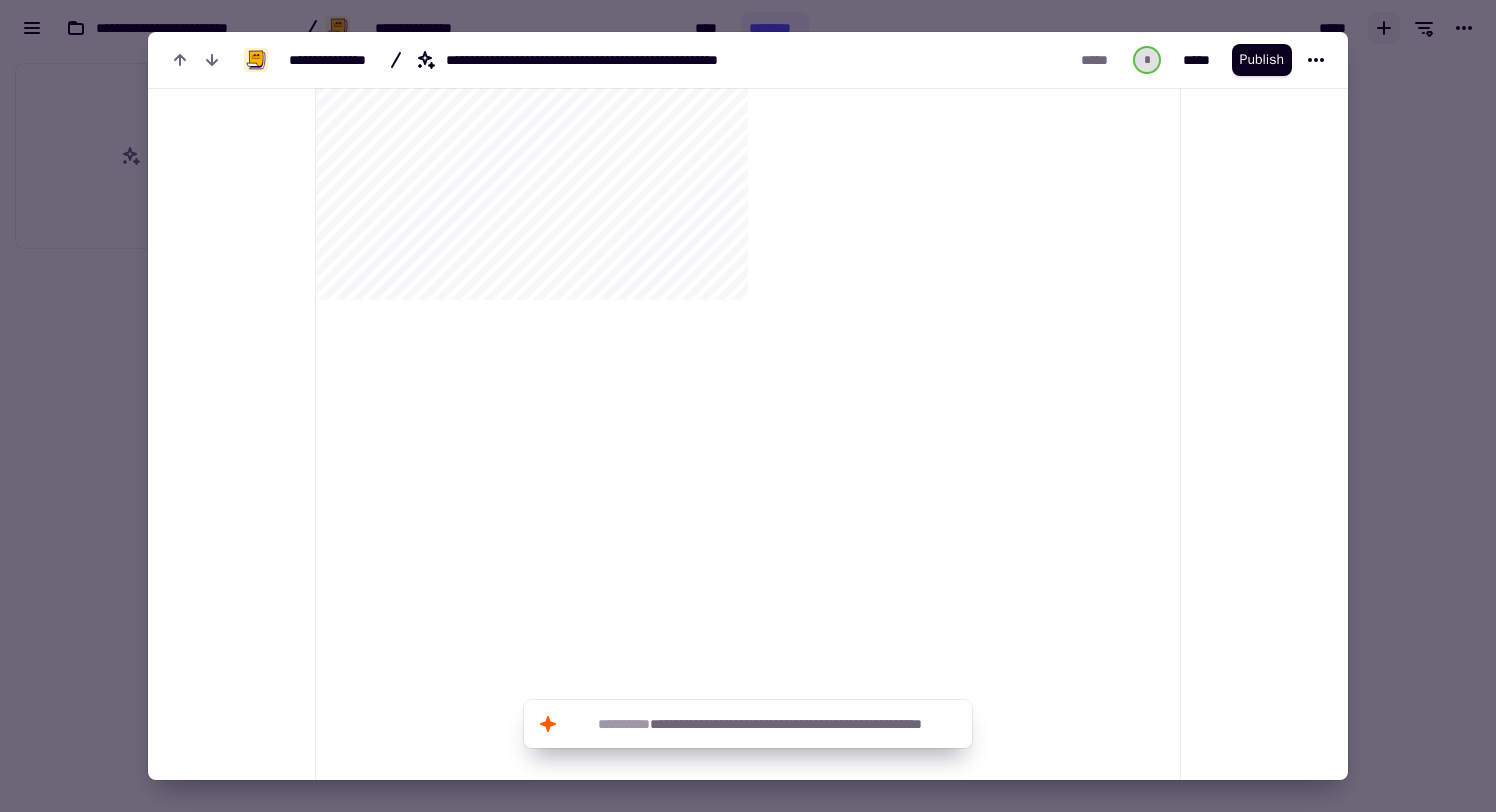 scroll, scrollTop: 0, scrollLeft: 0, axis: both 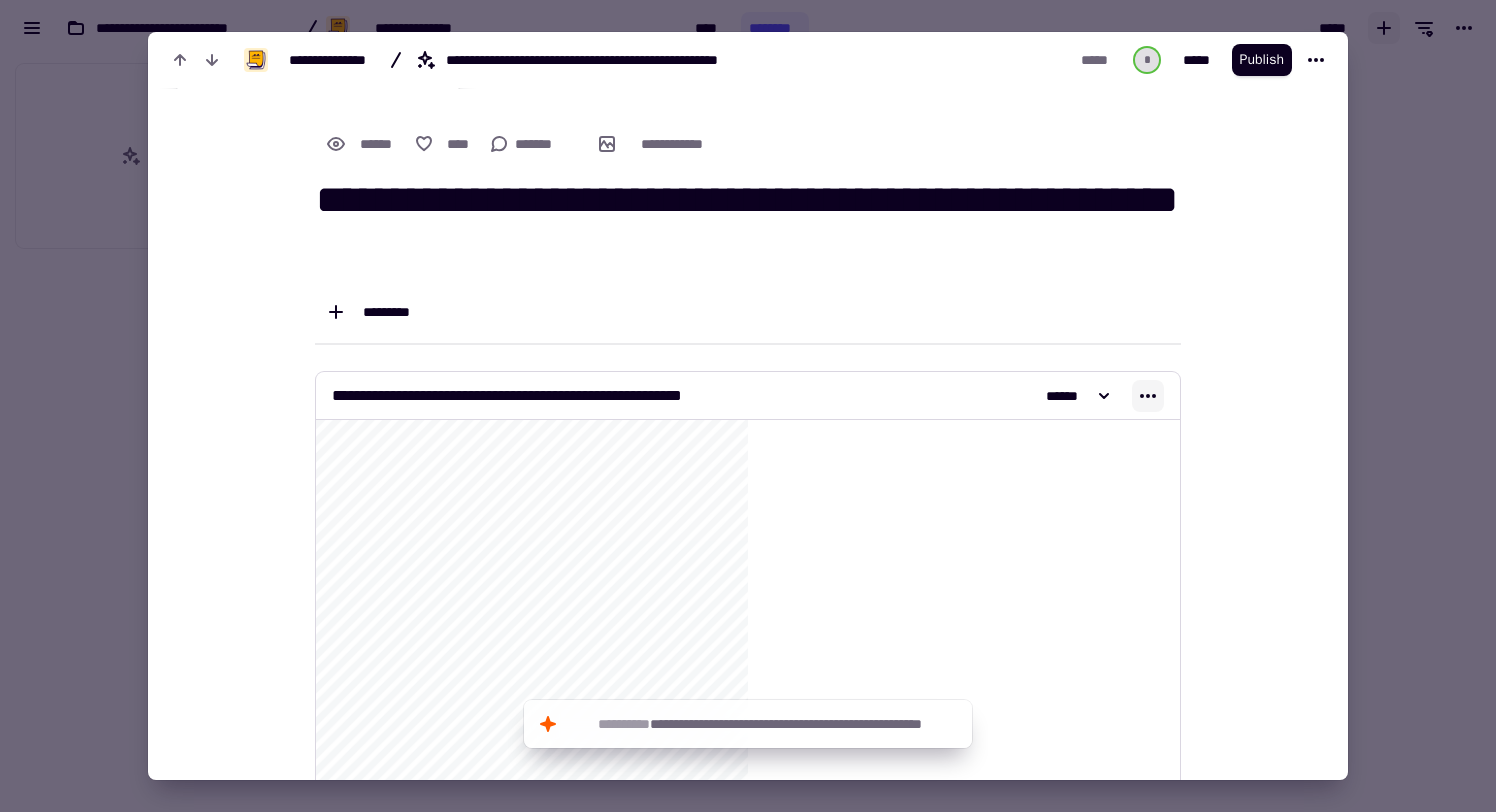 click 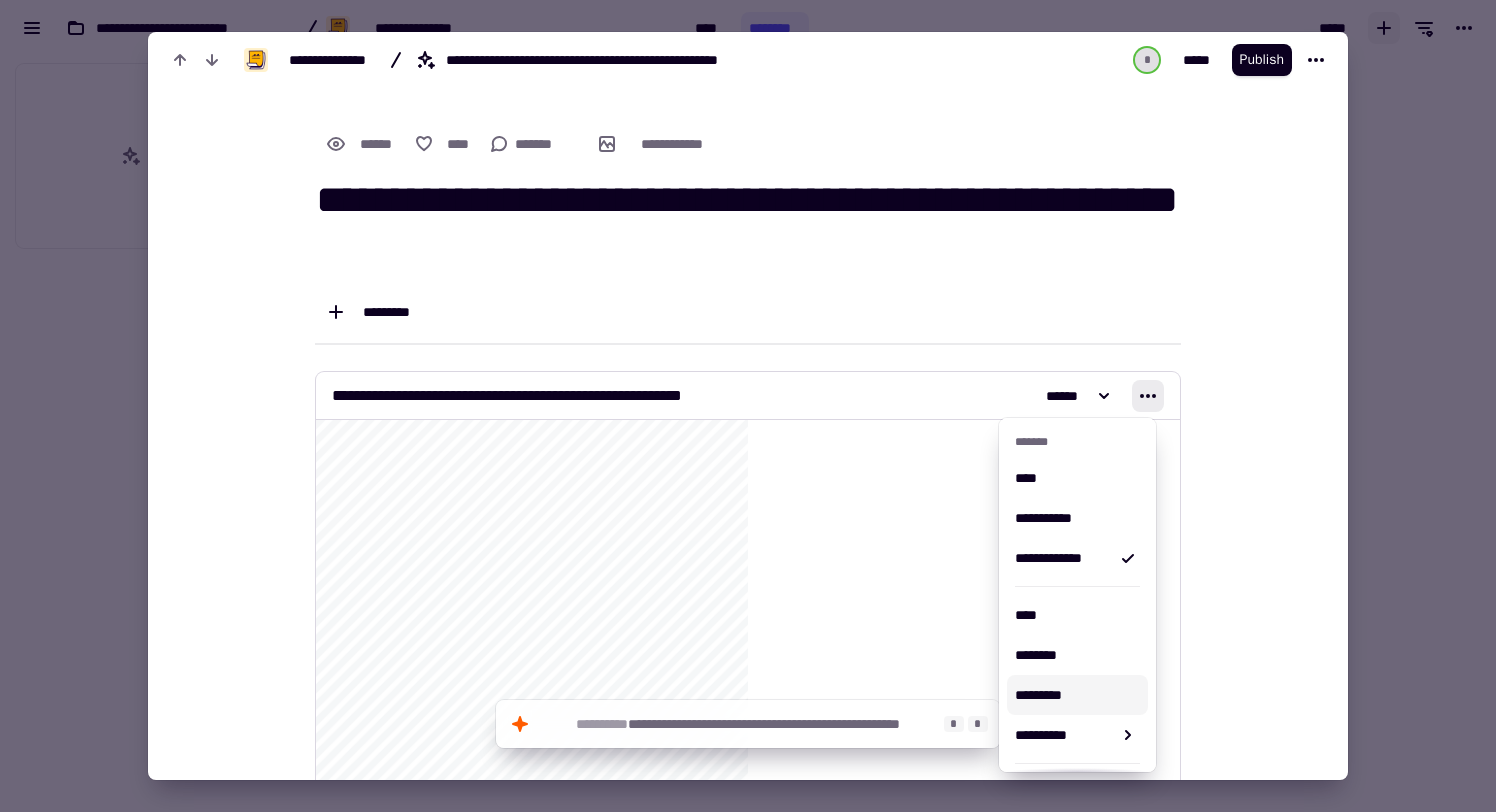 click on "**********" 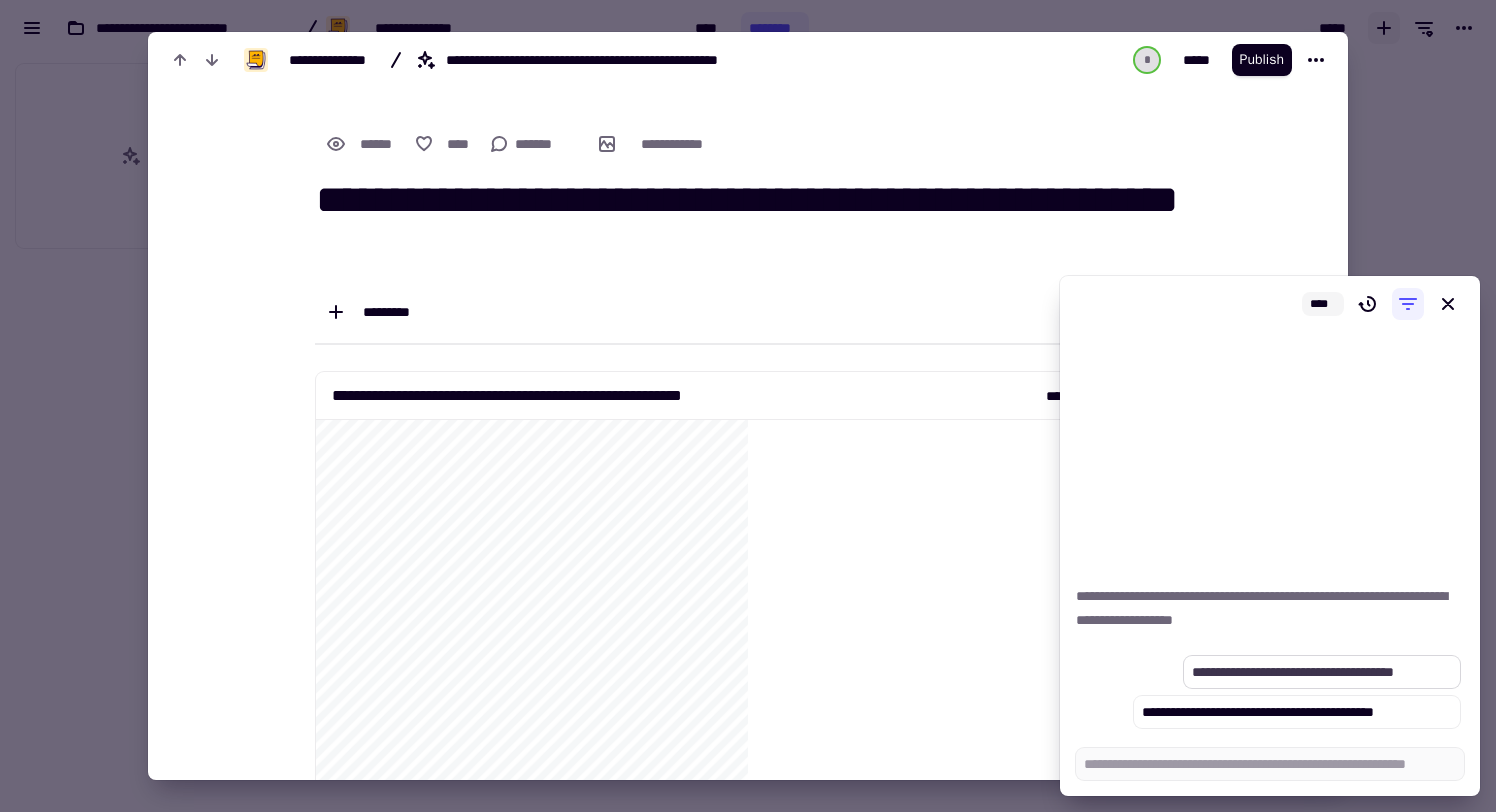 click on "**********" at bounding box center [1322, 672] 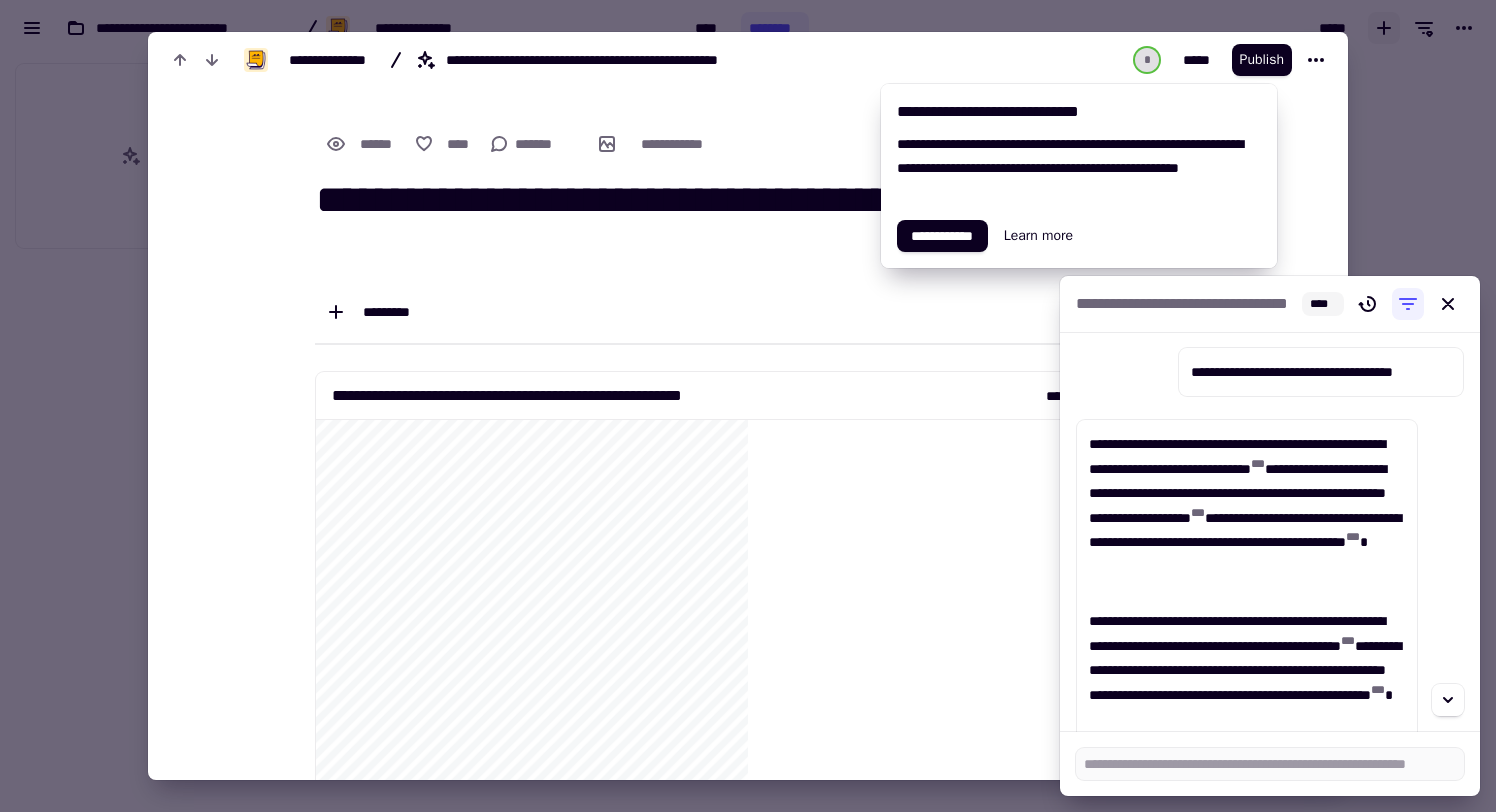 scroll, scrollTop: 258, scrollLeft: 0, axis: vertical 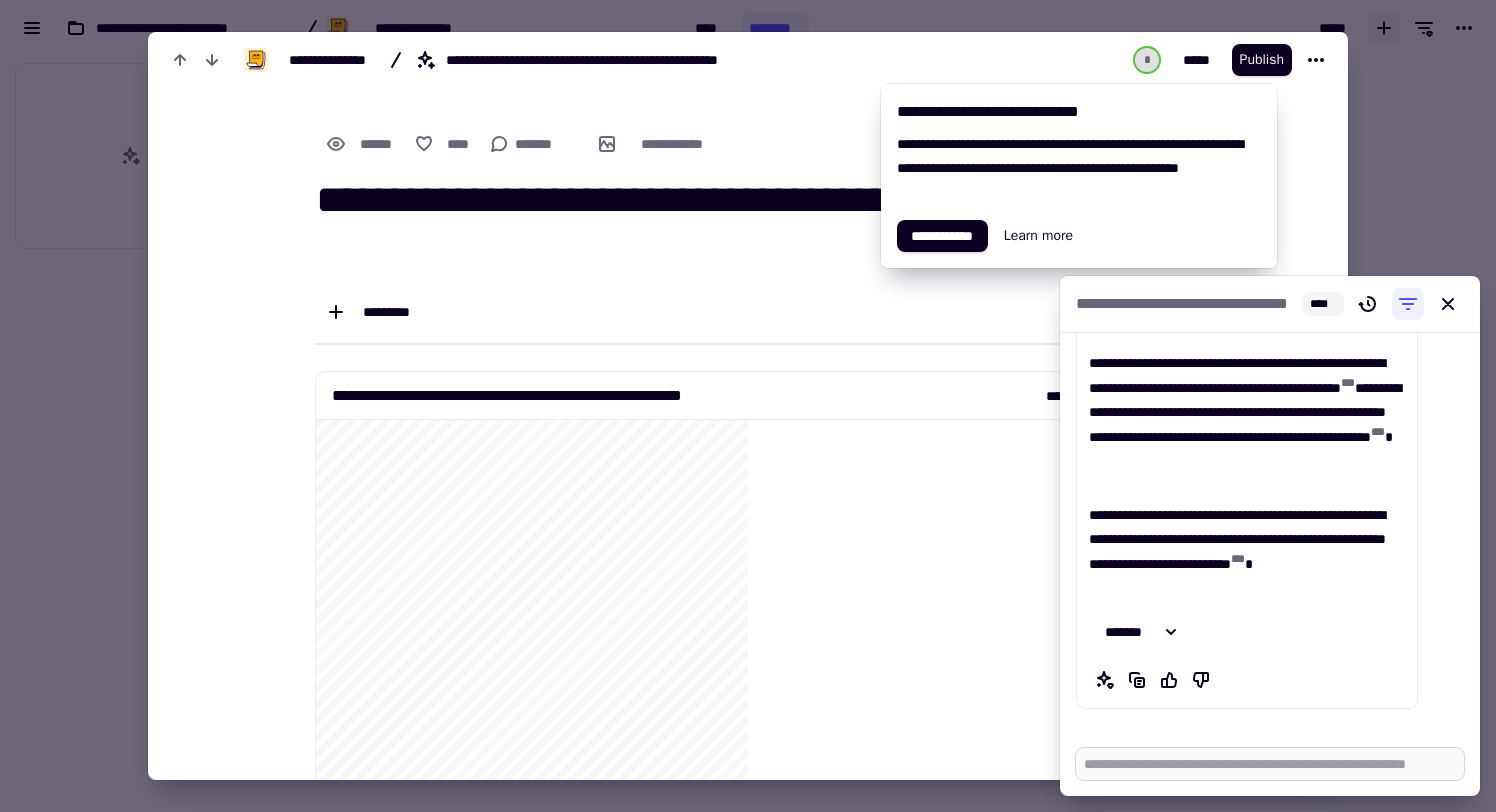 click at bounding box center (1270, 764) 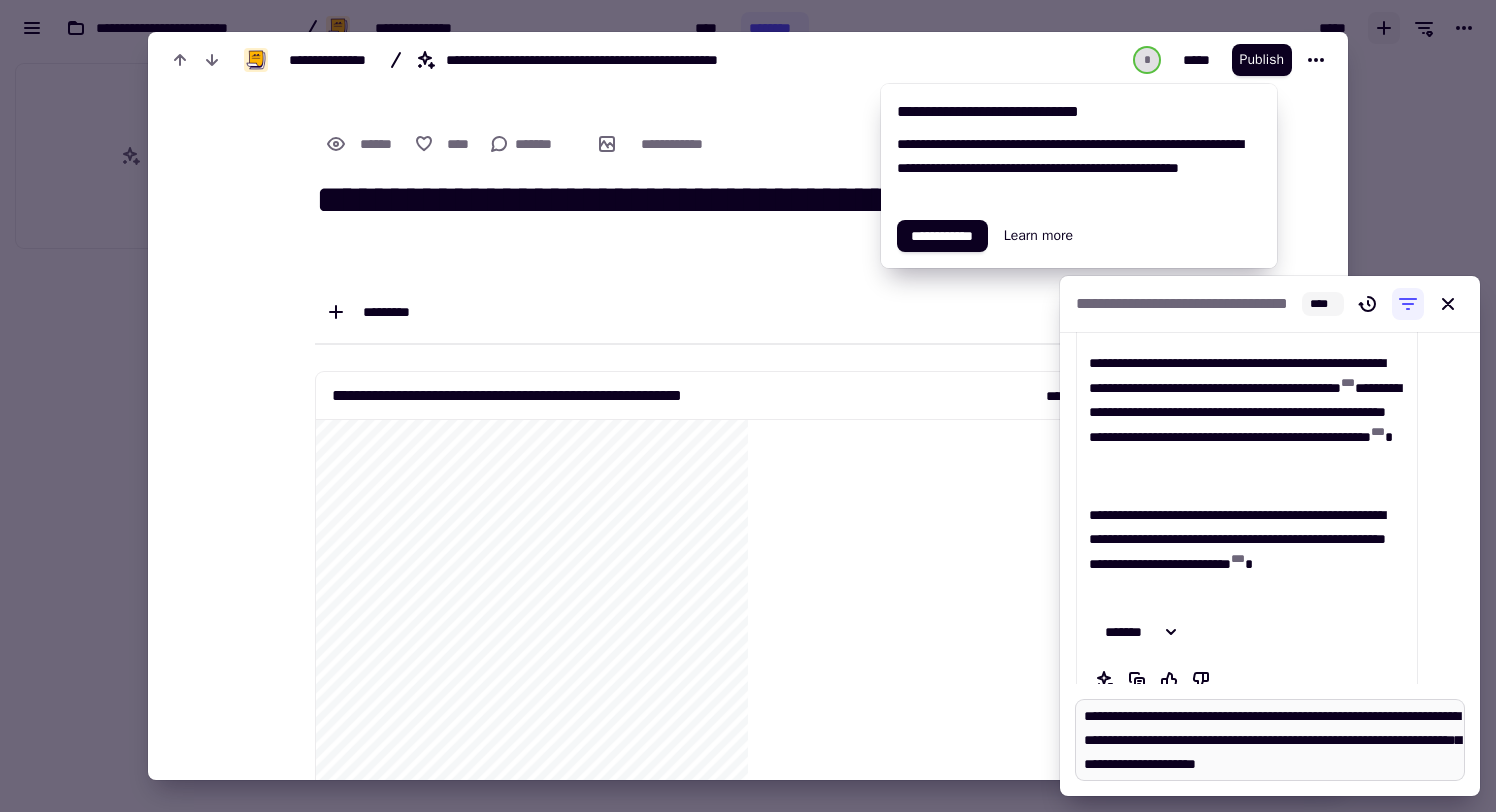 scroll, scrollTop: 16, scrollLeft: 0, axis: vertical 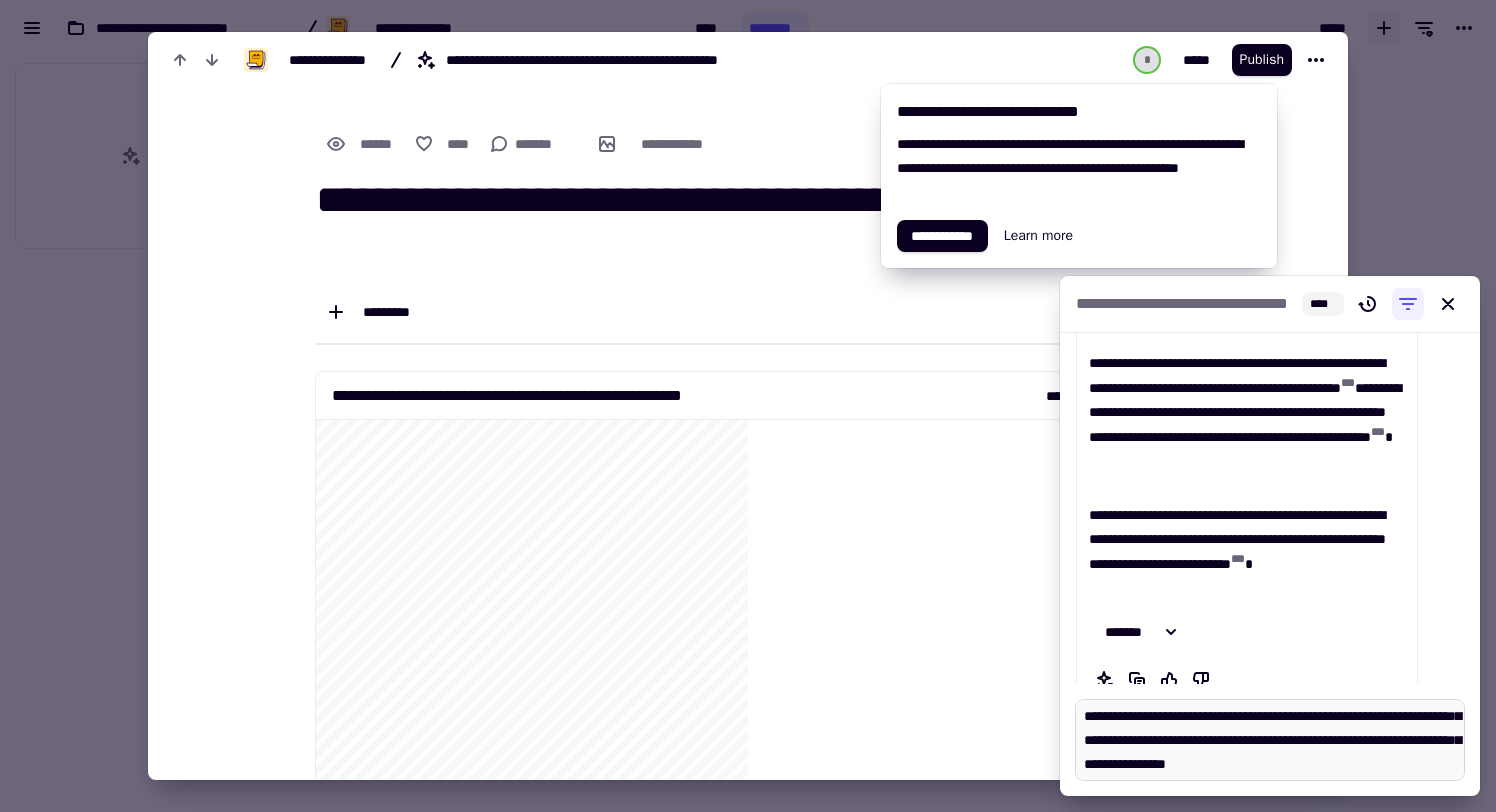 click on "**********" at bounding box center (1270, 740) 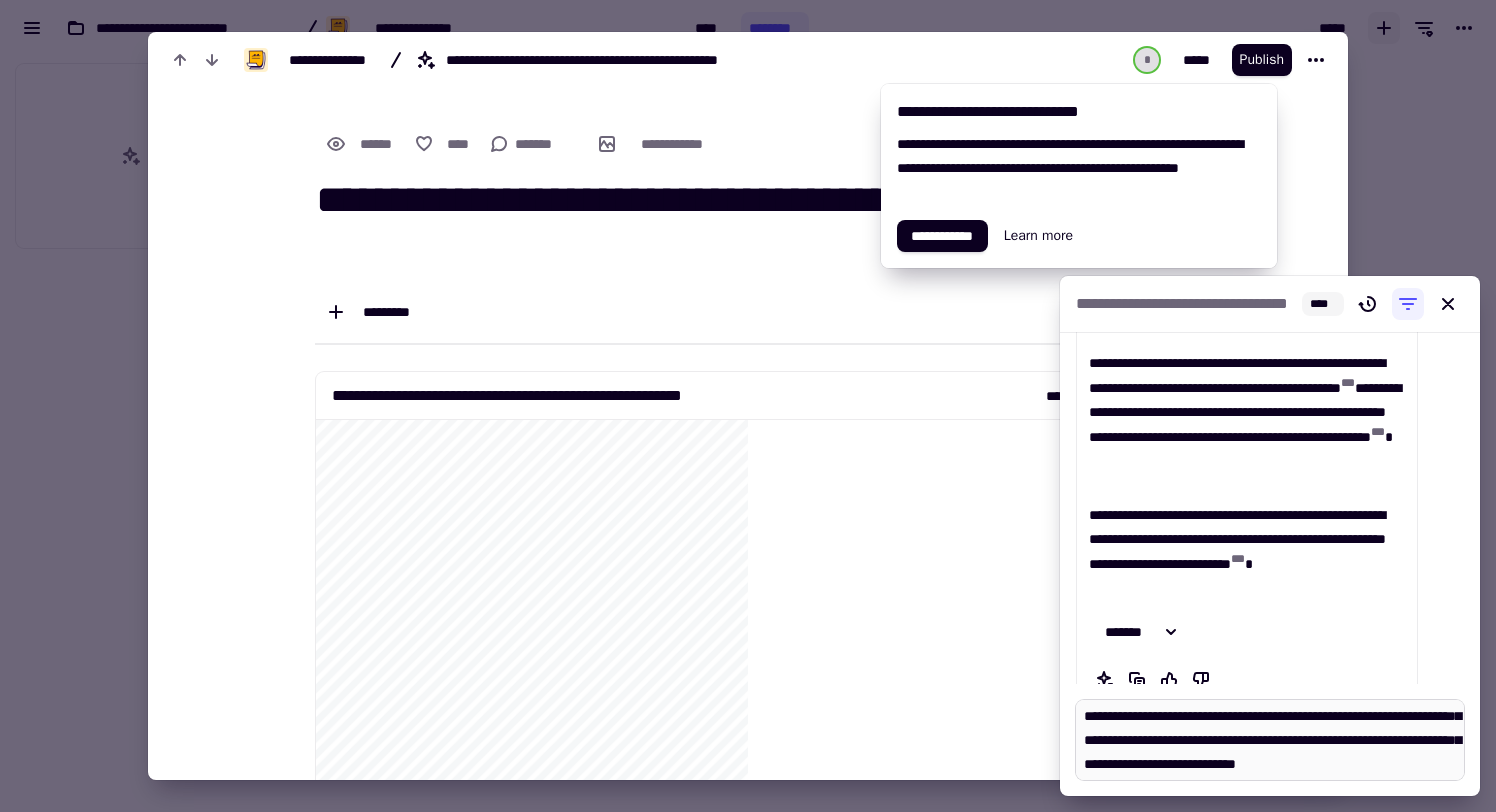 click on "**********" at bounding box center [1270, 740] 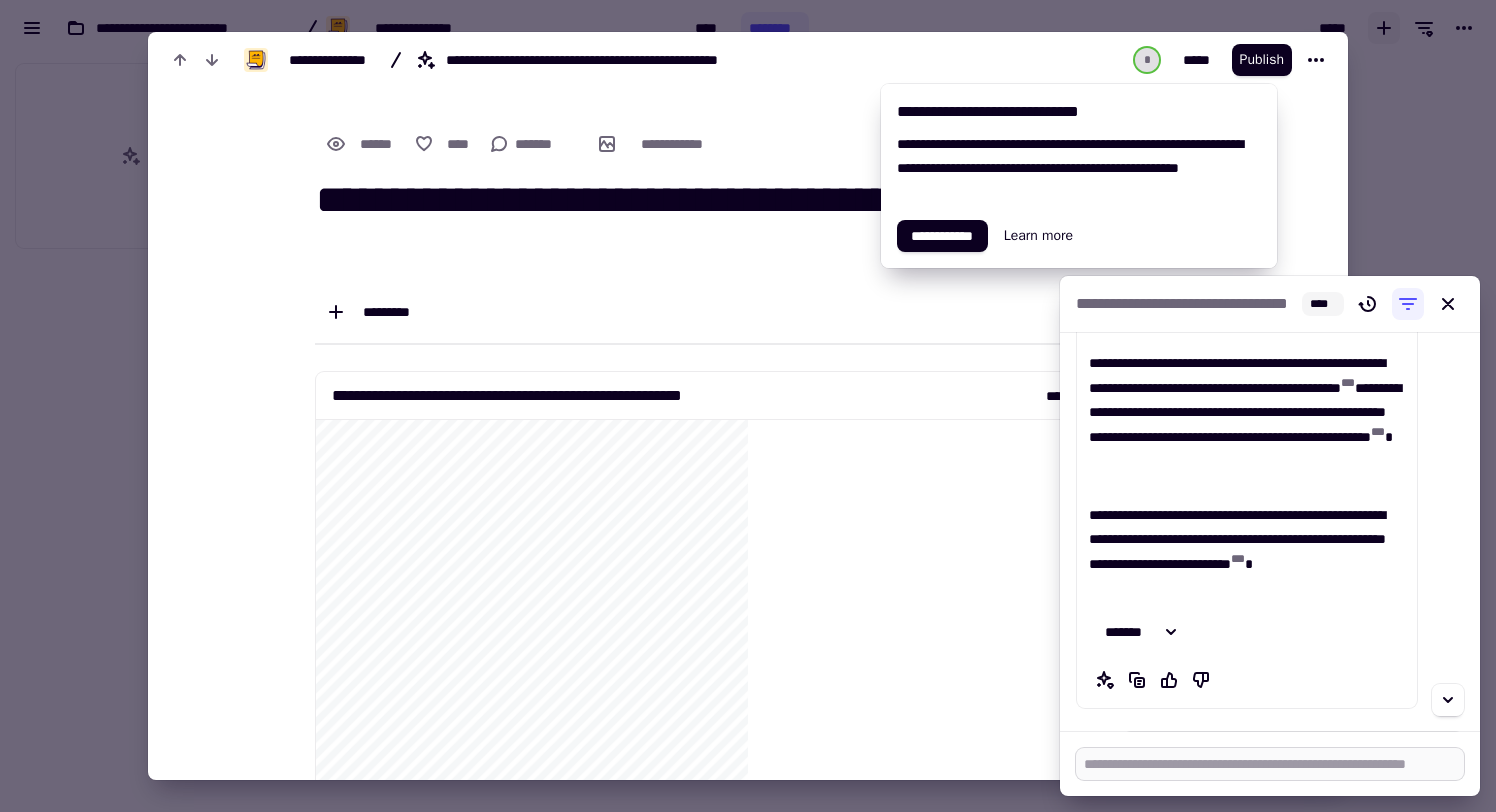 scroll, scrollTop: 0, scrollLeft: 0, axis: both 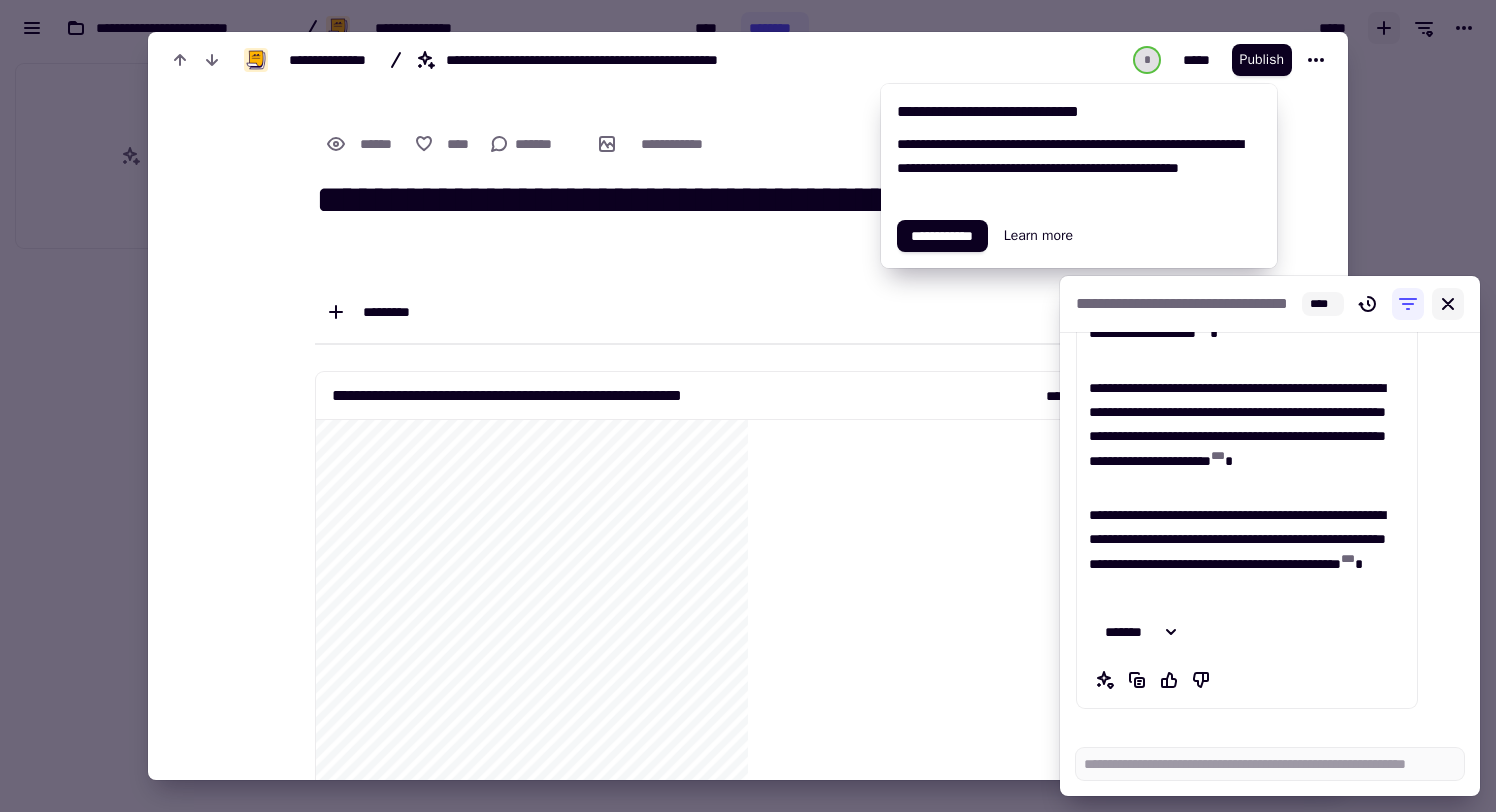 click 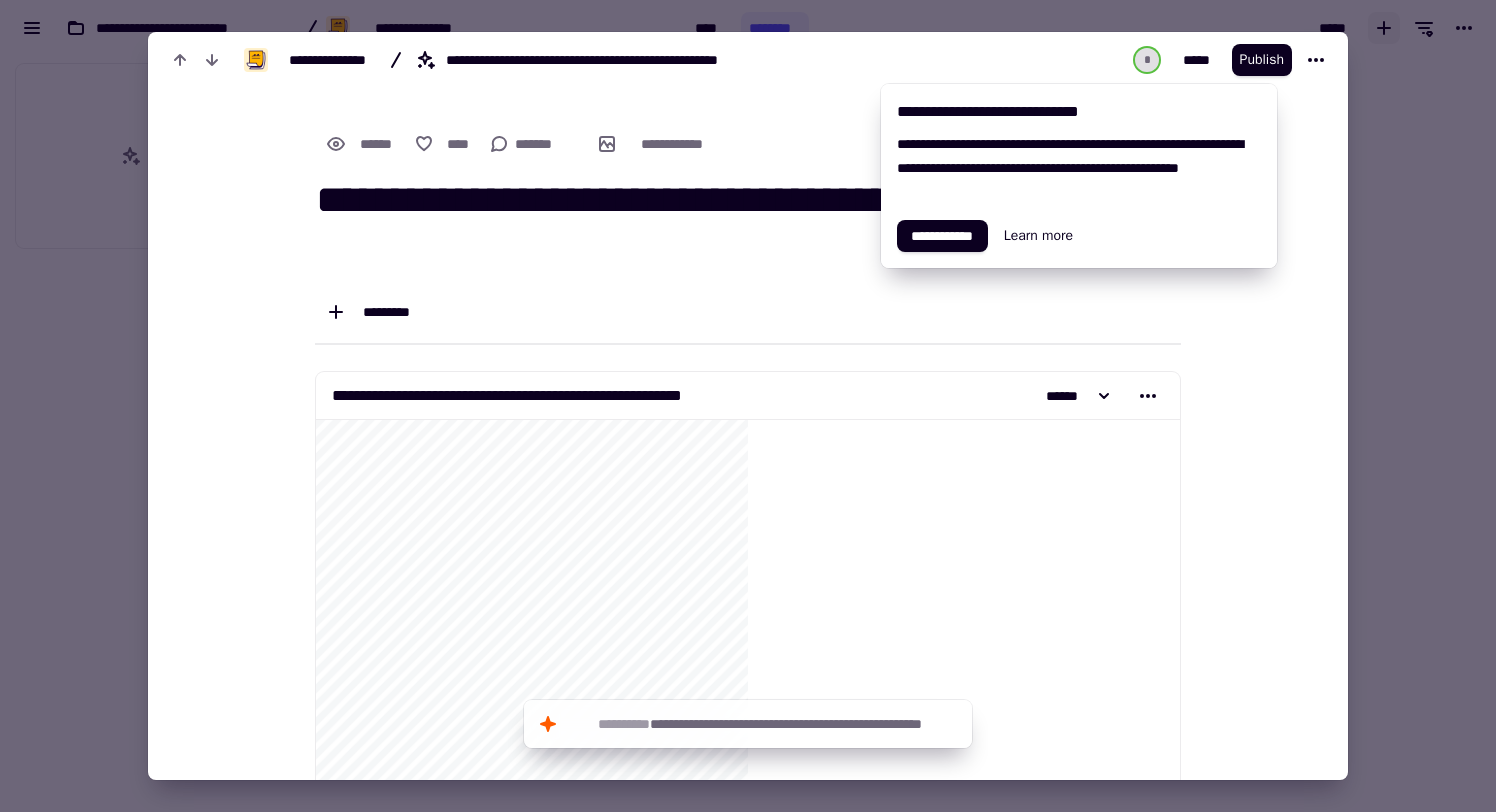 click at bounding box center (748, 406) 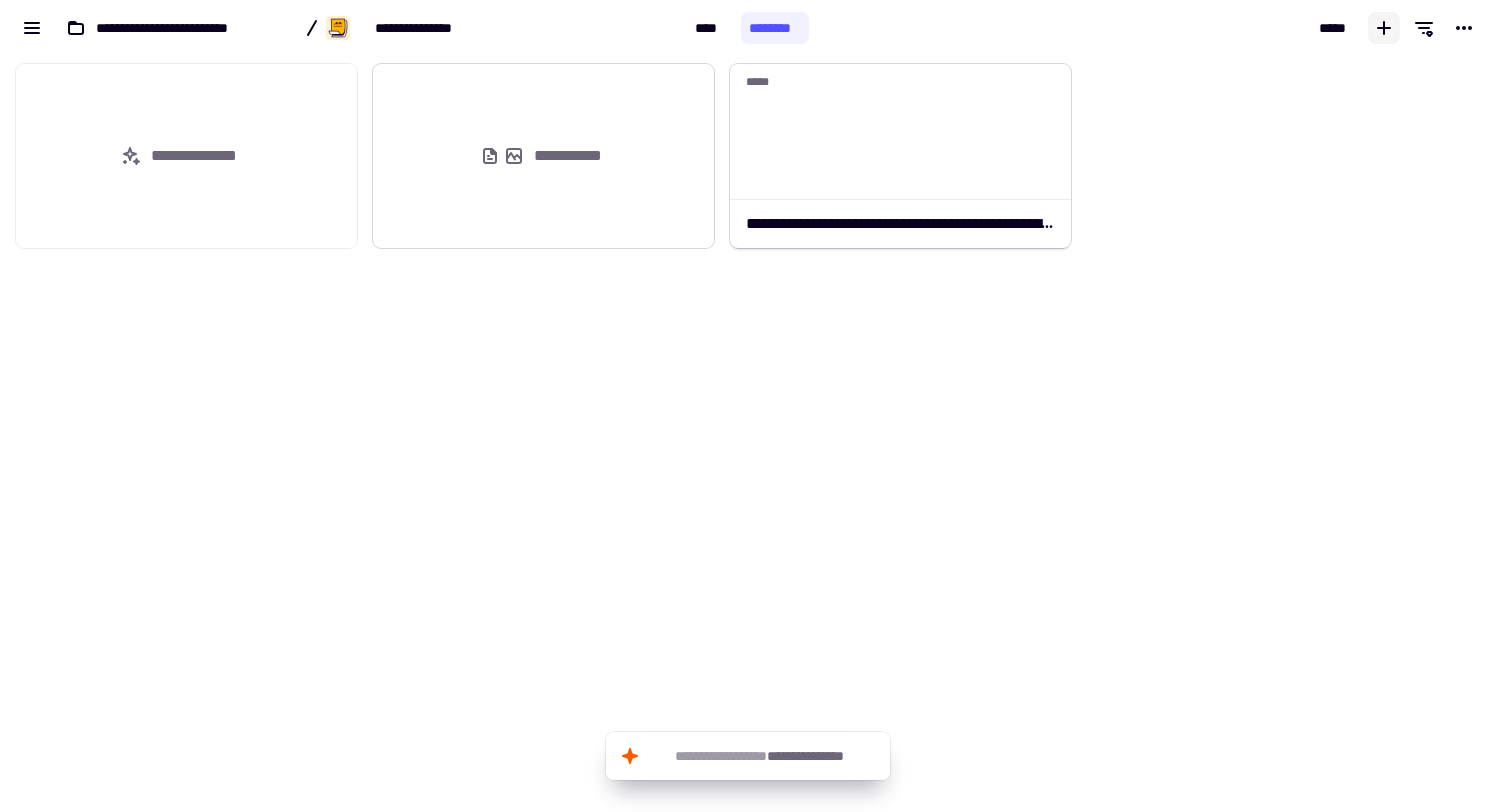 click on "**********" 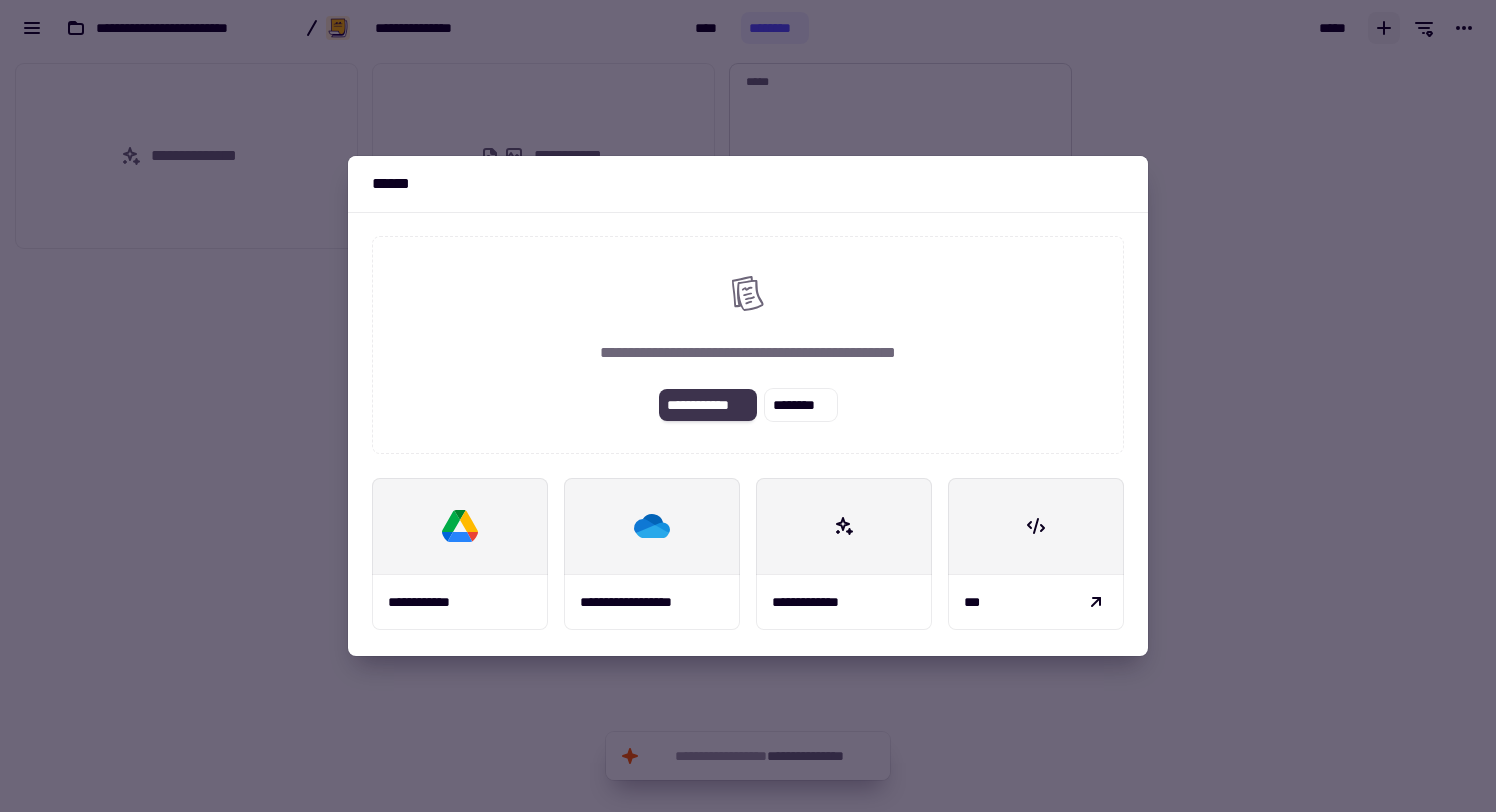 click on "**********" 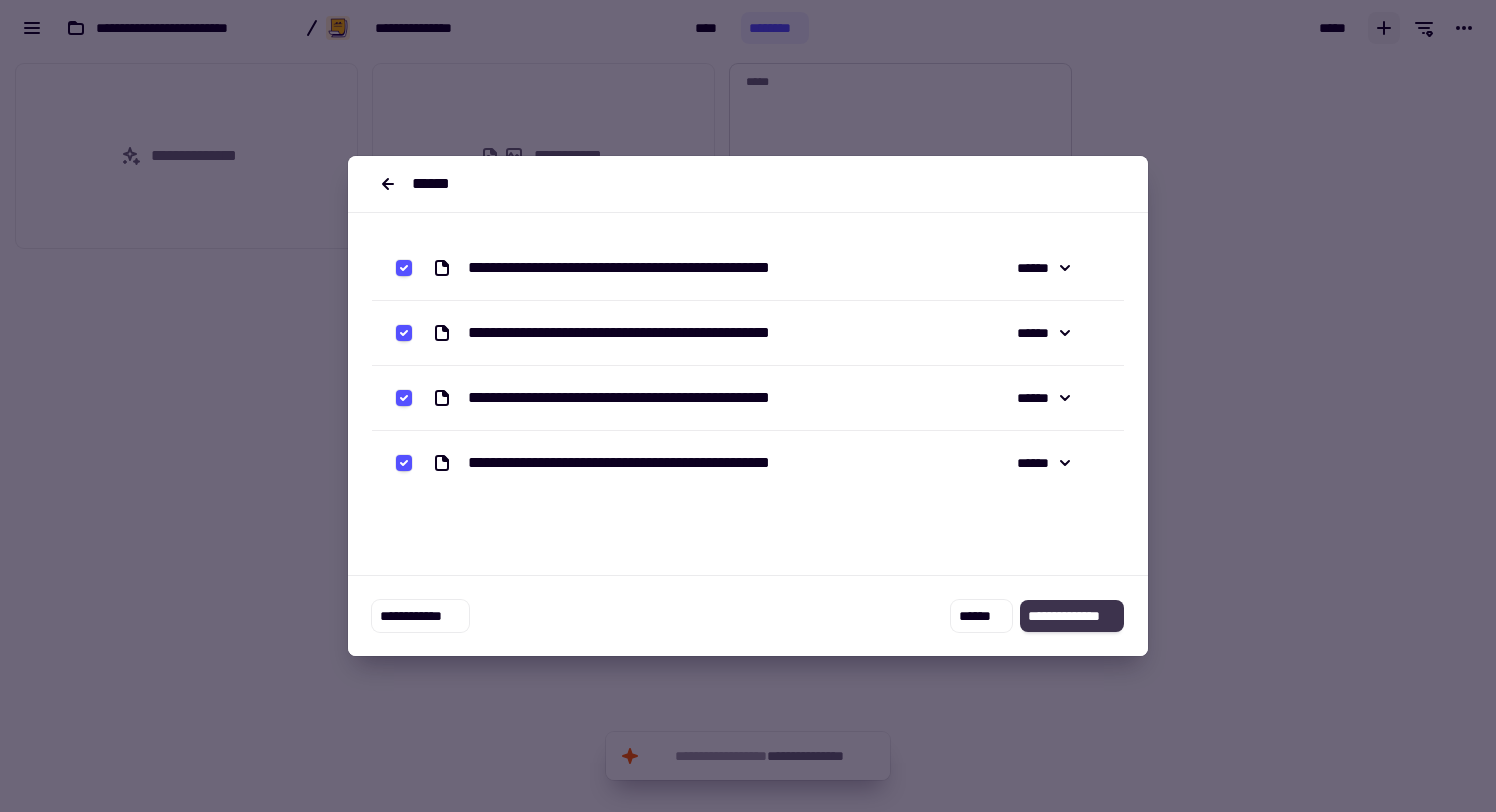 click on "**********" 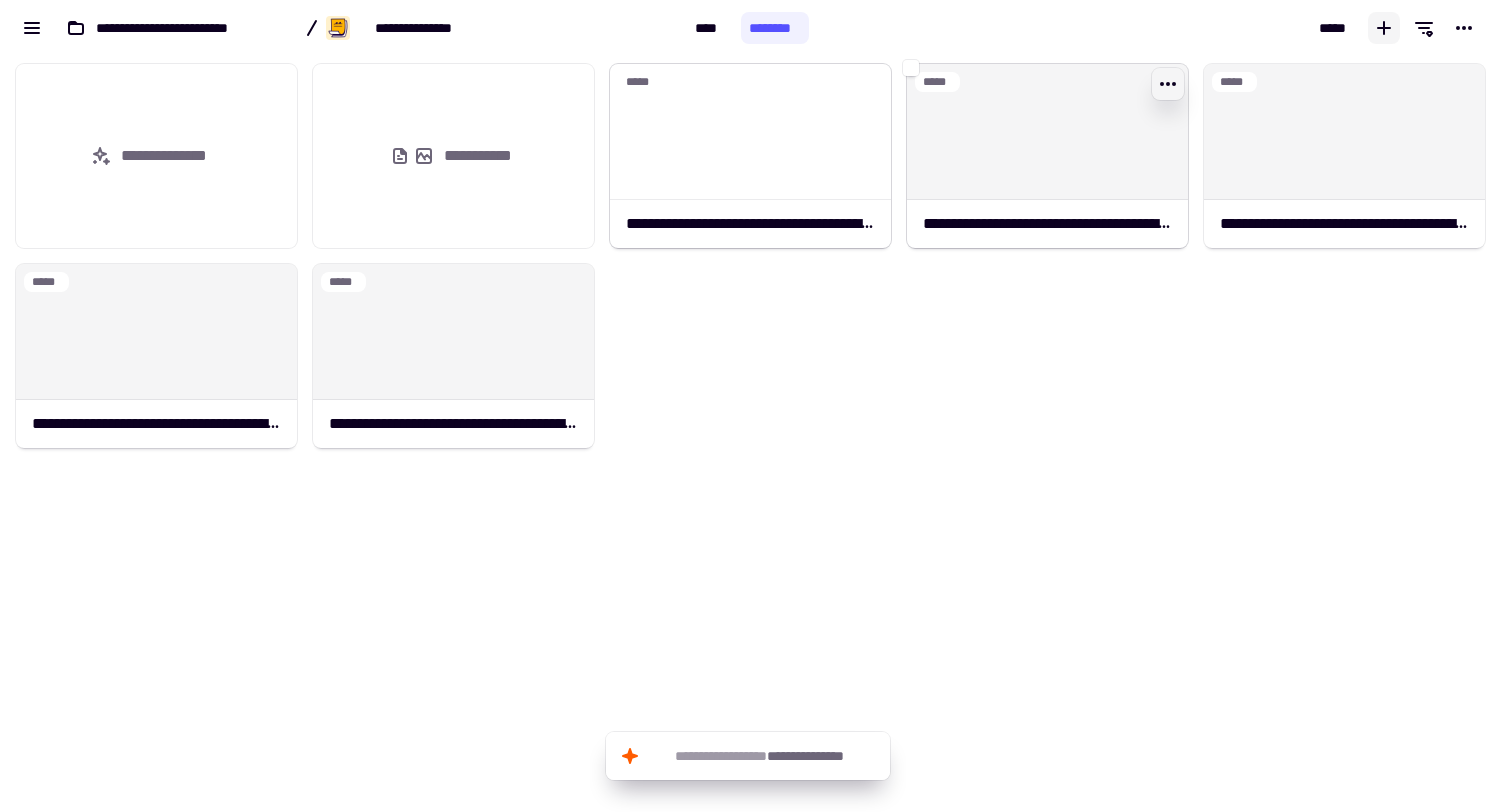 click 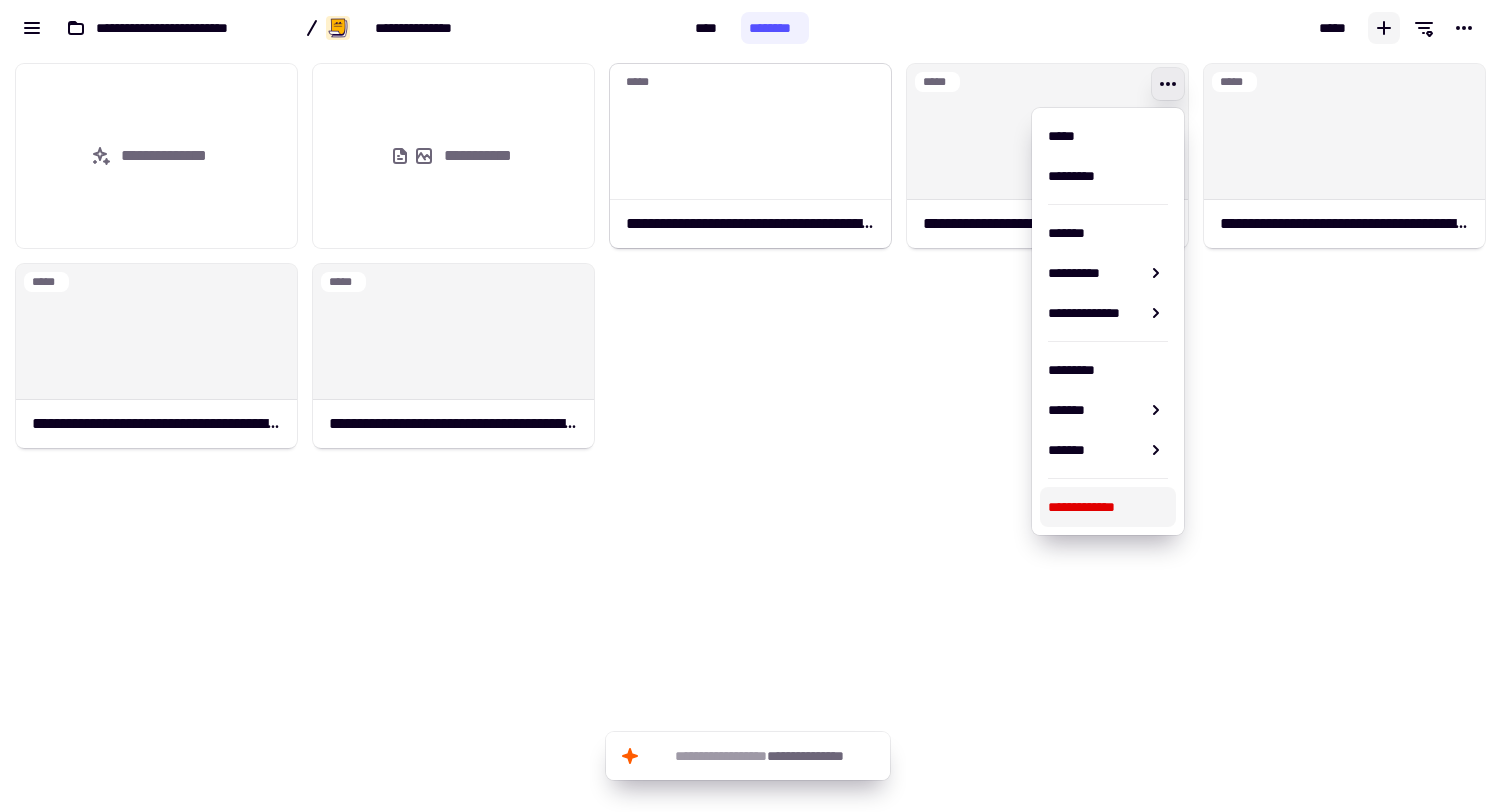 click on "**********" at bounding box center [1108, 507] 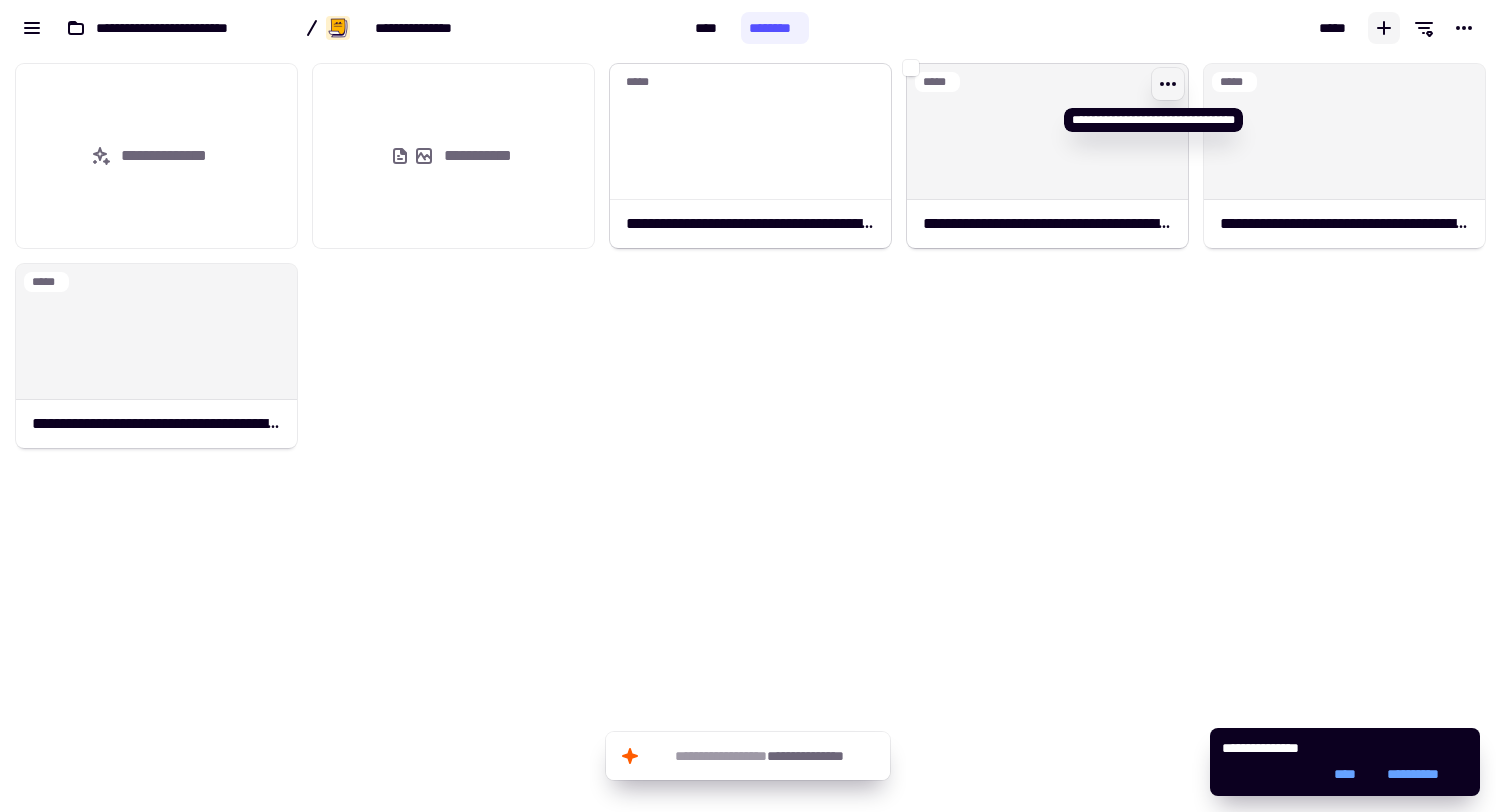 click 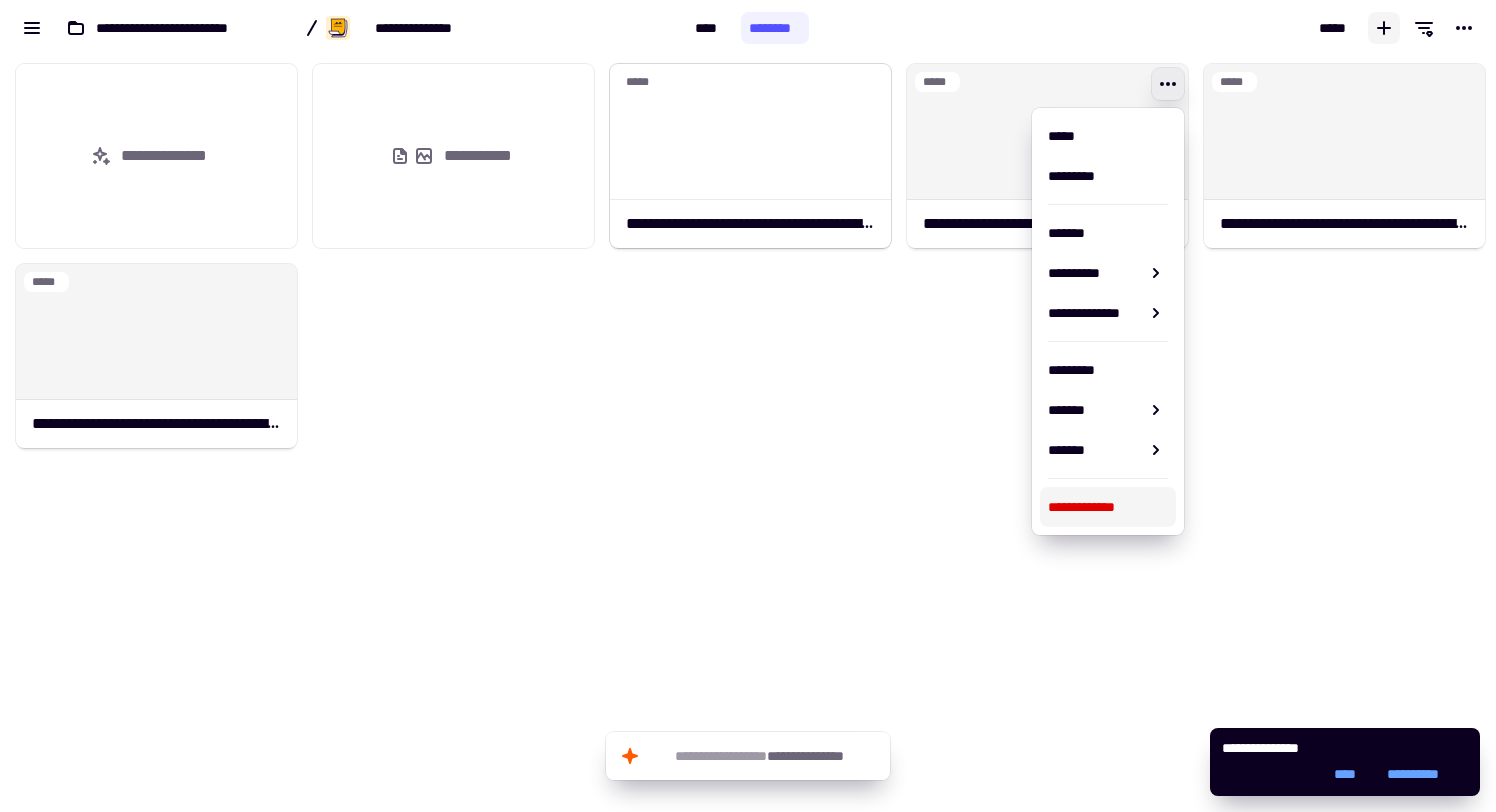 click on "**********" at bounding box center (1108, 507) 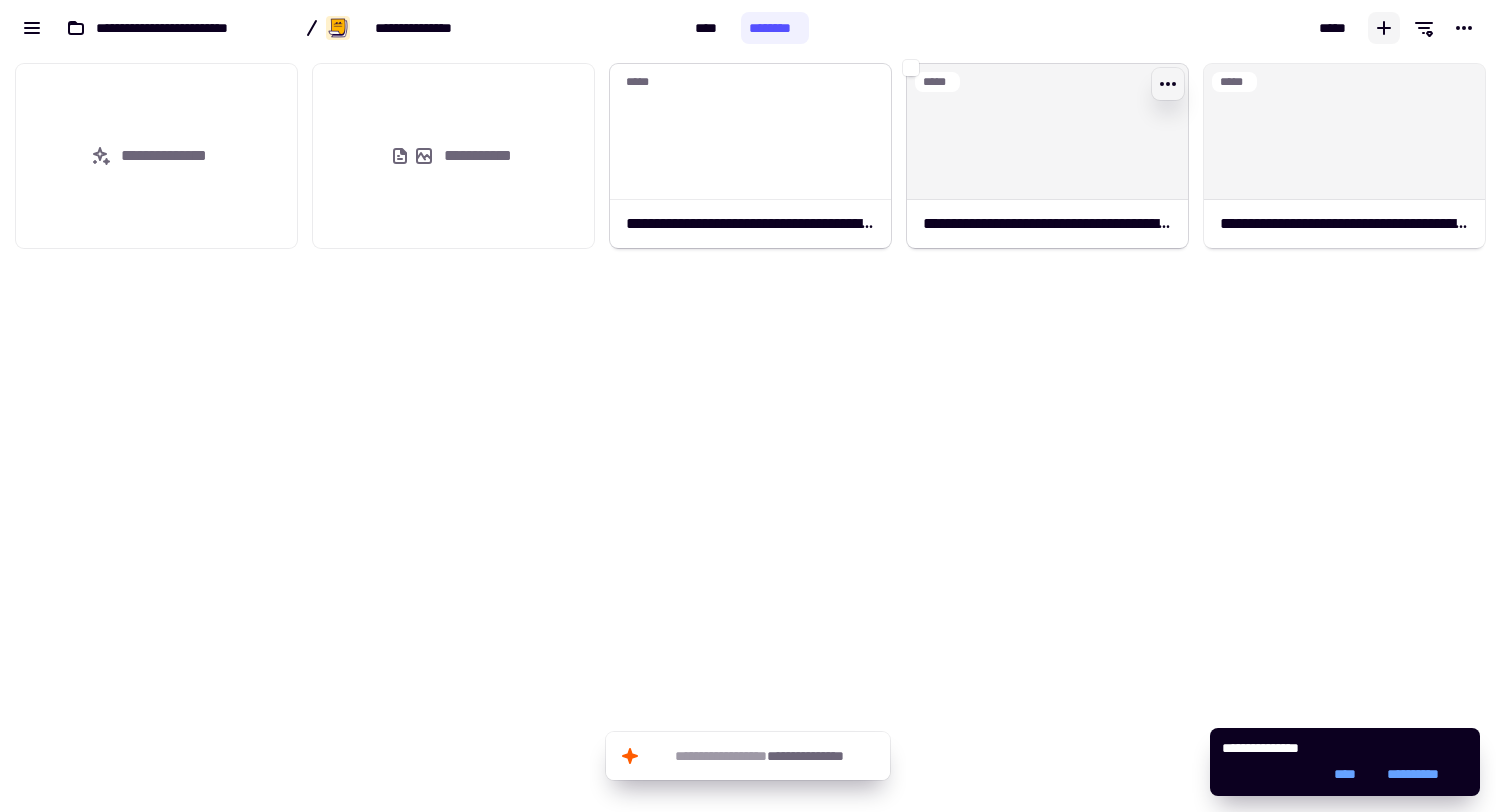 click 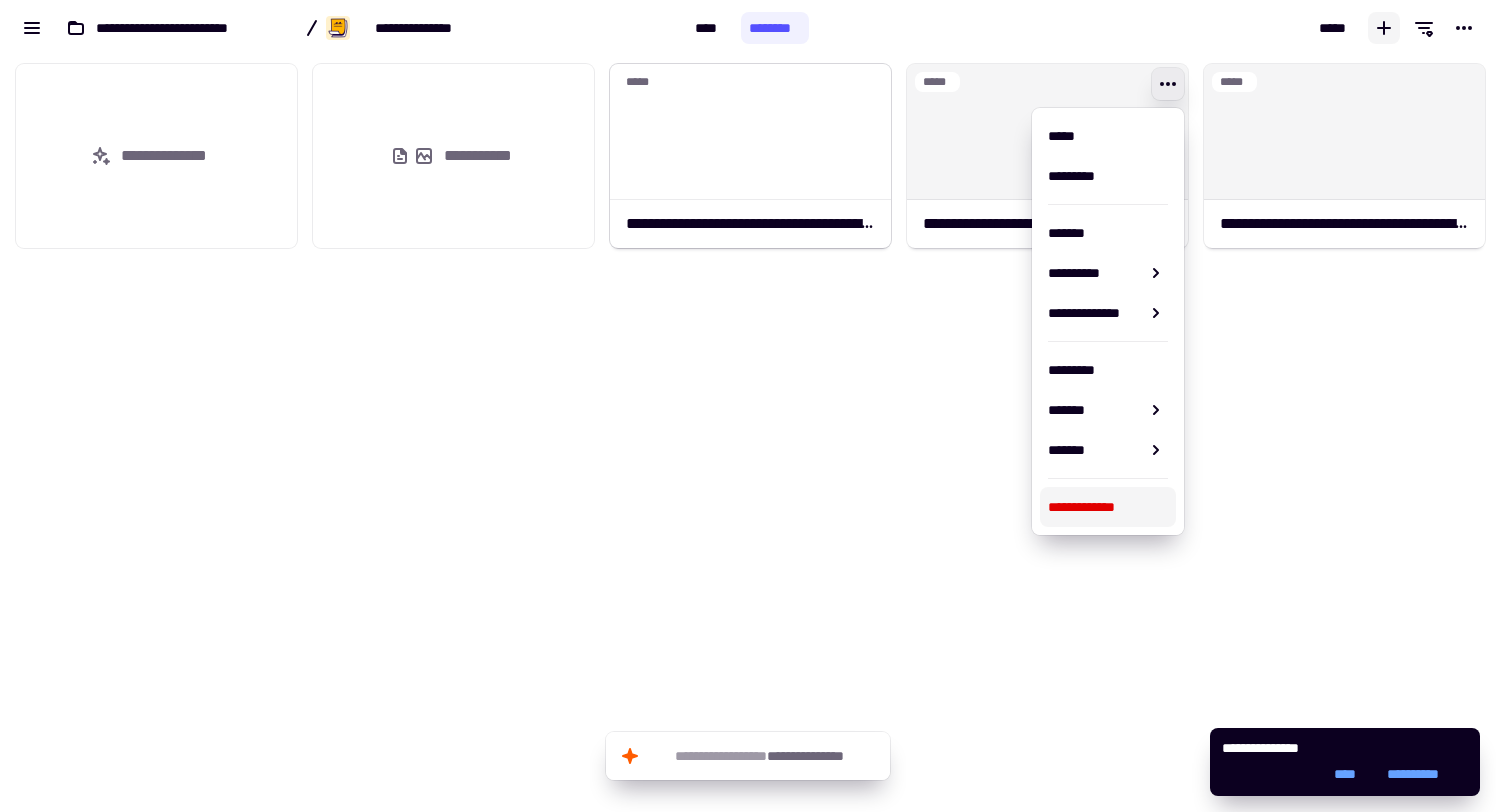 click on "**********" at bounding box center (1108, 507) 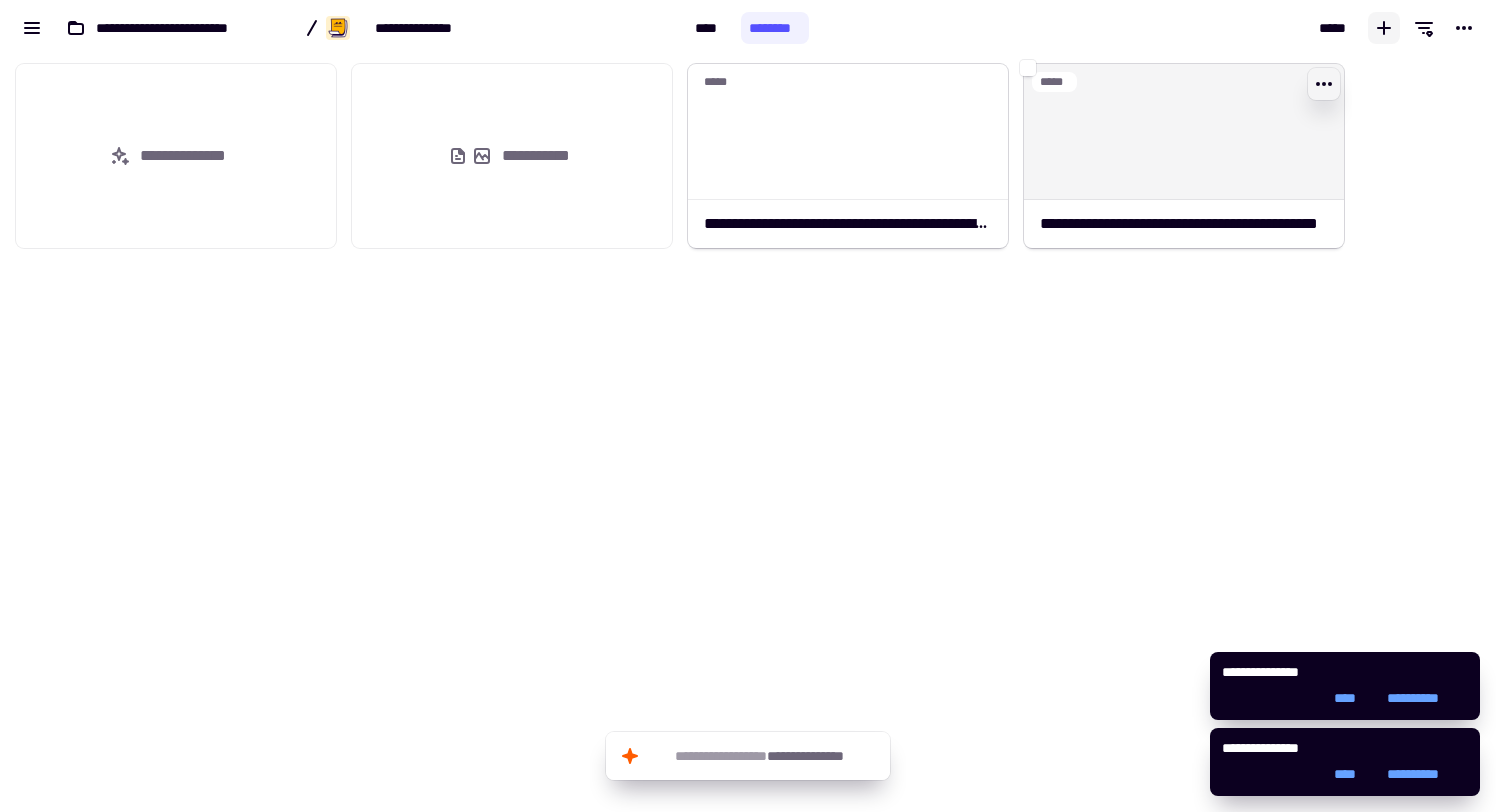 click 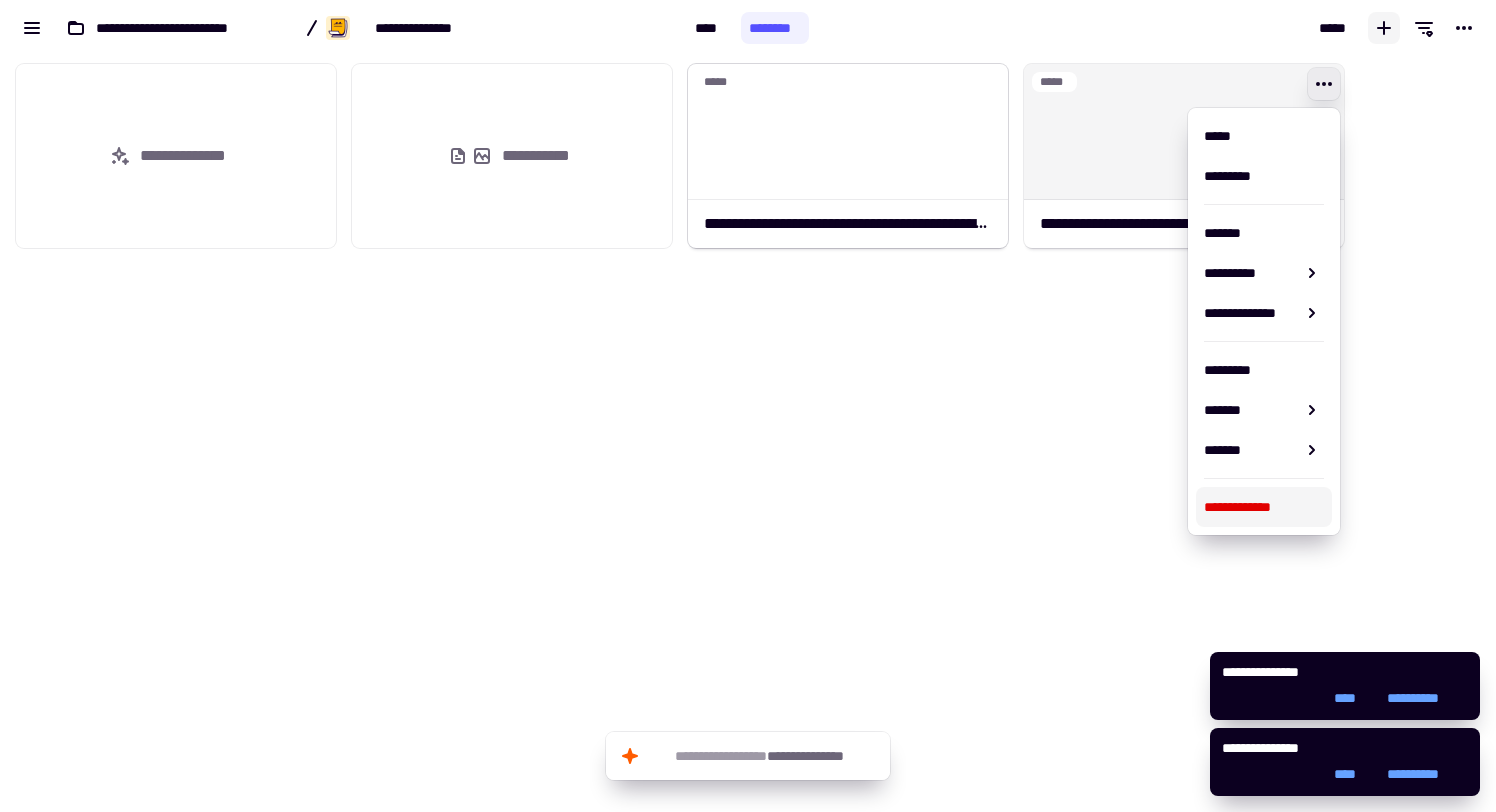 click on "**********" at bounding box center [1264, 507] 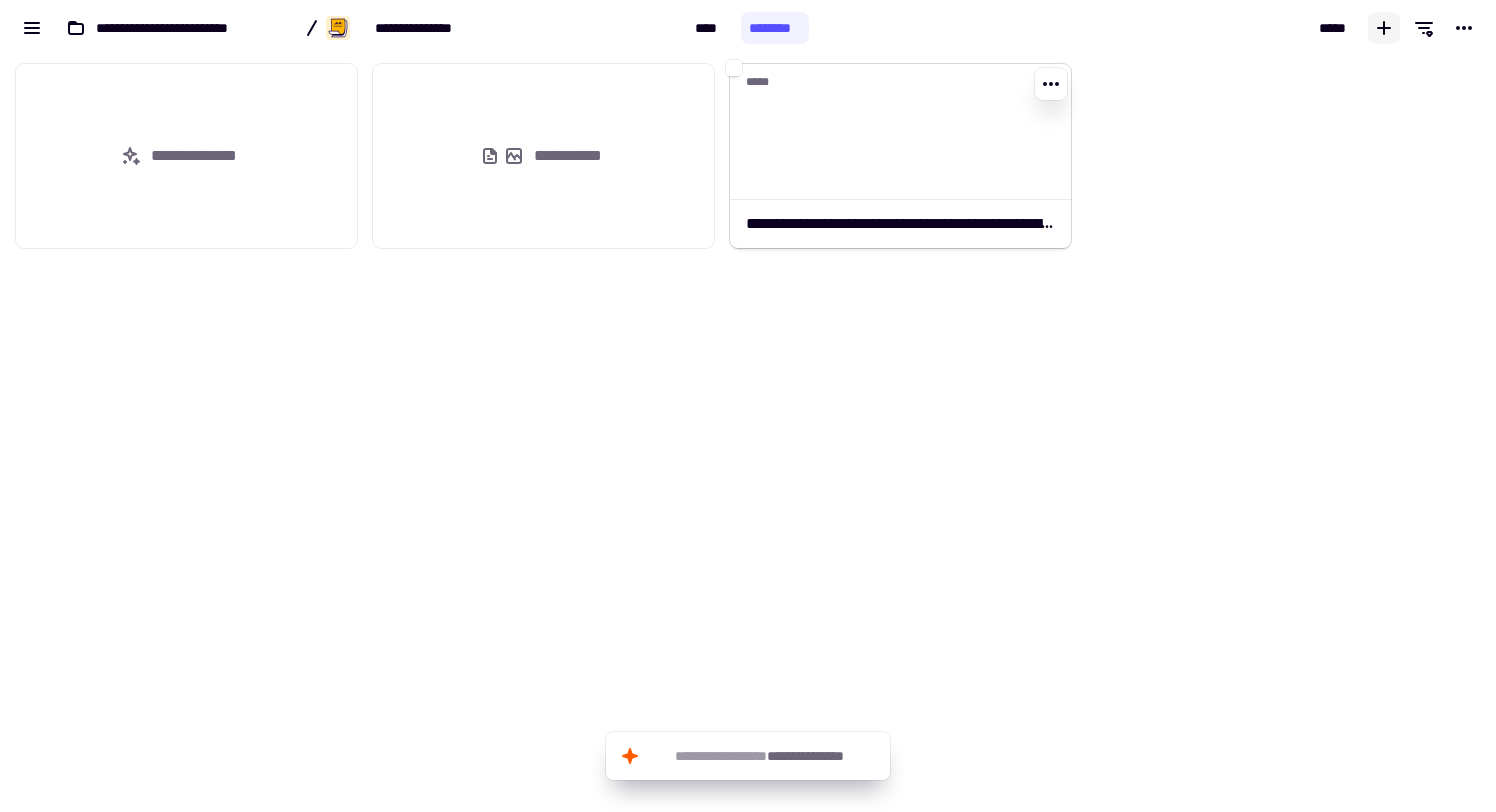 click 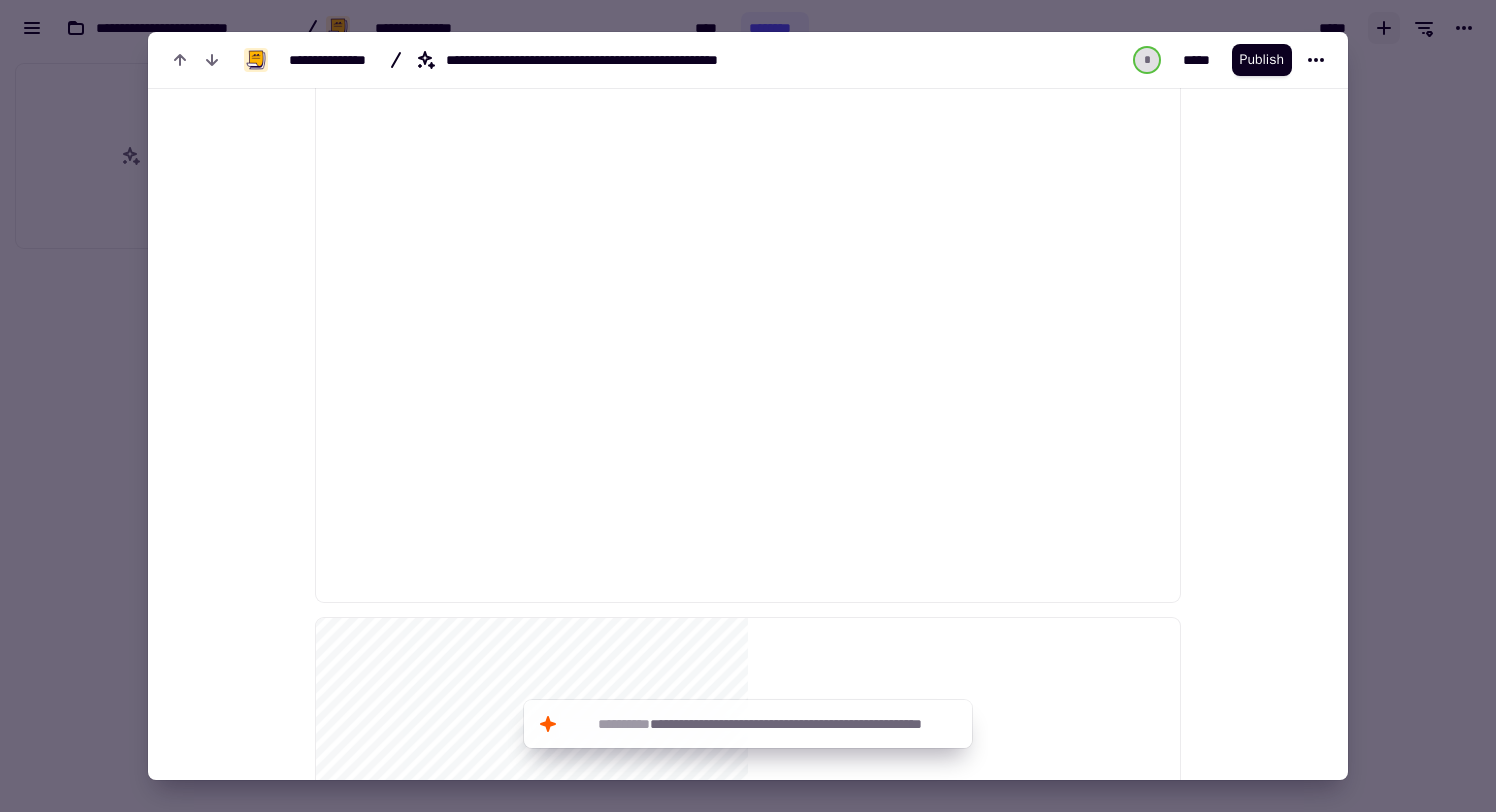 scroll, scrollTop: 951, scrollLeft: 0, axis: vertical 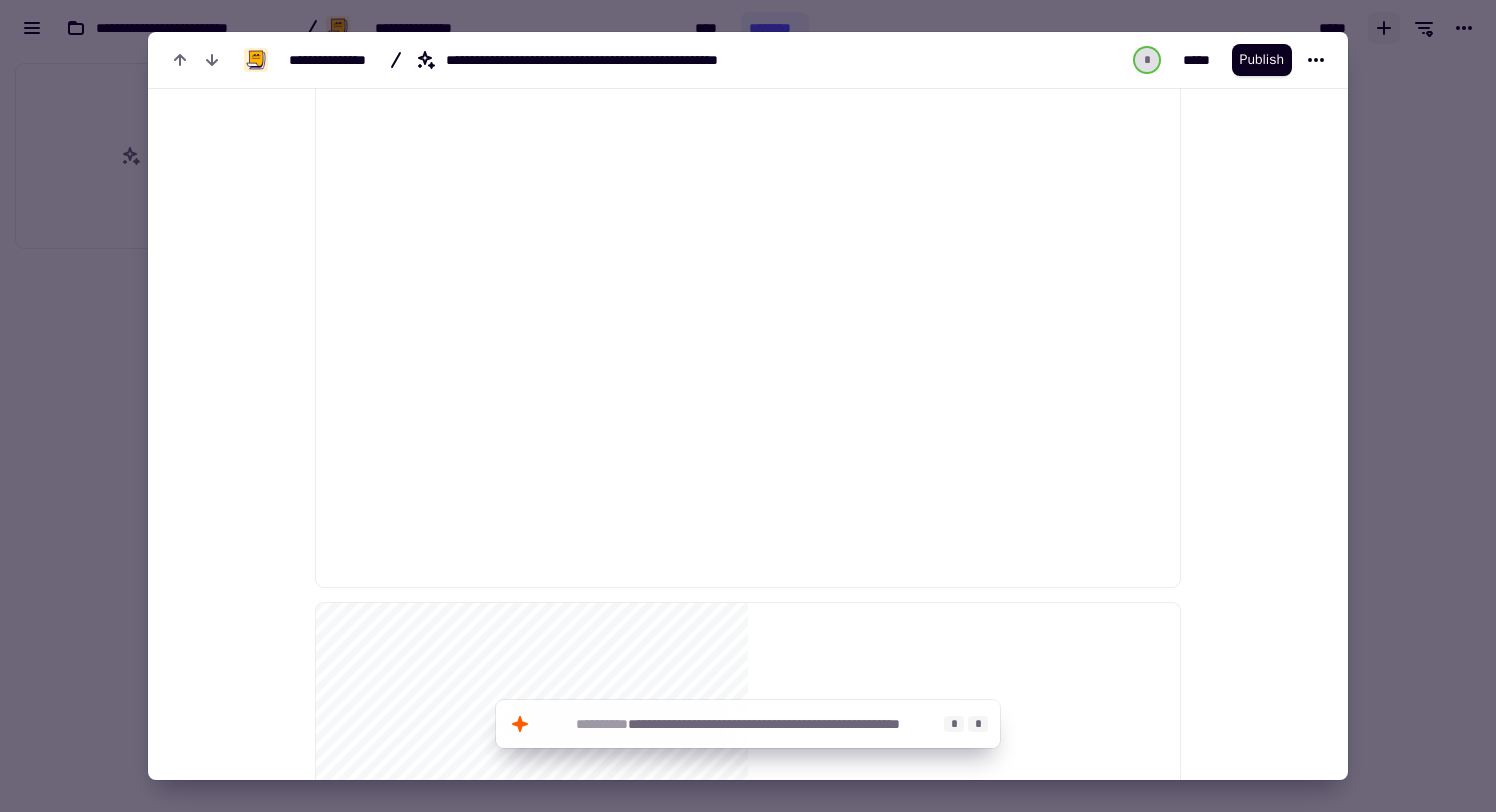 click on "**********" 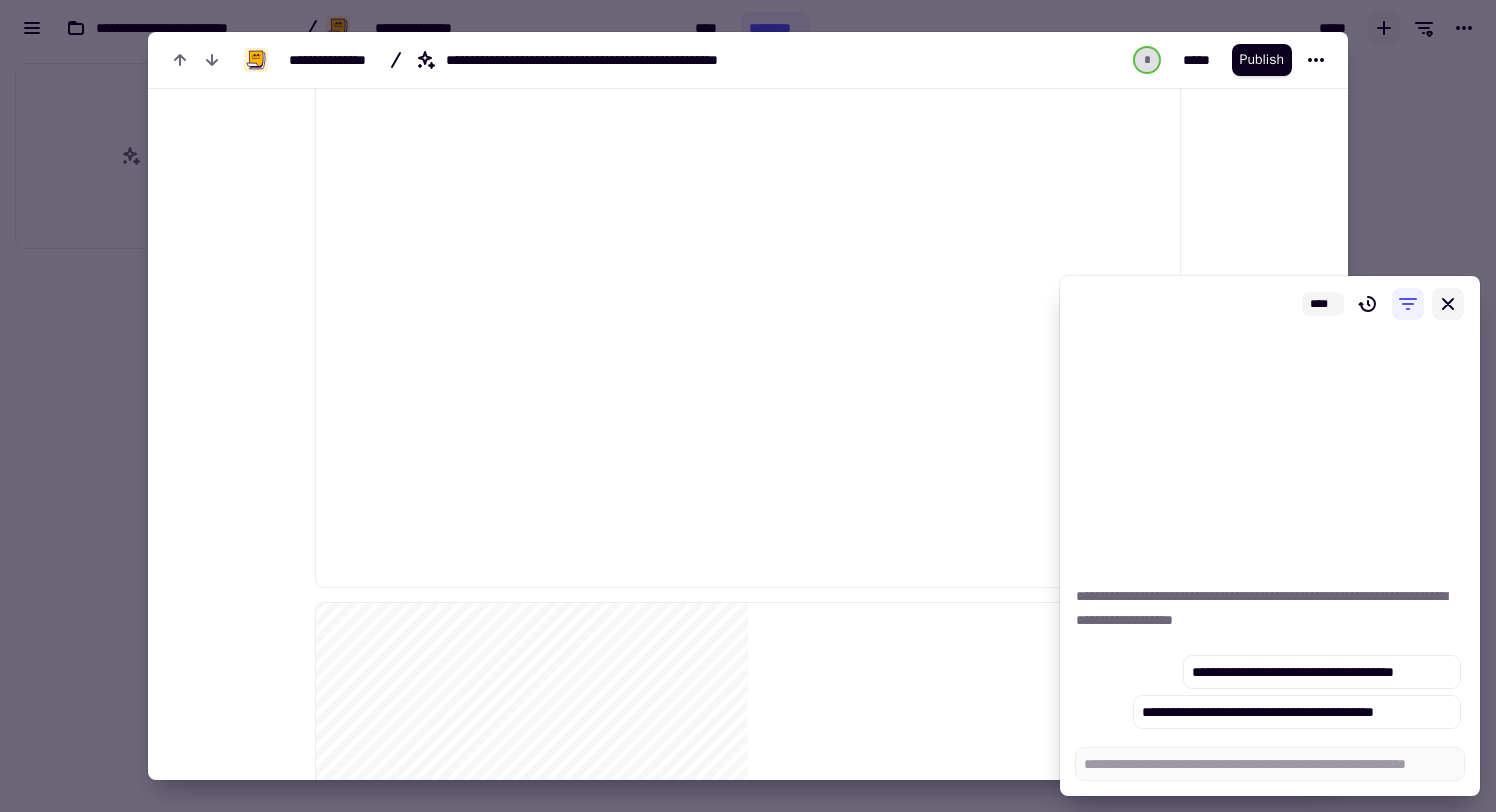 click 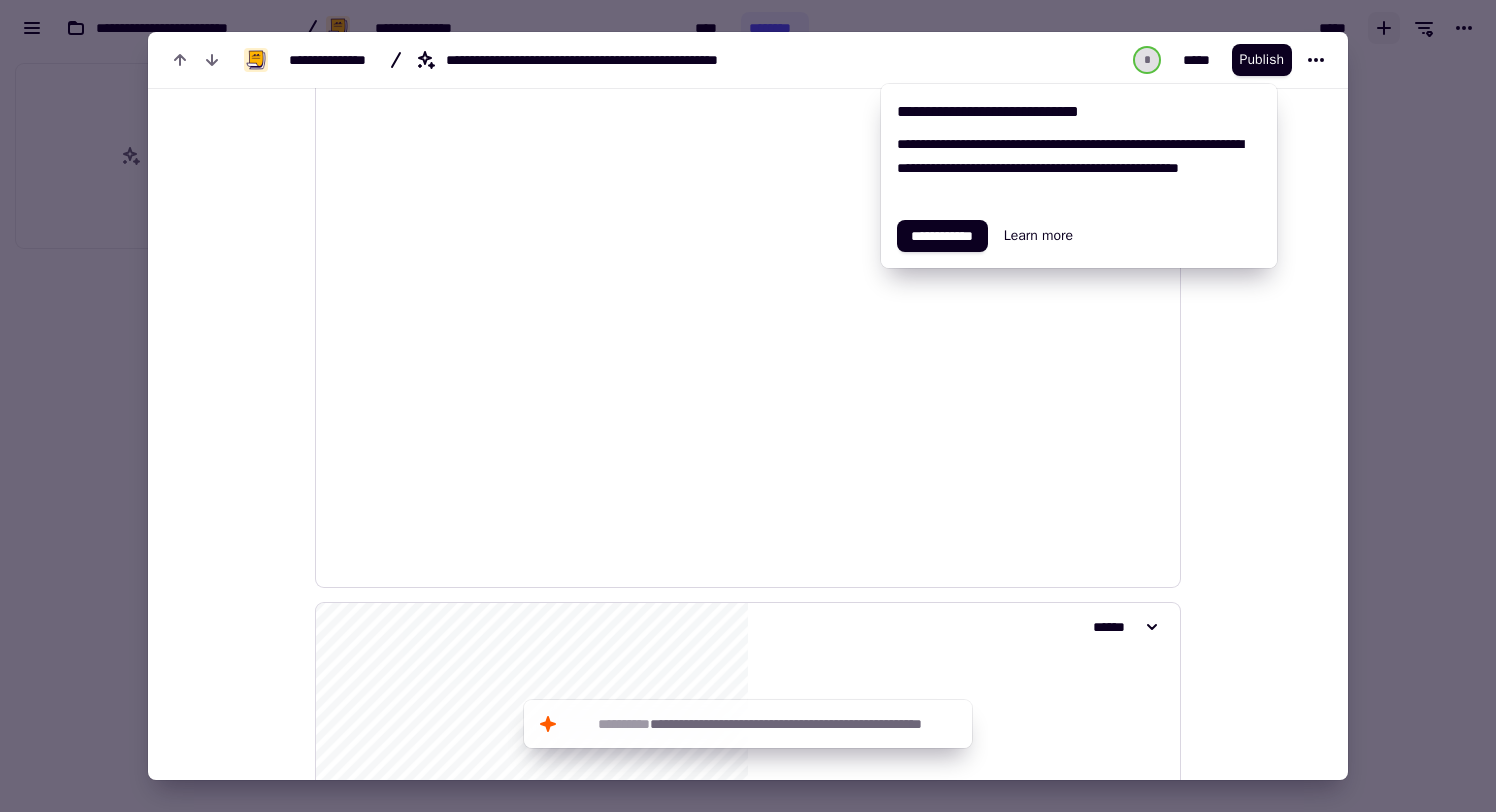 click on "**********" 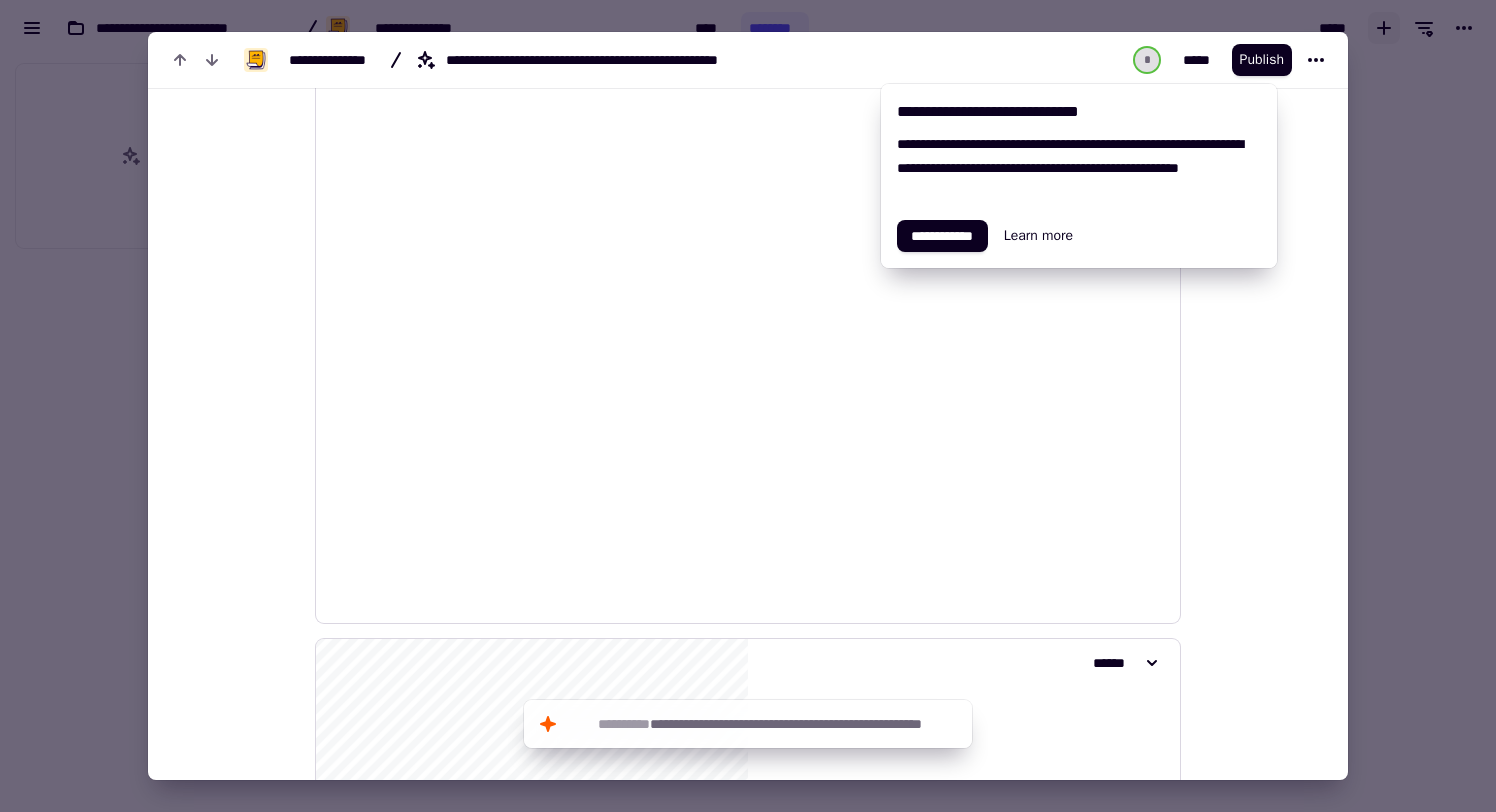 scroll, scrollTop: 2240, scrollLeft: 0, axis: vertical 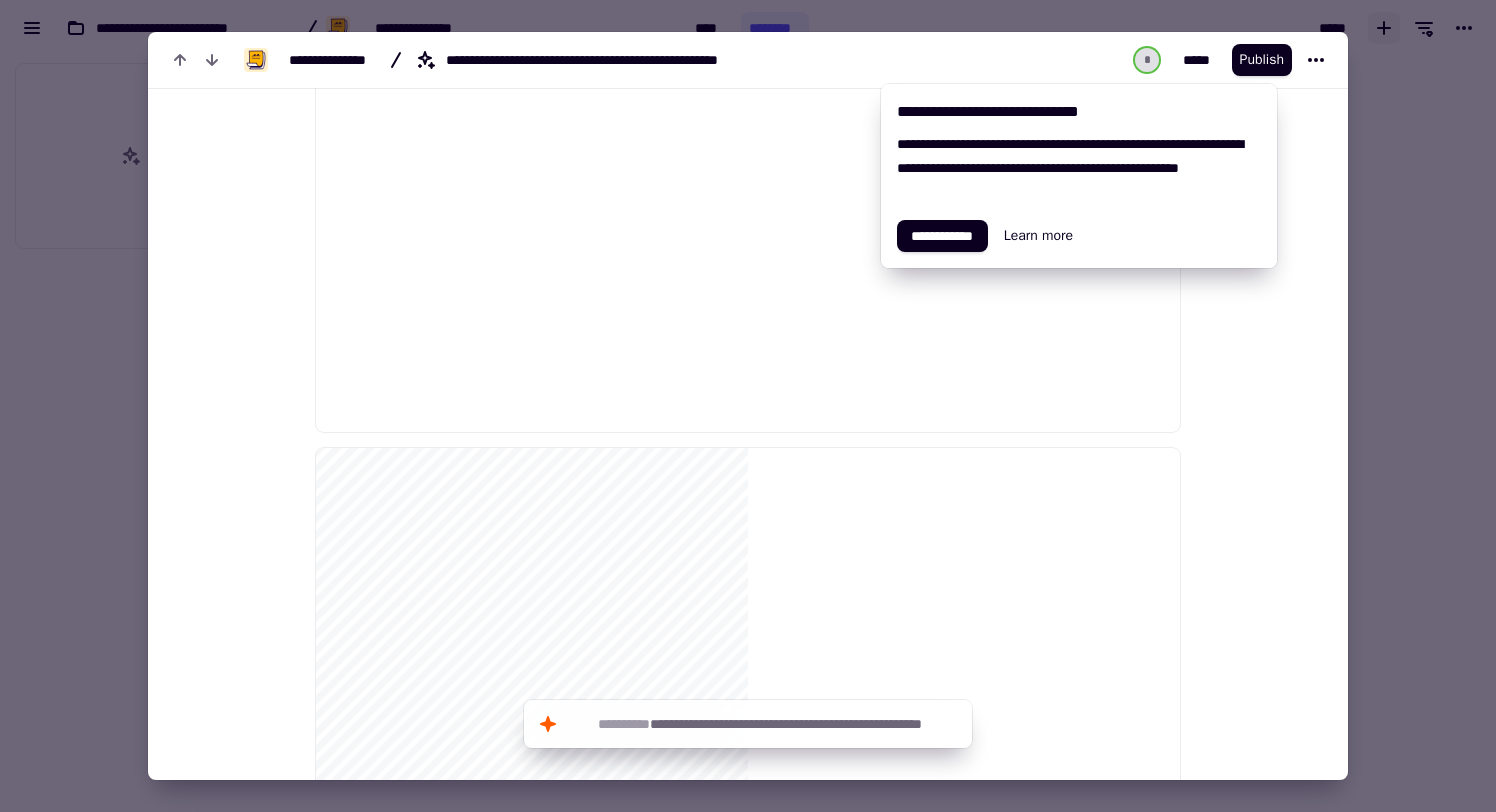 click on "**********" at bounding box center [748, 2114] 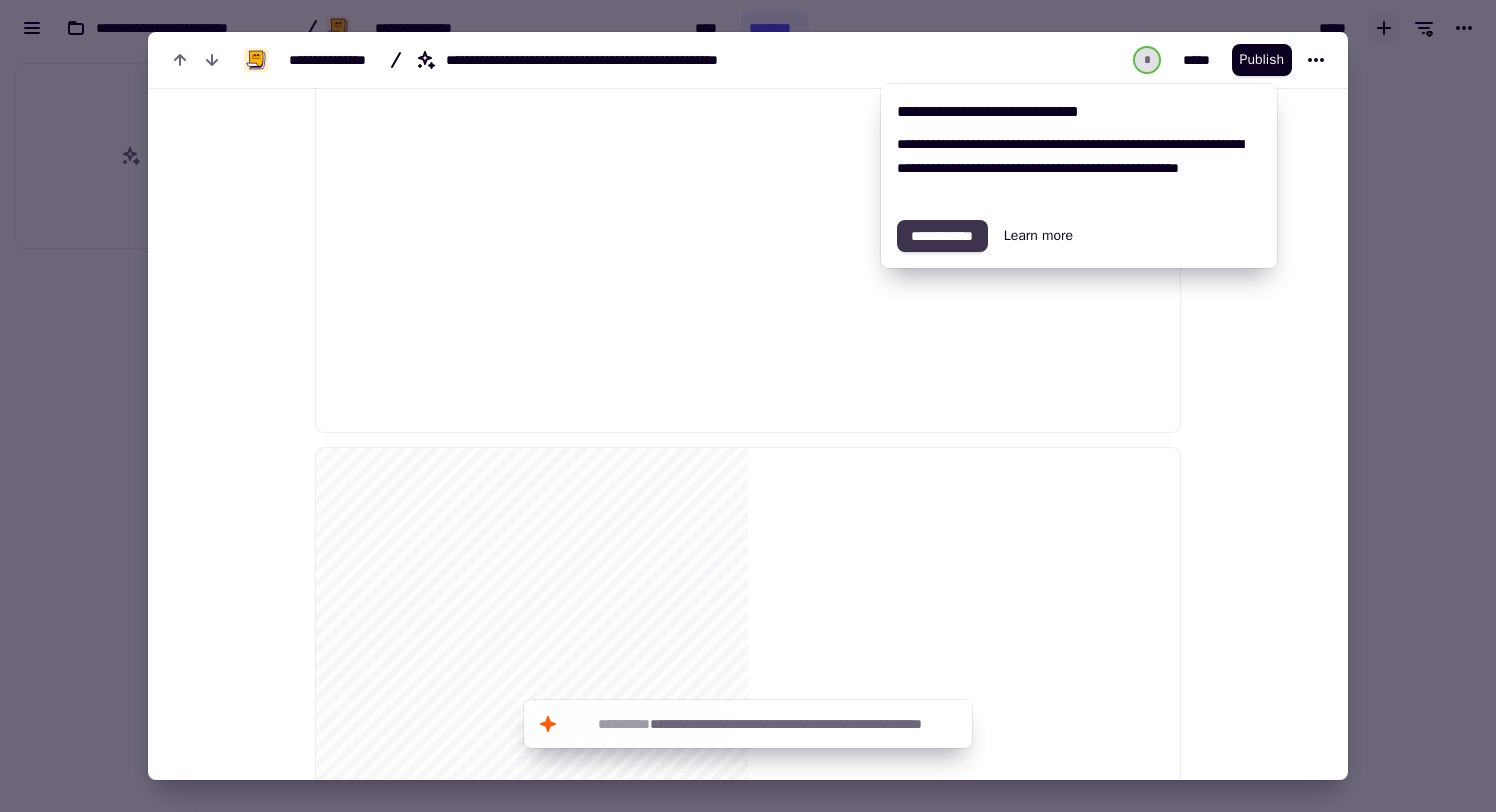 click on "**********" 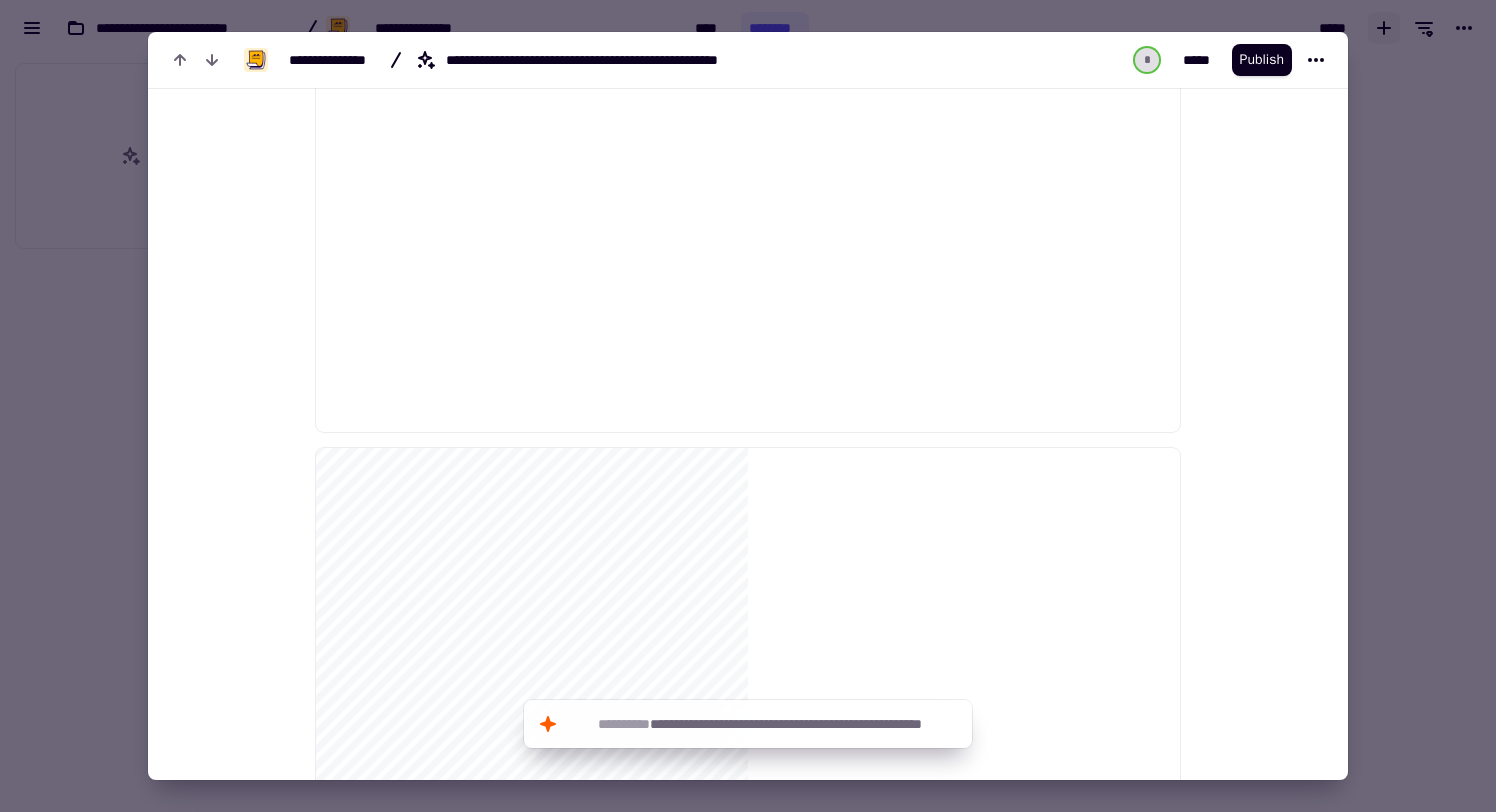scroll, scrollTop: 304, scrollLeft: 0, axis: vertical 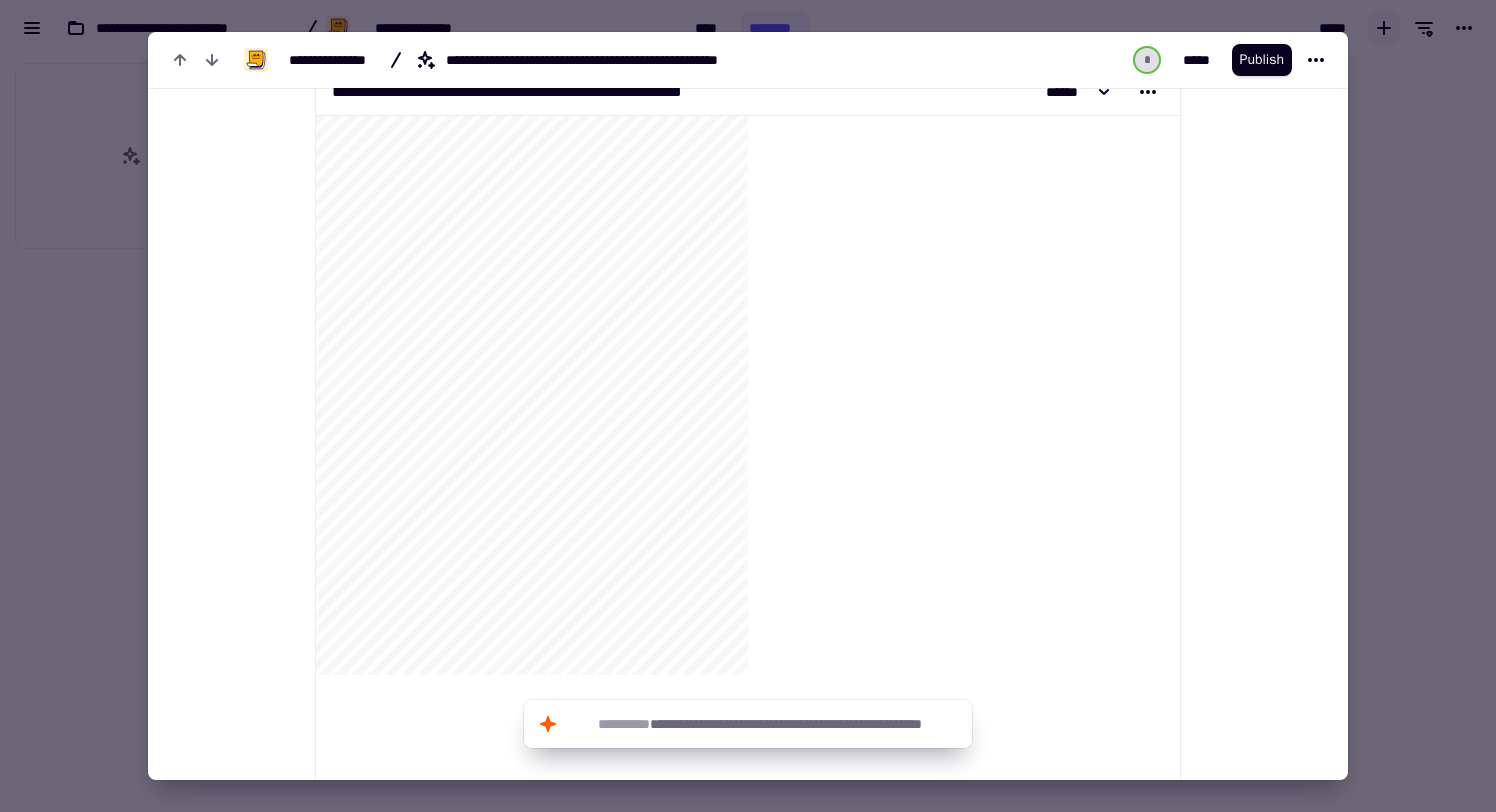 click at bounding box center [748, 406] 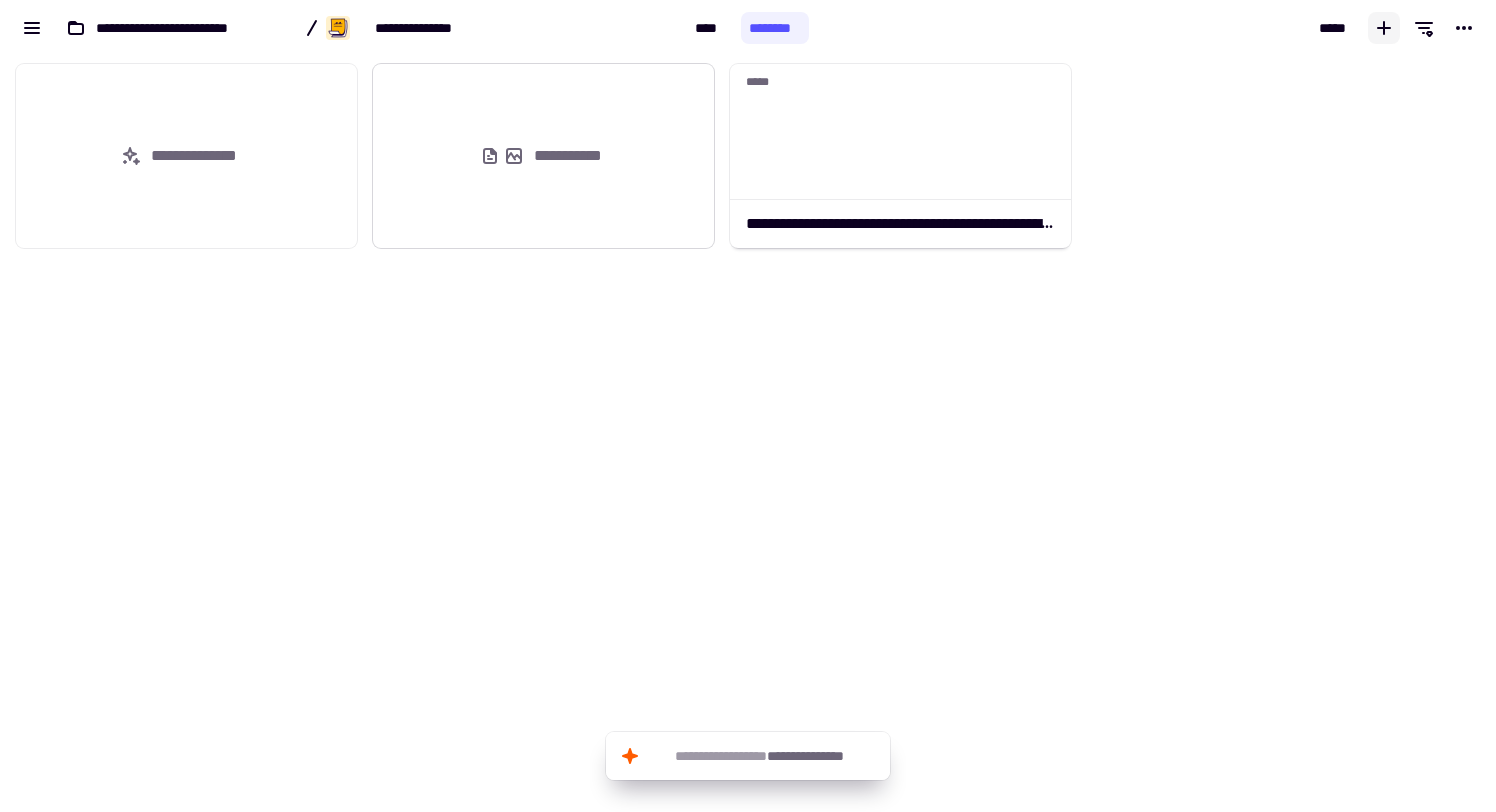 click on "**********" 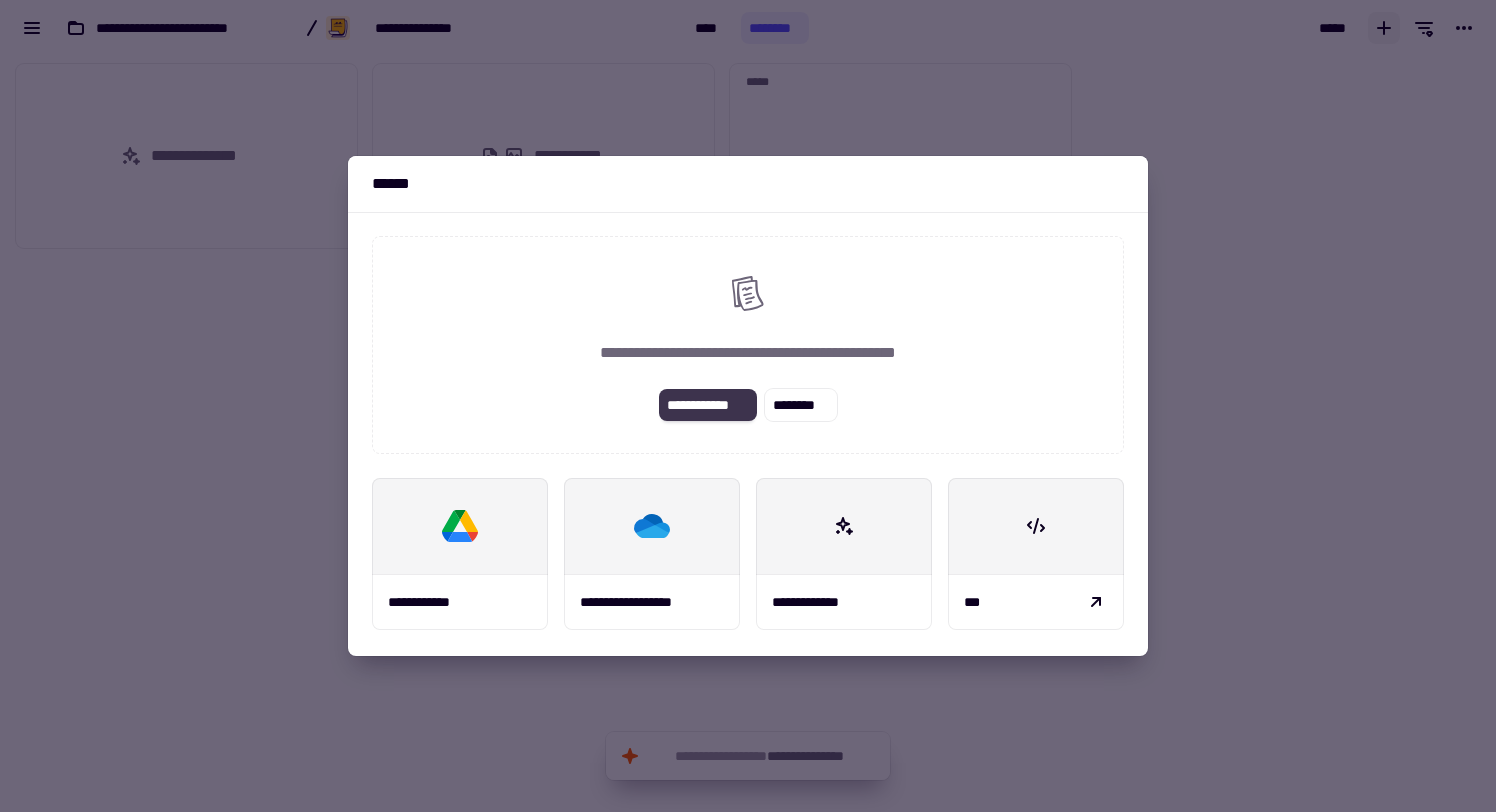 click on "**********" 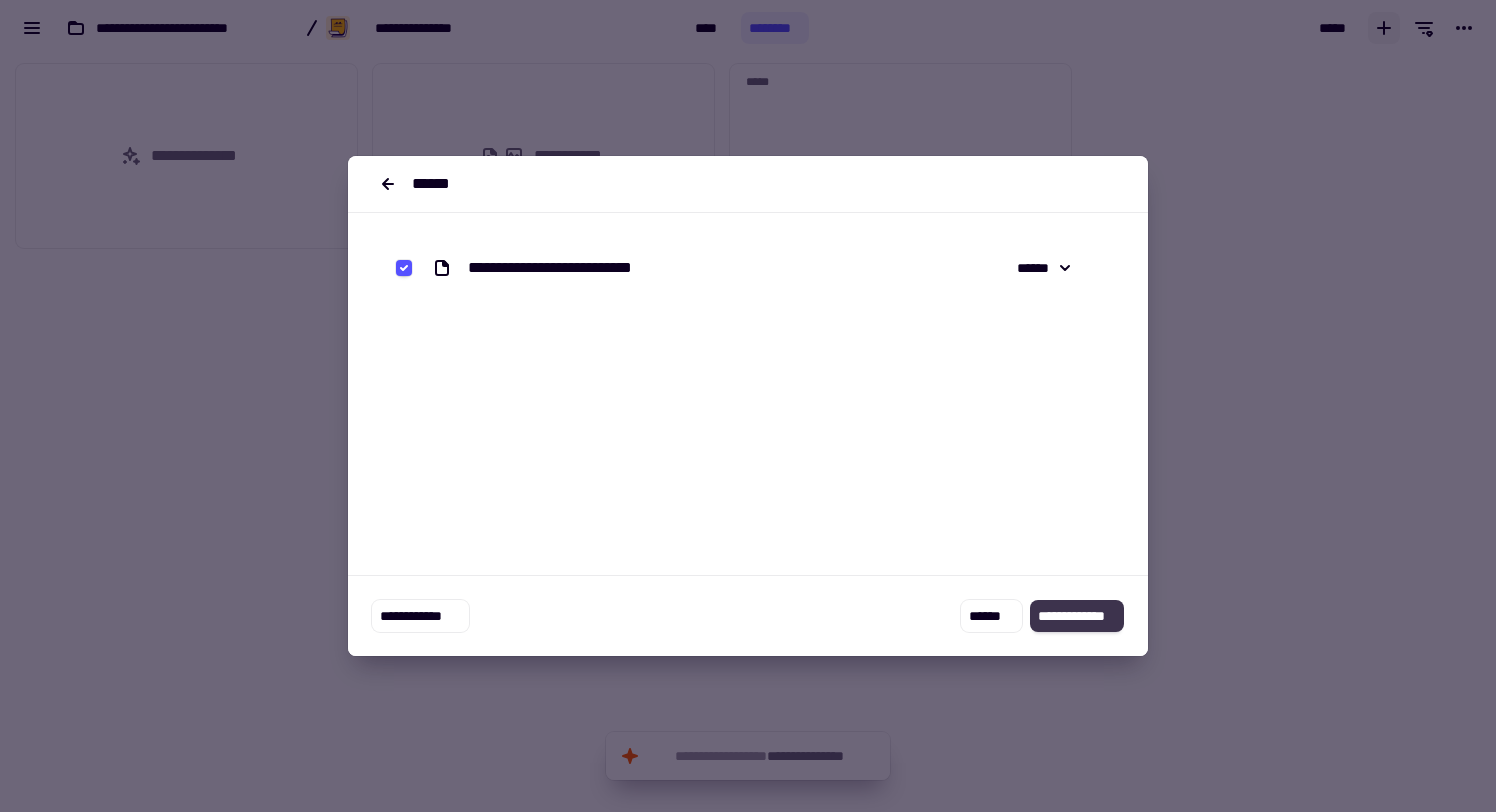 click on "**********" 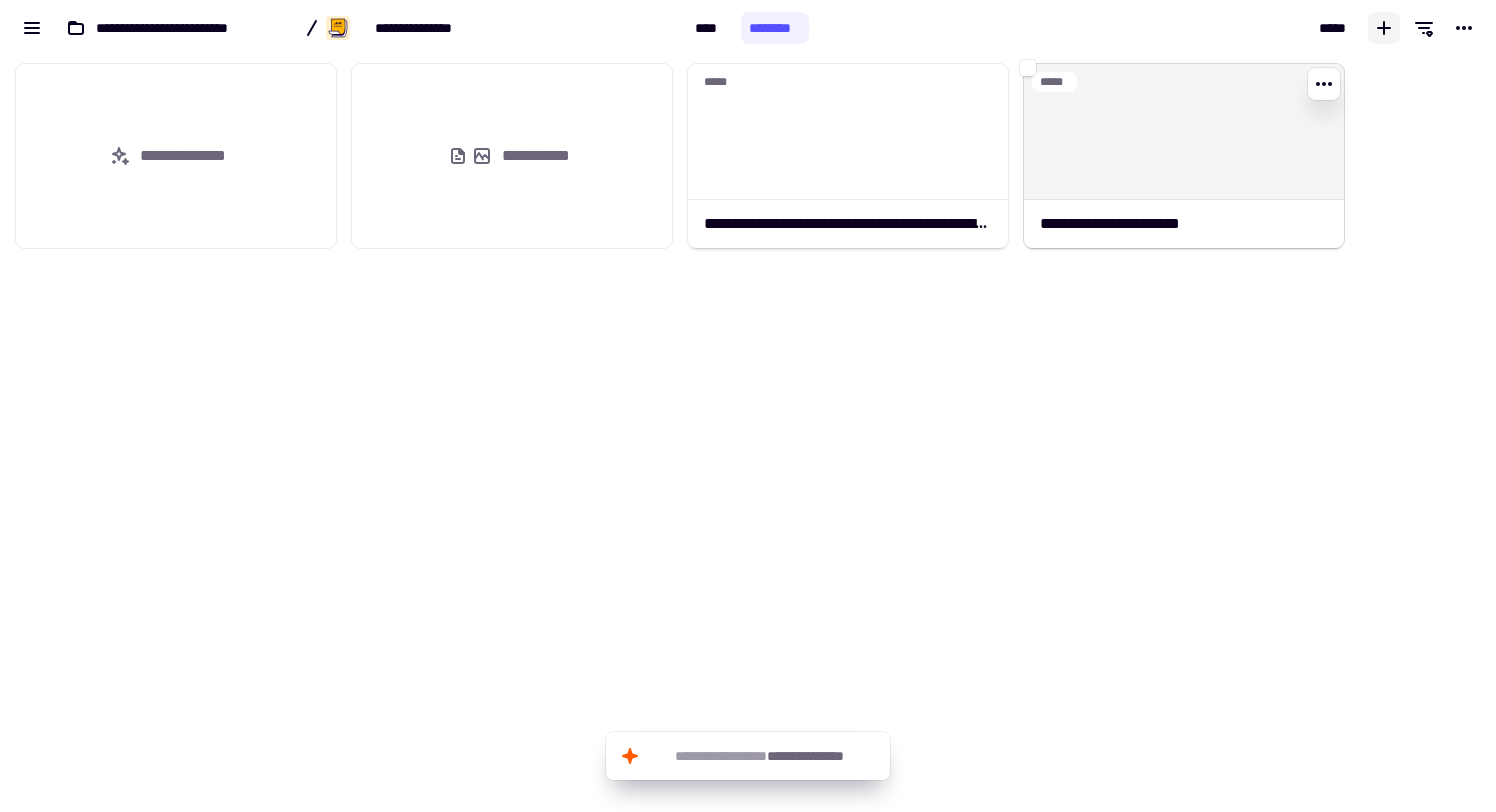 click on "******" 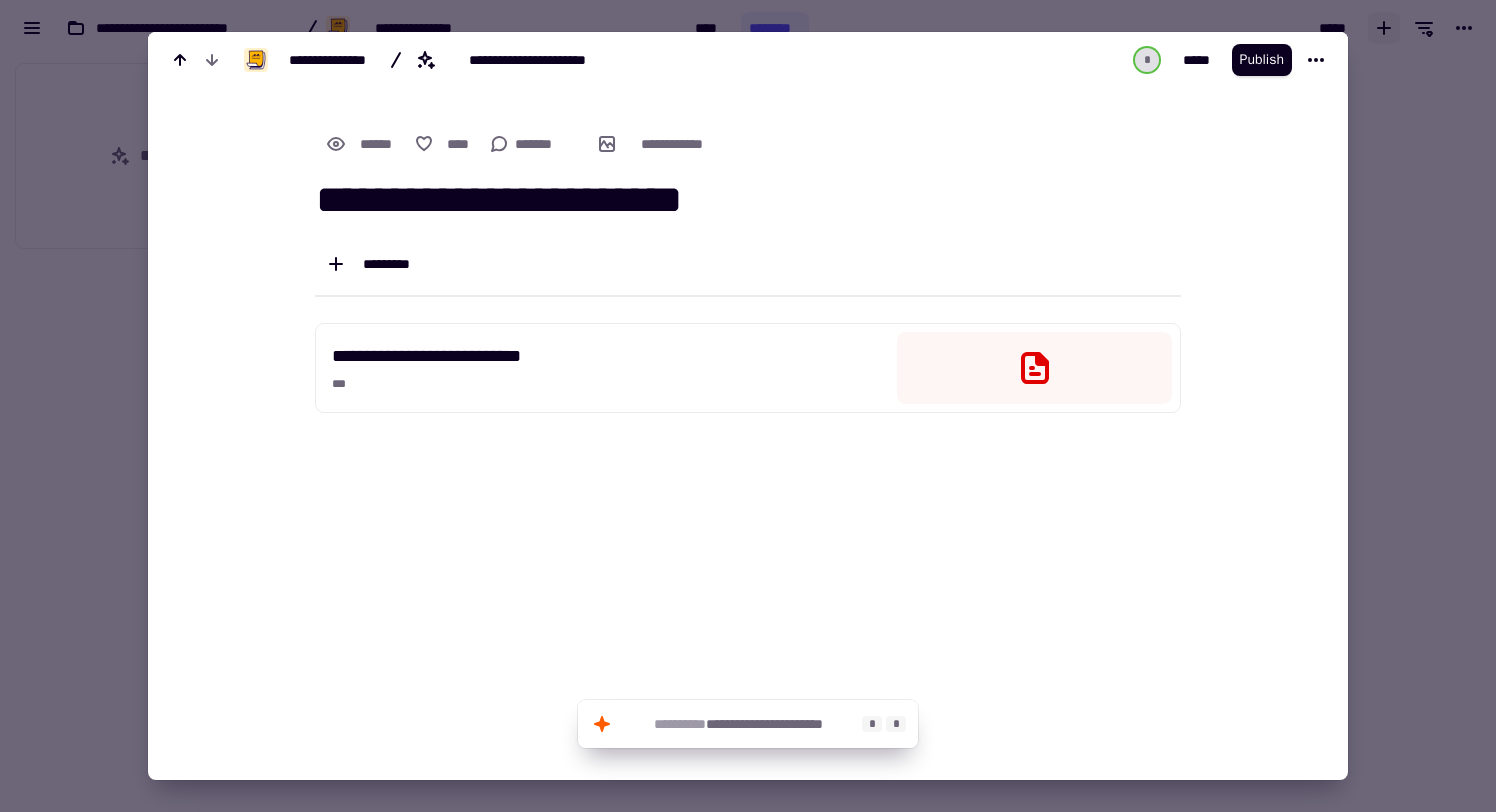 click on "**********" 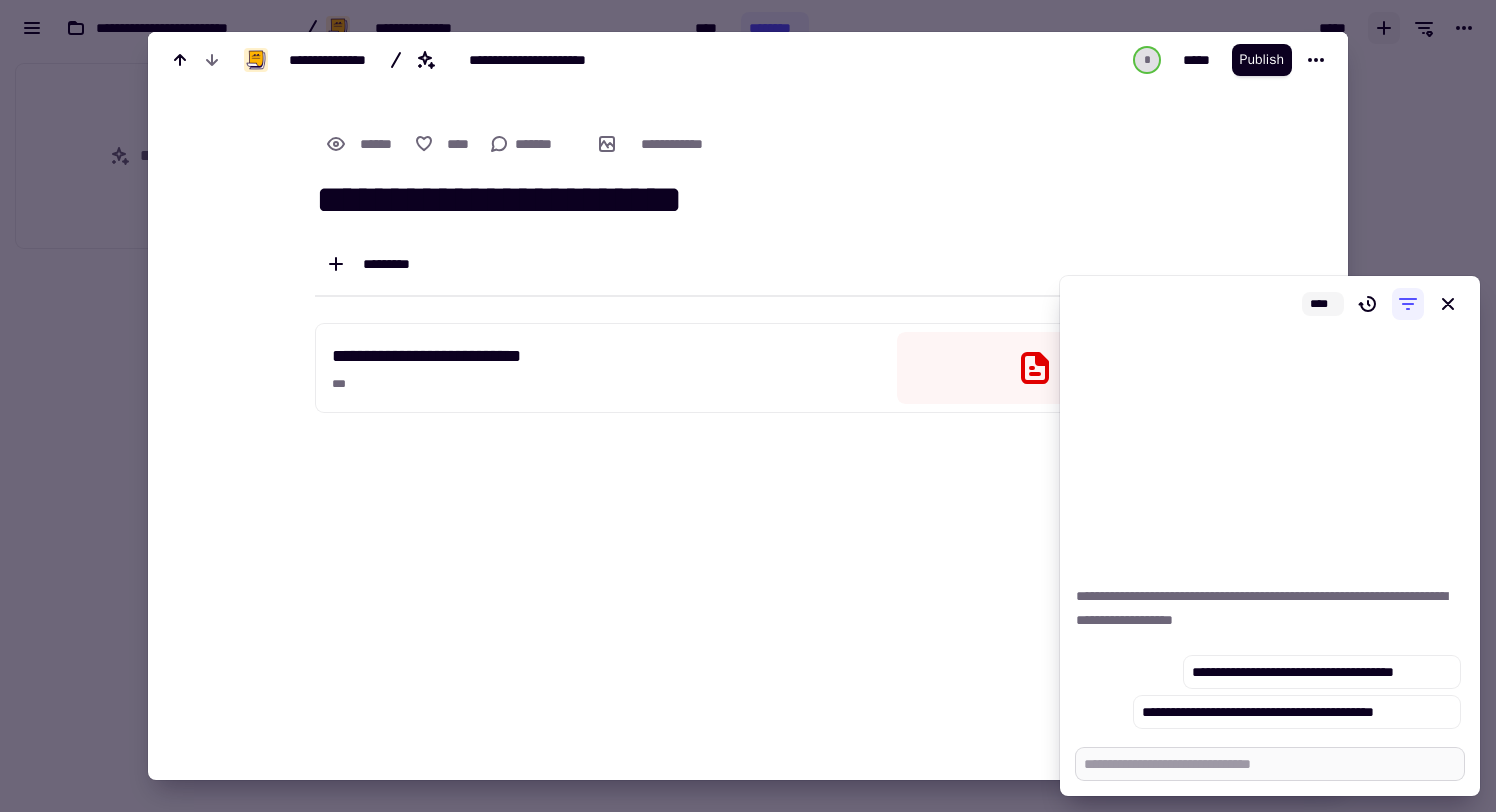click at bounding box center (1270, 764) 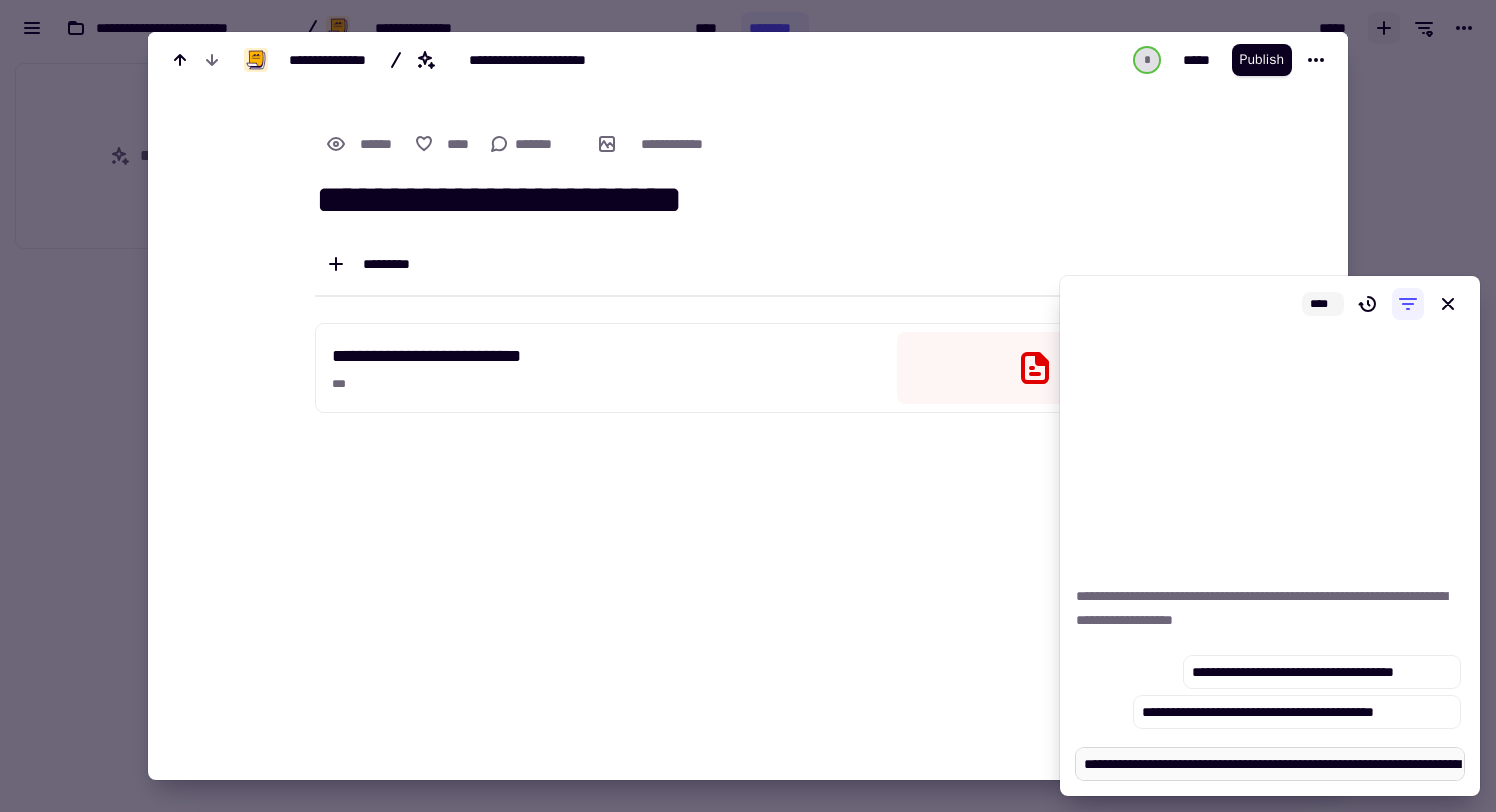 scroll, scrollTop: 16, scrollLeft: 0, axis: vertical 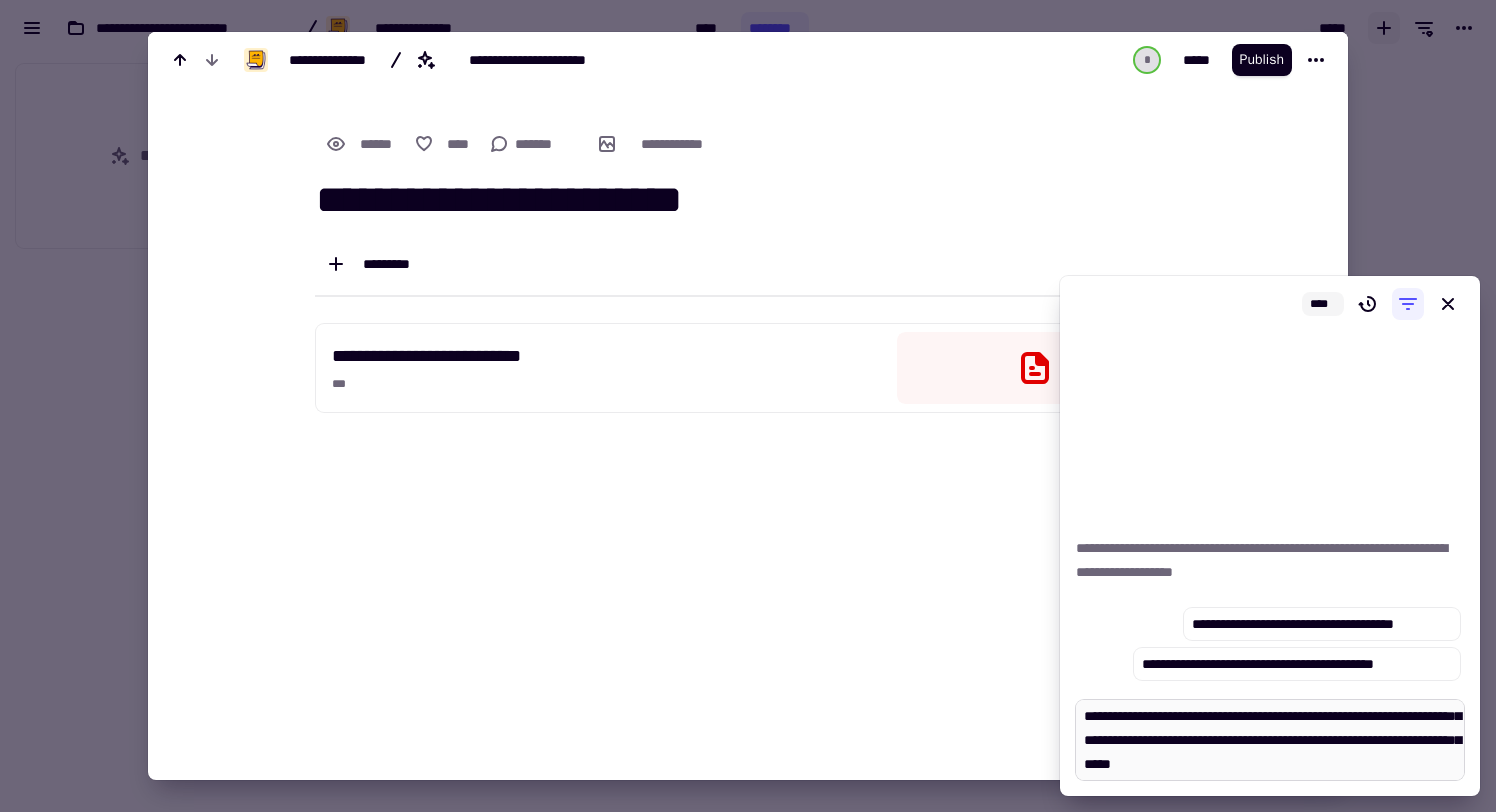 click on "**********" at bounding box center [1270, 740] 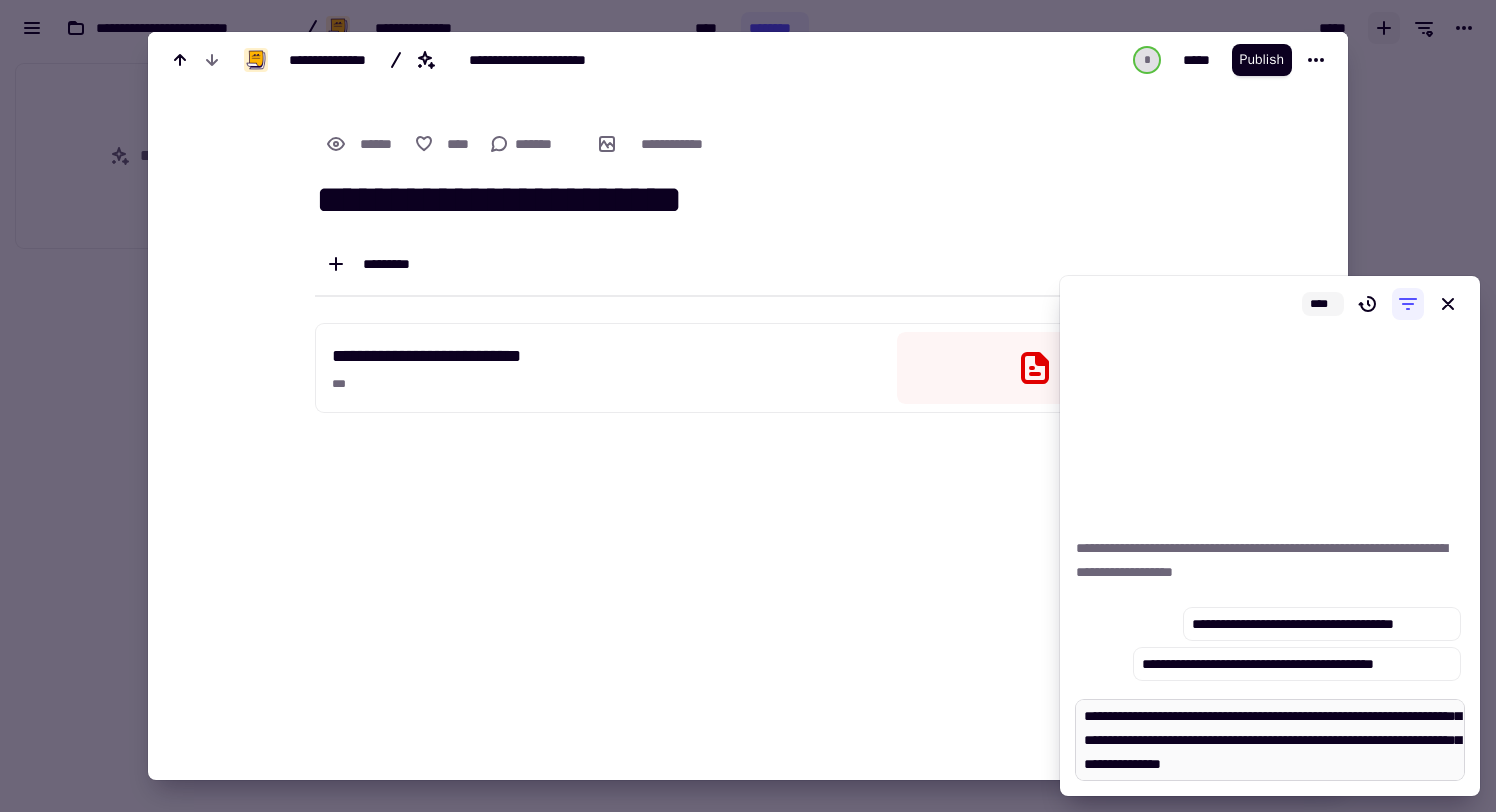 click on "**********" at bounding box center [1270, 740] 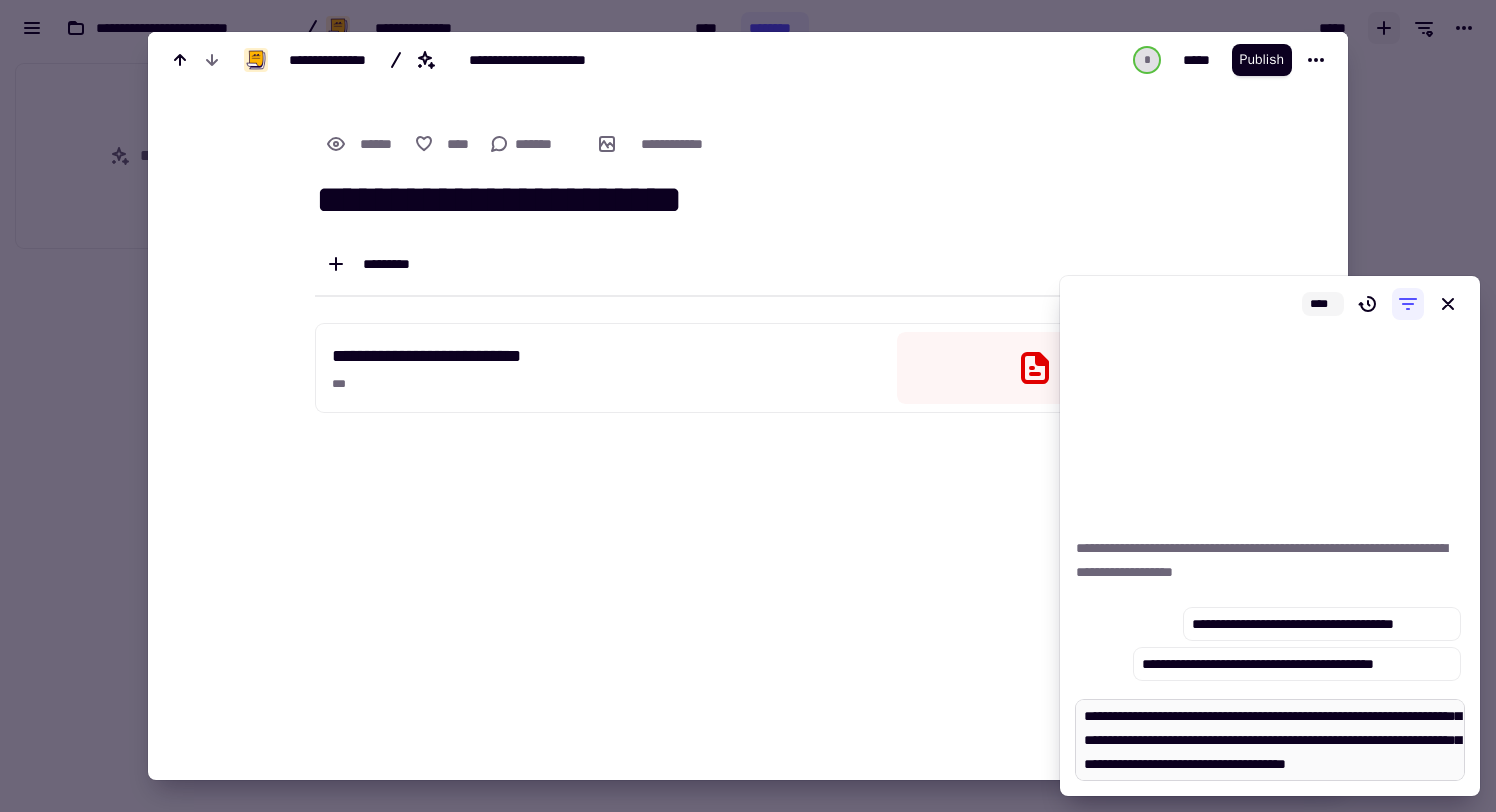 scroll, scrollTop: 64, scrollLeft: 0, axis: vertical 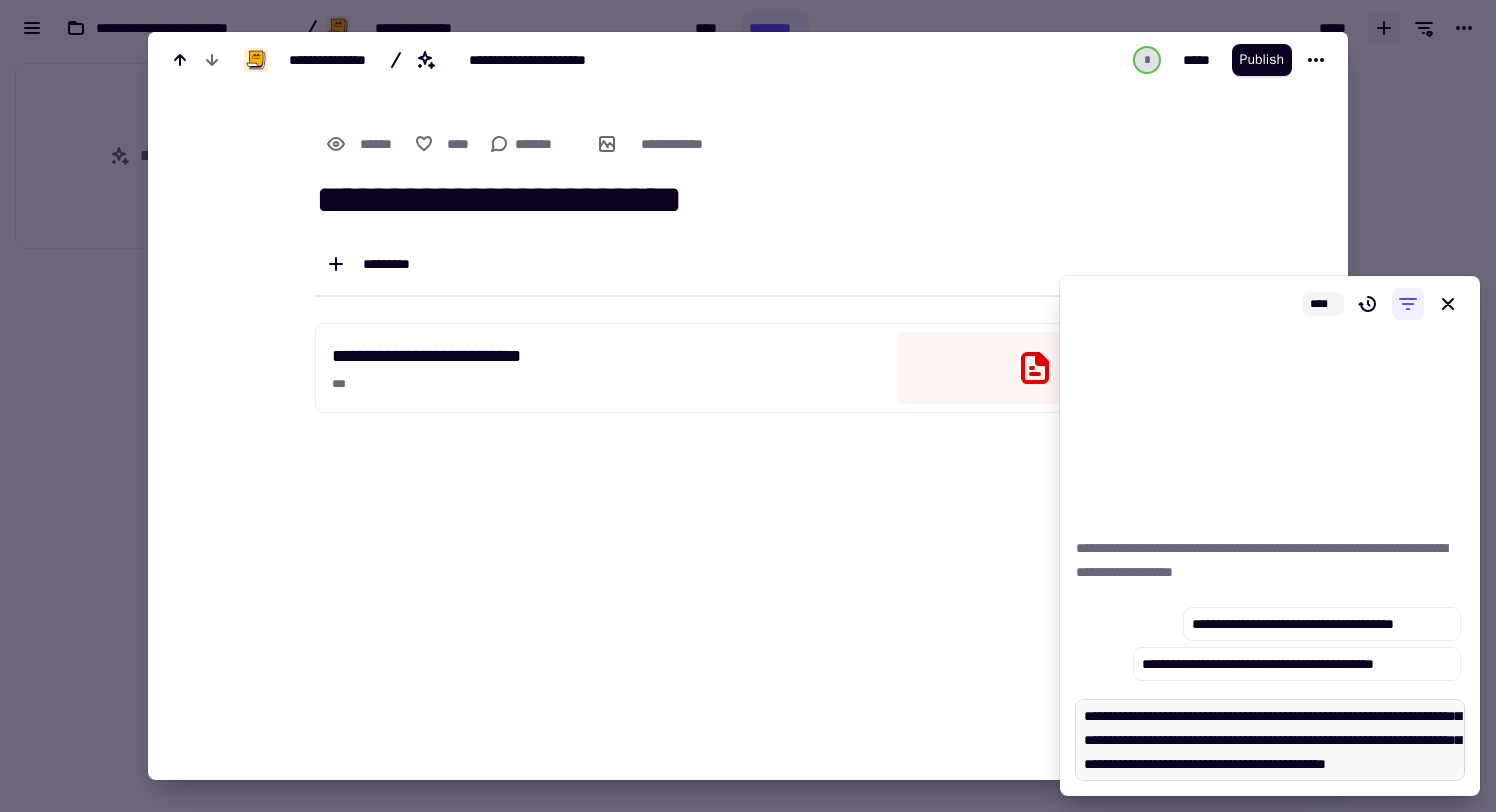 click on "**********" at bounding box center [1270, 740] 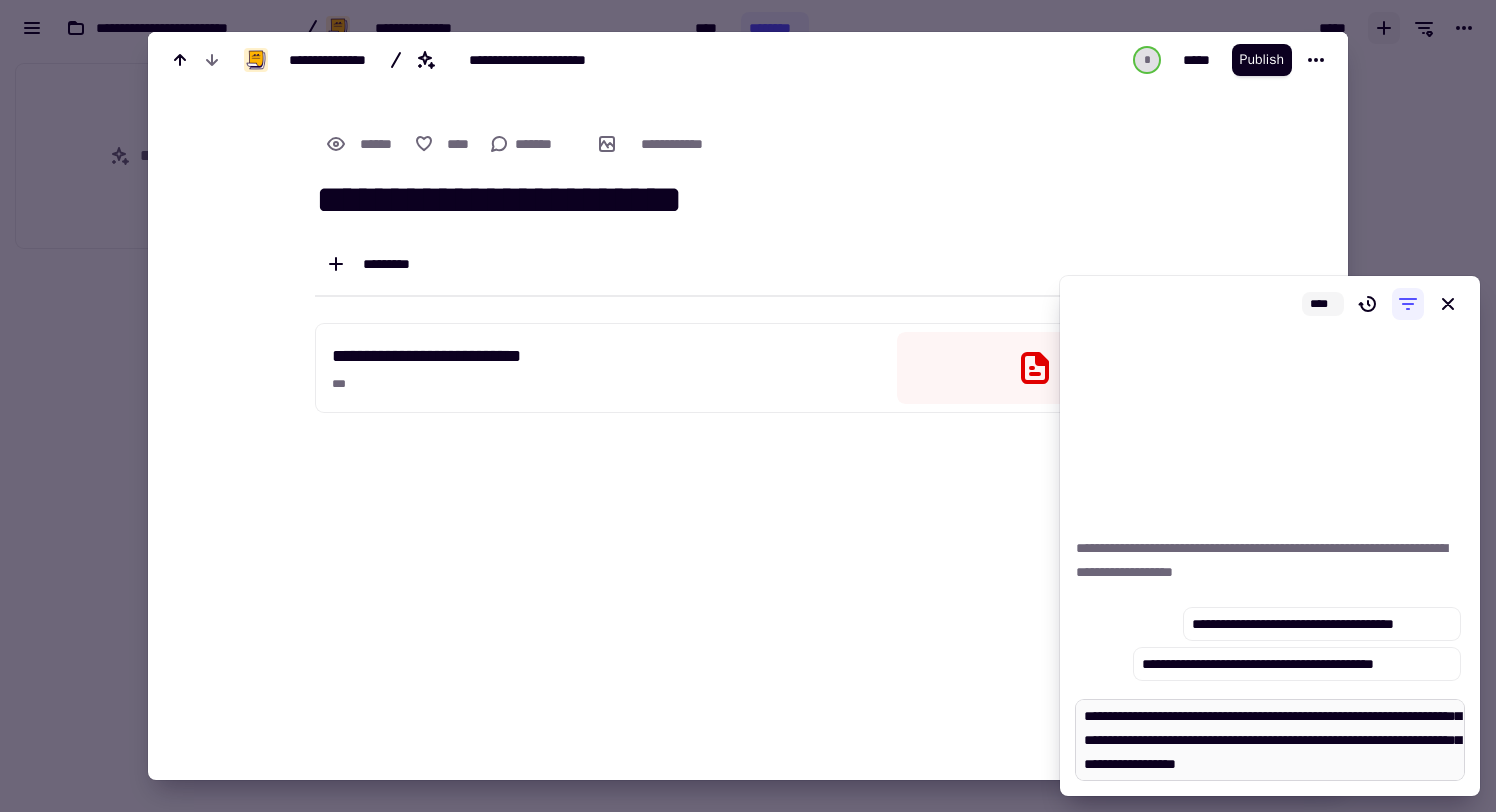 scroll, scrollTop: 88, scrollLeft: 0, axis: vertical 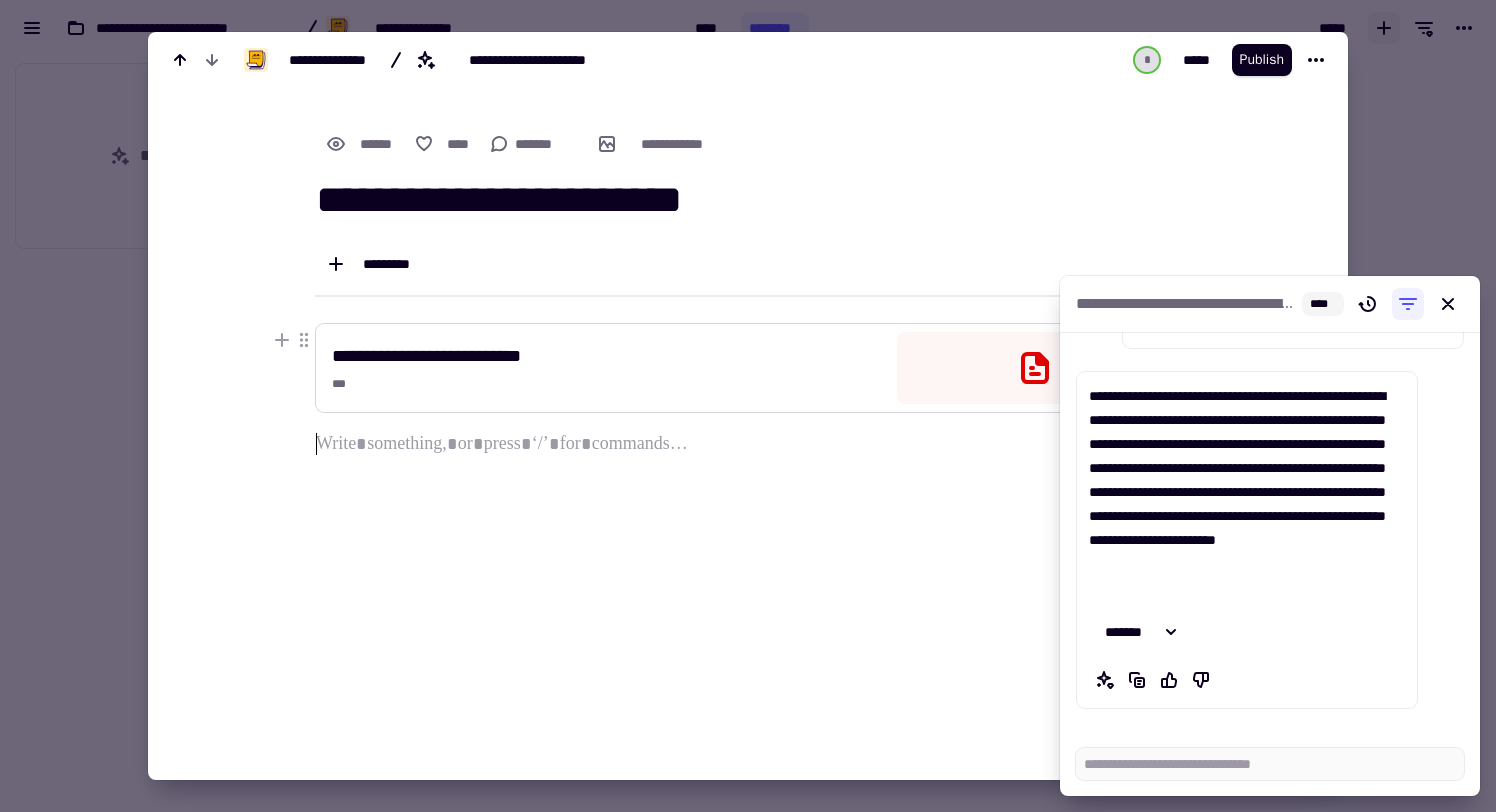 click at bounding box center (1034, 368) 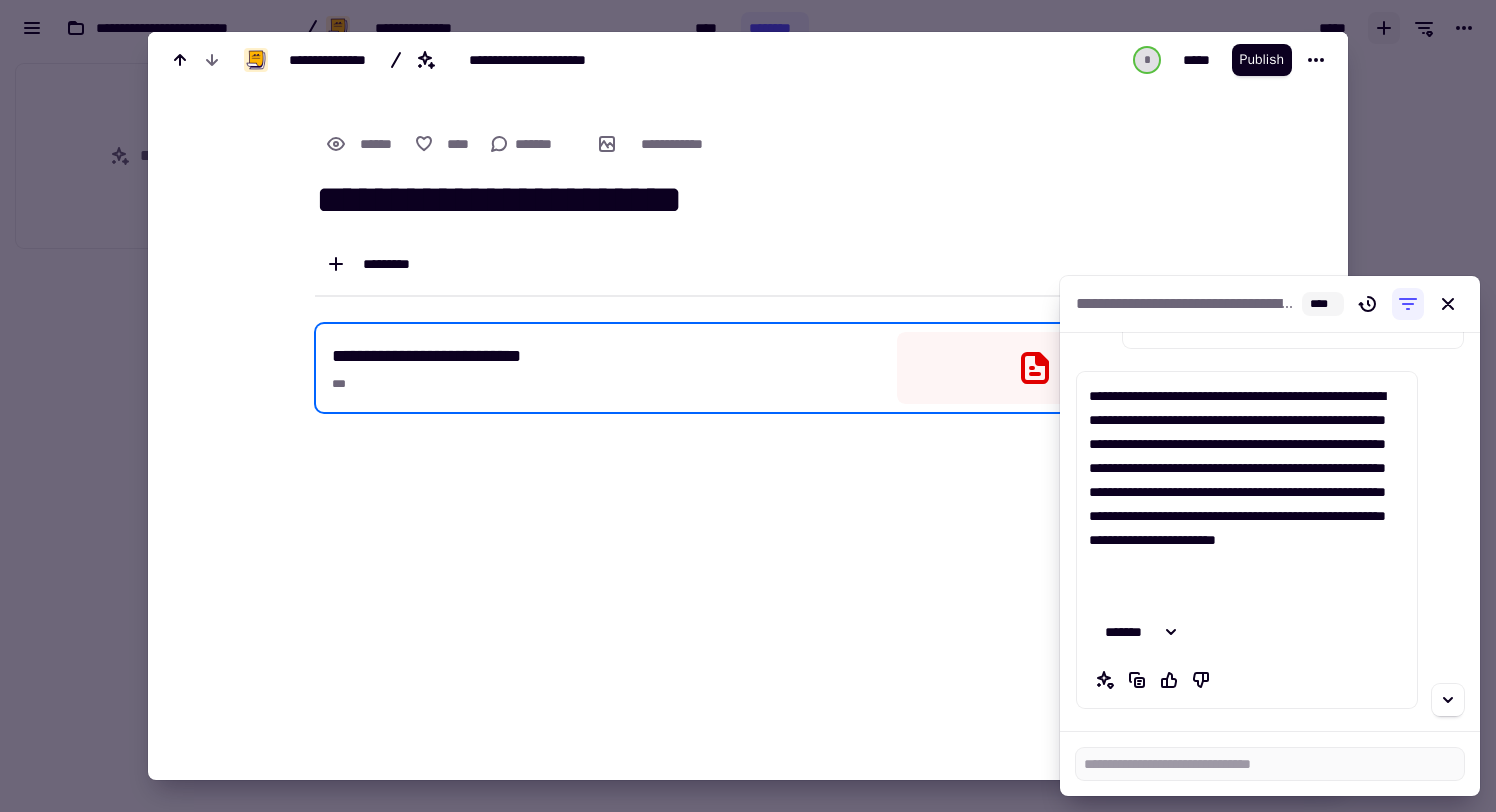 scroll, scrollTop: 0, scrollLeft: 0, axis: both 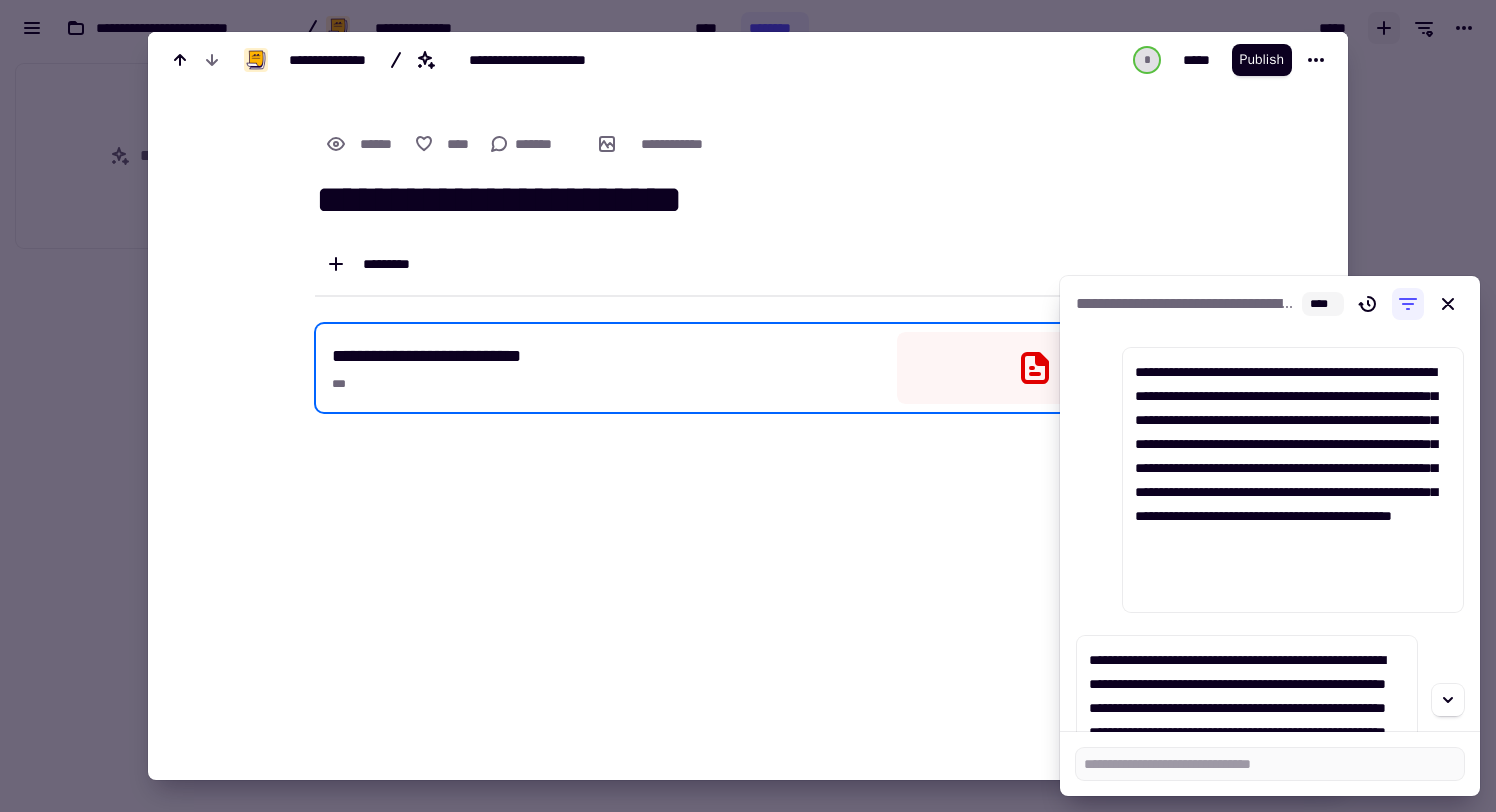 click on "**********" at bounding box center [1293, 480] 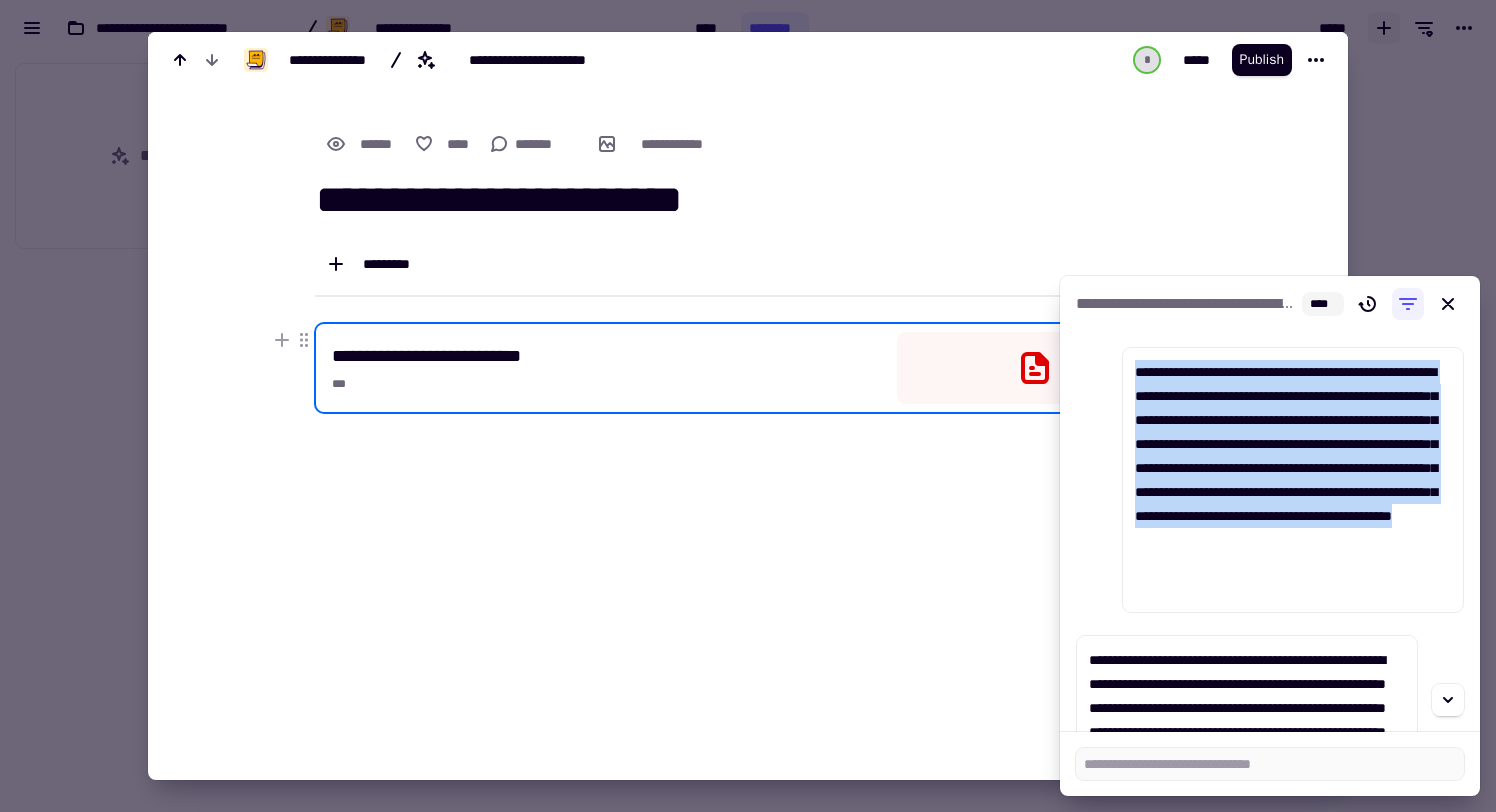 drag, startPoint x: 1159, startPoint y: 585, endPoint x: 1109, endPoint y: 365, distance: 225.61029 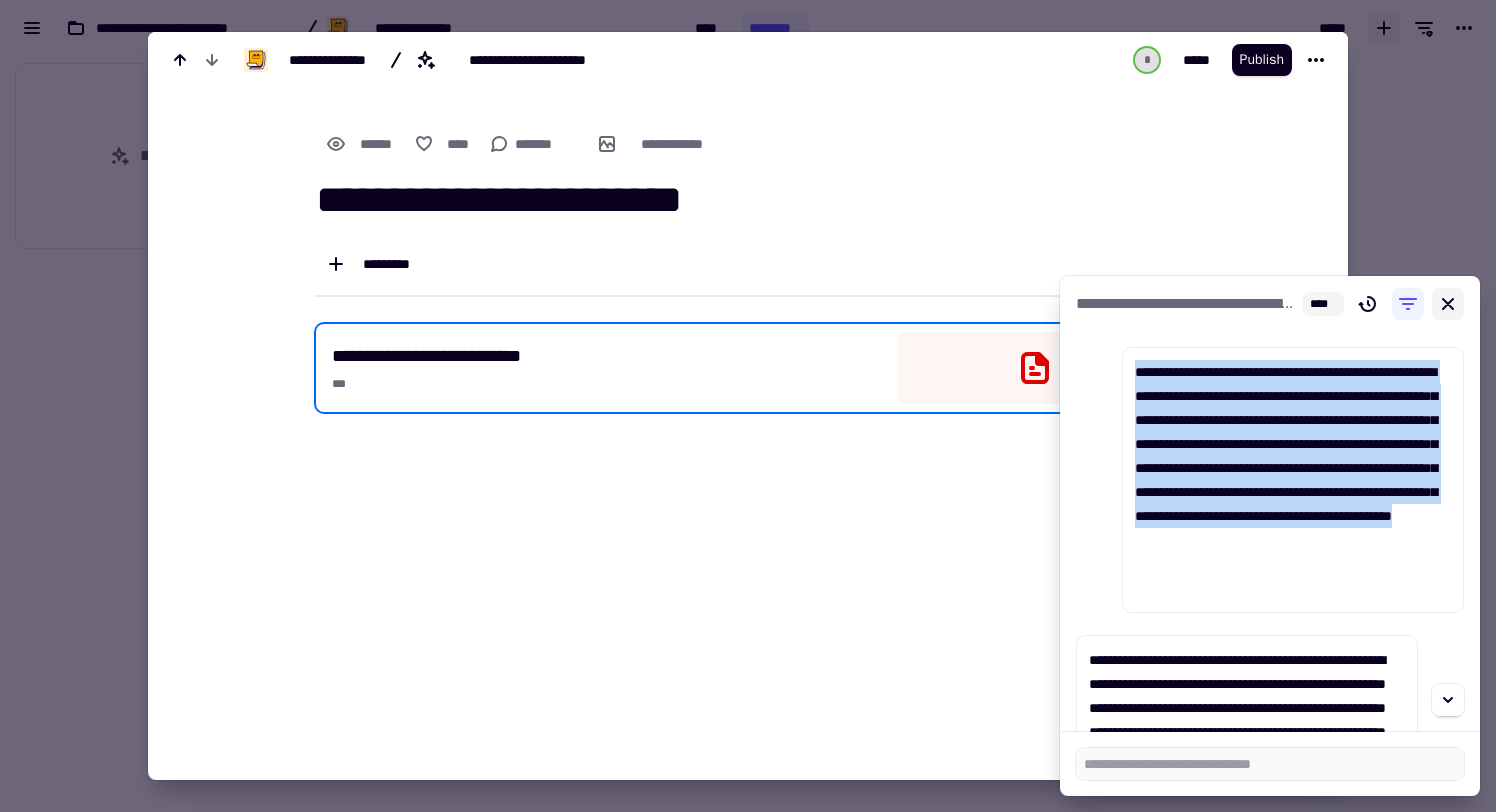 click 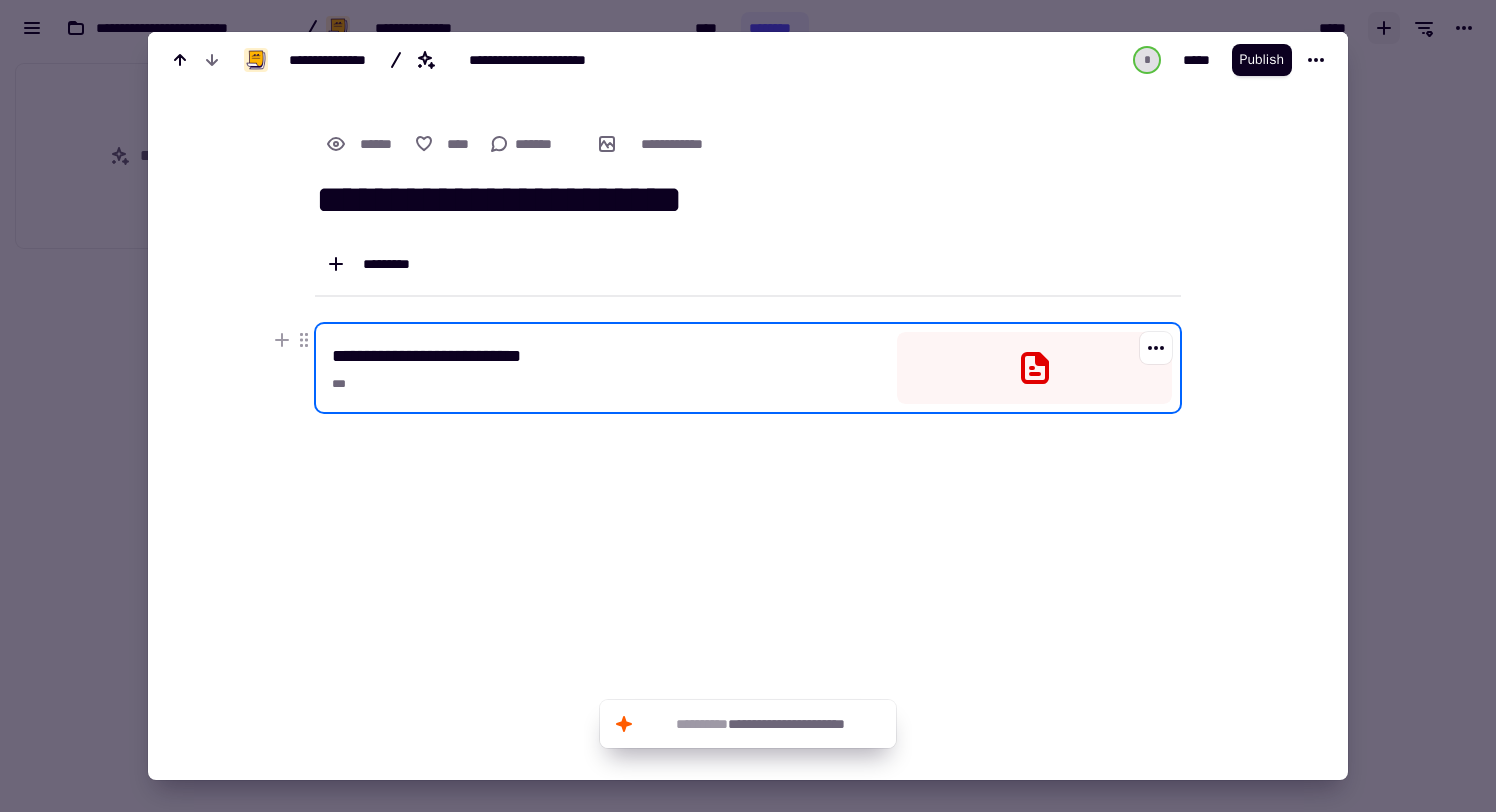 click at bounding box center (1156, 348) 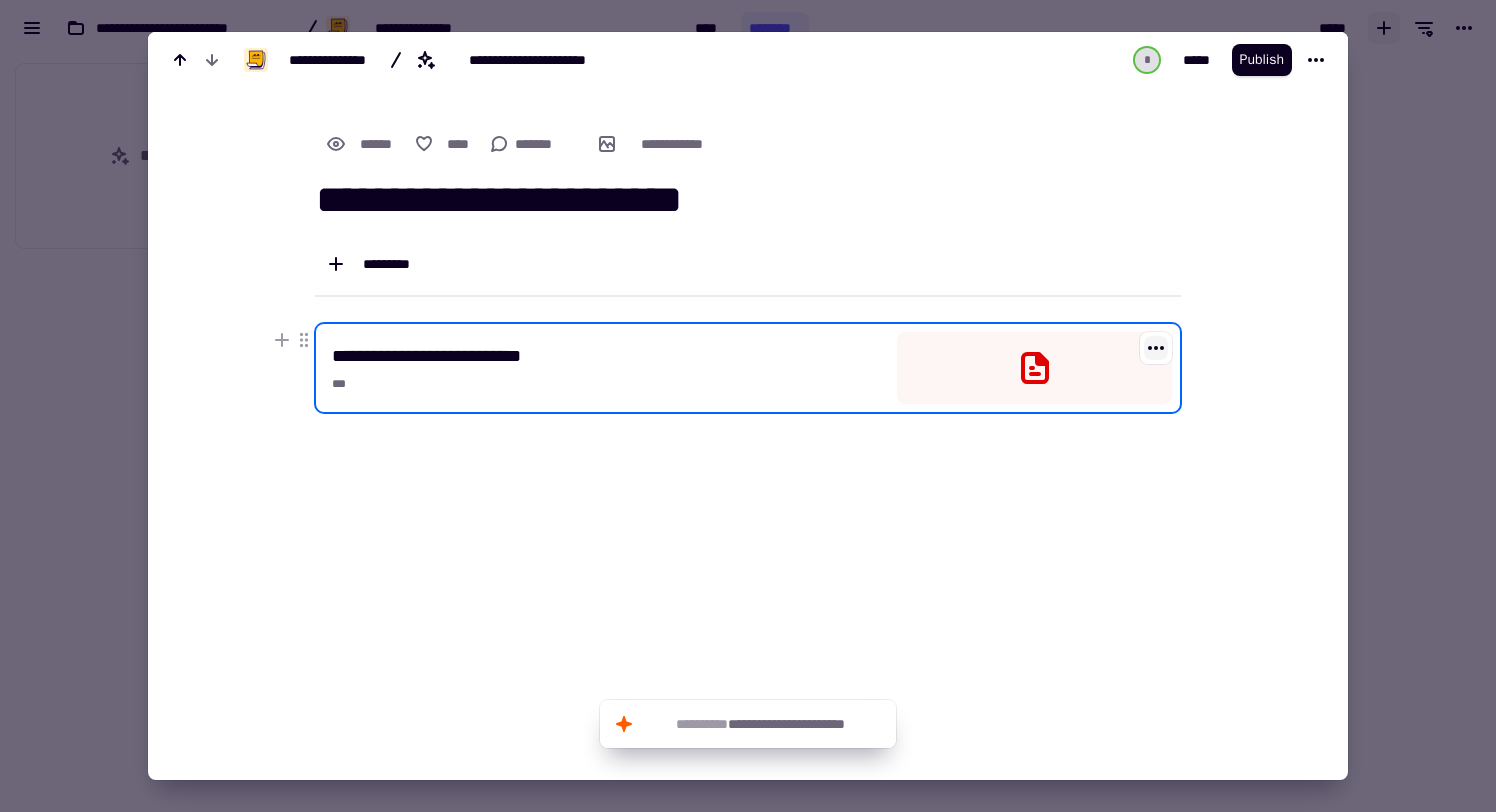 click 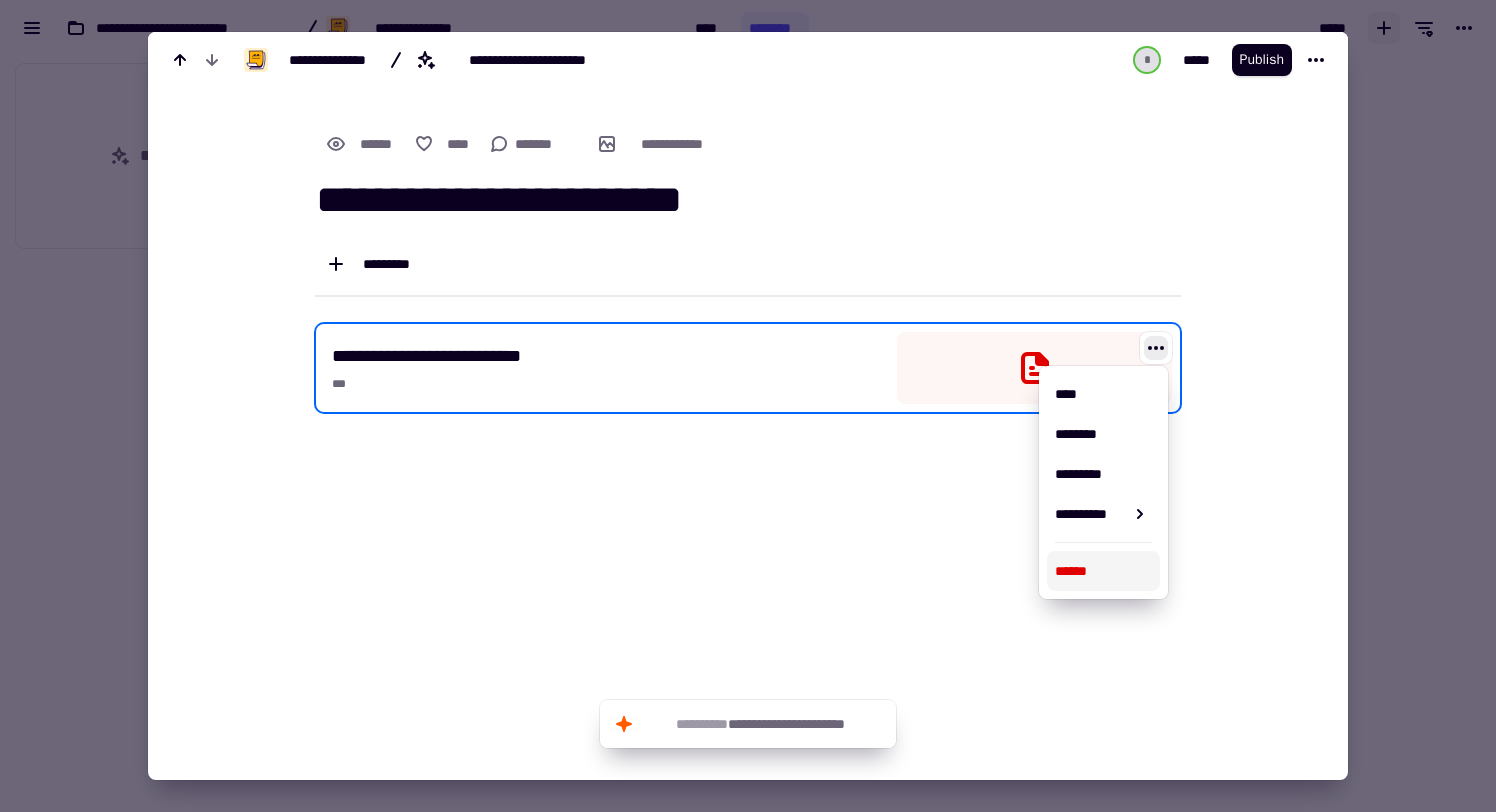 click on "******" at bounding box center (1103, 571) 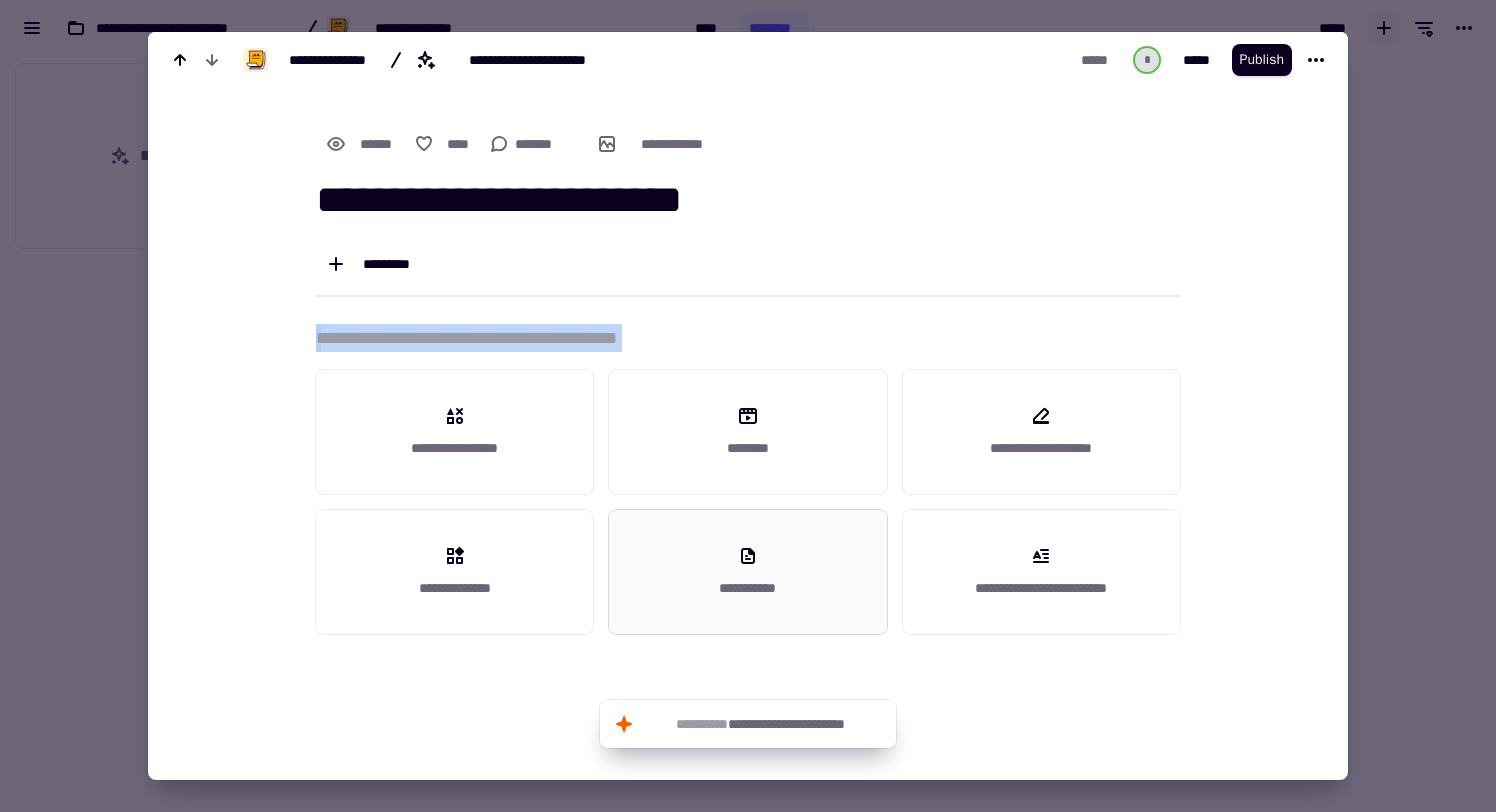 click on "**********" at bounding box center (747, 572) 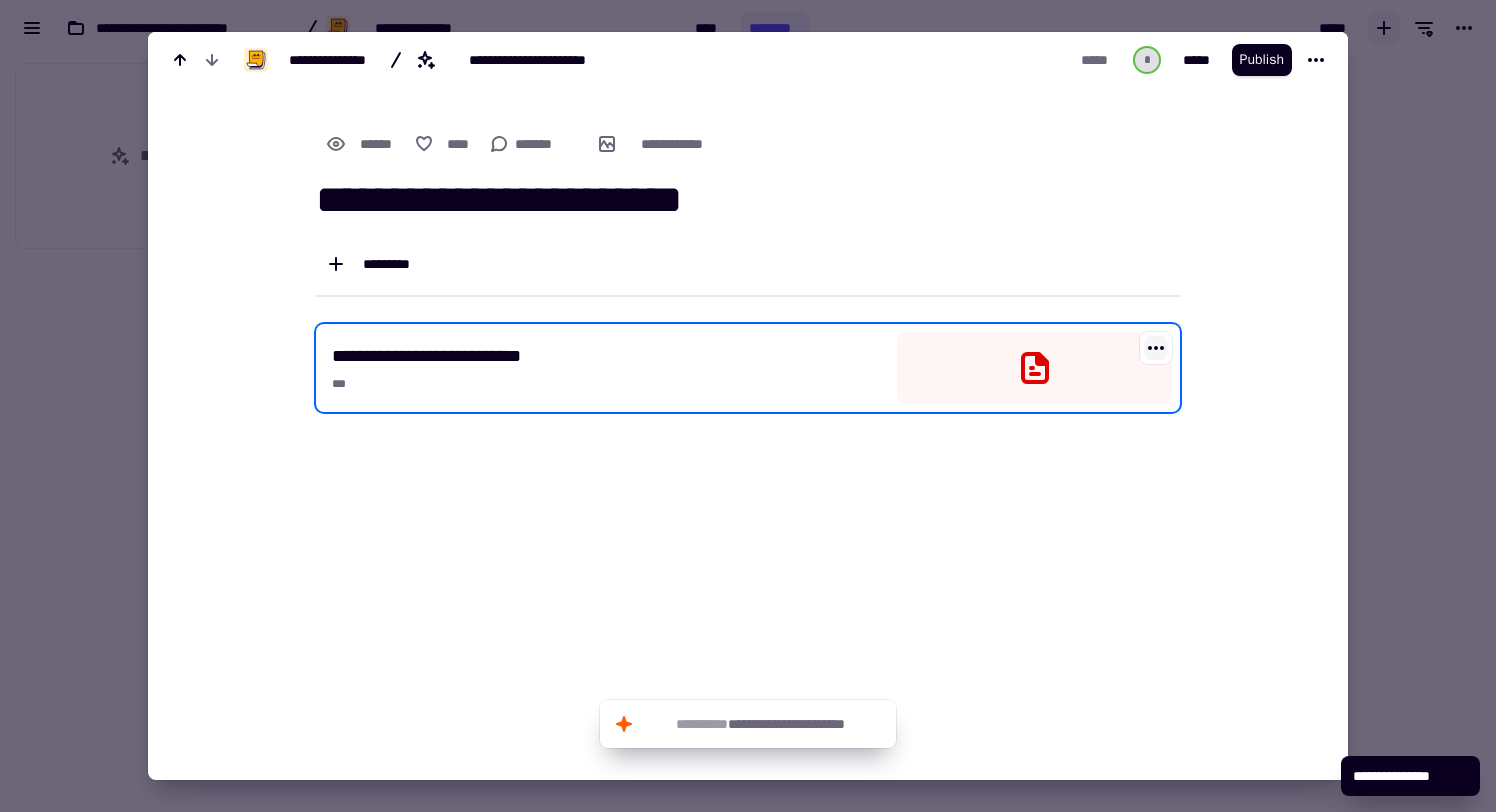 click 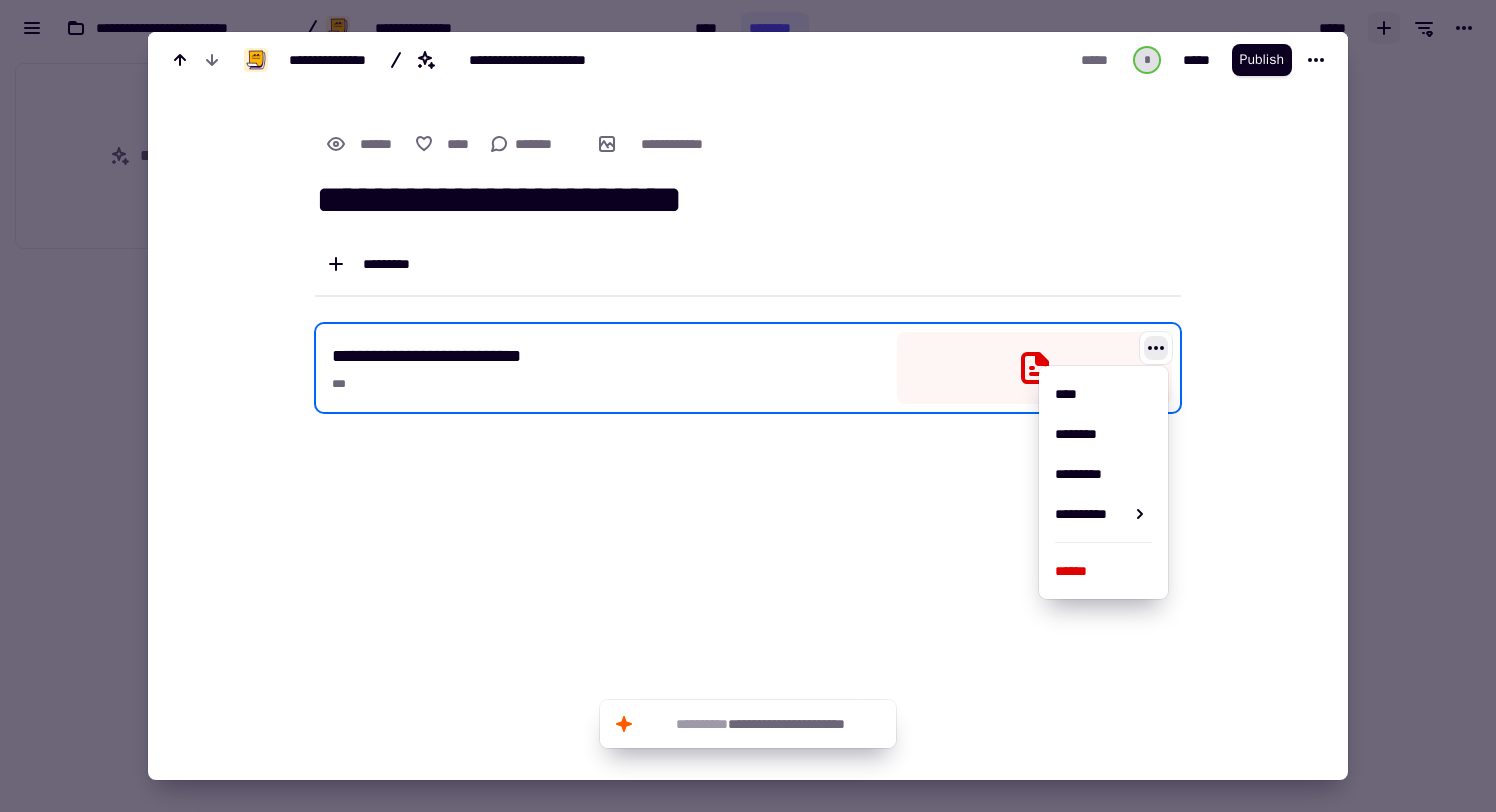 click at bounding box center [1034, 368] 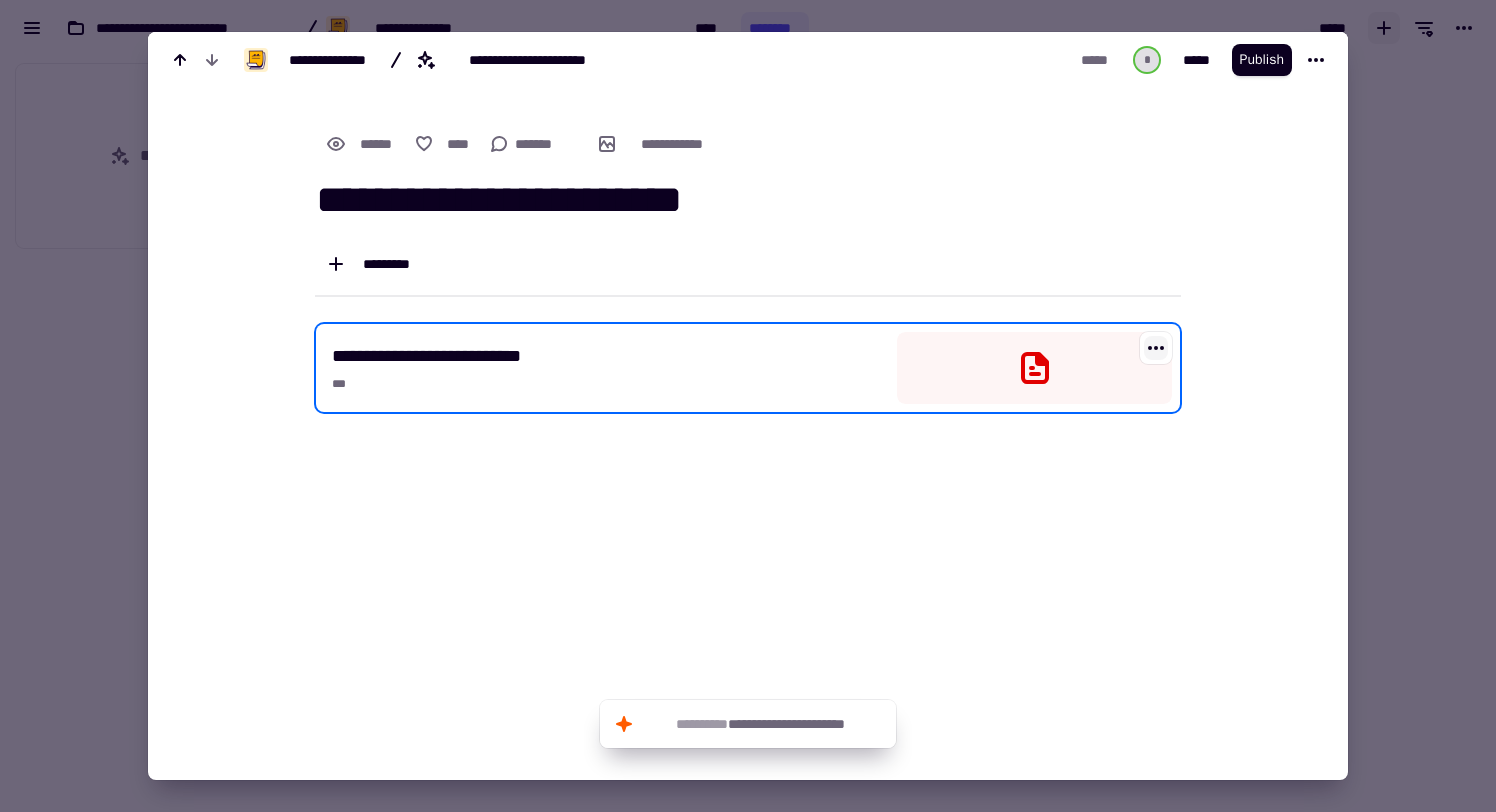 click 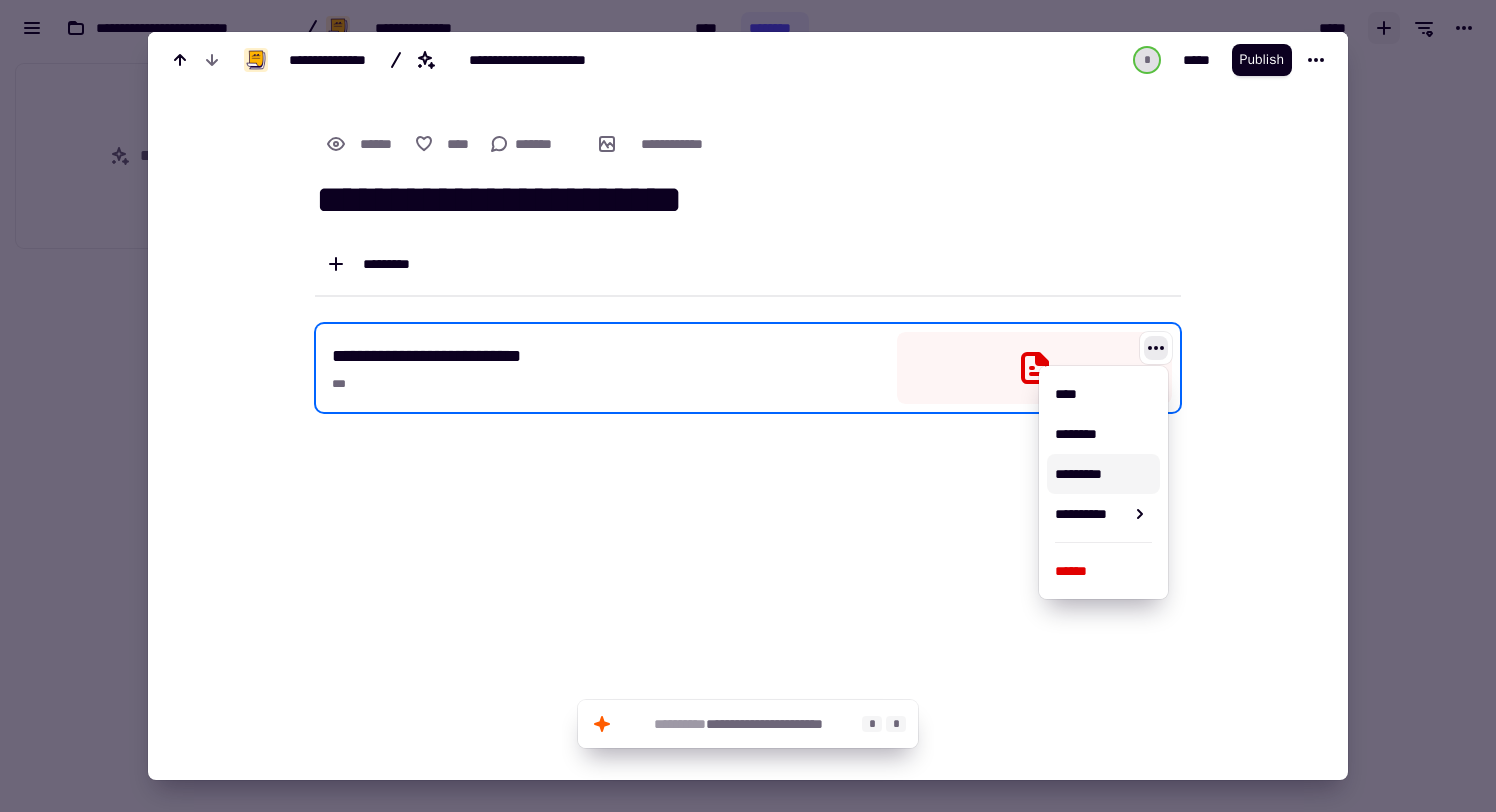 click on "**********" 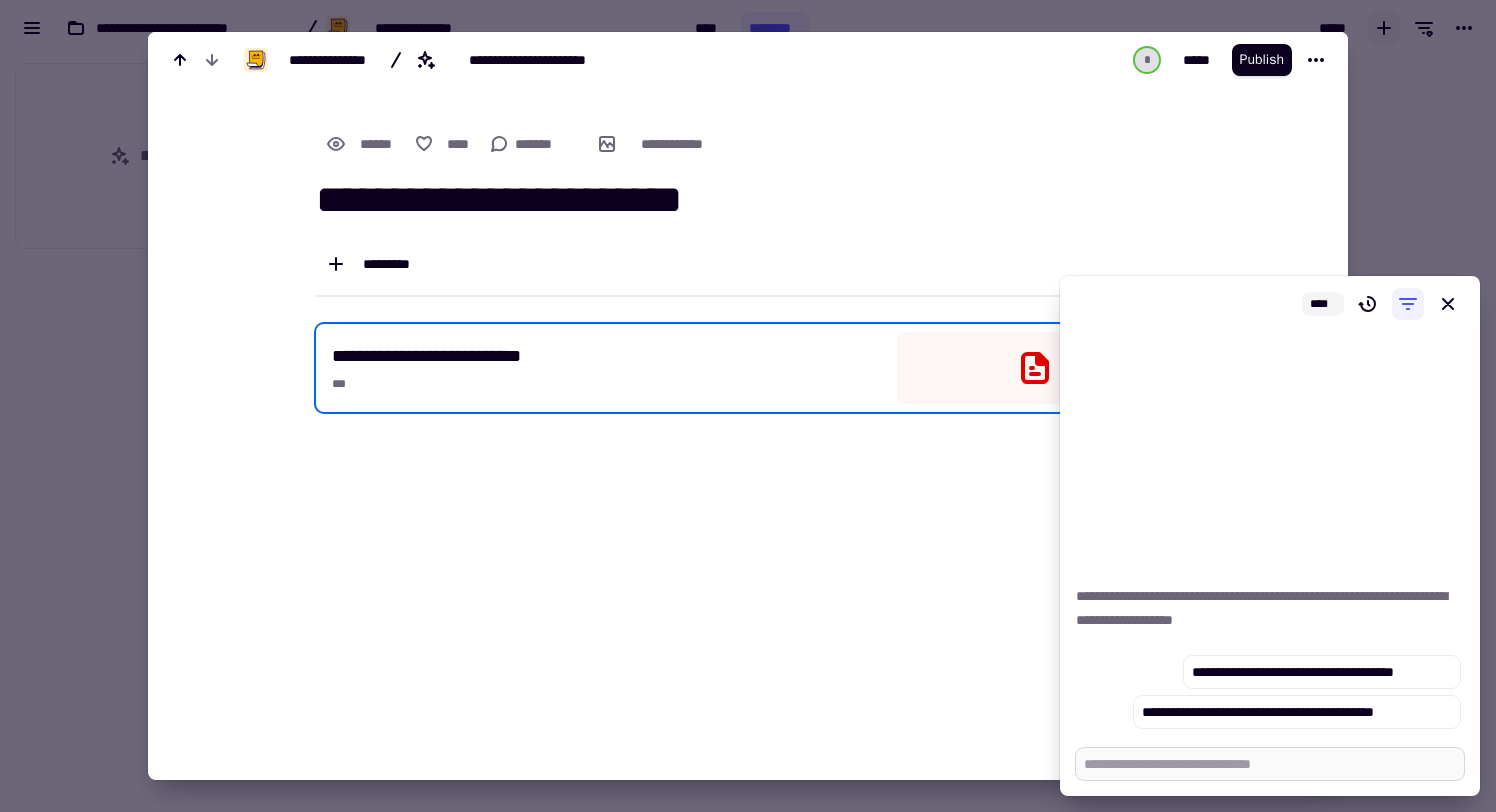 click at bounding box center [1270, 764] 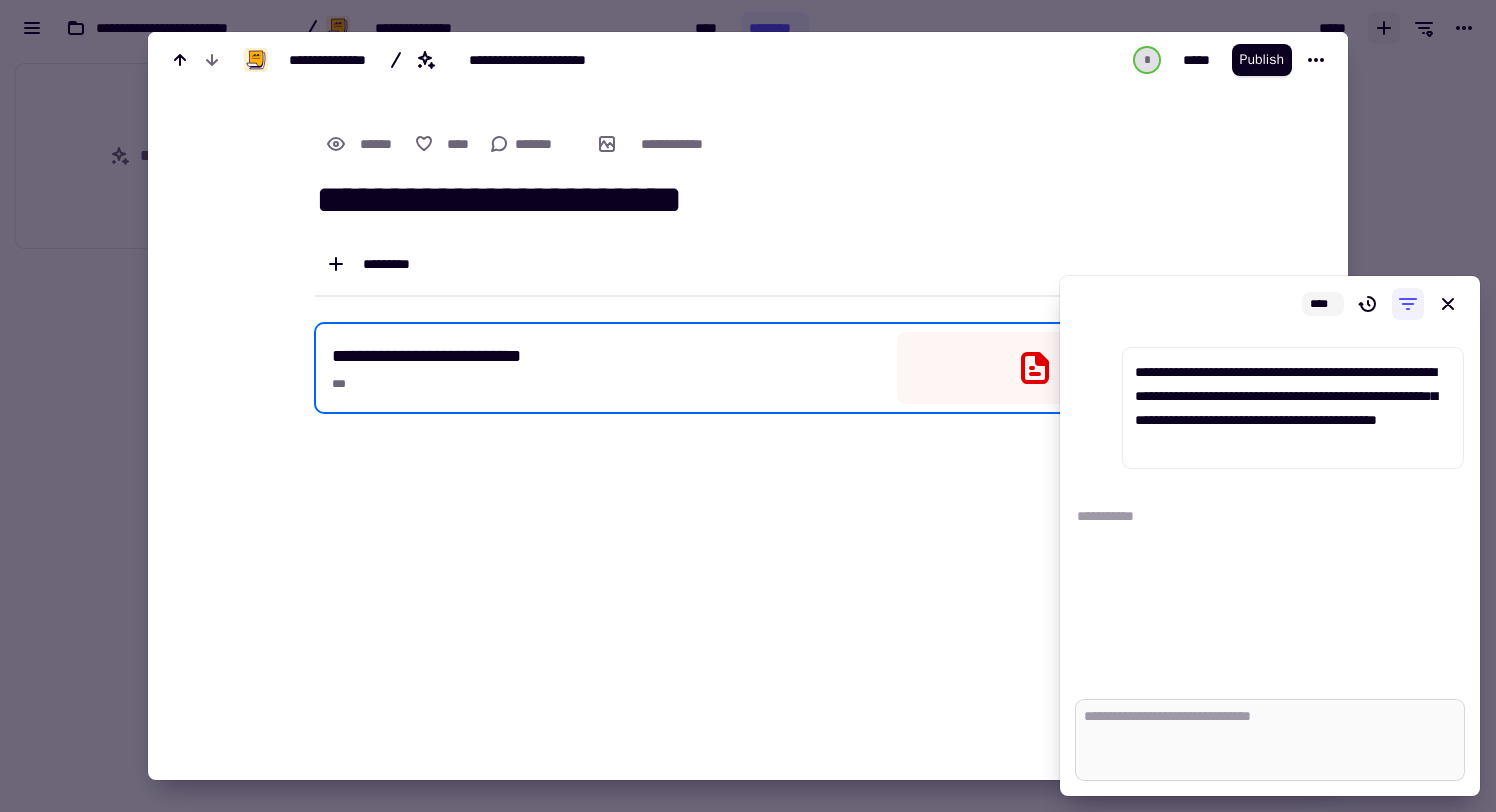 scroll, scrollTop: 0, scrollLeft: 0, axis: both 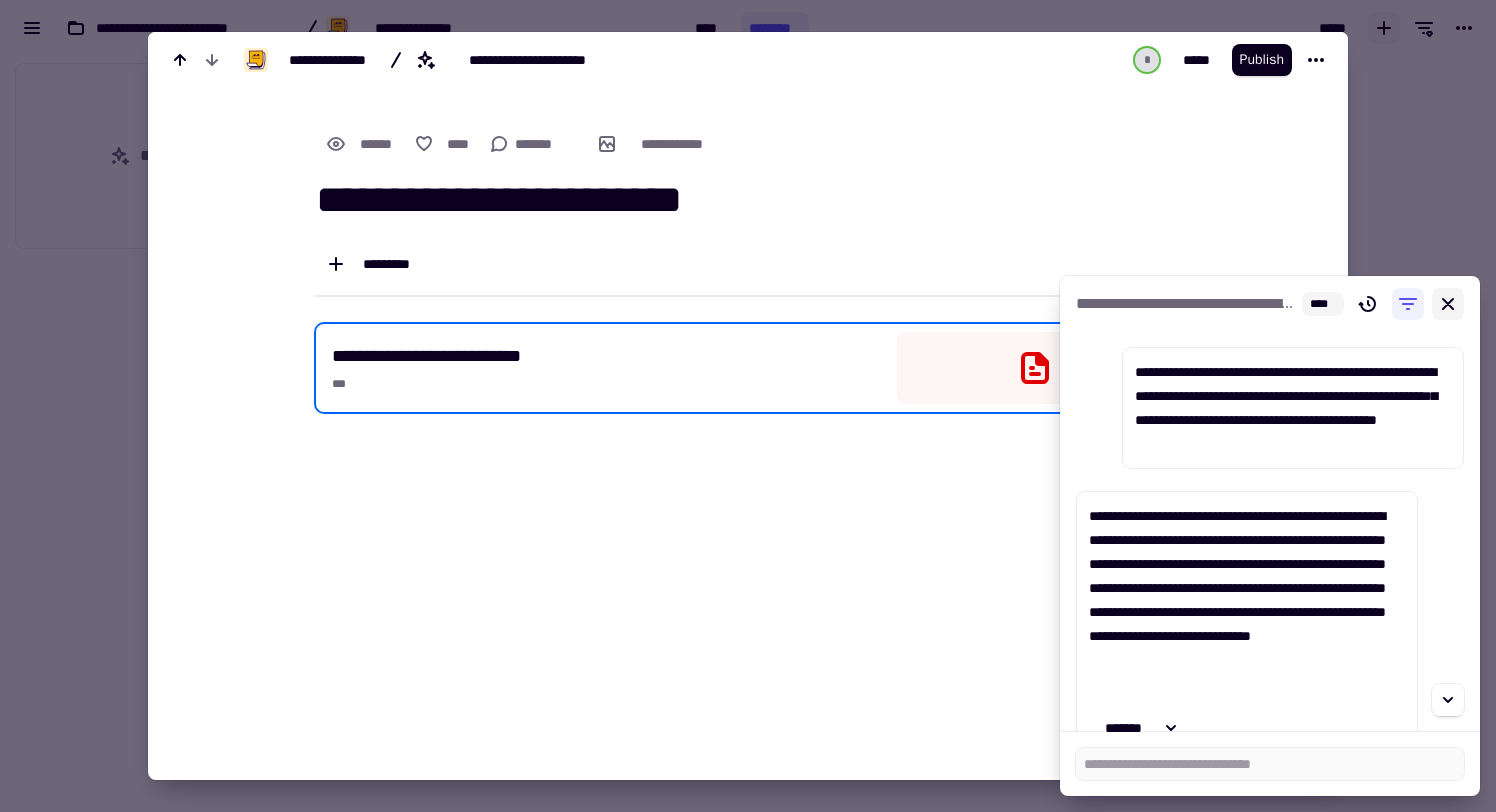 click 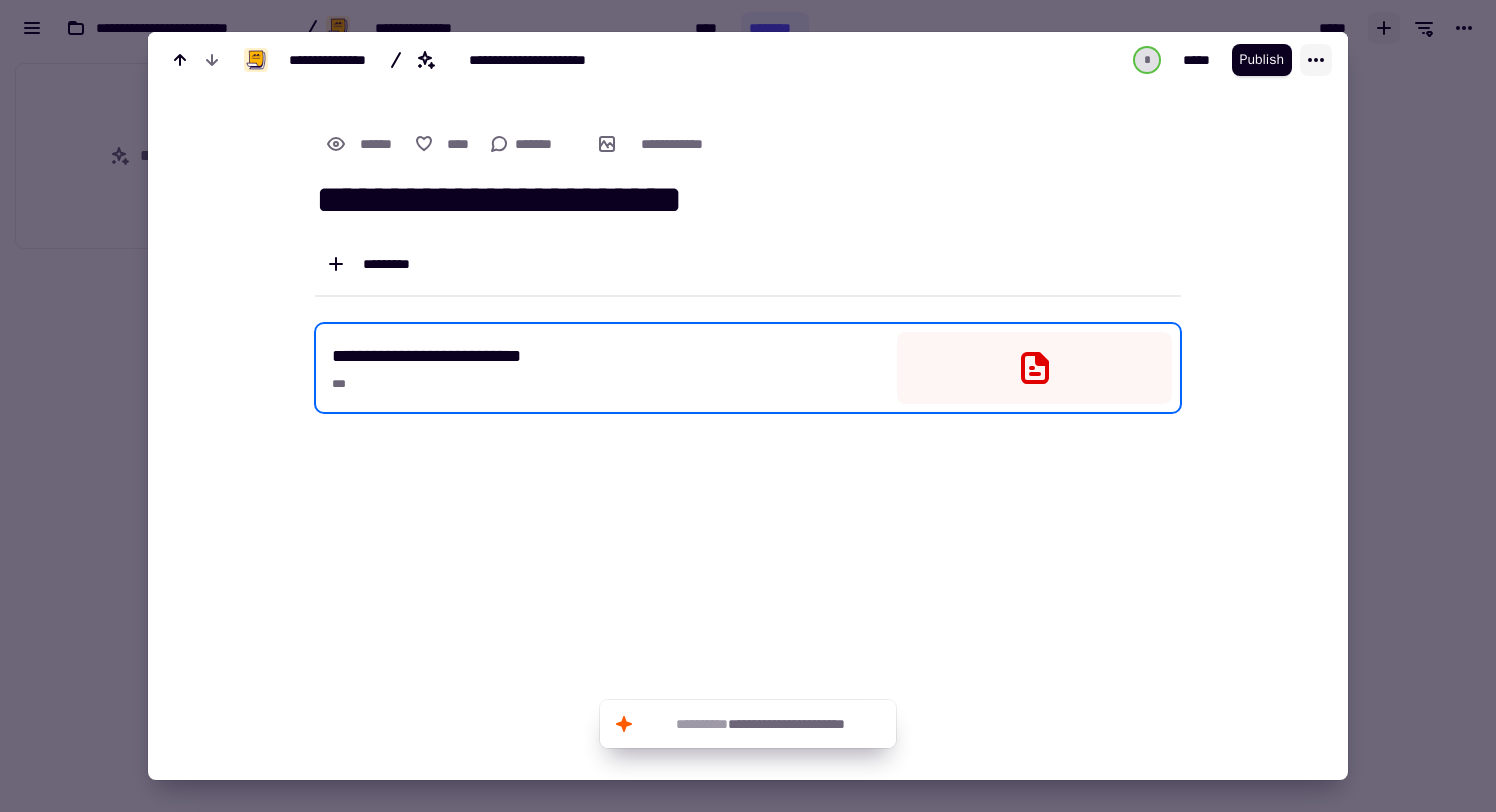 click 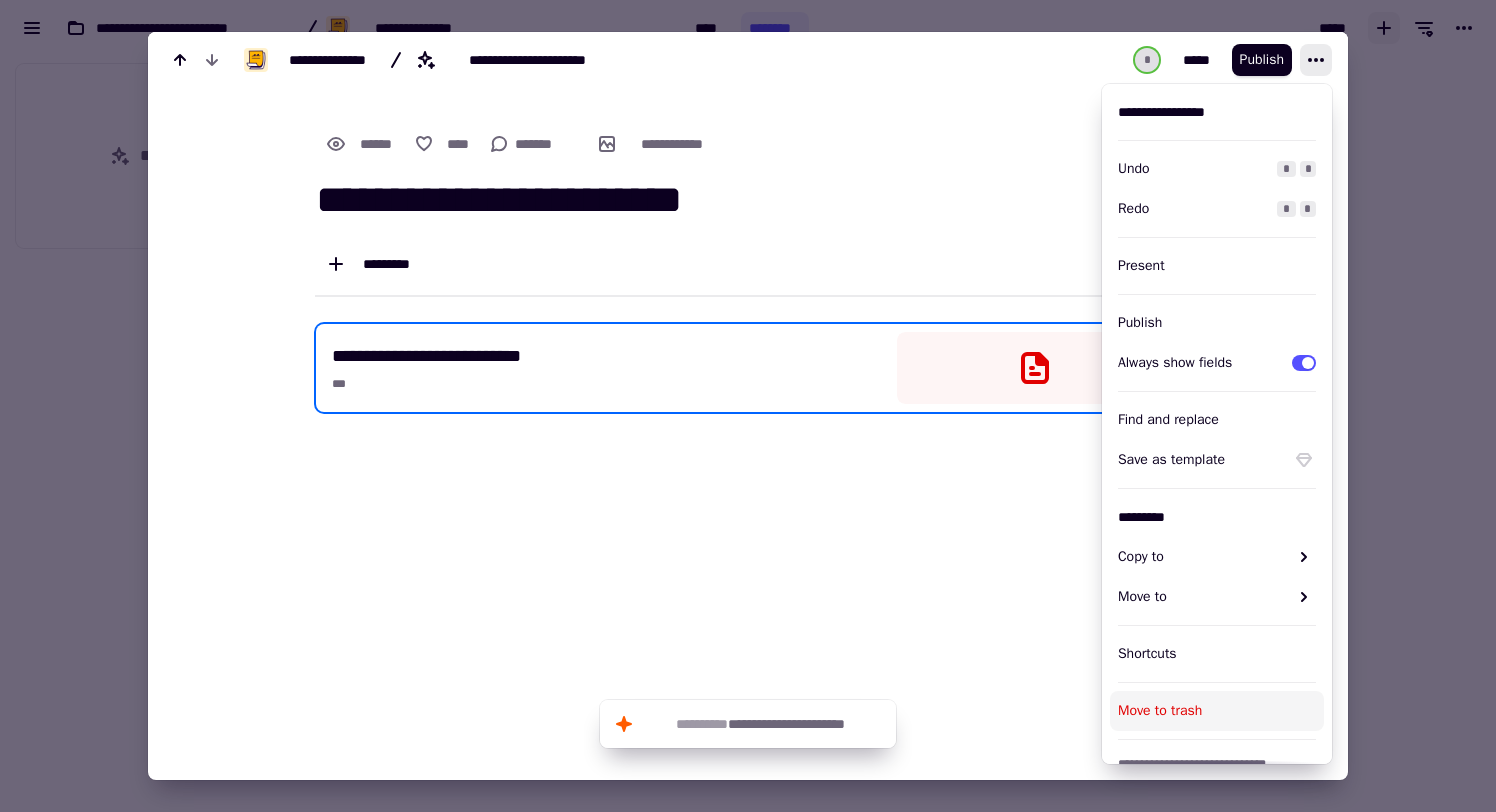 click on "Move to trash" at bounding box center [1217, 711] 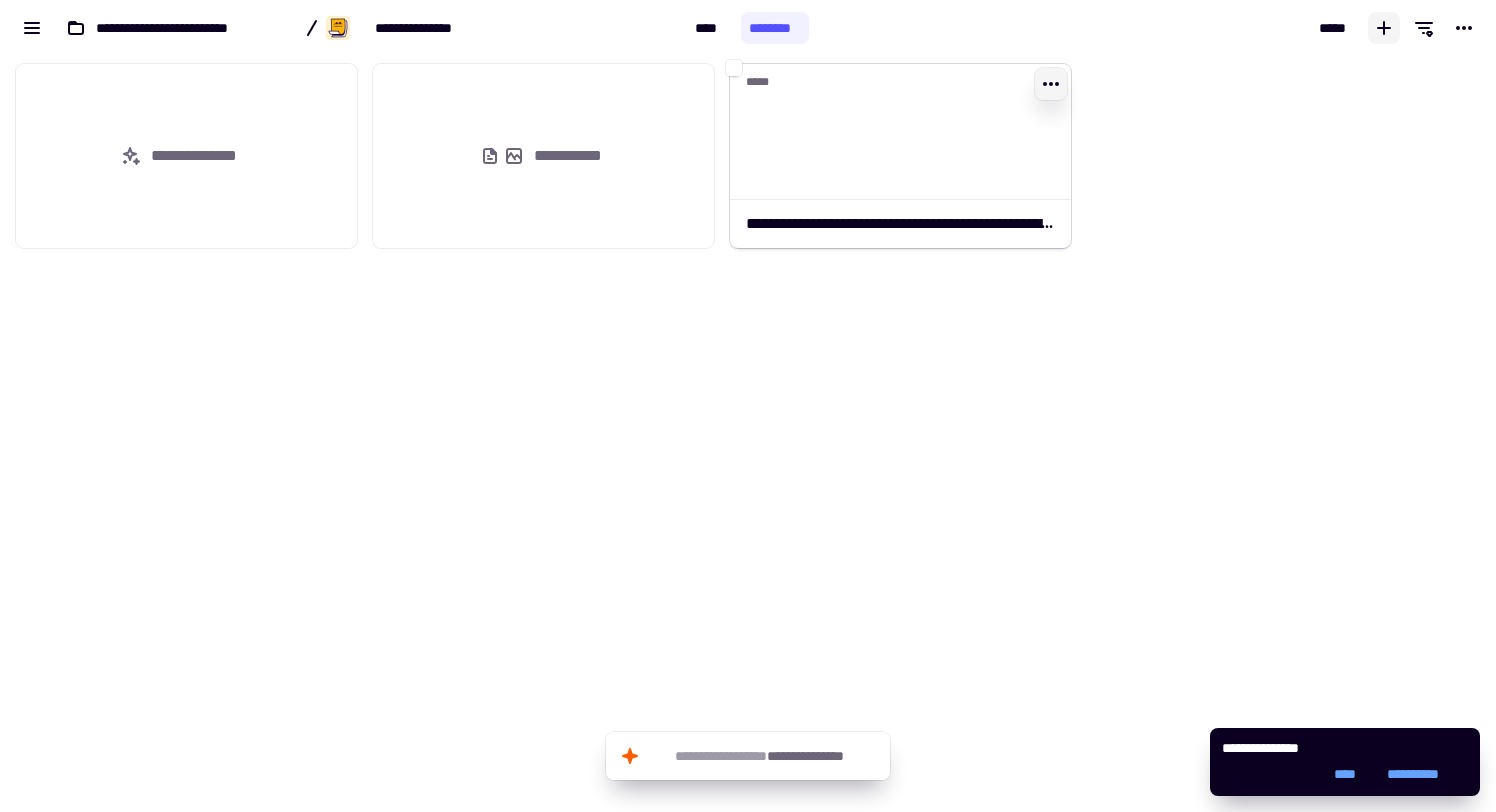 click 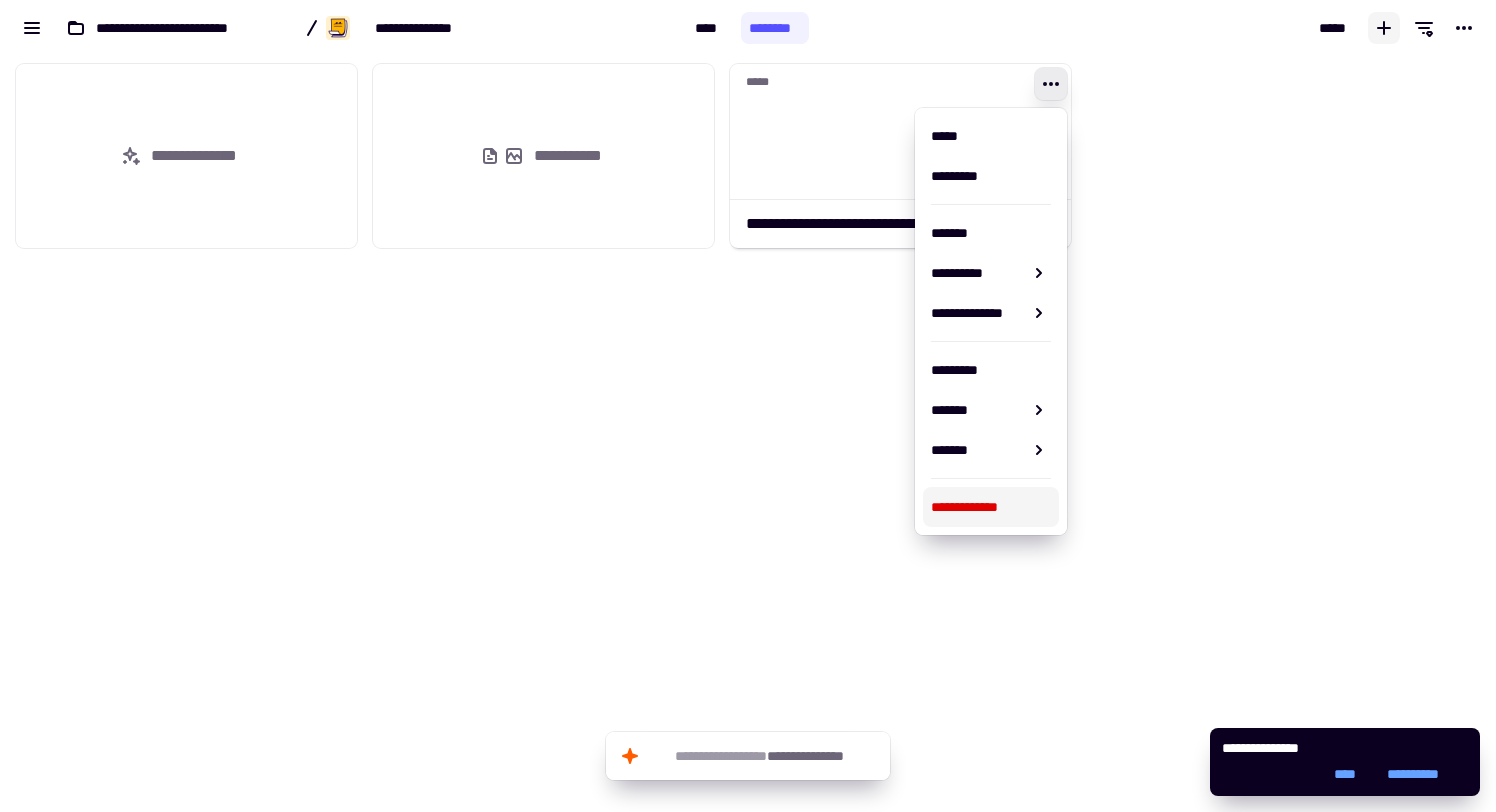 click on "**********" at bounding box center [991, 507] 